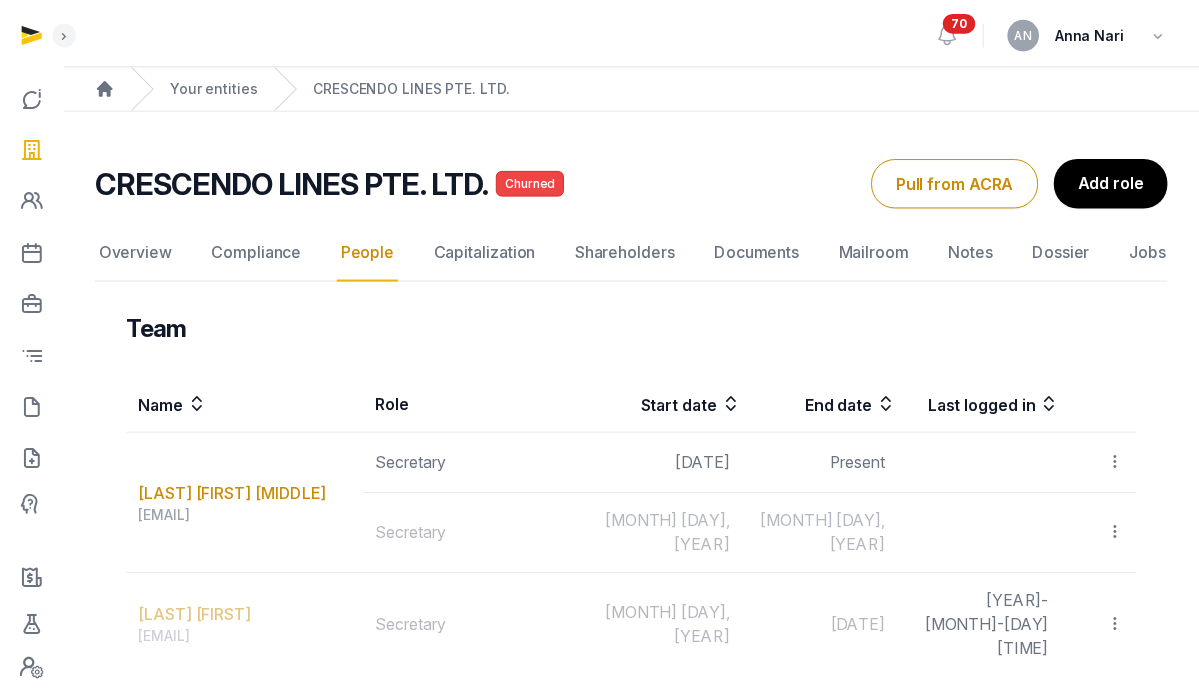scroll, scrollTop: 0, scrollLeft: 0, axis: both 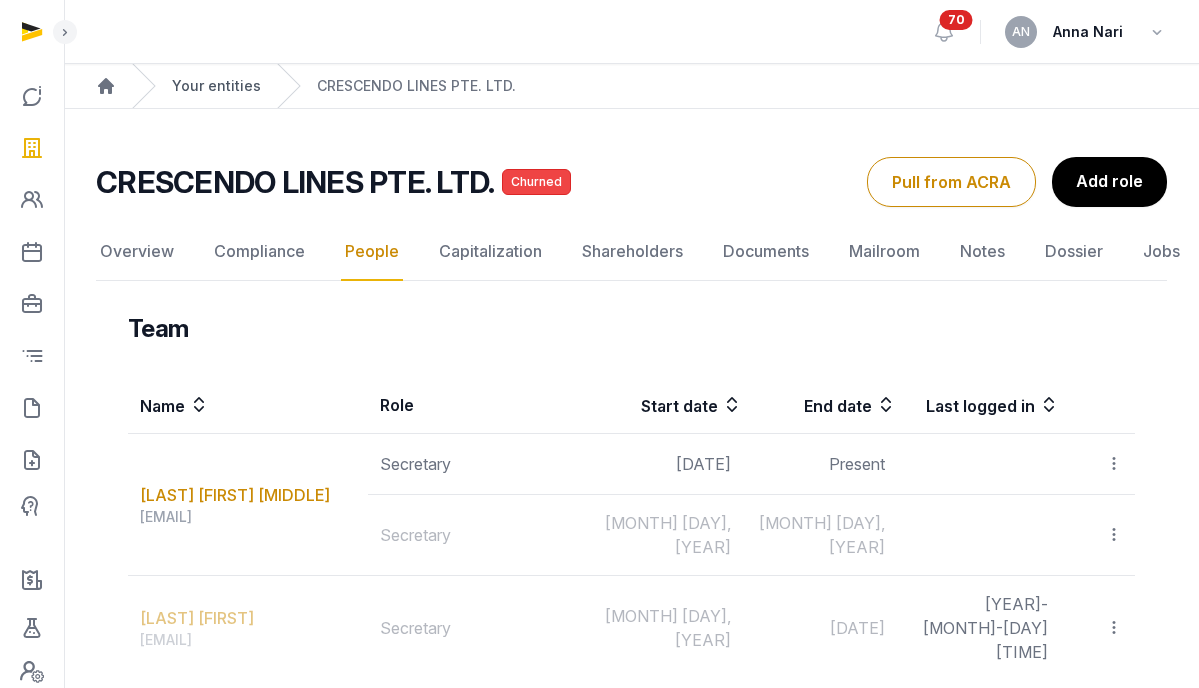 click on "Your entities" at bounding box center [216, 86] 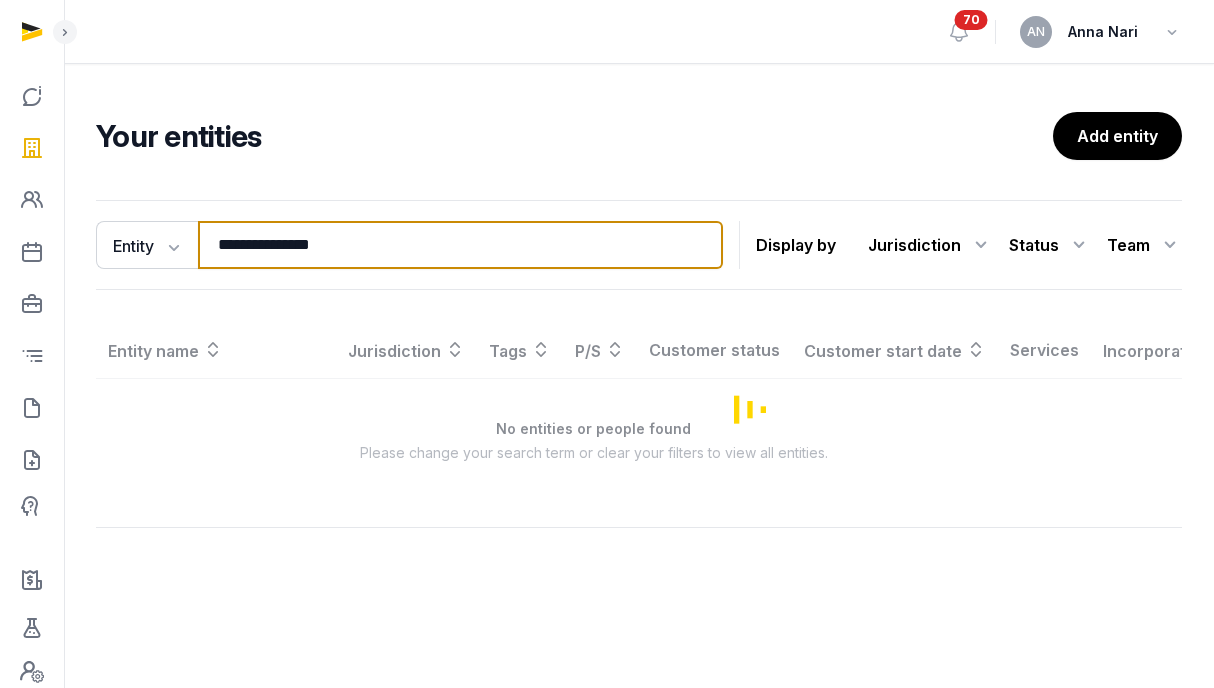 click on "**********" at bounding box center [460, 245] 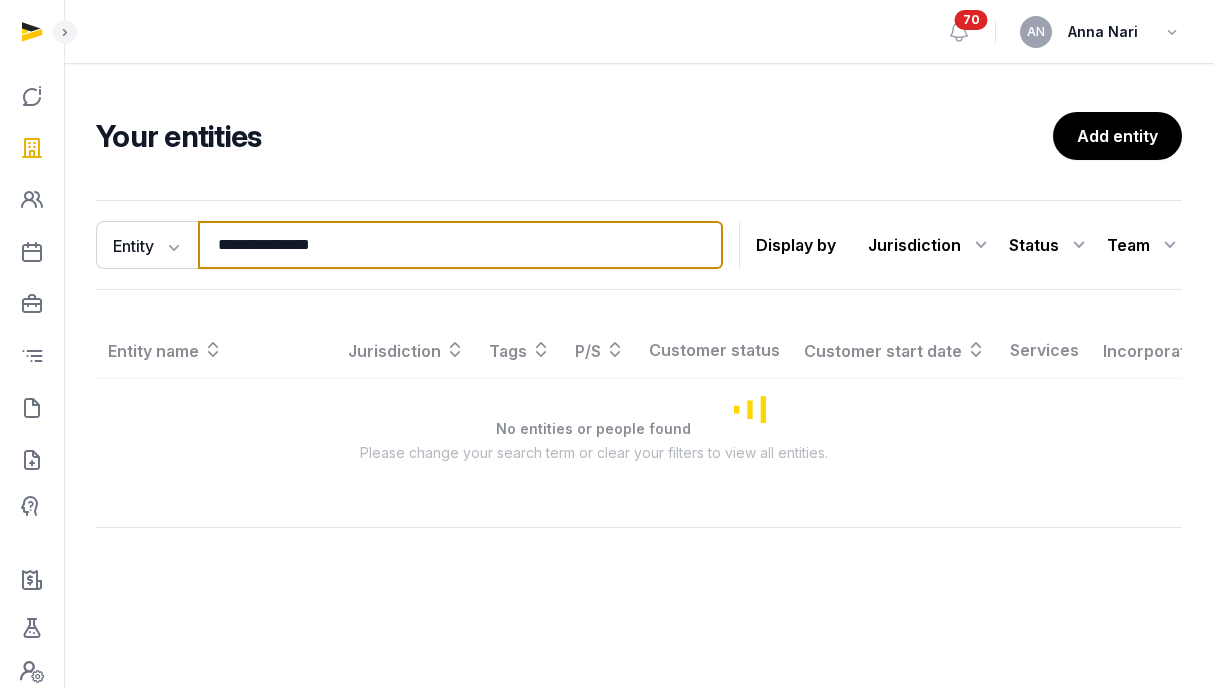 click on "**********" at bounding box center [460, 245] 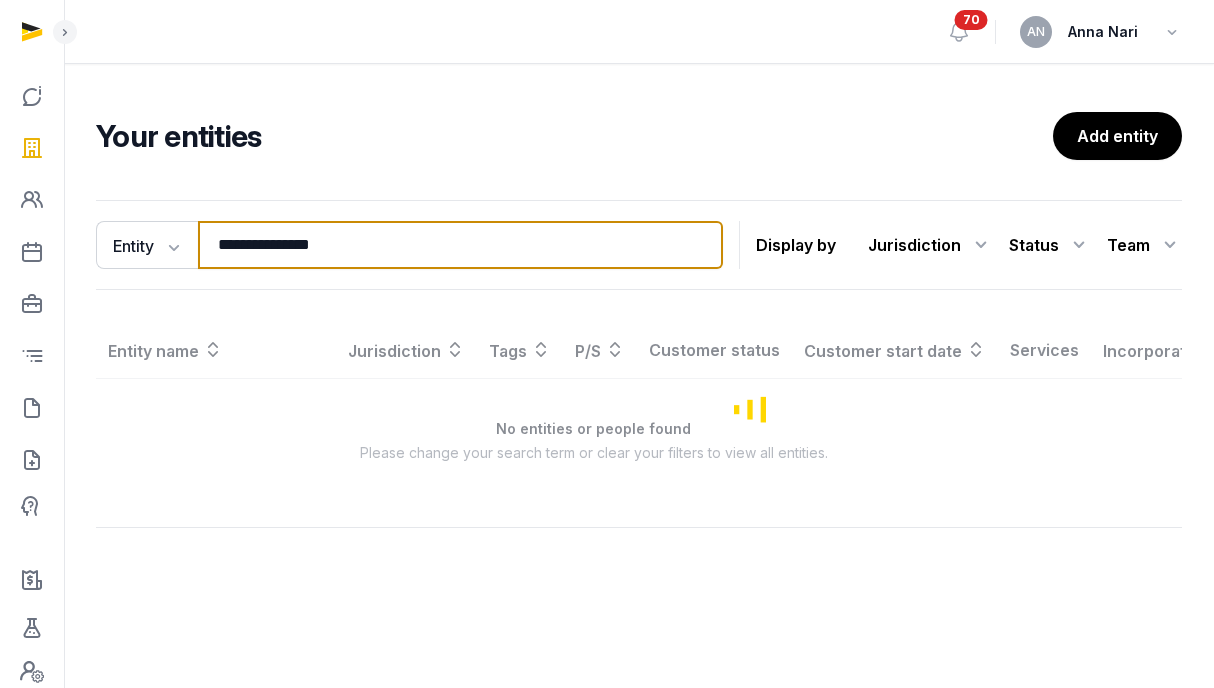 click on "**********" at bounding box center [460, 245] 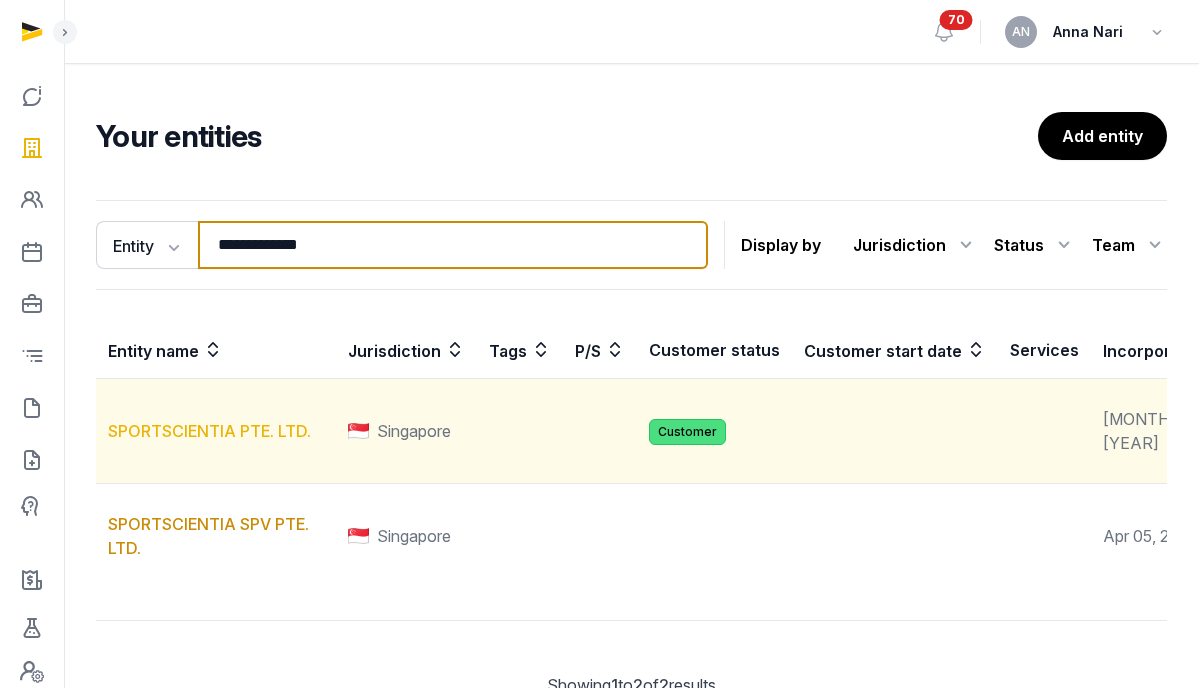 type on "**********" 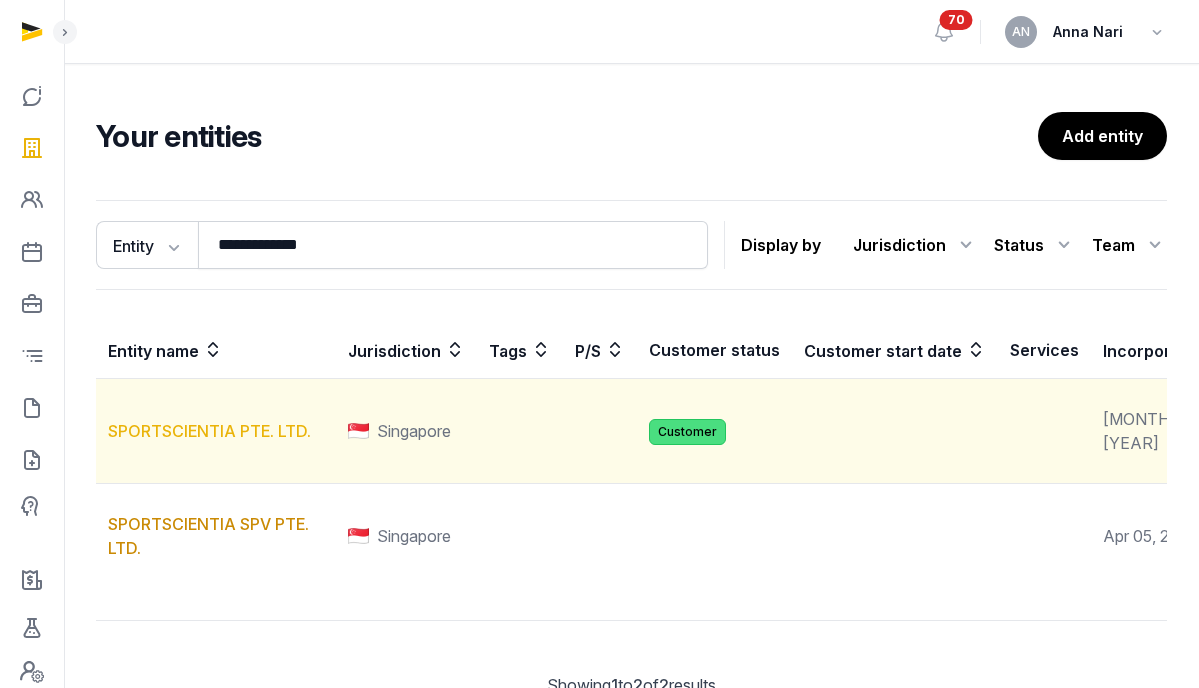 click on "SPORTSCIENTIA PTE. LTD." at bounding box center [209, 431] 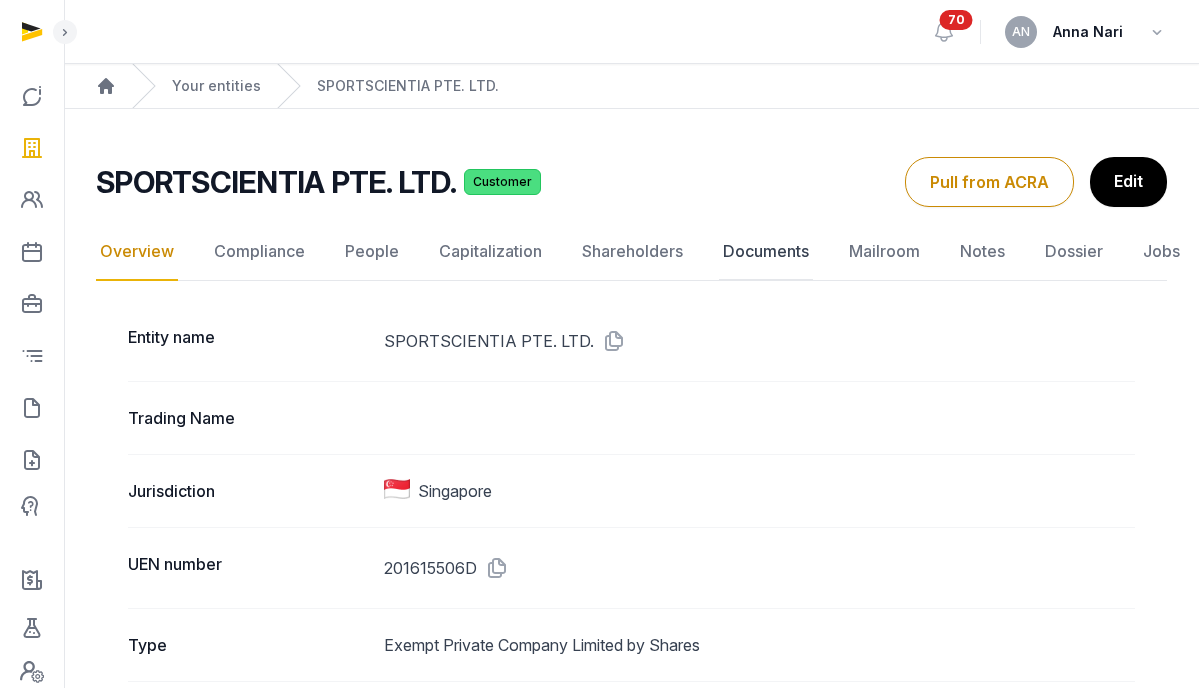 click on "Documents" 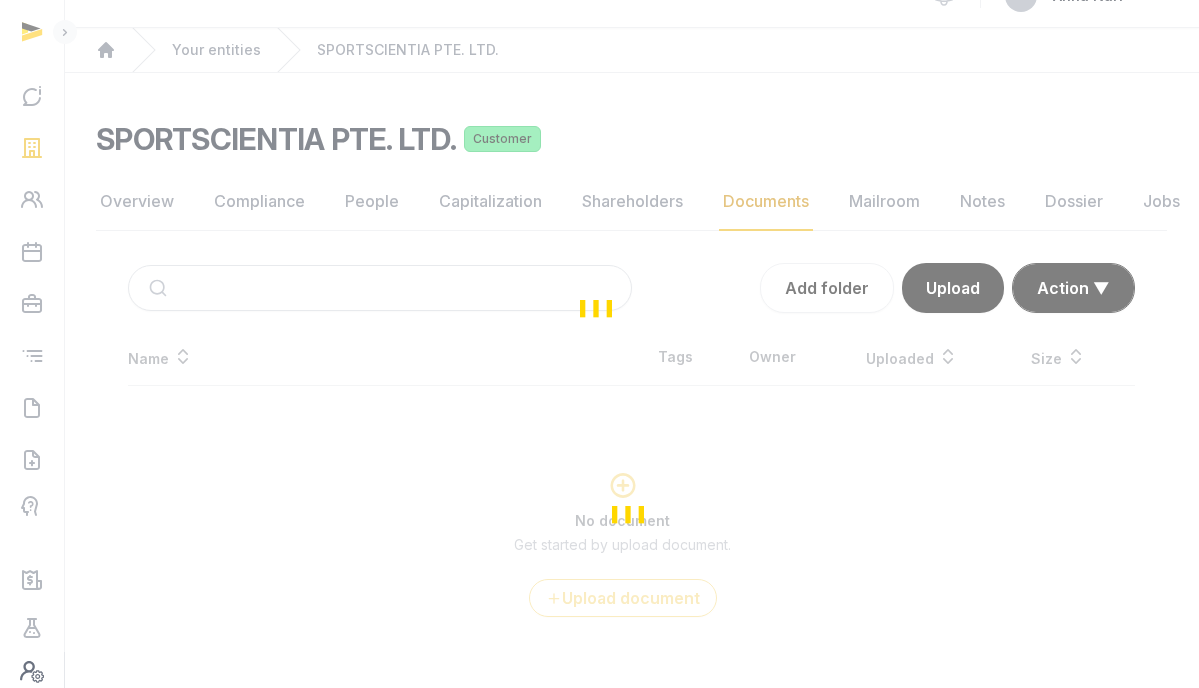 scroll, scrollTop: 86, scrollLeft: 0, axis: vertical 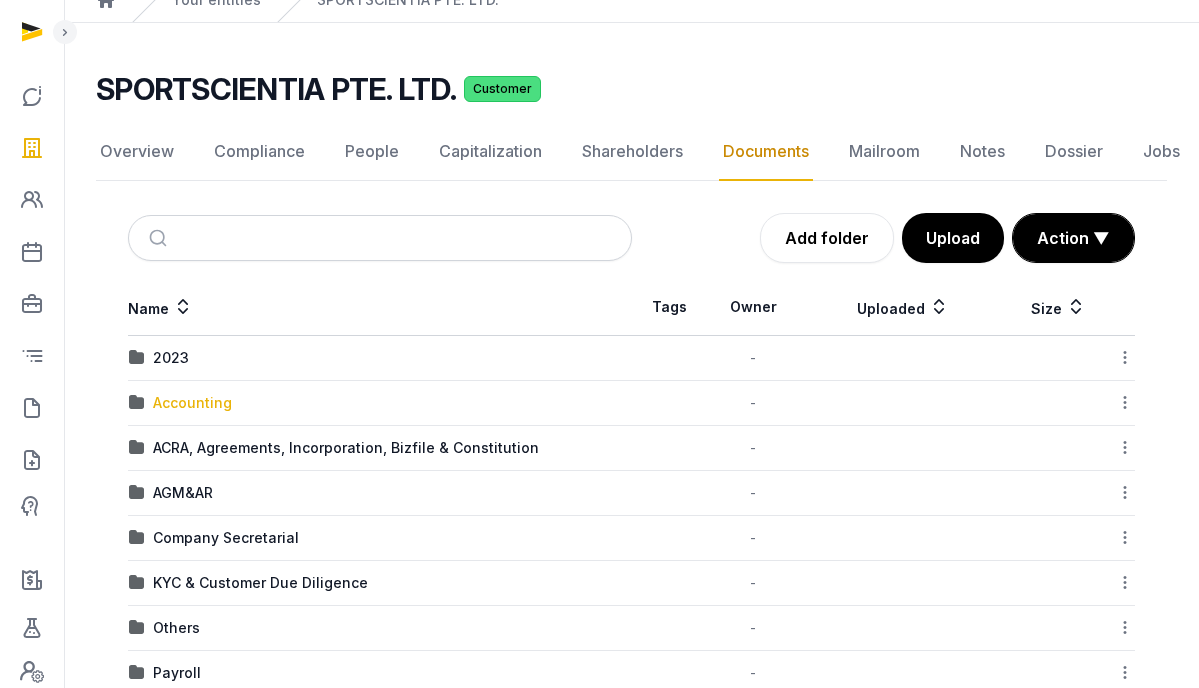 click on "Accounting" at bounding box center (192, 403) 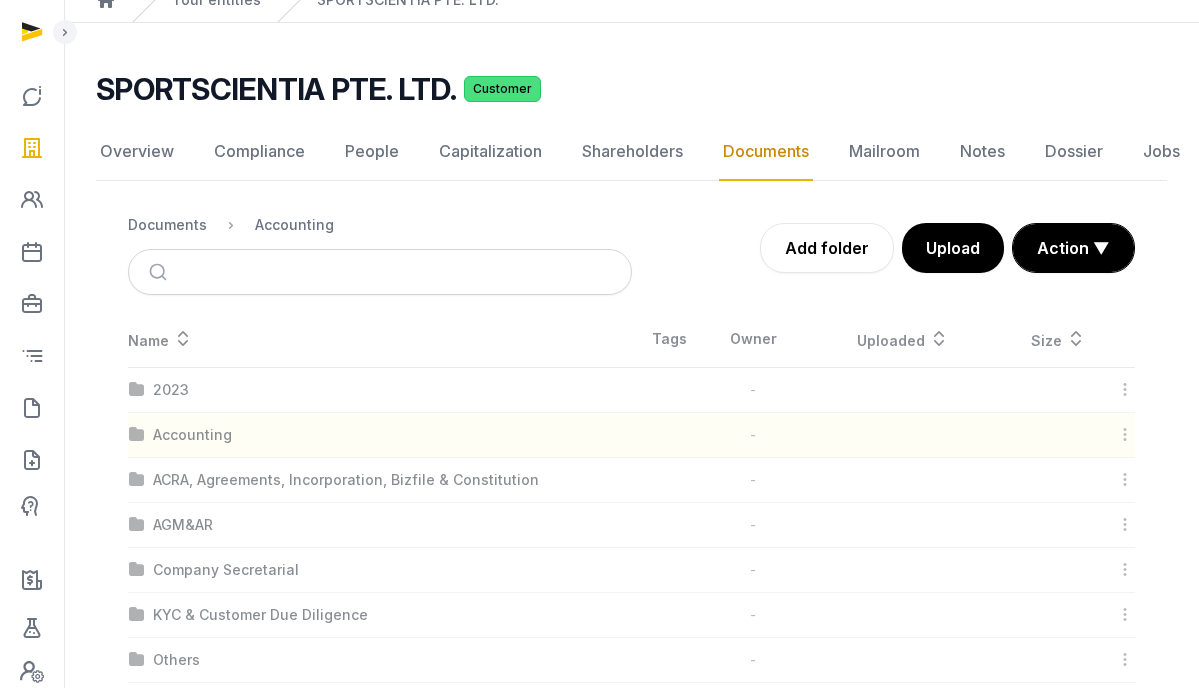 scroll, scrollTop: 0, scrollLeft: 0, axis: both 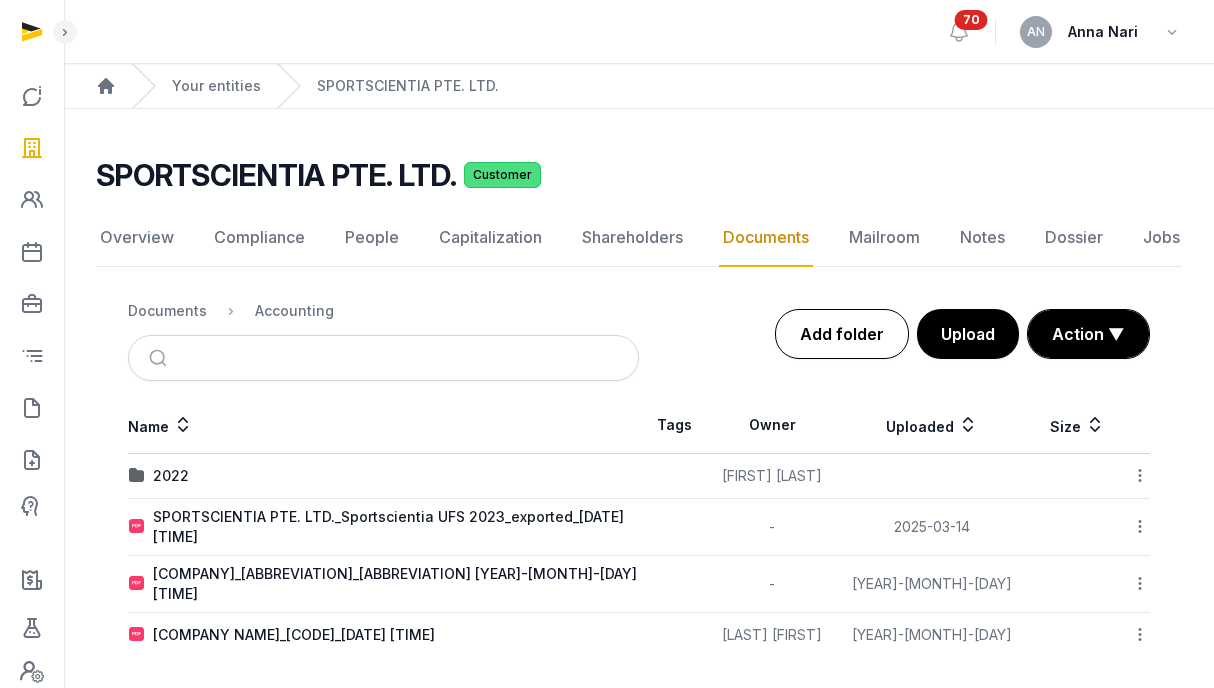 click on "Add folder" at bounding box center (842, 334) 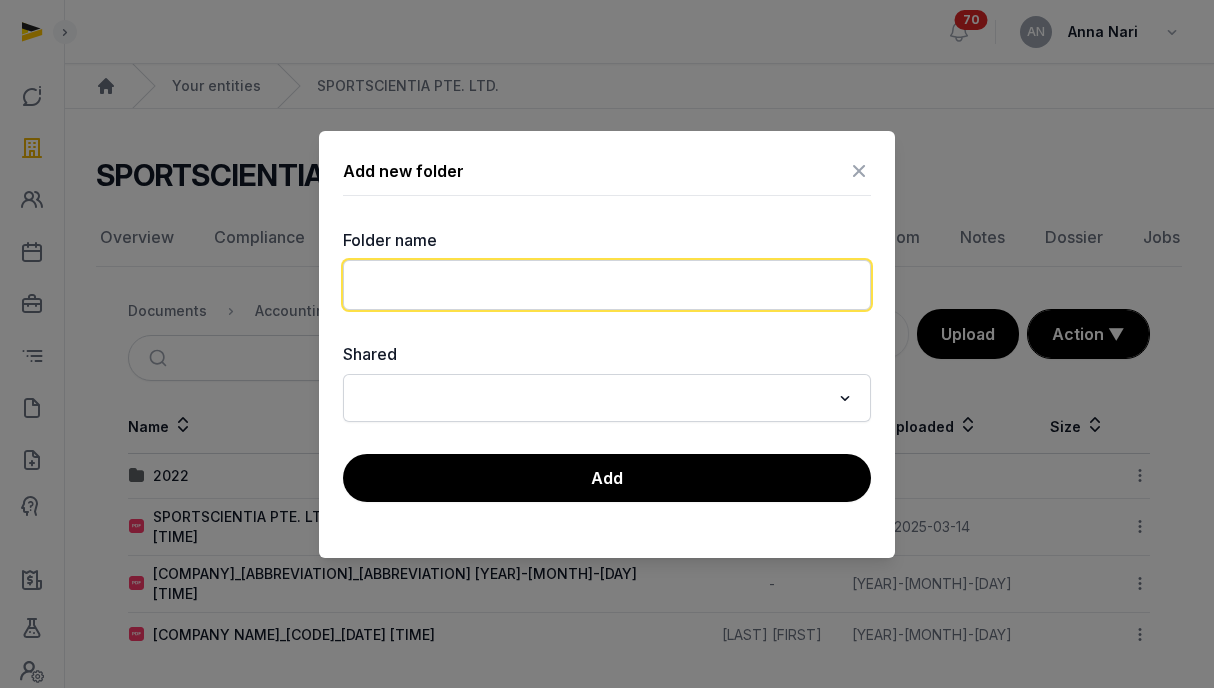 click 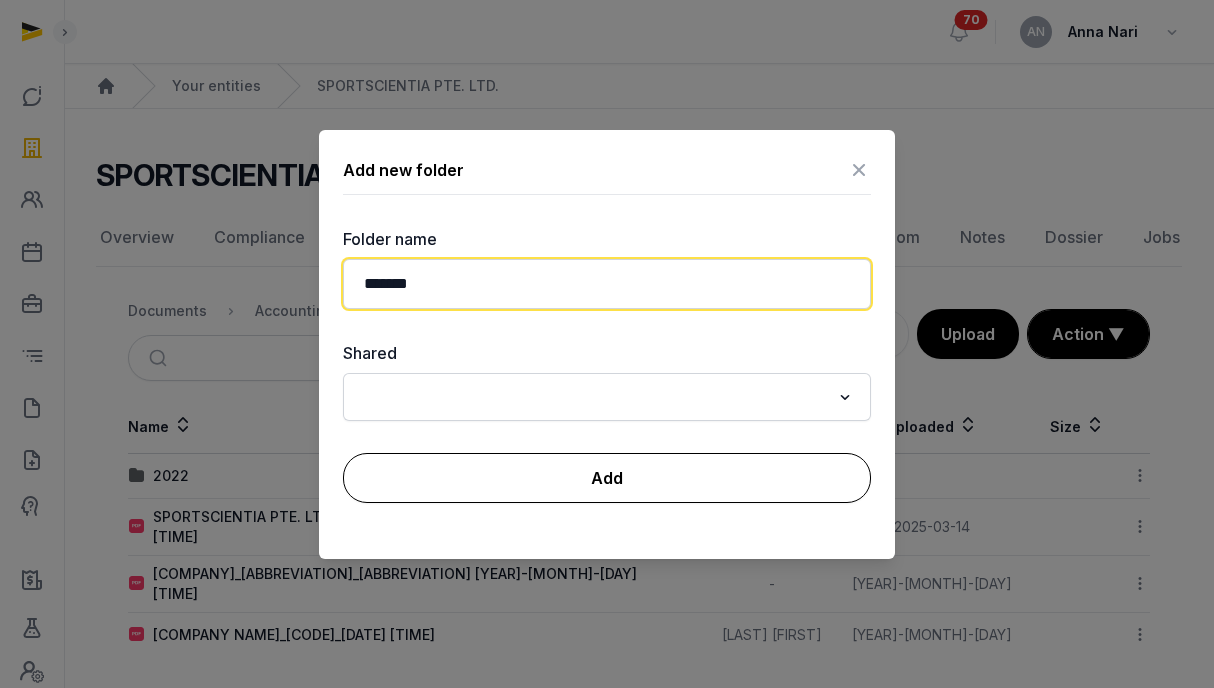 type on "*******" 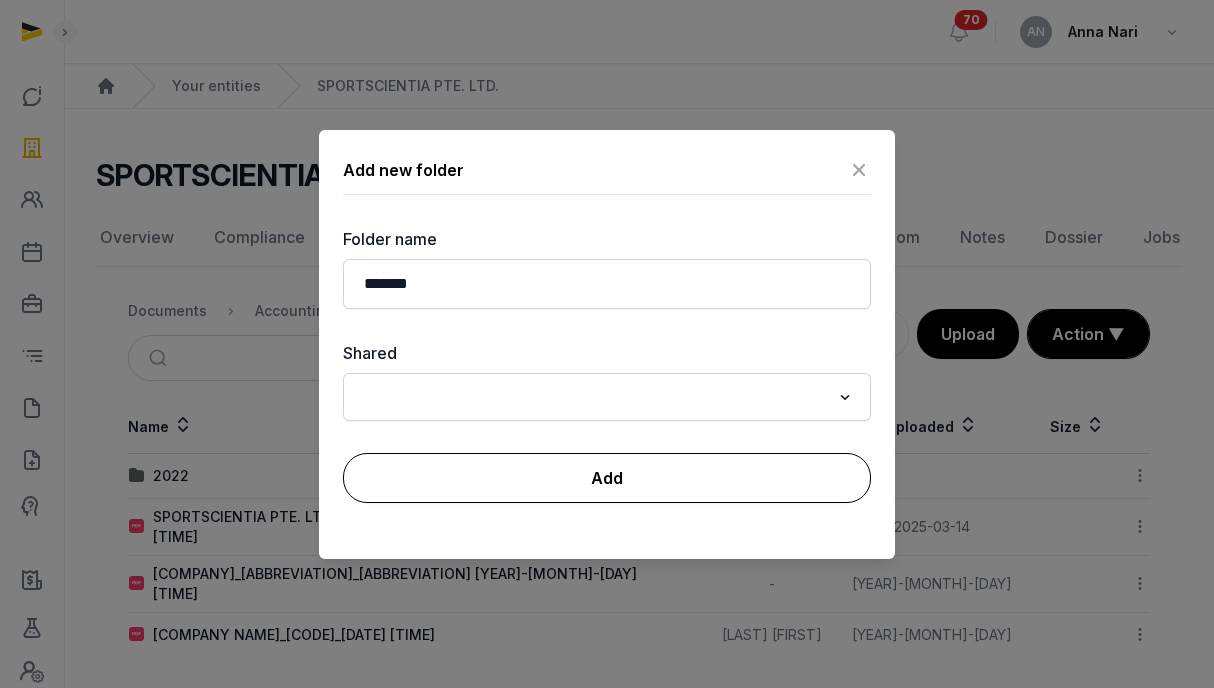click on "Add" at bounding box center (607, 478) 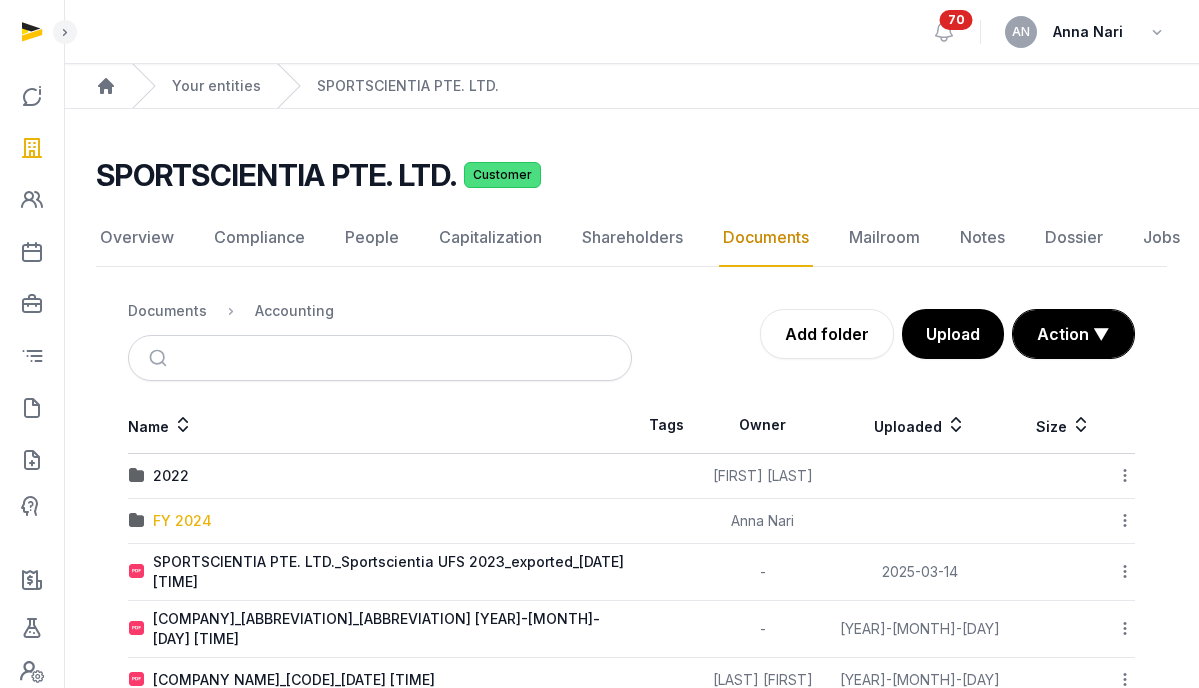 click on "FY 2024" at bounding box center [182, 521] 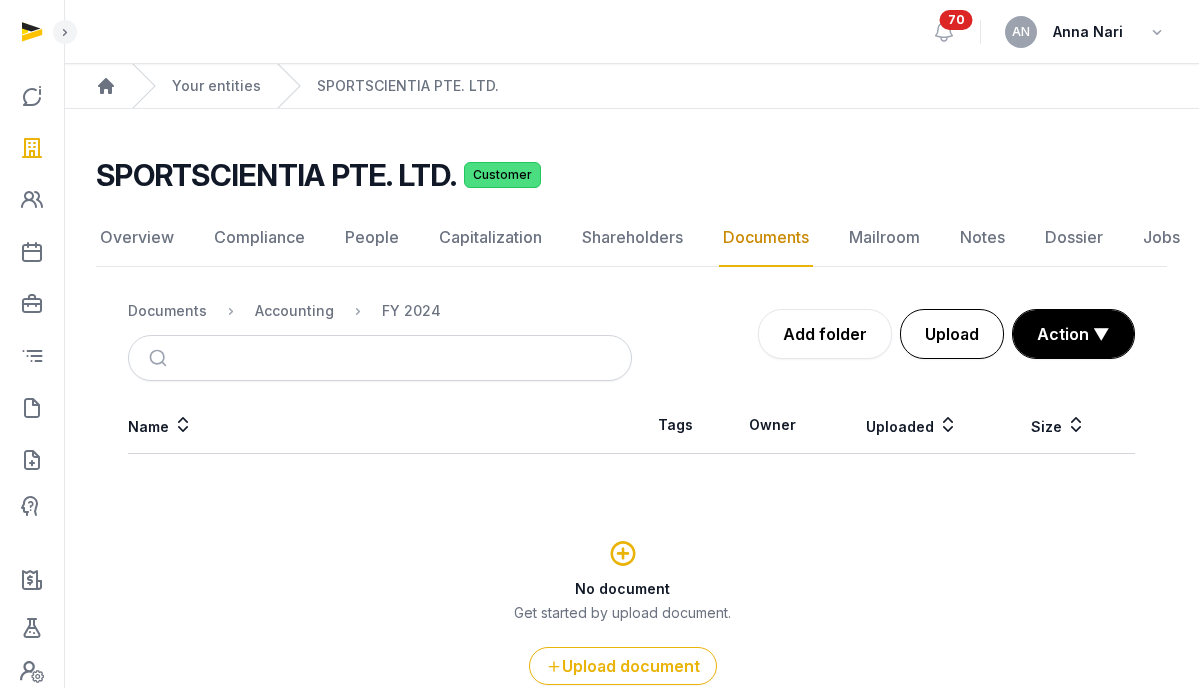 click on "Upload" at bounding box center (952, 334) 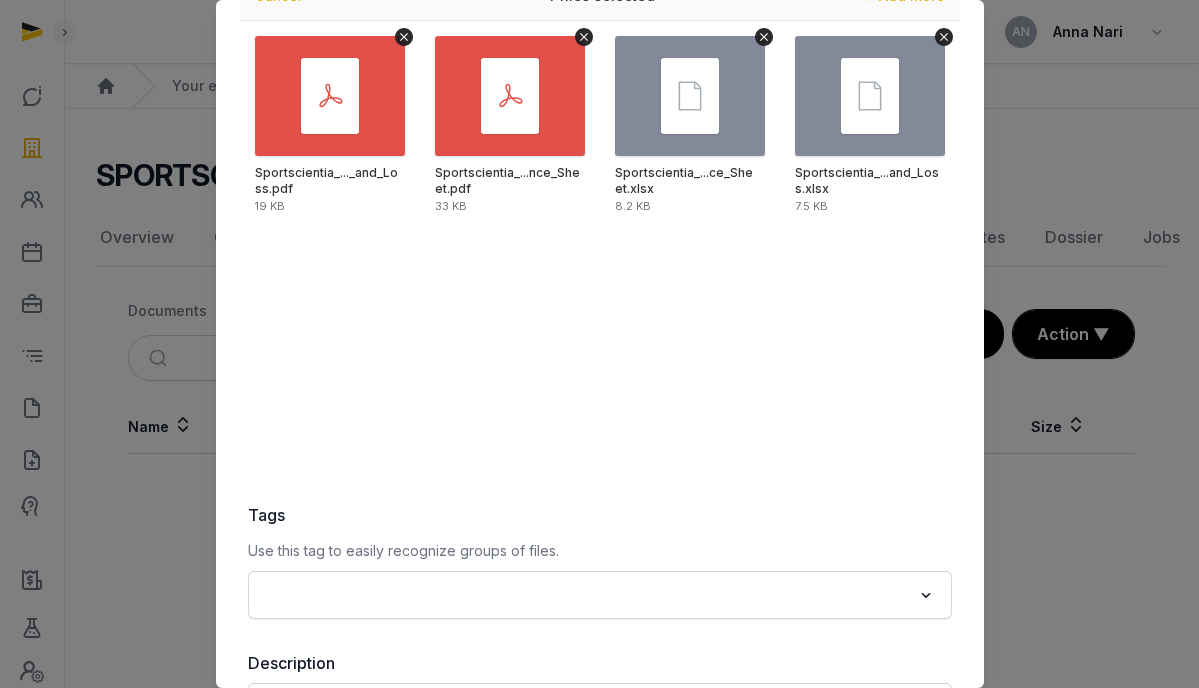 scroll, scrollTop: 290, scrollLeft: 0, axis: vertical 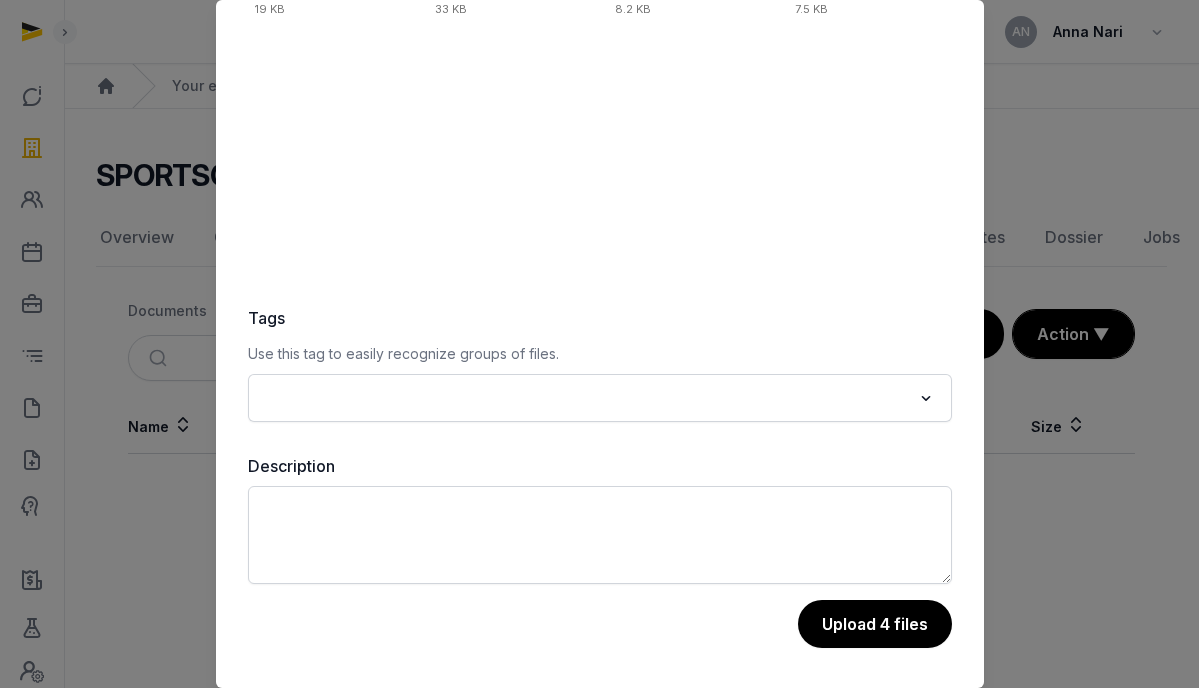 drag, startPoint x: 867, startPoint y: 624, endPoint x: 856, endPoint y: 623, distance: 11.045361 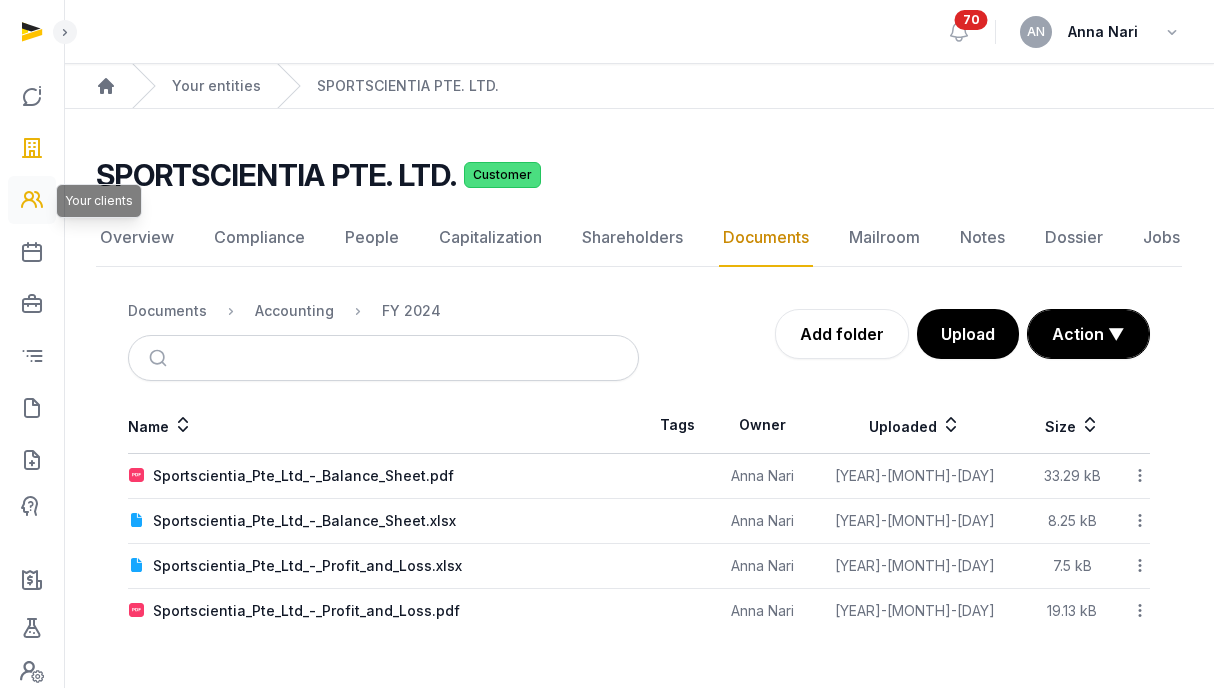 click at bounding box center (32, 200) 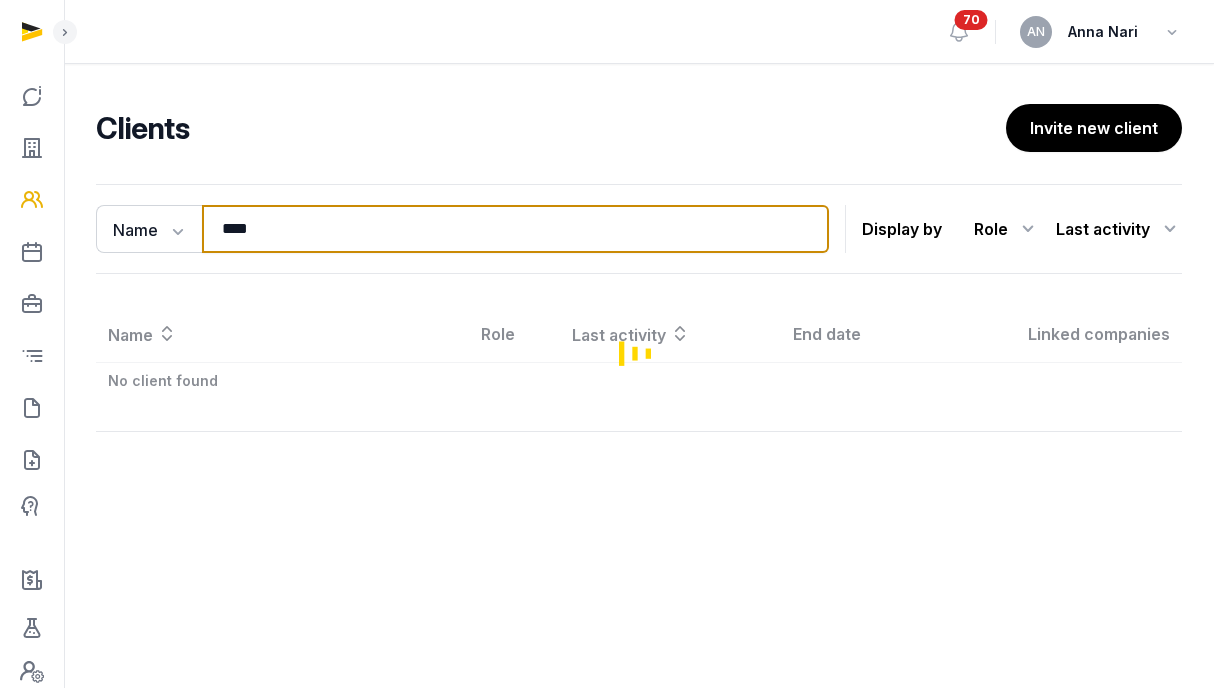 click on "****" at bounding box center (515, 229) 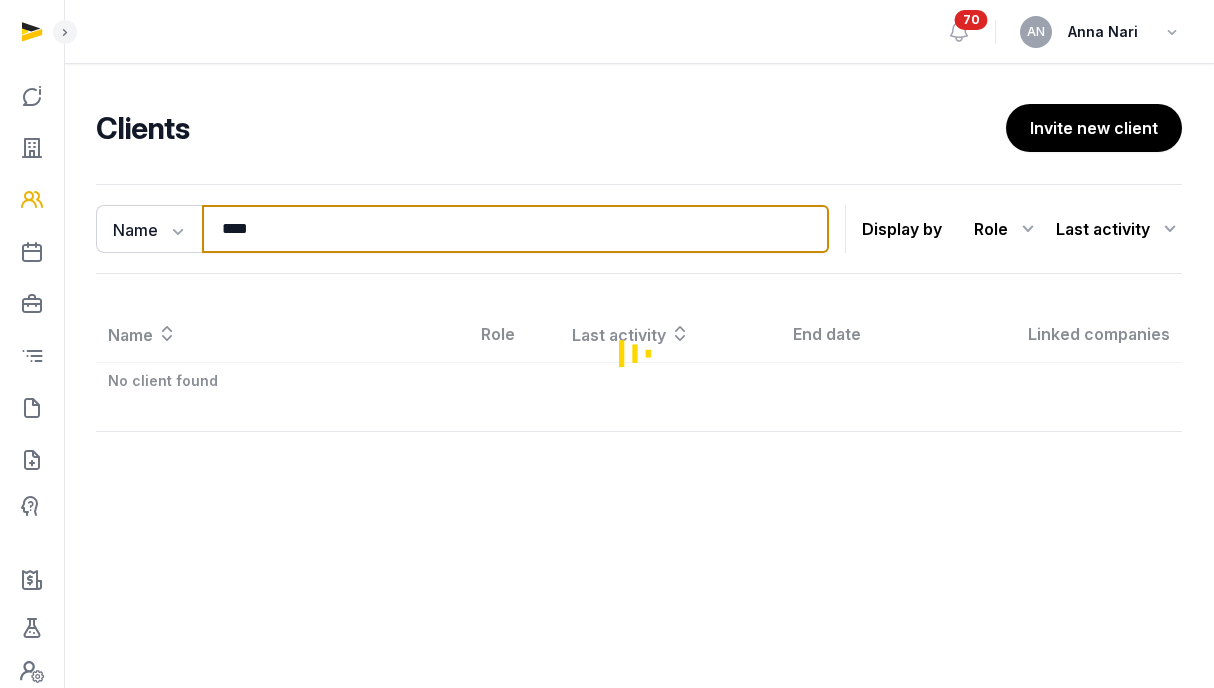 click on "****" at bounding box center (515, 229) 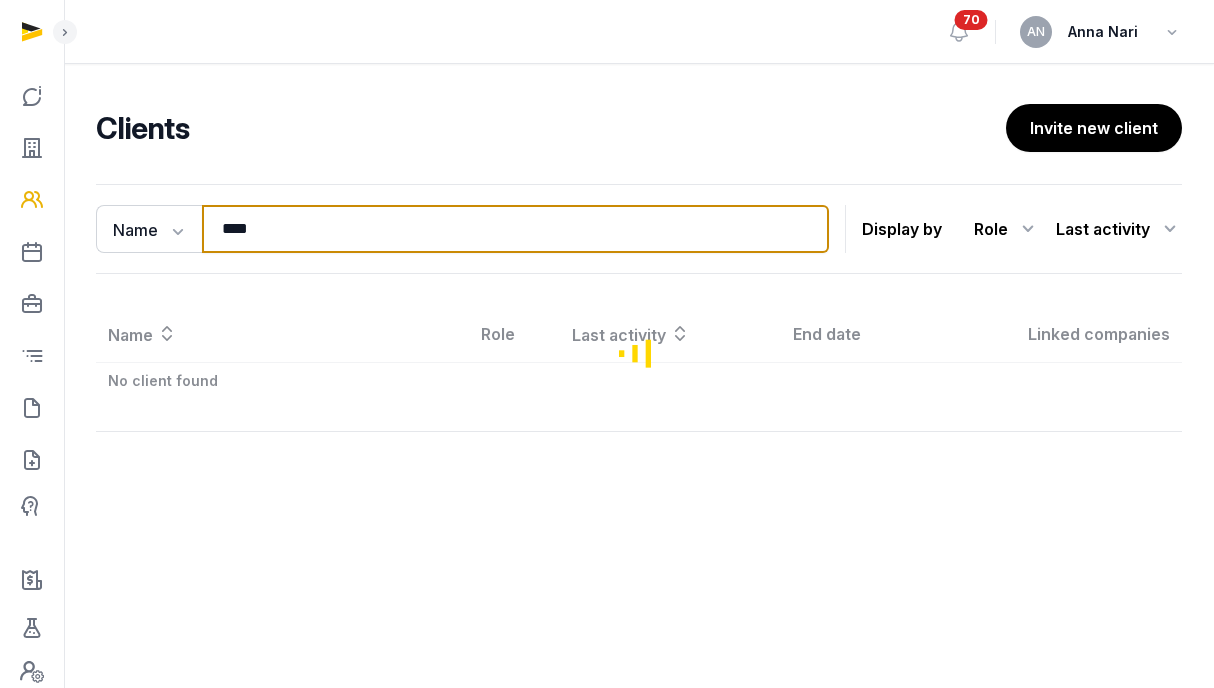 click on "****" at bounding box center [515, 229] 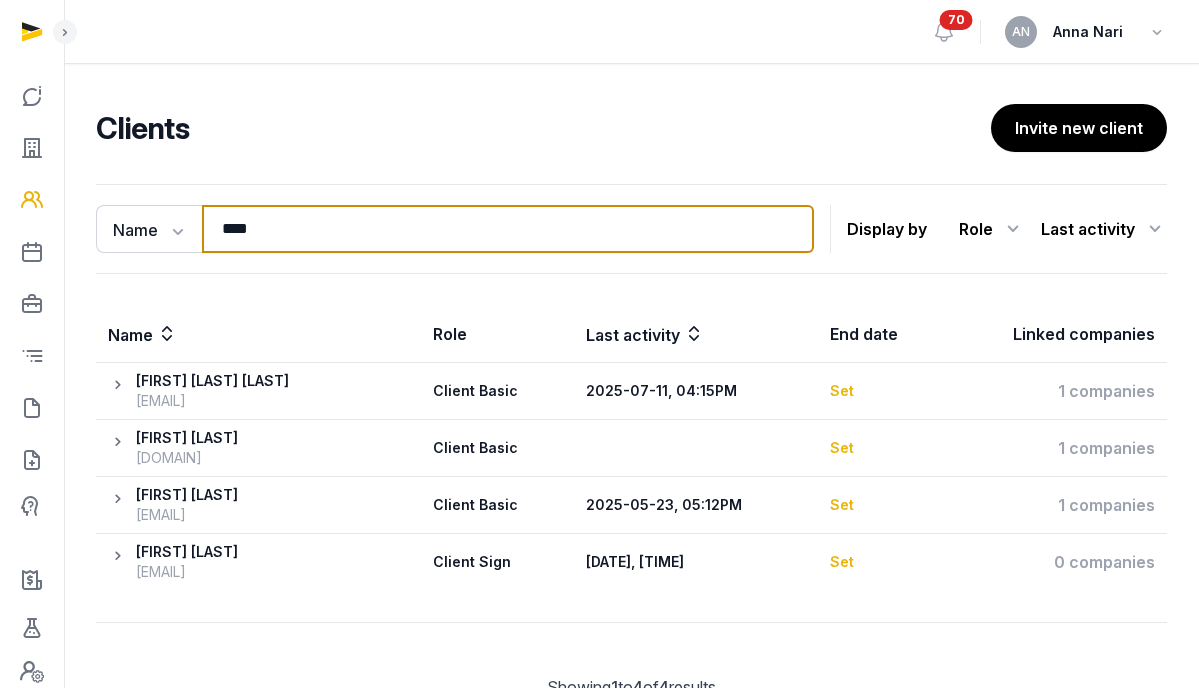 type on "****" 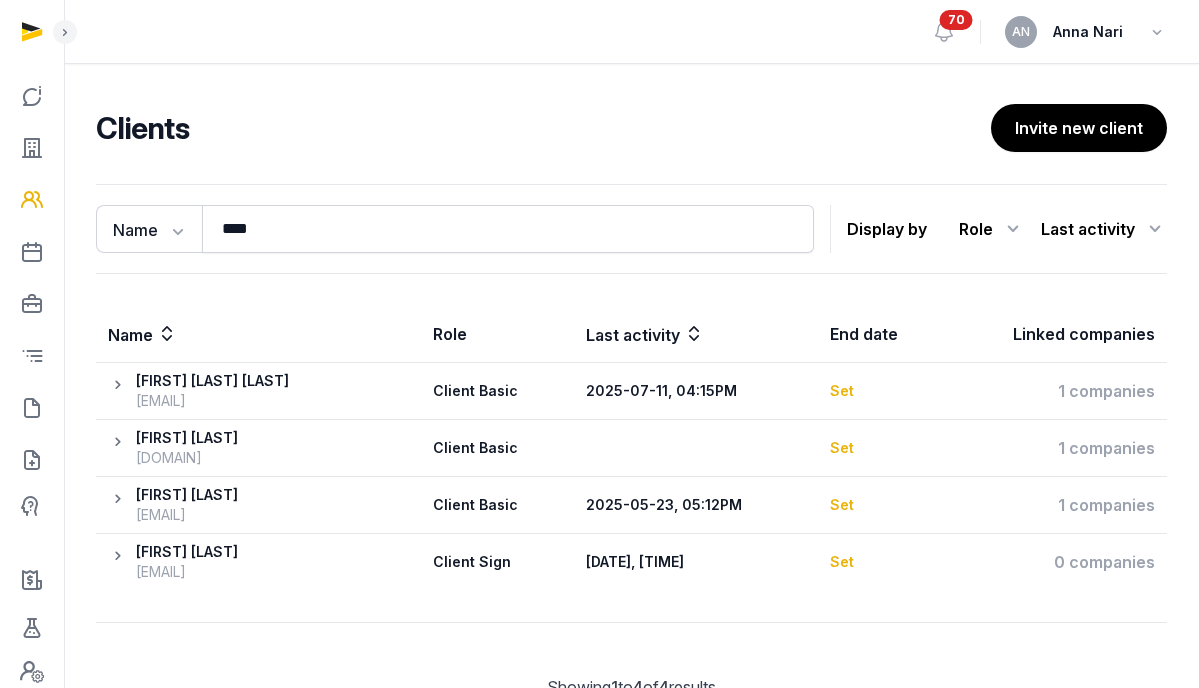 click at bounding box center [122, 562] 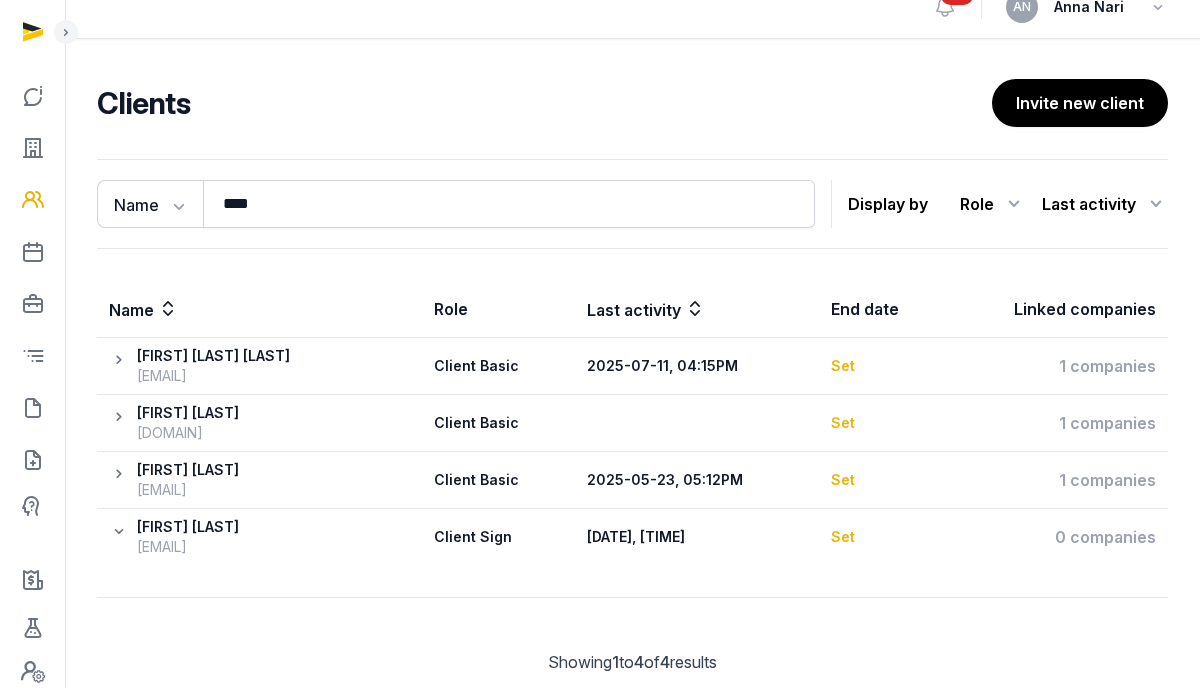 scroll, scrollTop: 75, scrollLeft: 0, axis: vertical 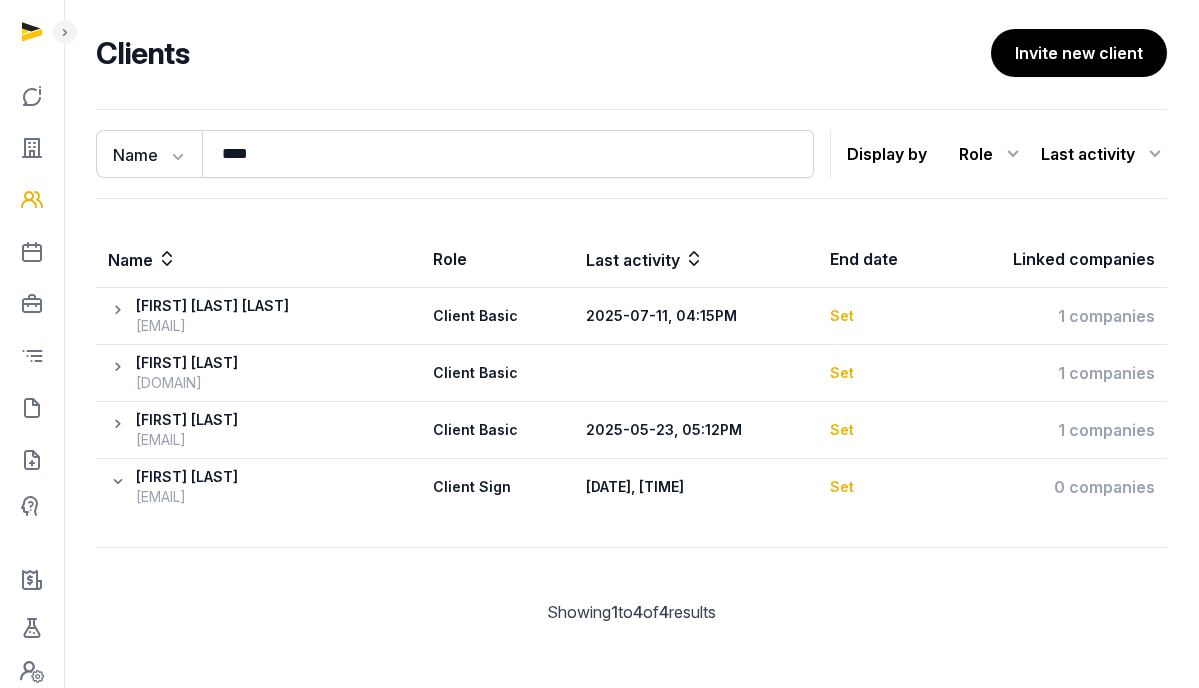 click on "Tran Hoang Chau chau@chautfifth.com" at bounding box center (258, 487) 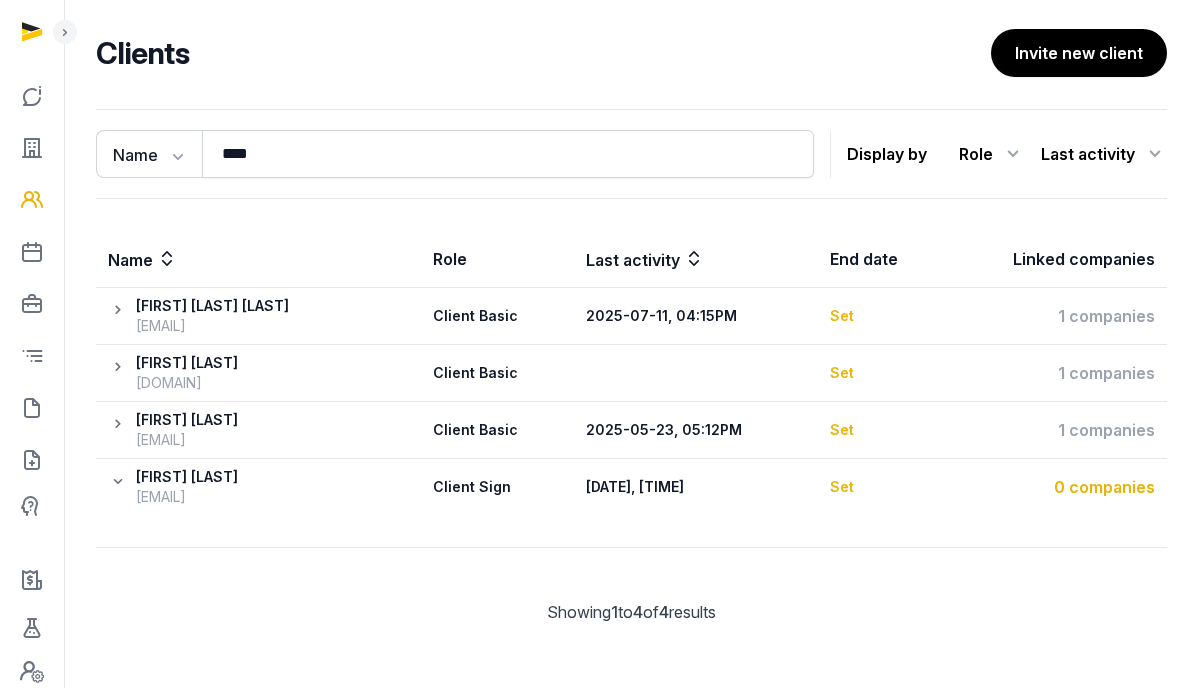 click on "0 companies" at bounding box center [1054, 487] 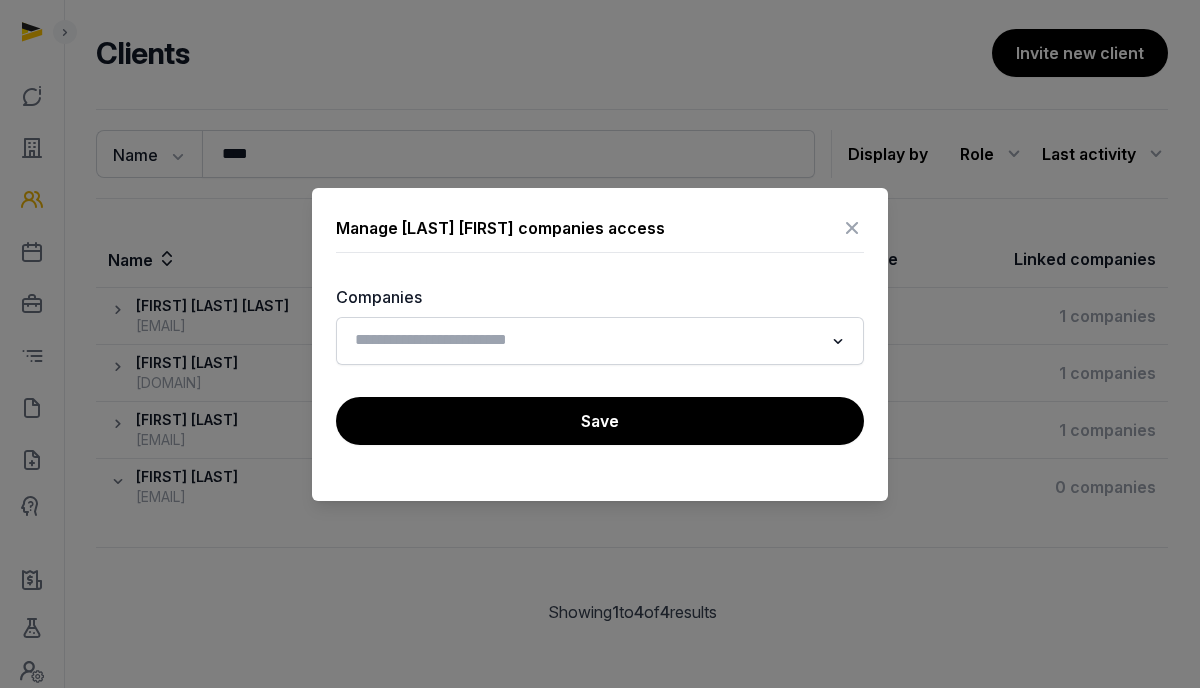 click 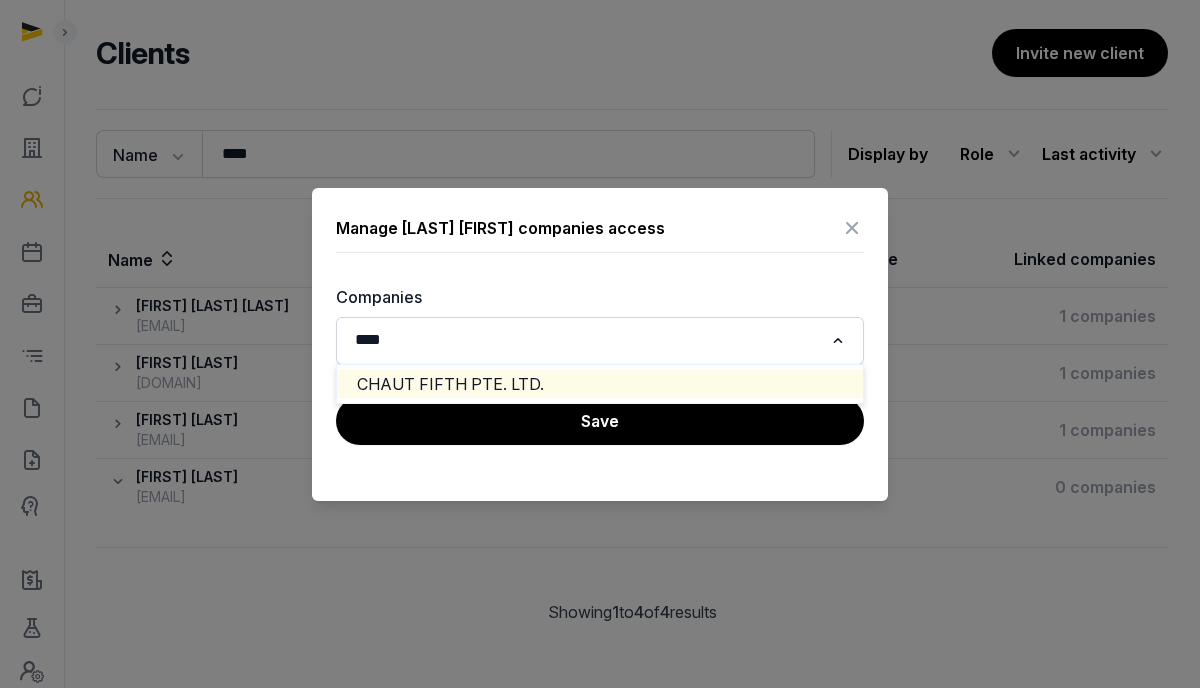 click on "CHAUT FIFTH PTE. LTD." 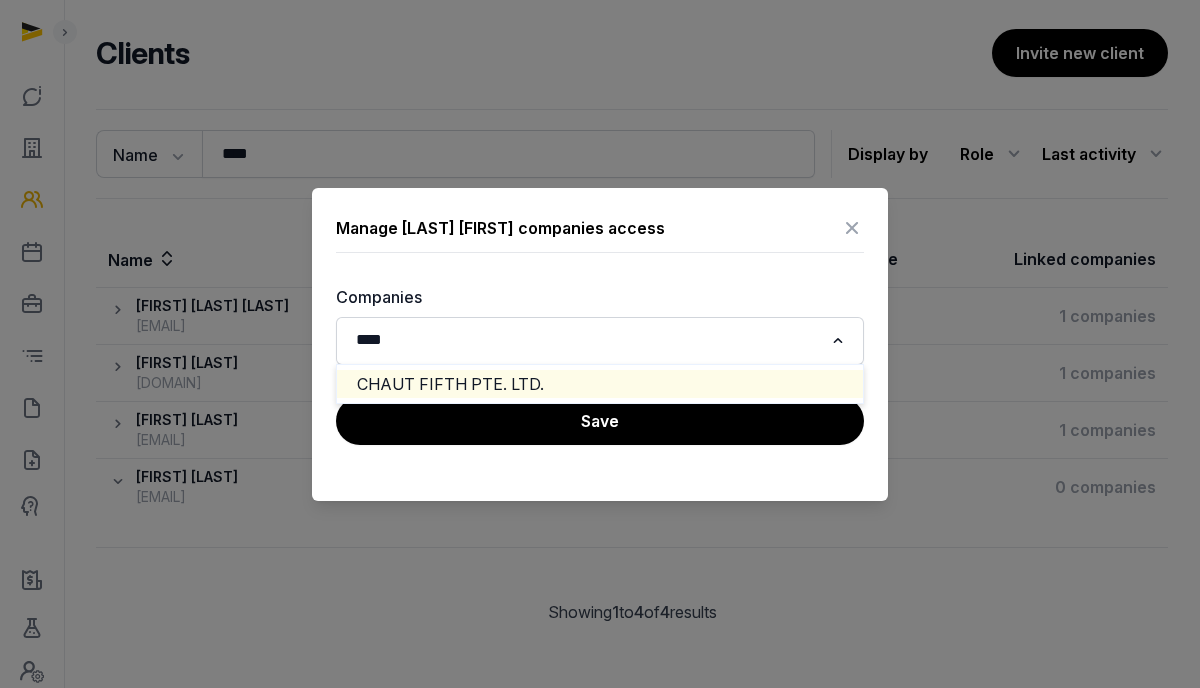 type 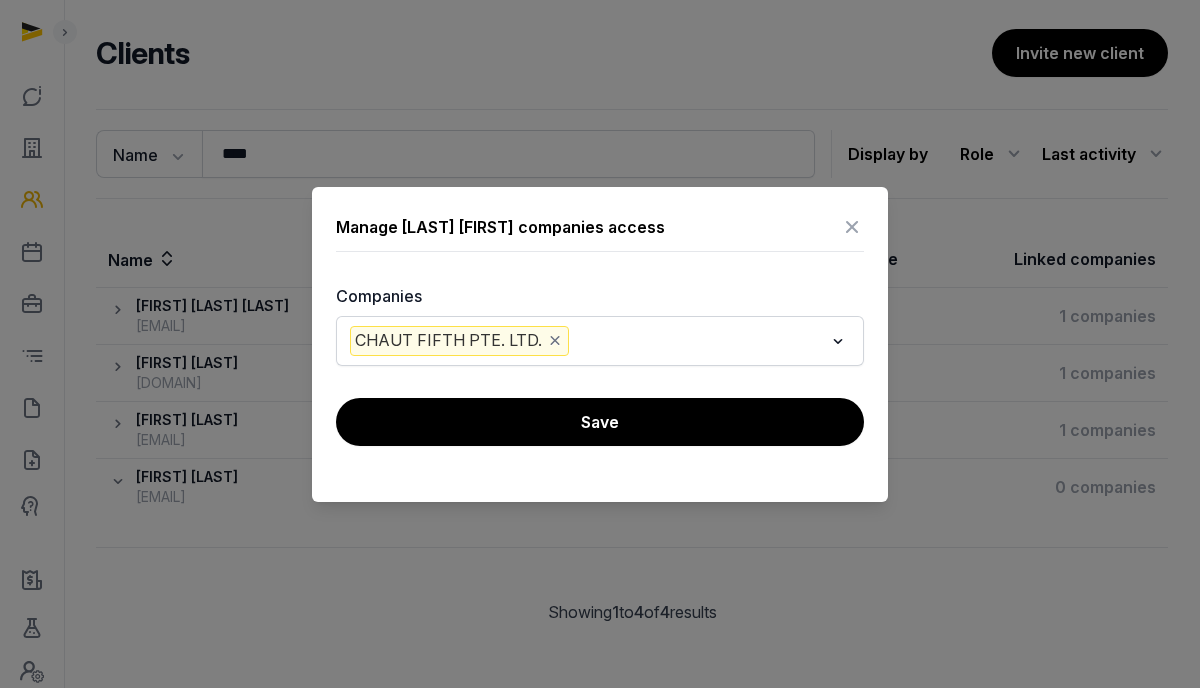 click on "Save" at bounding box center (600, 422) 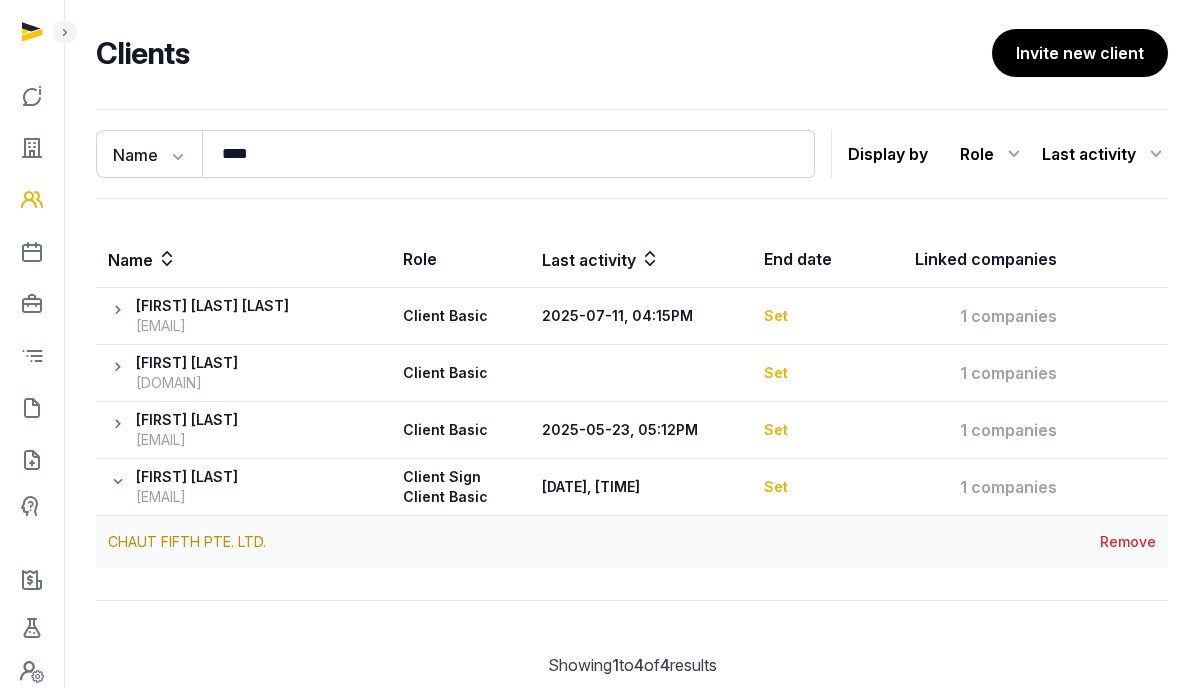 click at bounding box center (122, 373) 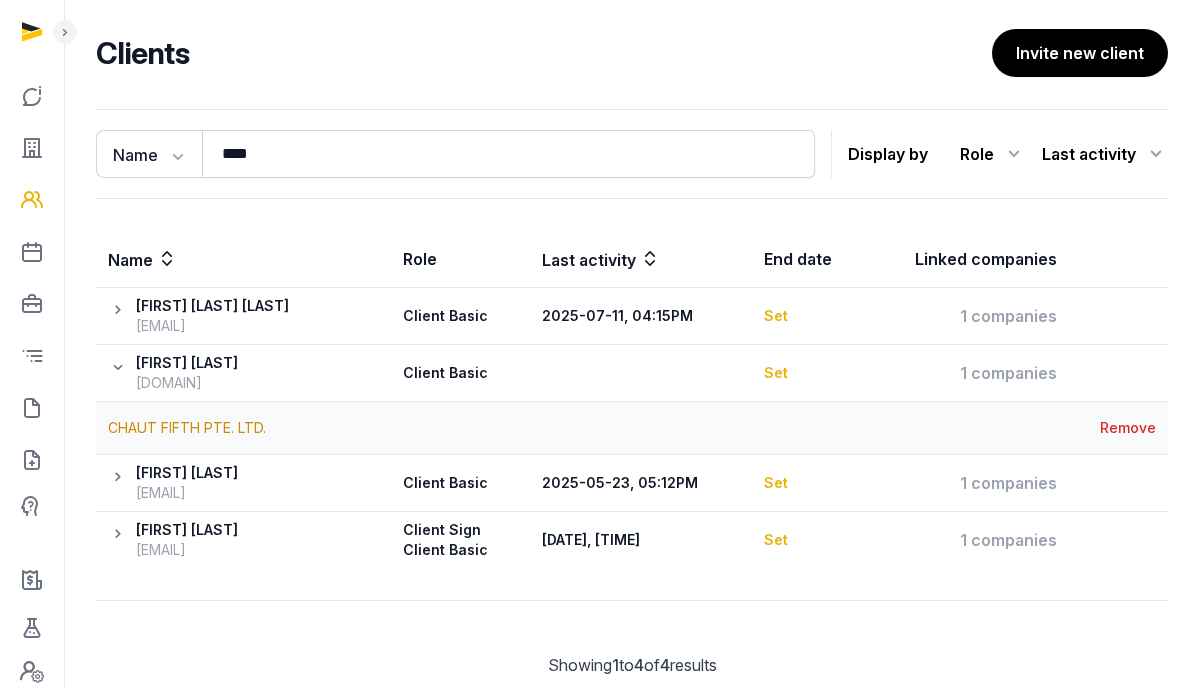 click at bounding box center [122, 483] 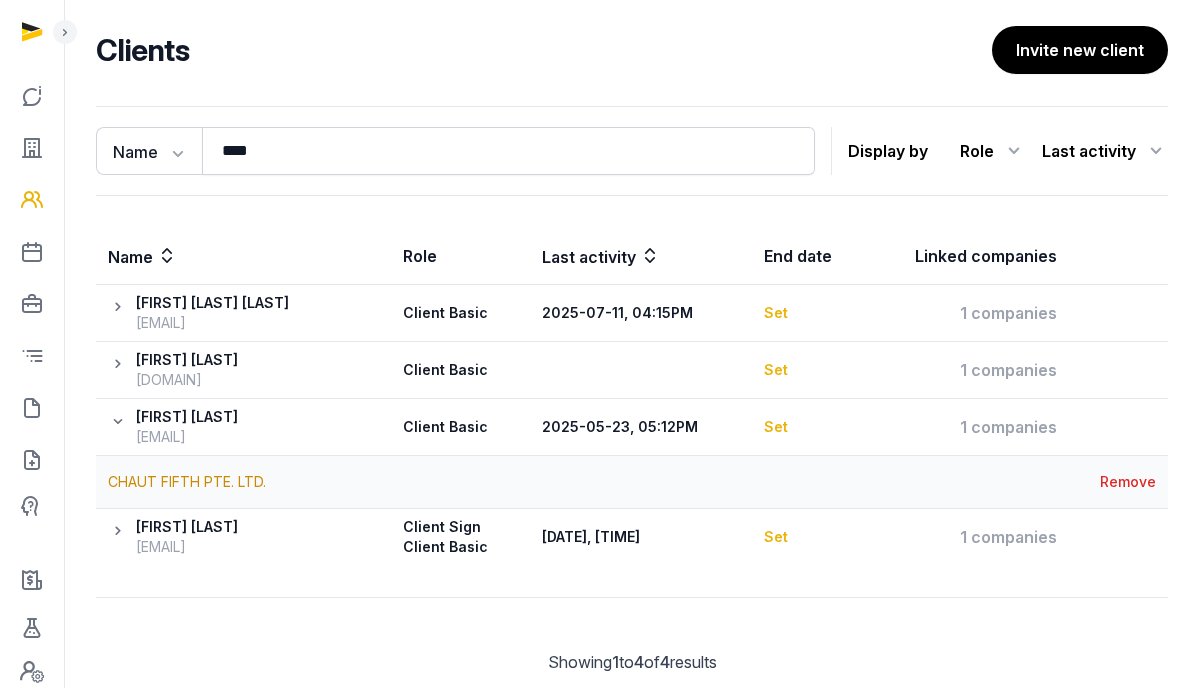 scroll, scrollTop: 79, scrollLeft: 0, axis: vertical 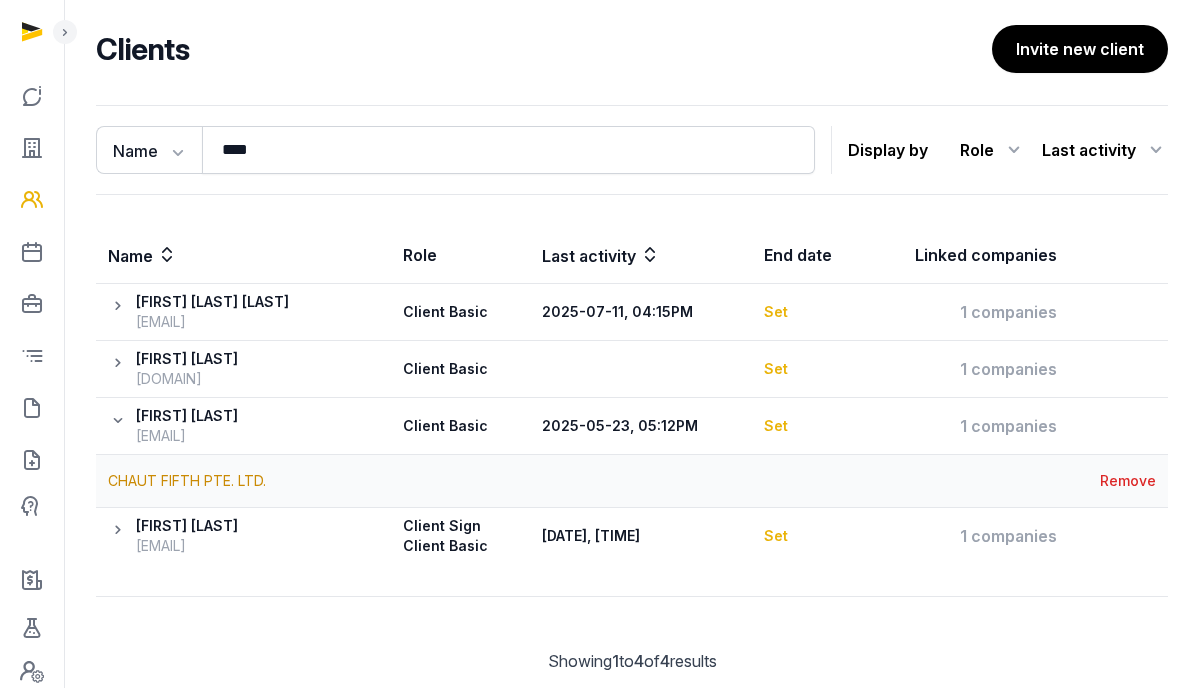 click at bounding box center [122, 536] 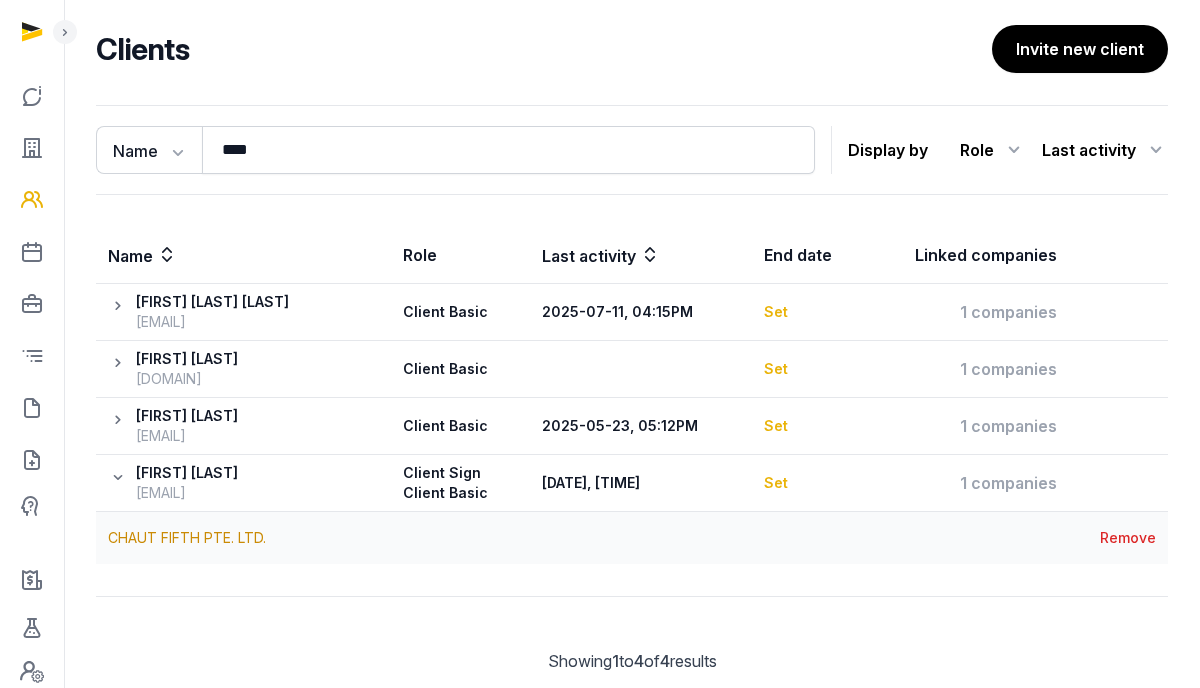 click on "Name  Name Email Entity **** Search Display by  Role  All roles Client Basic Client Sign Only Client Verify Only Client View Document as CC  Last activity  All Yes No  Name   Role   Last activity   End date   Linked companies  JONATHAN CHAU NGUYEN jonathan@unsensible.com Client Basic 2025-07-11, 04:15PM Set 1 companies UNSENSIBLE PTE. LTD. Remove Tran Hoang Chau chauhoangtran0705@gmail.com Client Basic Set 1 companies CHAUT FIFTH PTE. LTD. Remove Tran Hoang Chau chautfifth@gmail.com Client Basic 2025-05-23, 05:12PM Set 1 companies CHAUT FIFTH PTE. LTD. Remove Tran Hoang Chau chau@chautfifth.com Client Sign Client Basic 2025-07-15, 05:12PM Set 1 companies CHAUT FIFTH PTE. LTD. Remove  Showing  1  to  15  of  4  results   Showing  1  to  4  of  4  results" at bounding box center (632, 405) 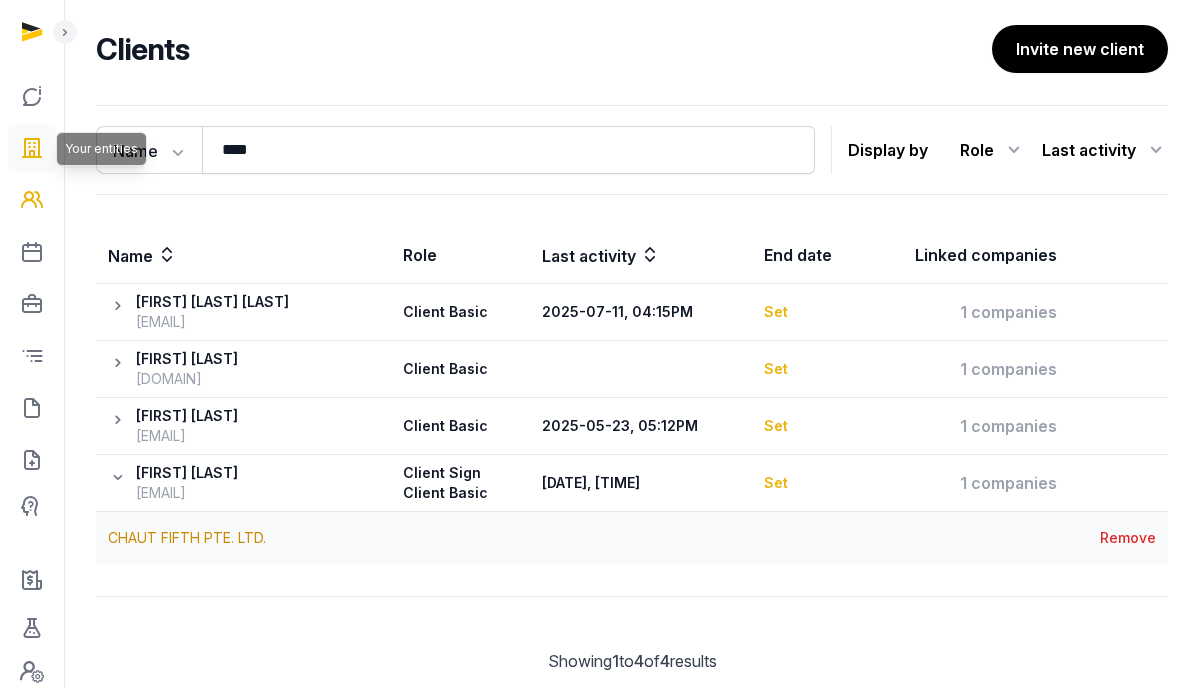 click at bounding box center (32, 148) 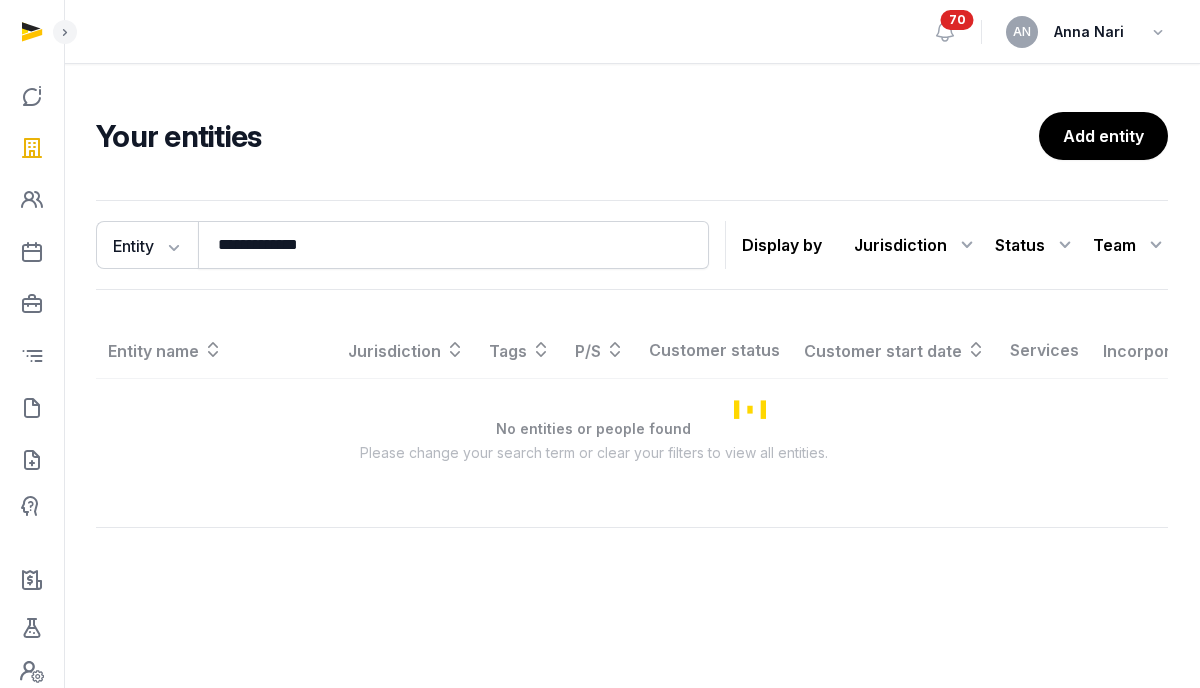 scroll, scrollTop: 0, scrollLeft: 0, axis: both 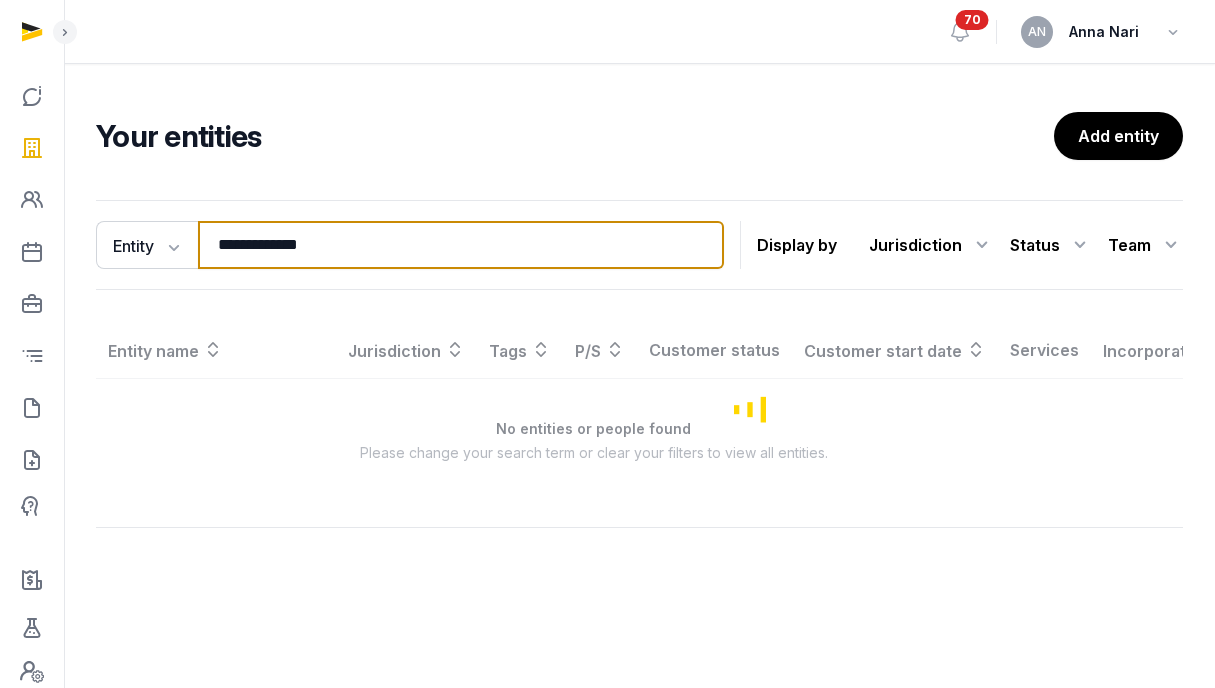 click on "**********" at bounding box center (461, 245) 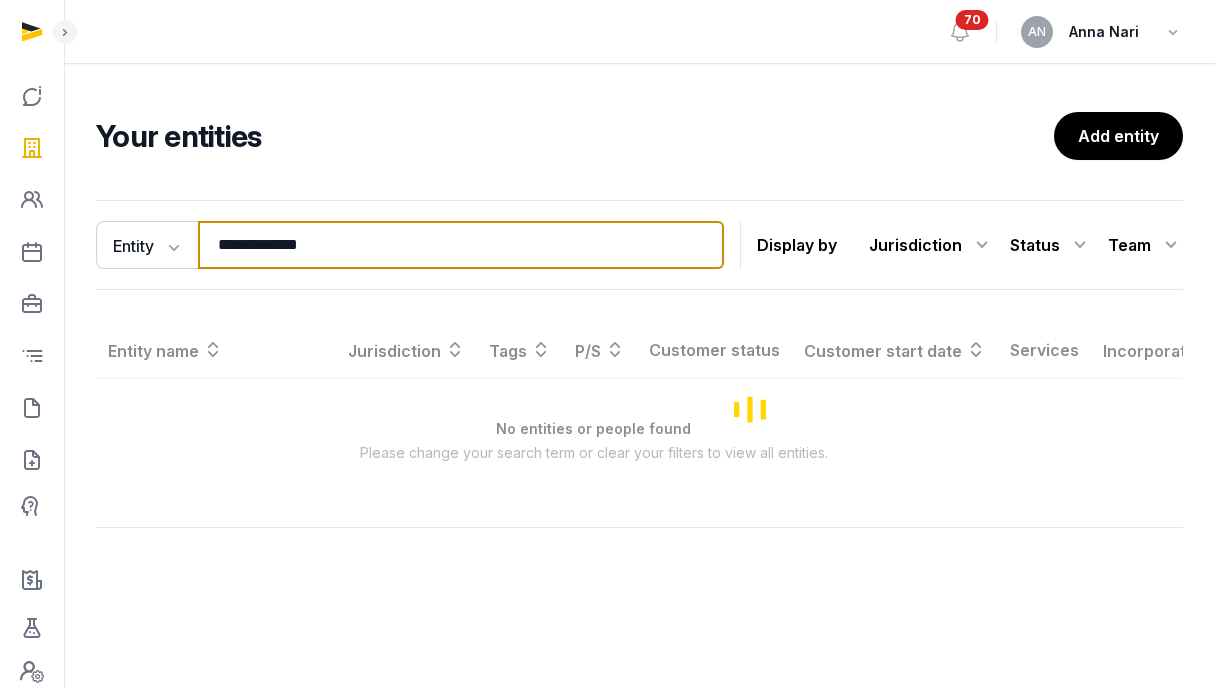 click on "**********" at bounding box center [461, 245] 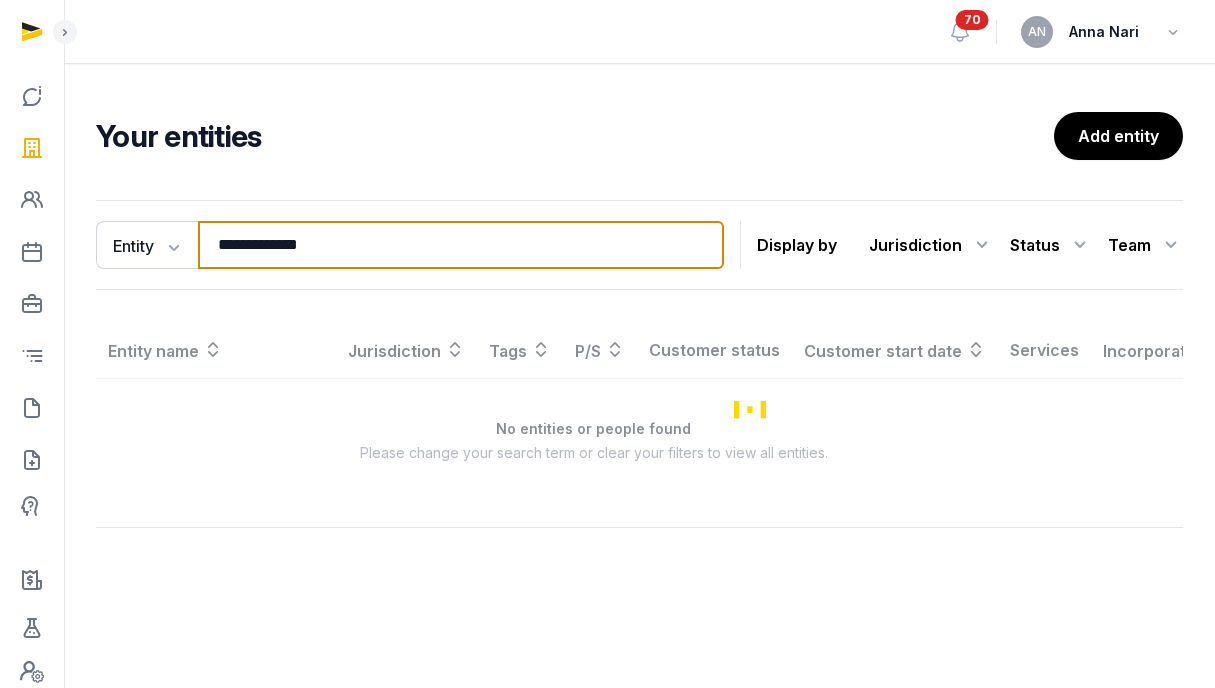 click on "**********" at bounding box center (461, 245) 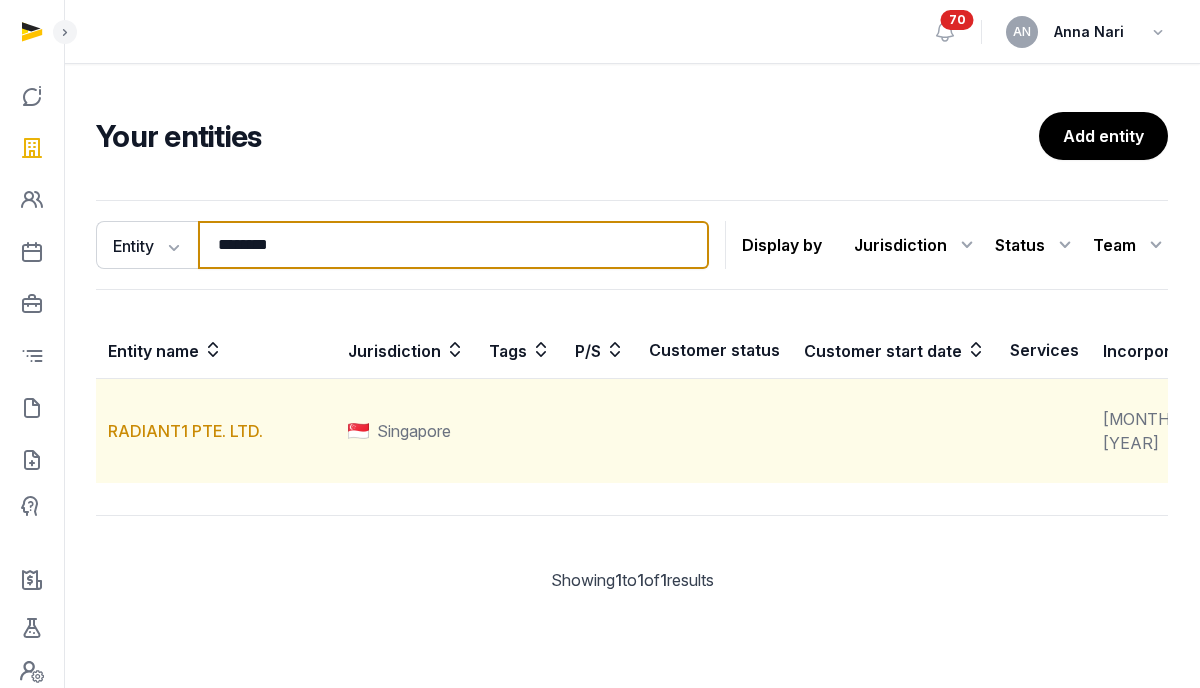 type on "********" 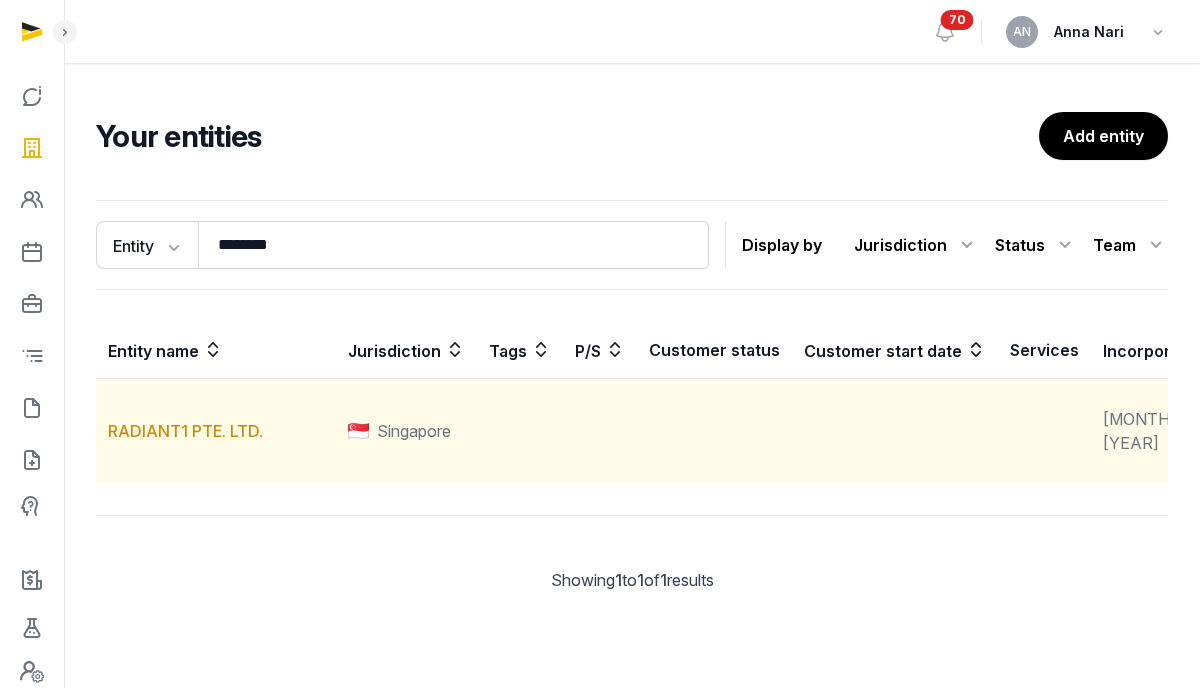 click on "RADIANT1 PTE. LTD." at bounding box center (216, 431) 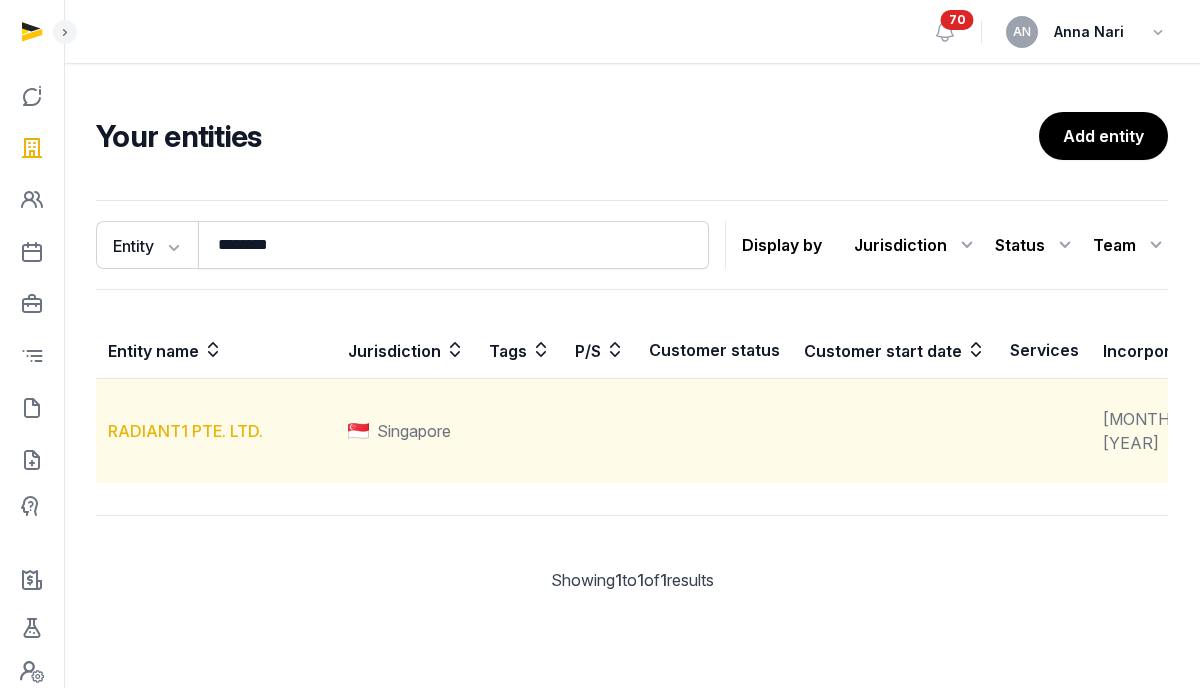 click on "RADIANT1 PTE. LTD." at bounding box center (185, 431) 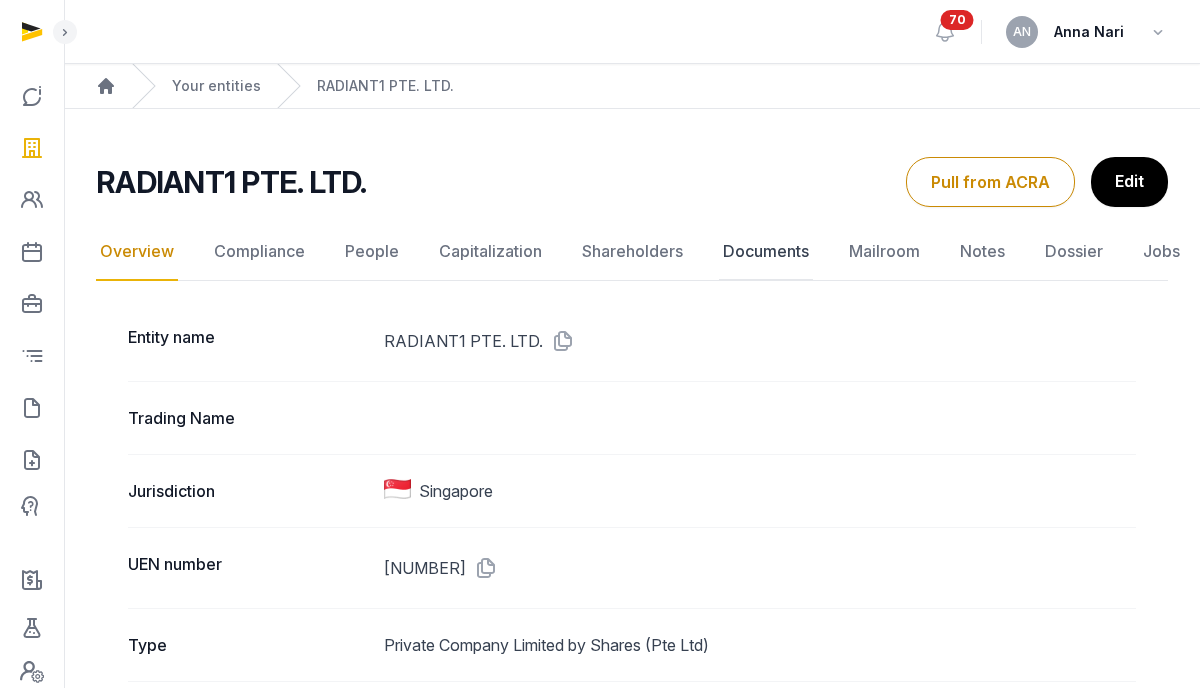 click on "Documents" 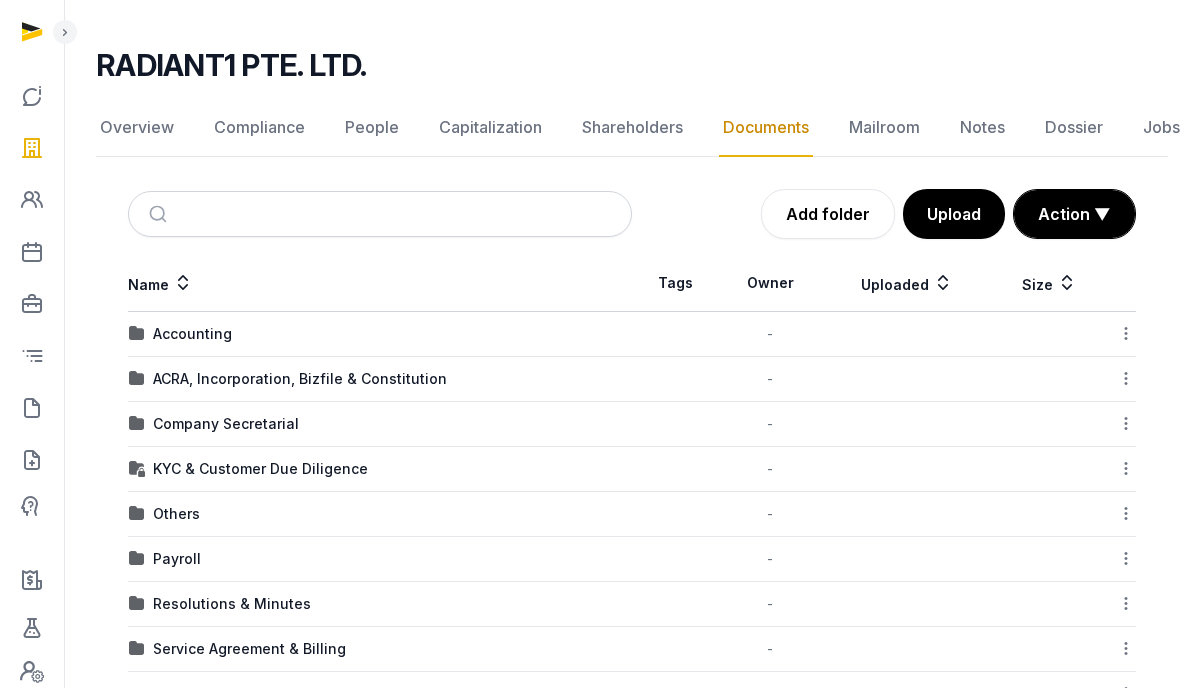 scroll, scrollTop: 189, scrollLeft: 0, axis: vertical 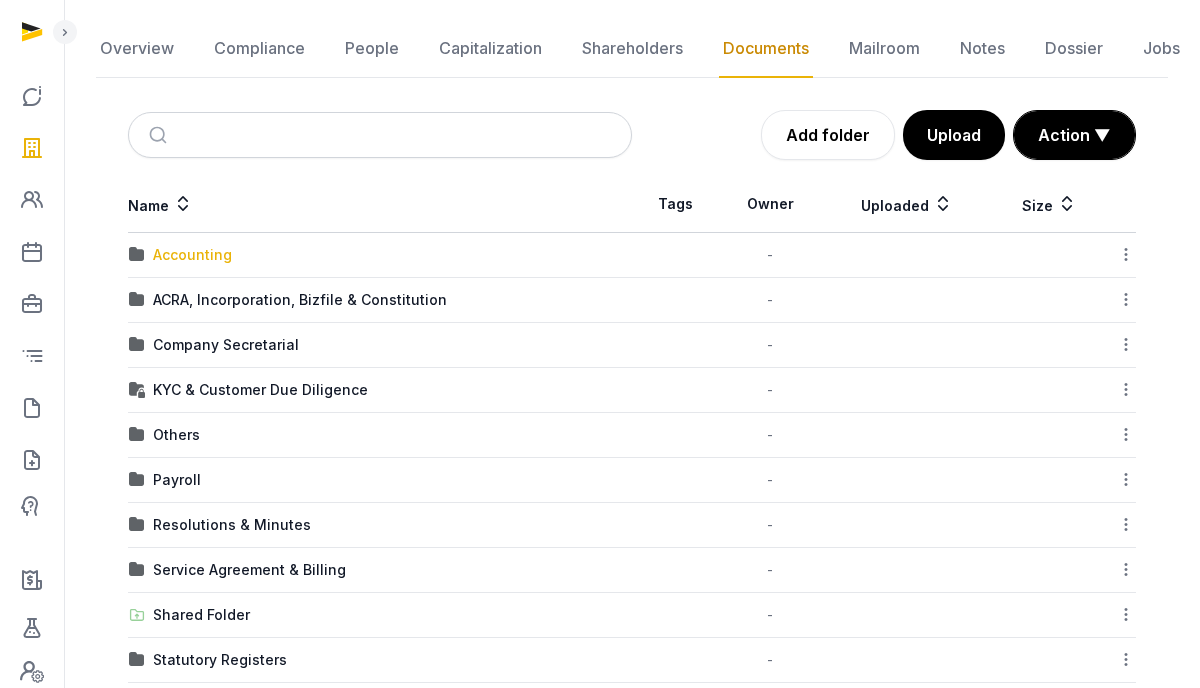 click on "Accounting" at bounding box center (192, 255) 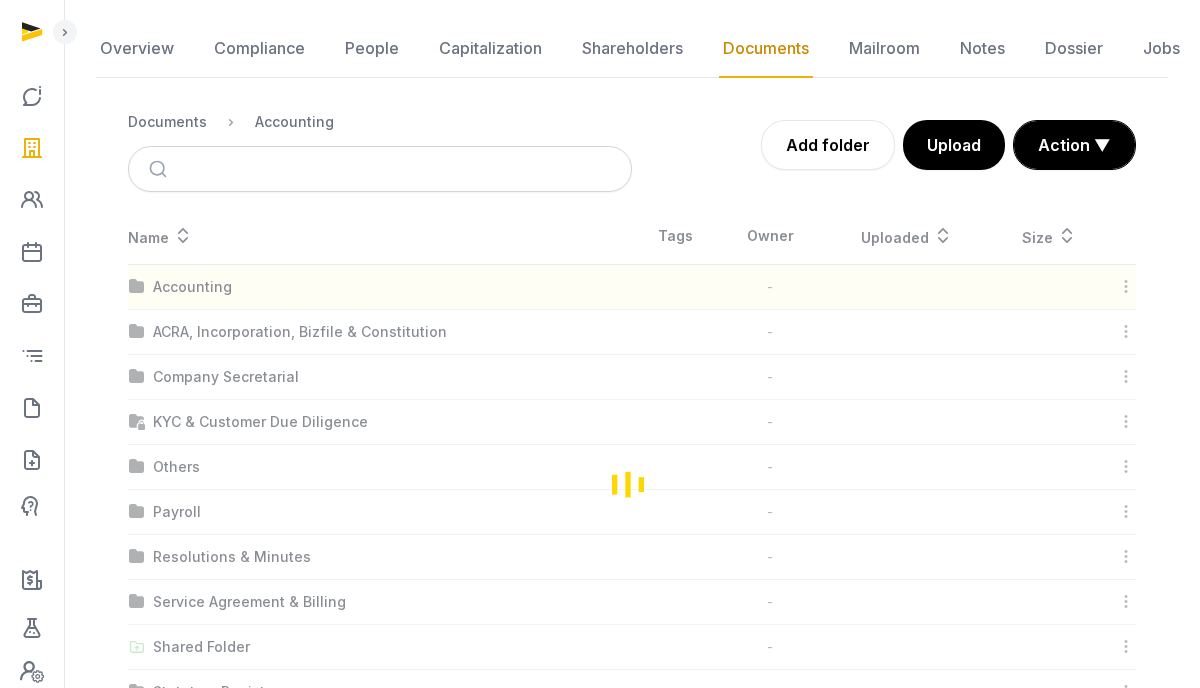 scroll, scrollTop: 0, scrollLeft: 0, axis: both 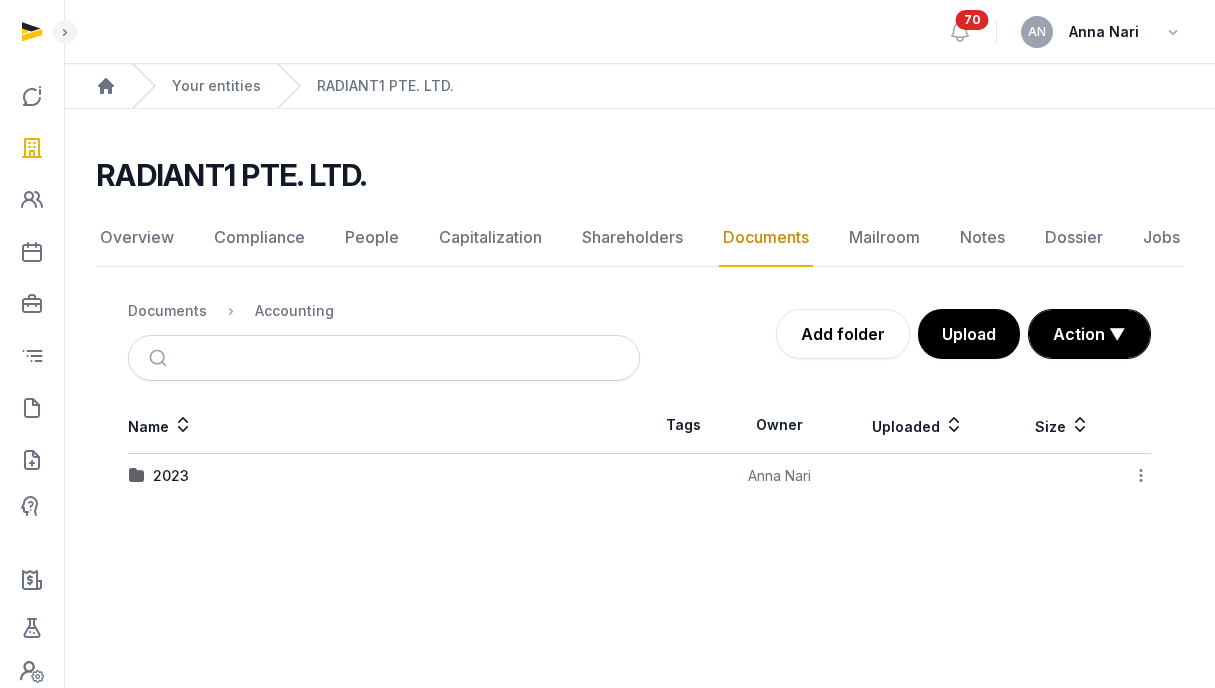 click on "Add folder   Upload   Action ▼  Start select  Move   Delete" at bounding box center (896, 334) 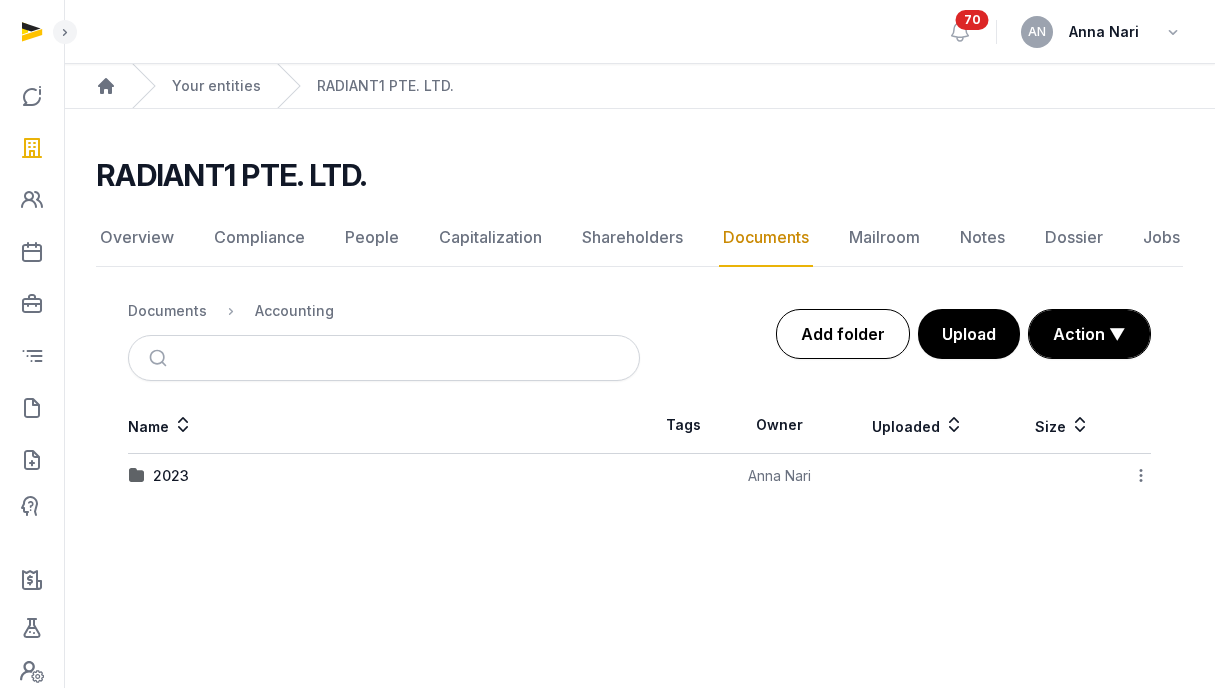 click on "Add folder" at bounding box center (843, 334) 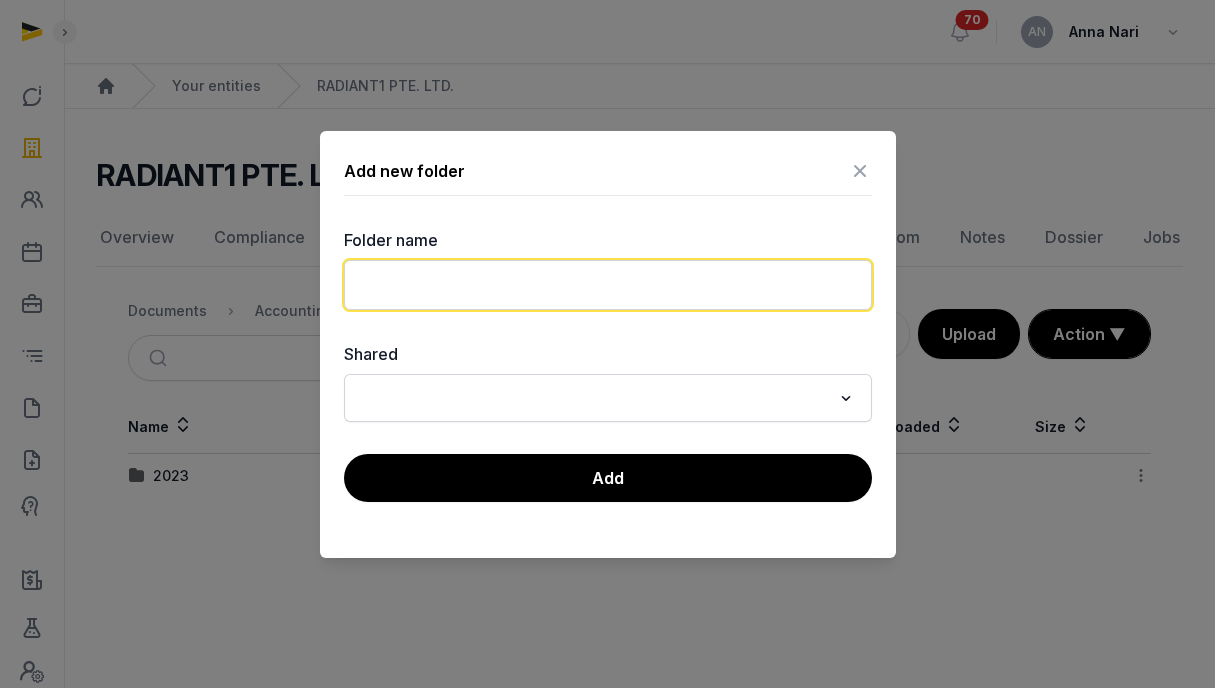 click 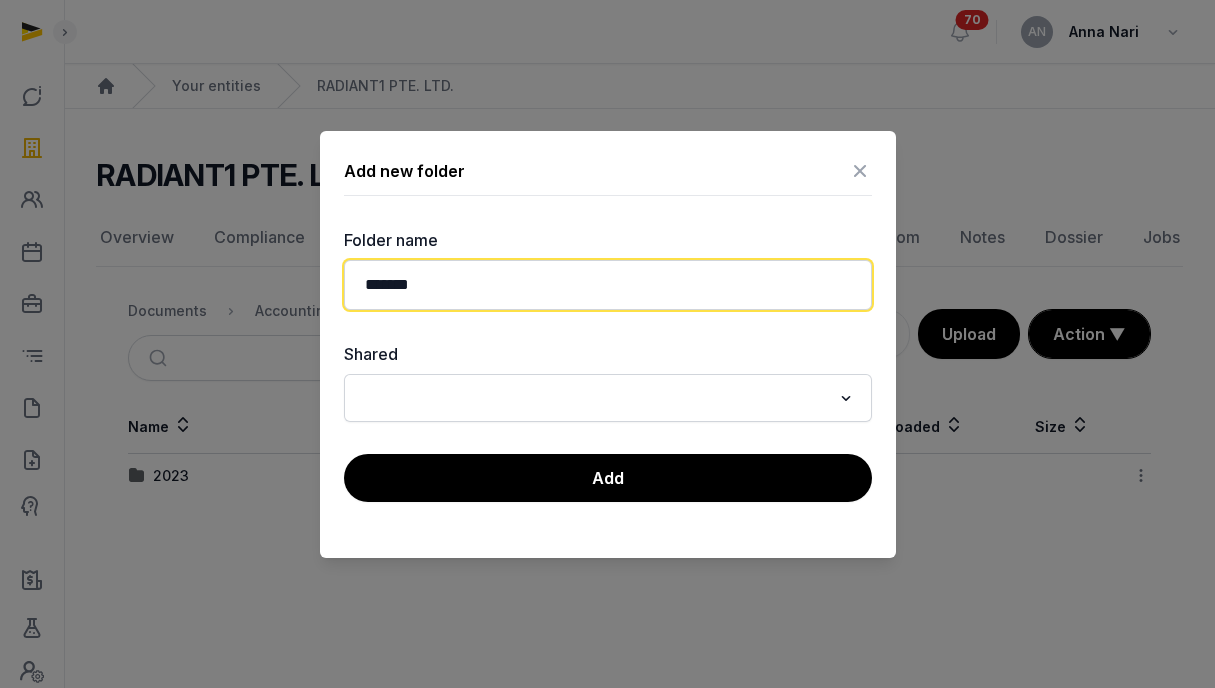type on "*******" 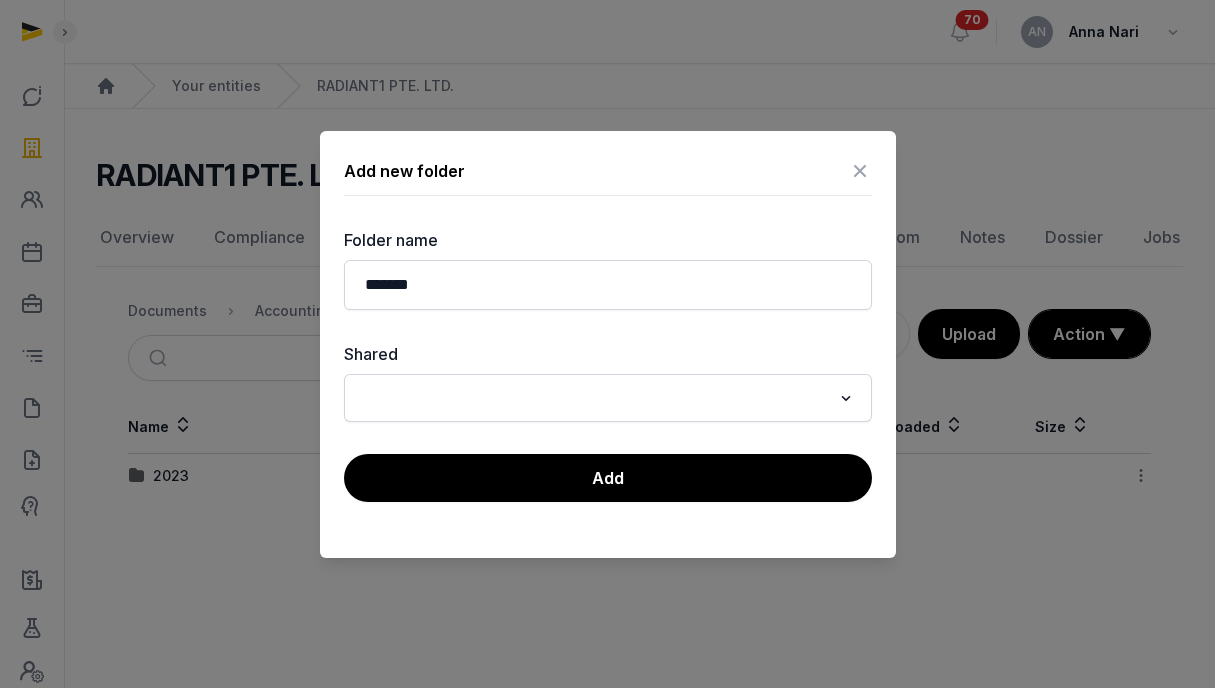 click at bounding box center [860, 171] 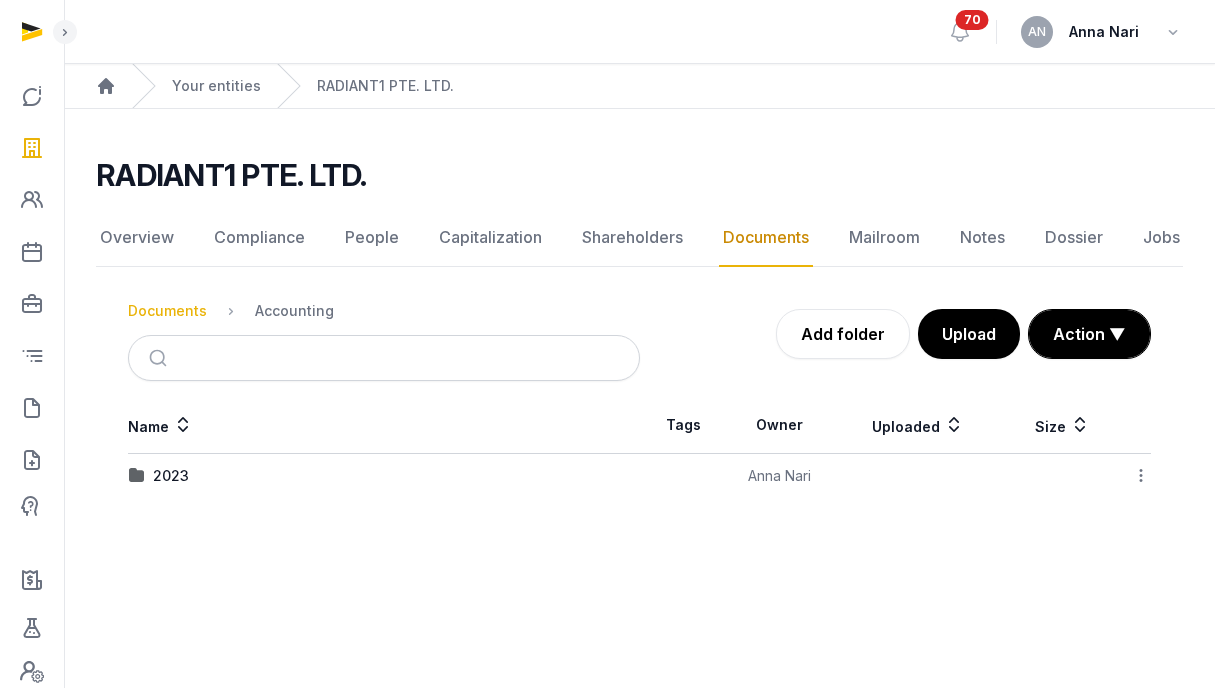 click on "Documents" at bounding box center [167, 311] 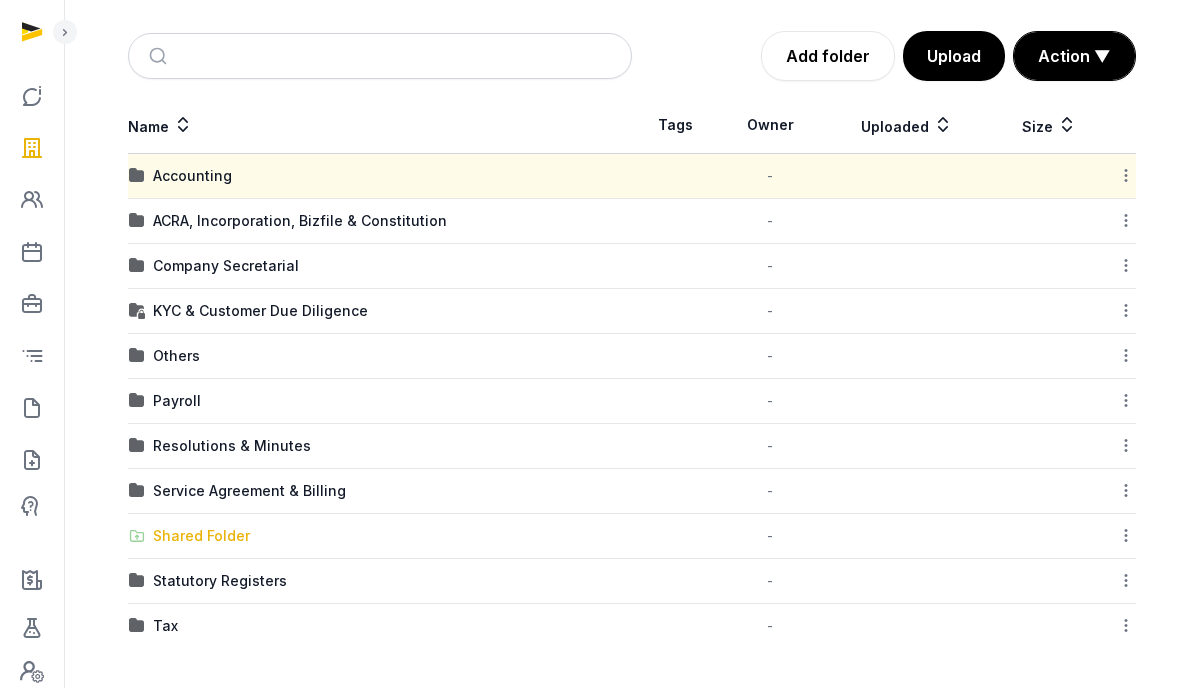 click on "Shared Folder" at bounding box center (201, 536) 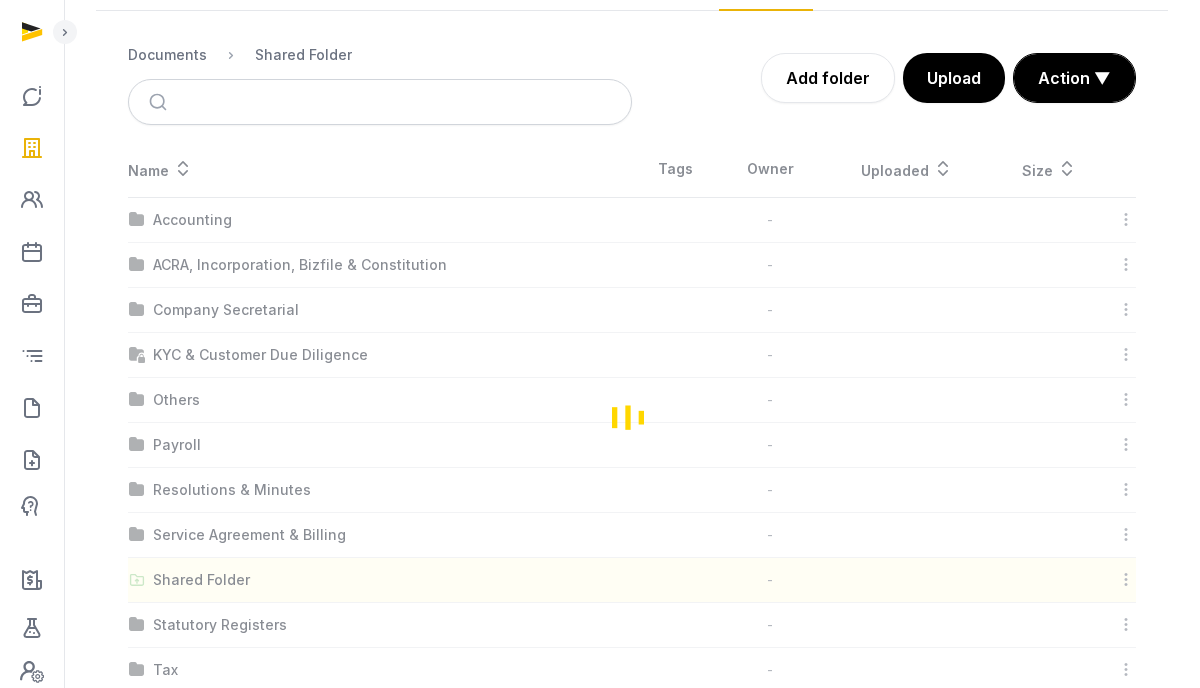 scroll, scrollTop: 118, scrollLeft: 0, axis: vertical 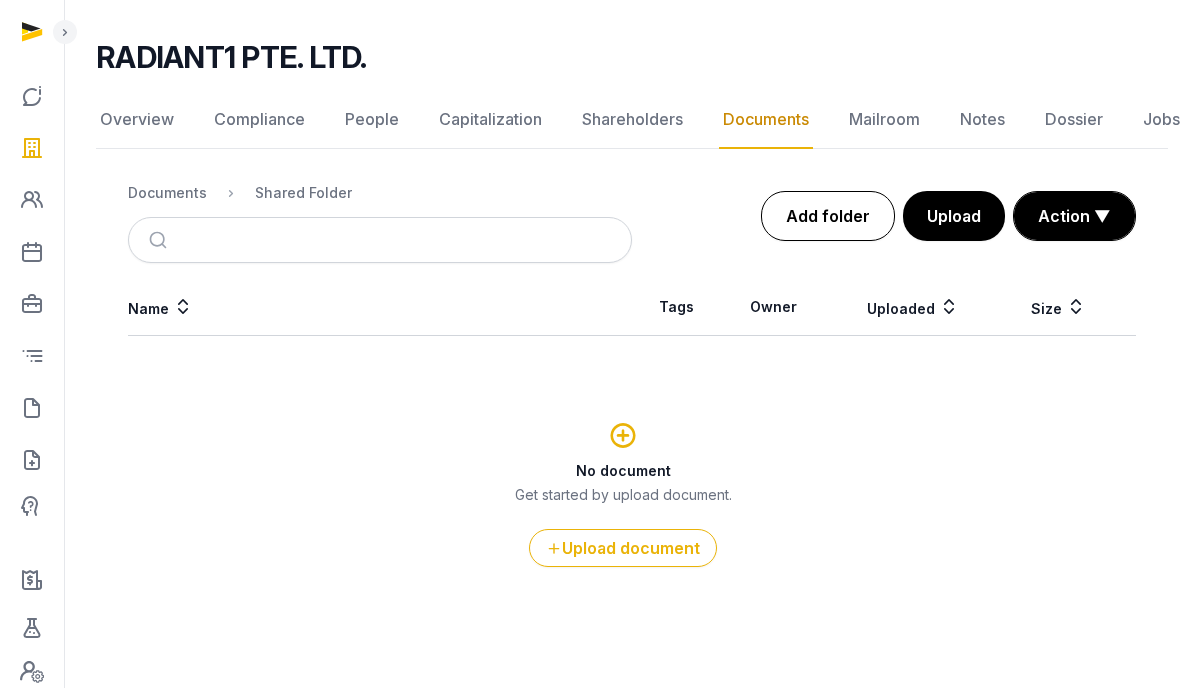click on "Add folder" at bounding box center (828, 216) 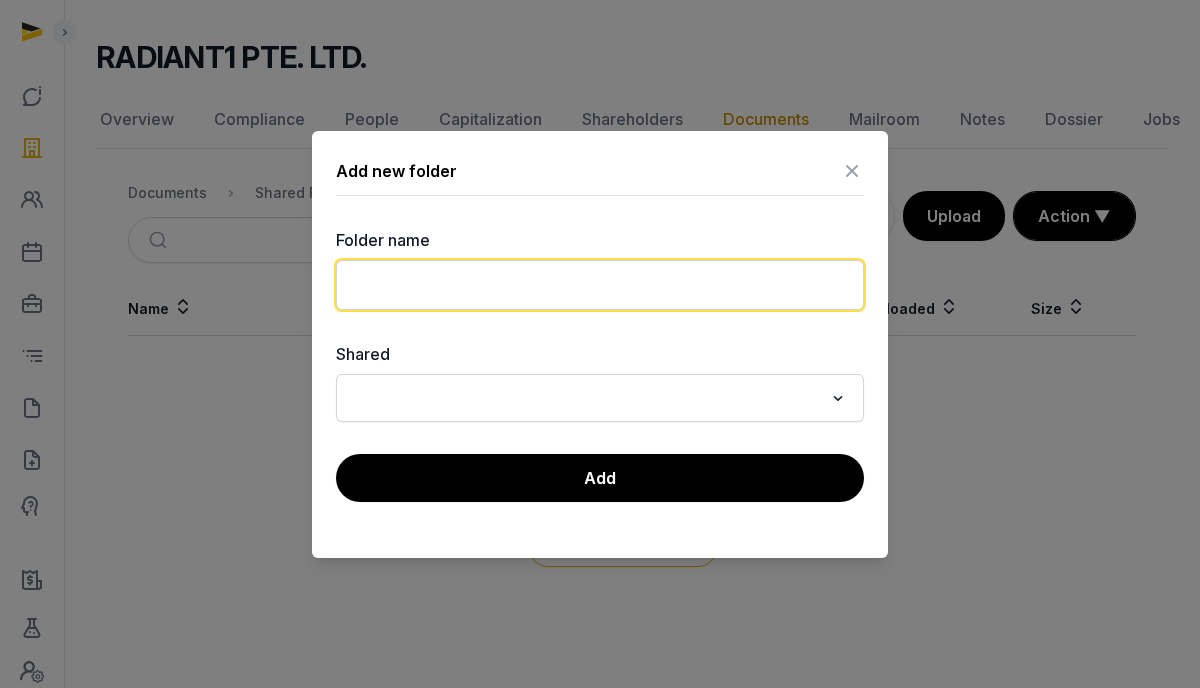 click 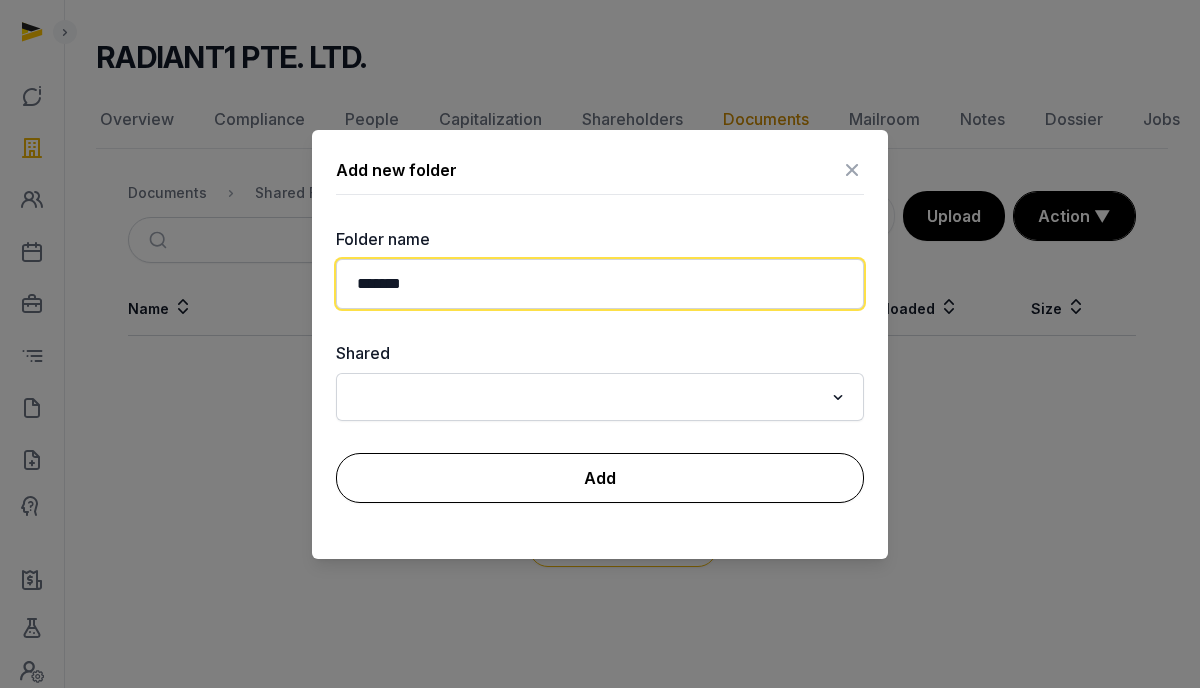 type on "*******" 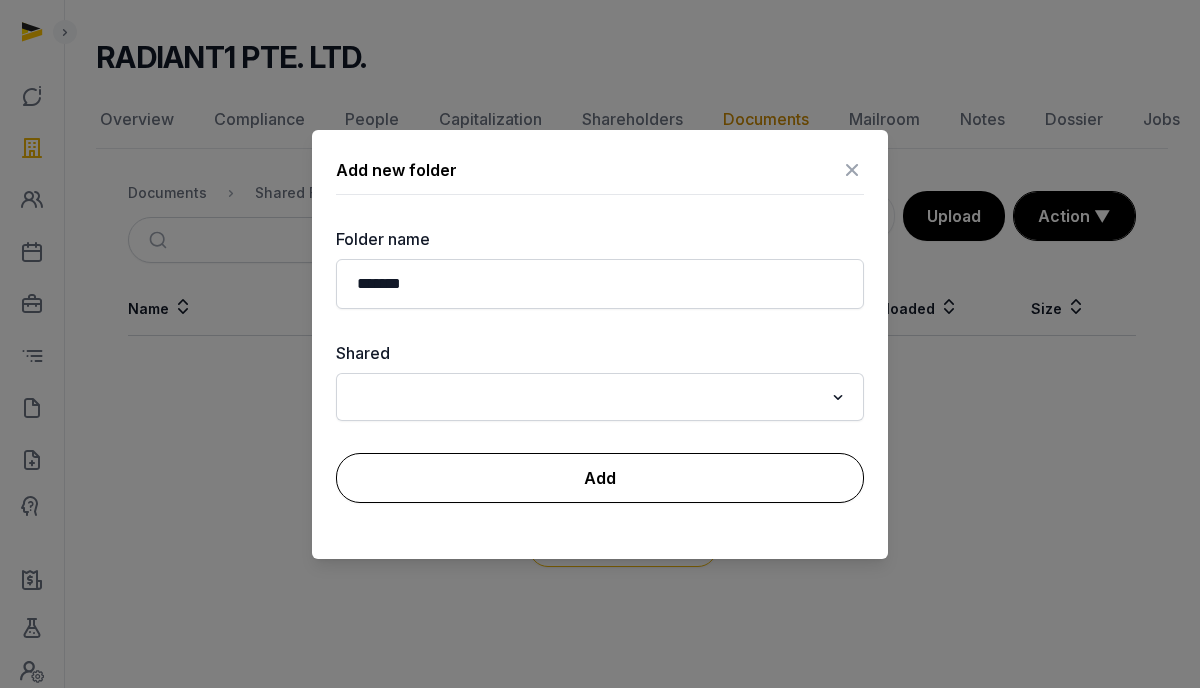 click on "Add" at bounding box center [600, 478] 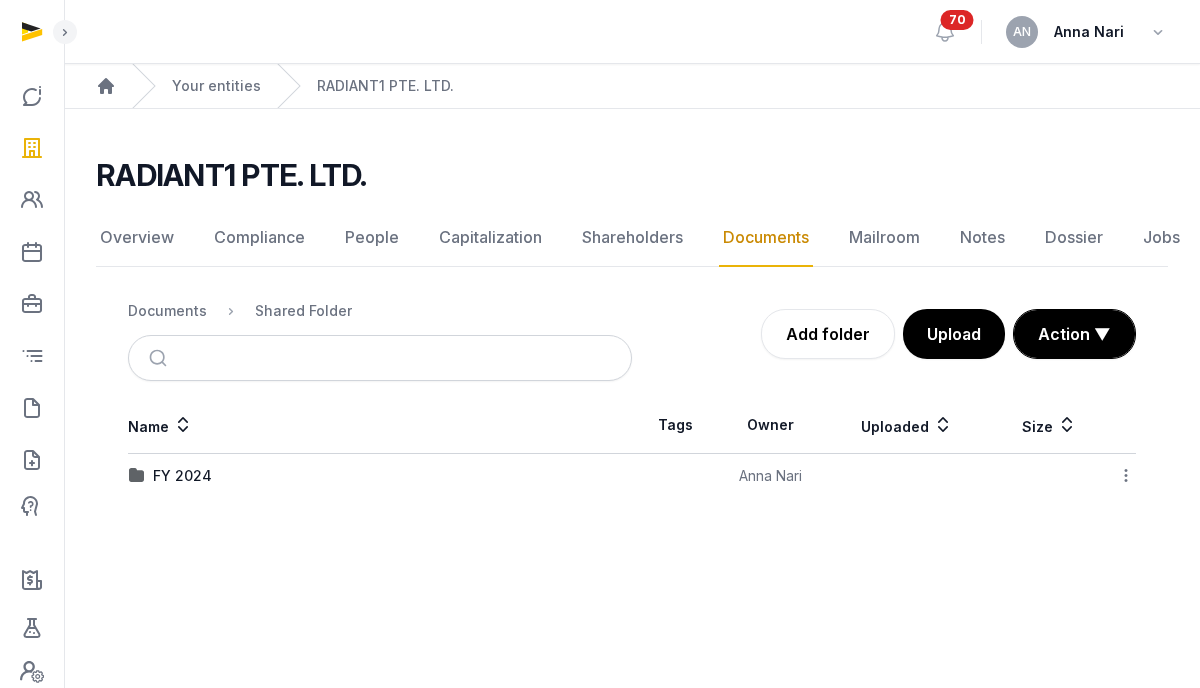 scroll, scrollTop: 0, scrollLeft: 0, axis: both 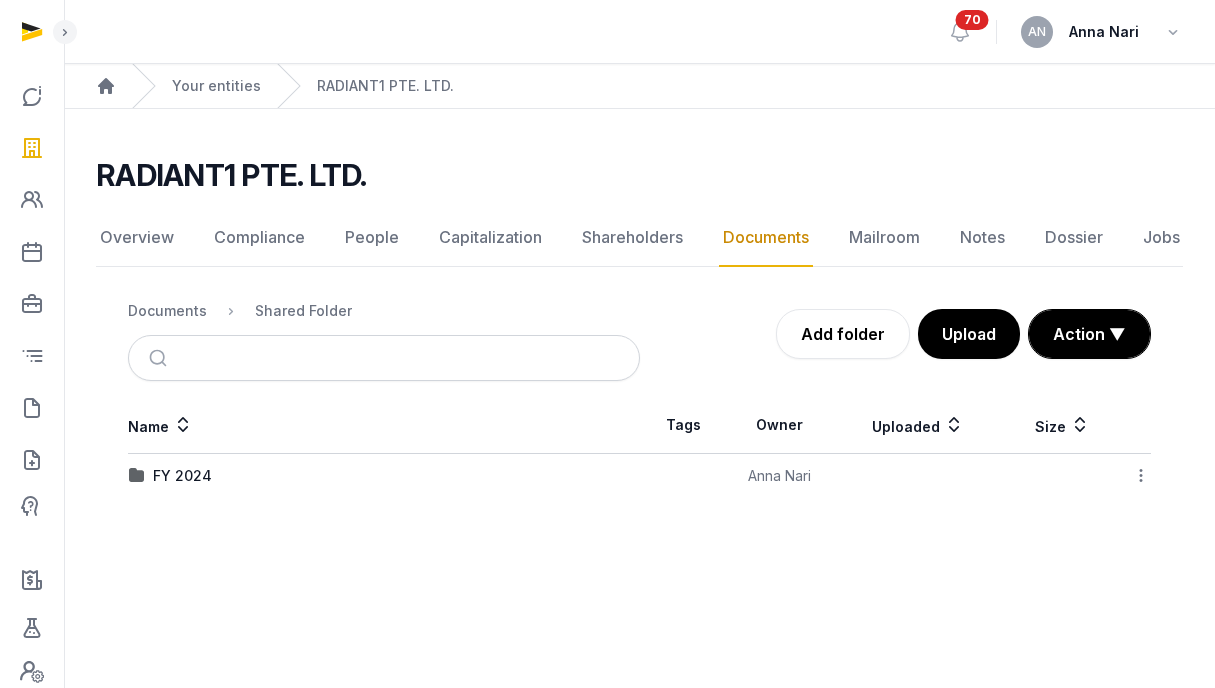 click on "Documents" at bounding box center (167, 311) 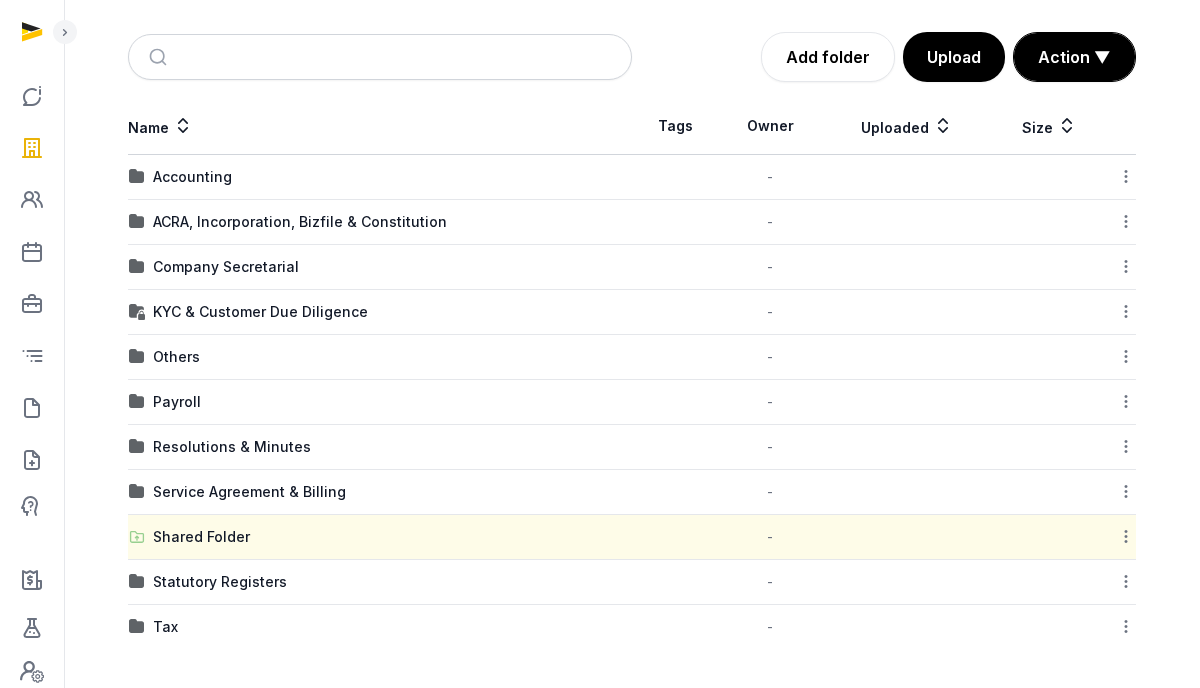 scroll, scrollTop: 268, scrollLeft: 0, axis: vertical 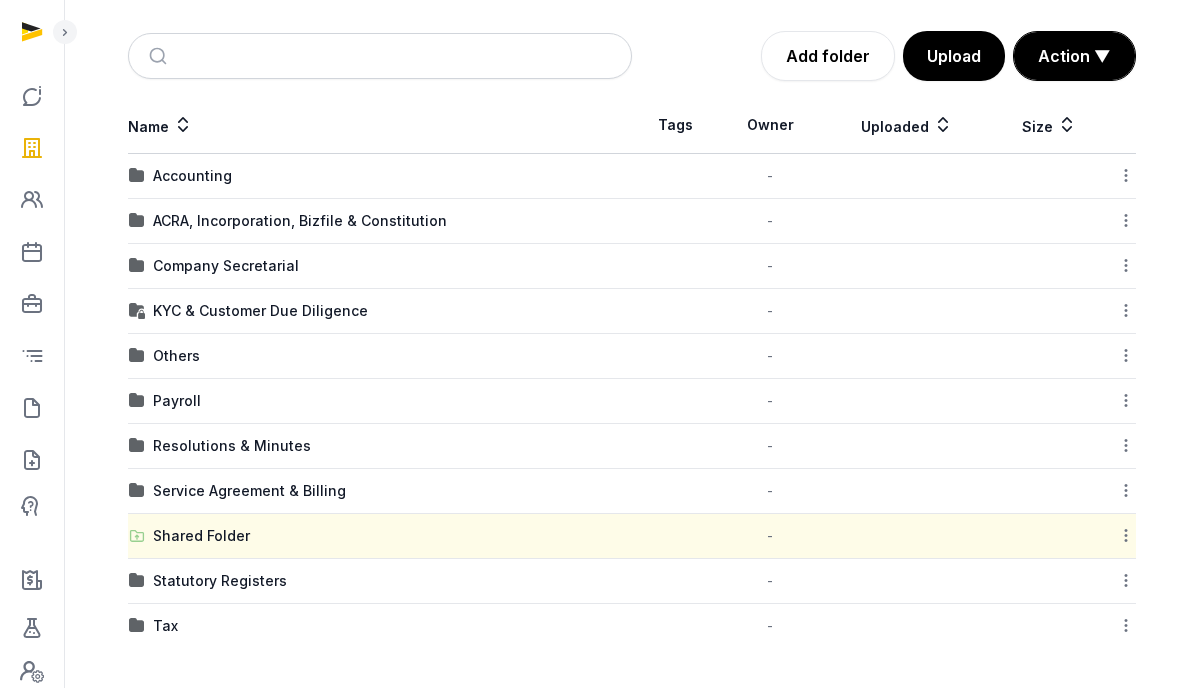 click 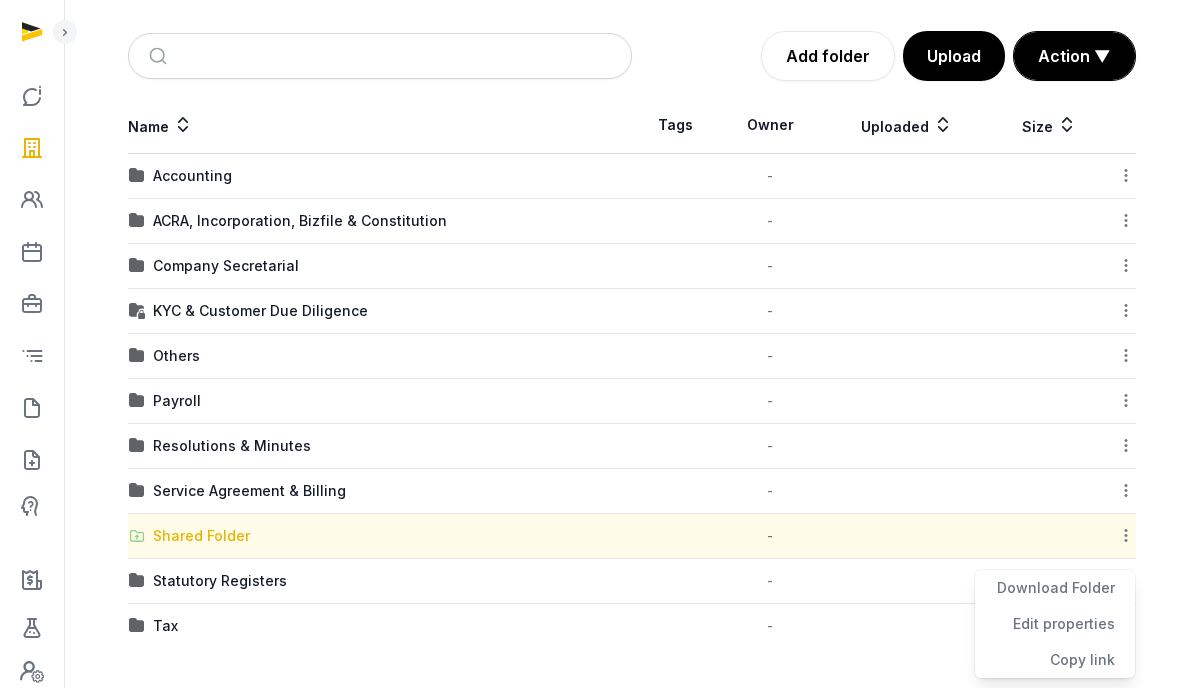 click on "Shared Folder" at bounding box center (201, 536) 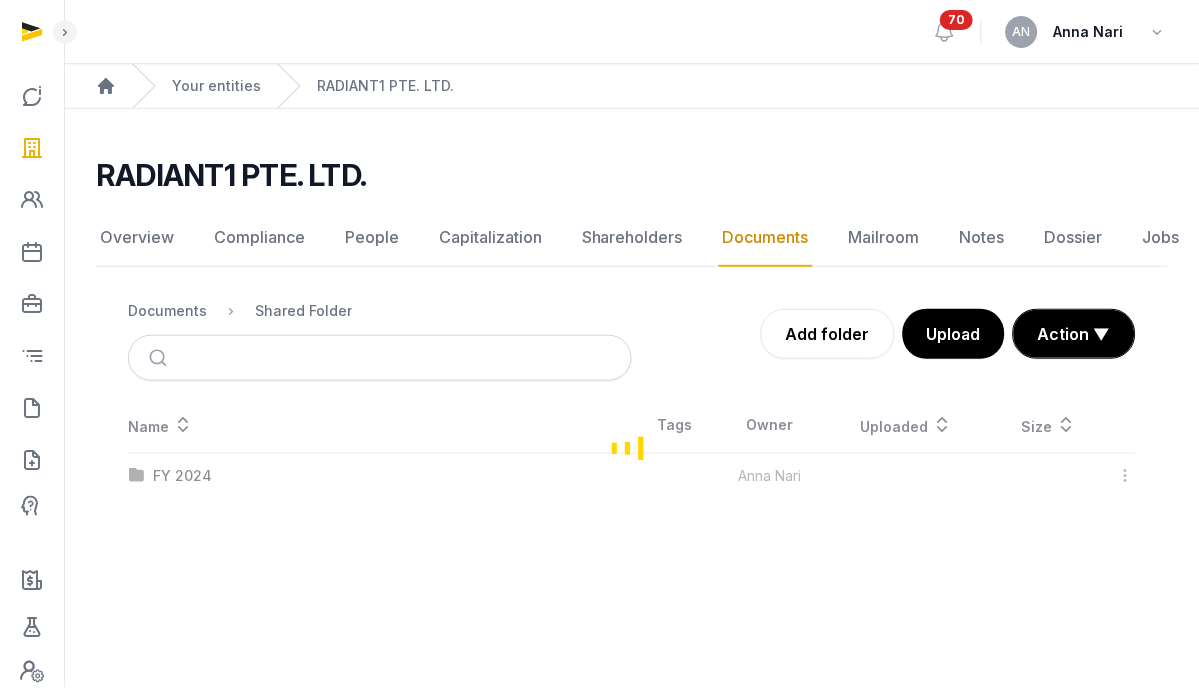 scroll, scrollTop: 0, scrollLeft: 0, axis: both 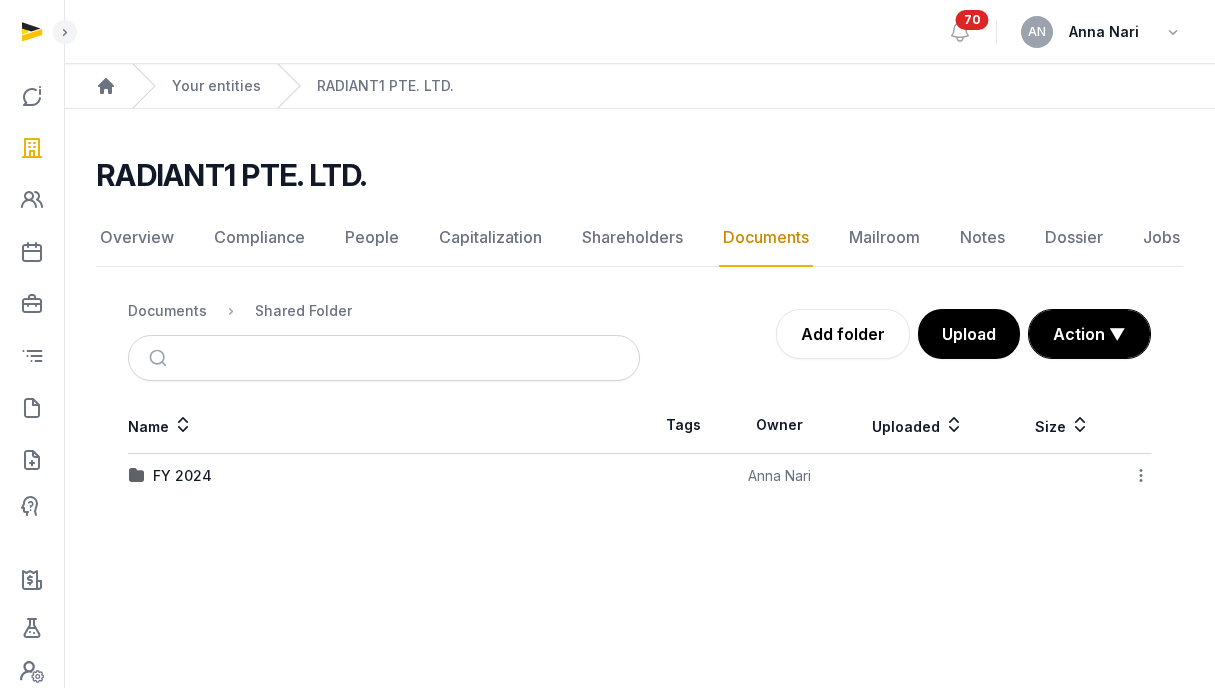 click 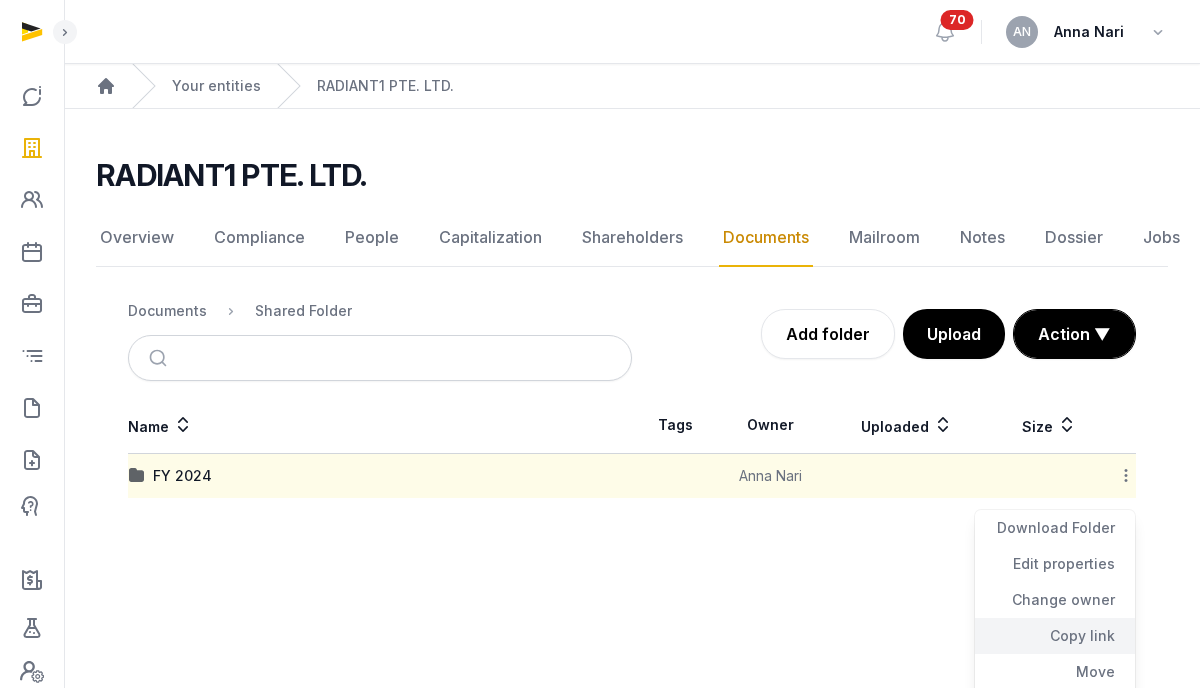 click on "Copy link" 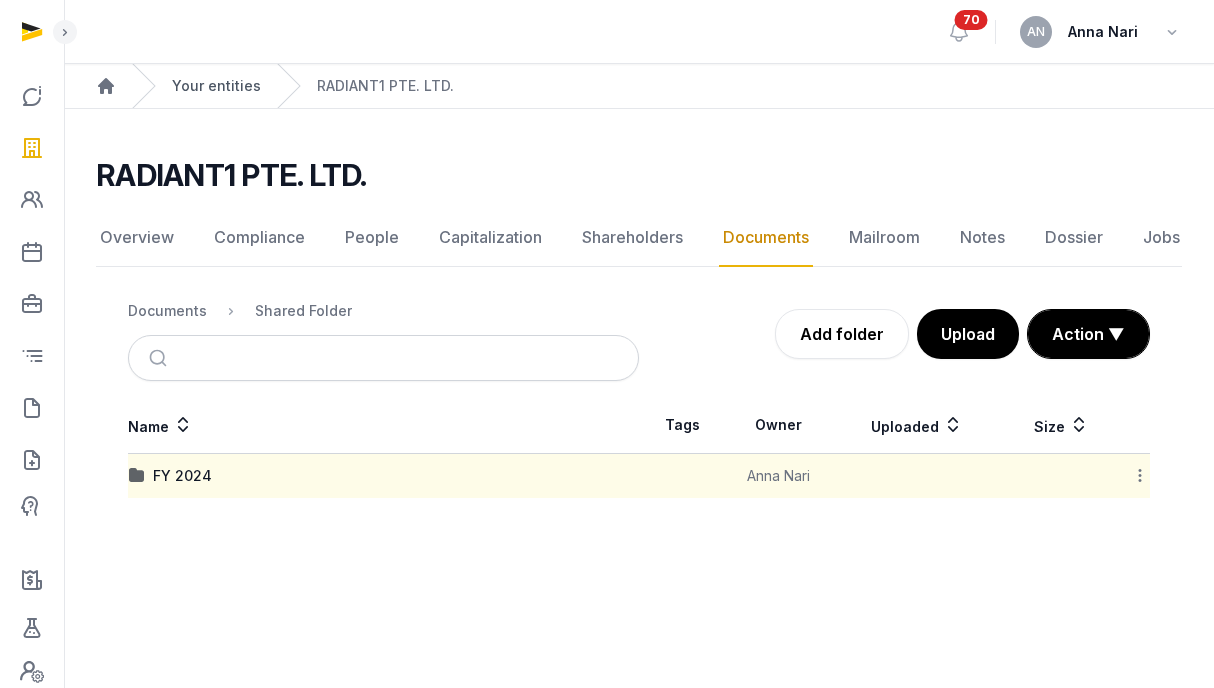 click on "Your entities" at bounding box center (216, 86) 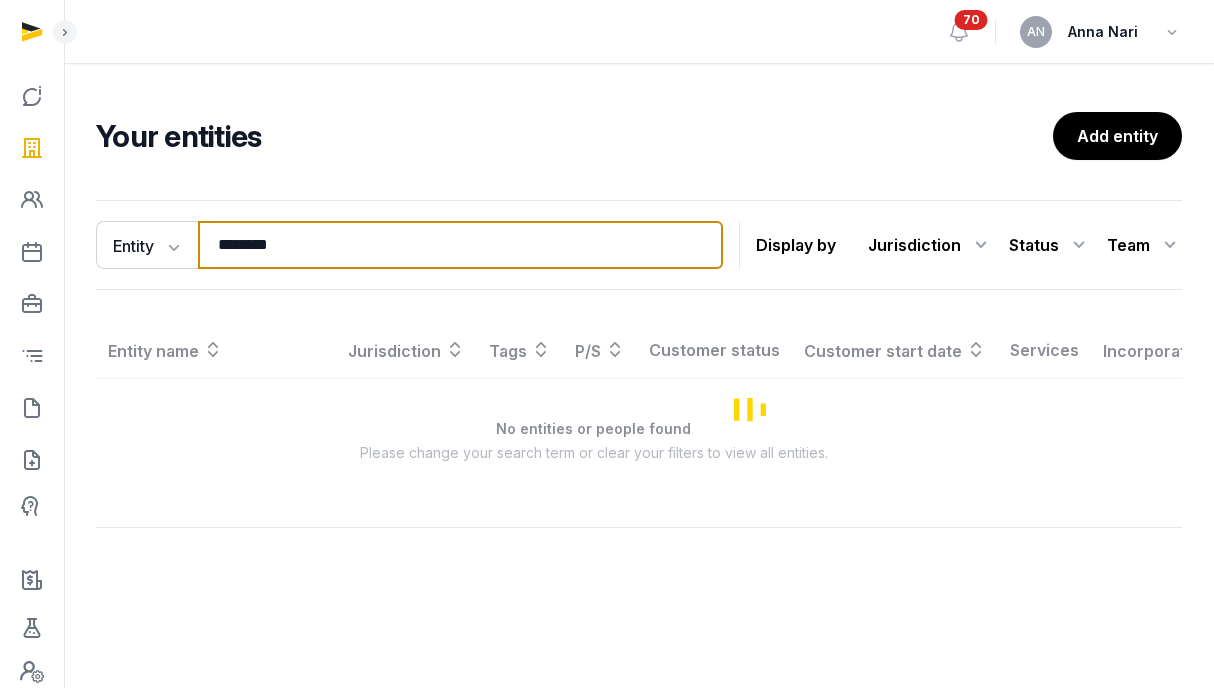 click on "********" at bounding box center [460, 245] 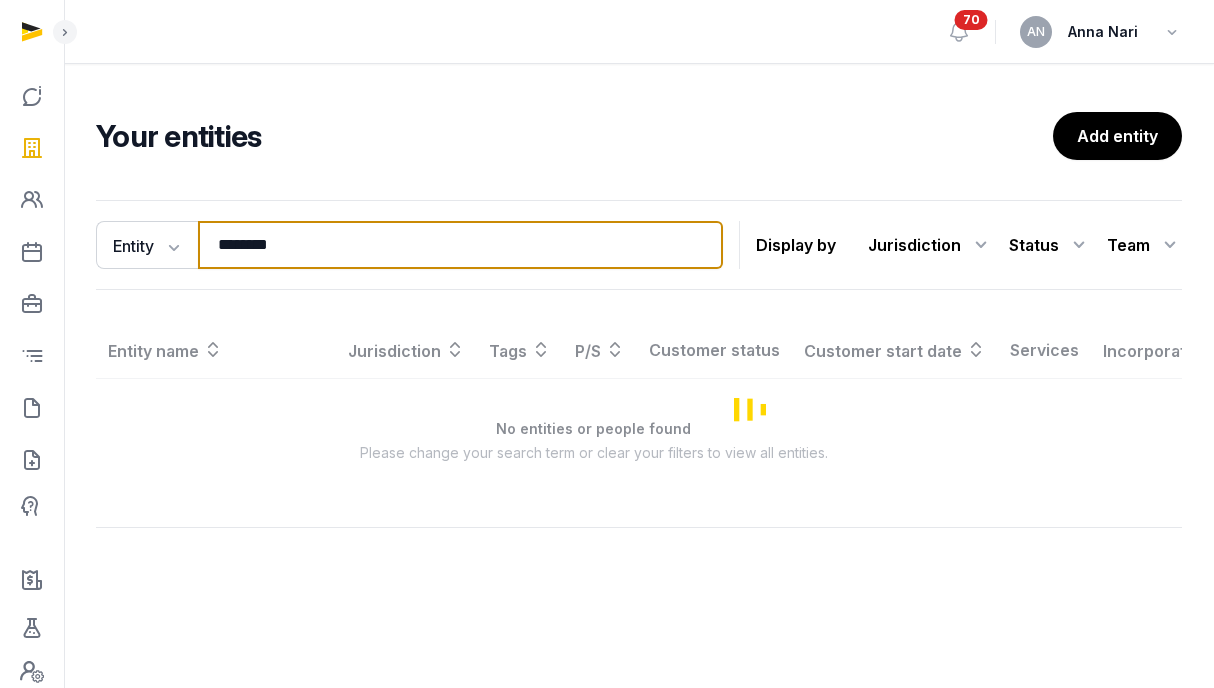 click on "********" at bounding box center (460, 245) 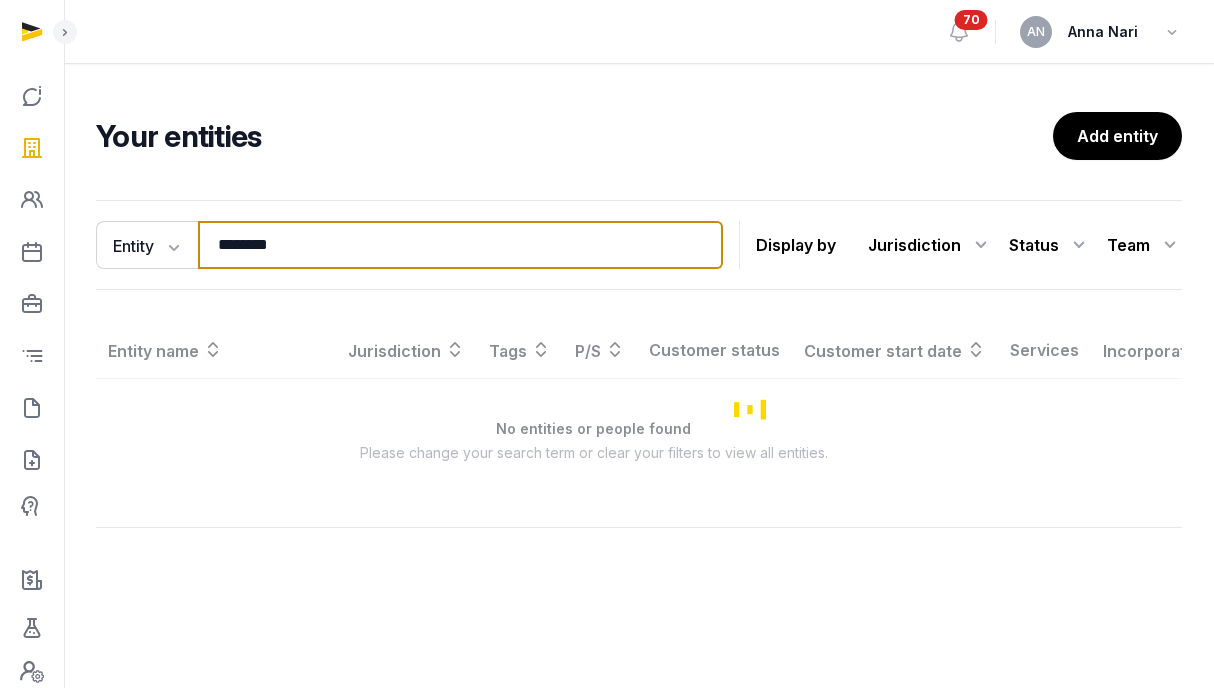 click on "********" at bounding box center (460, 245) 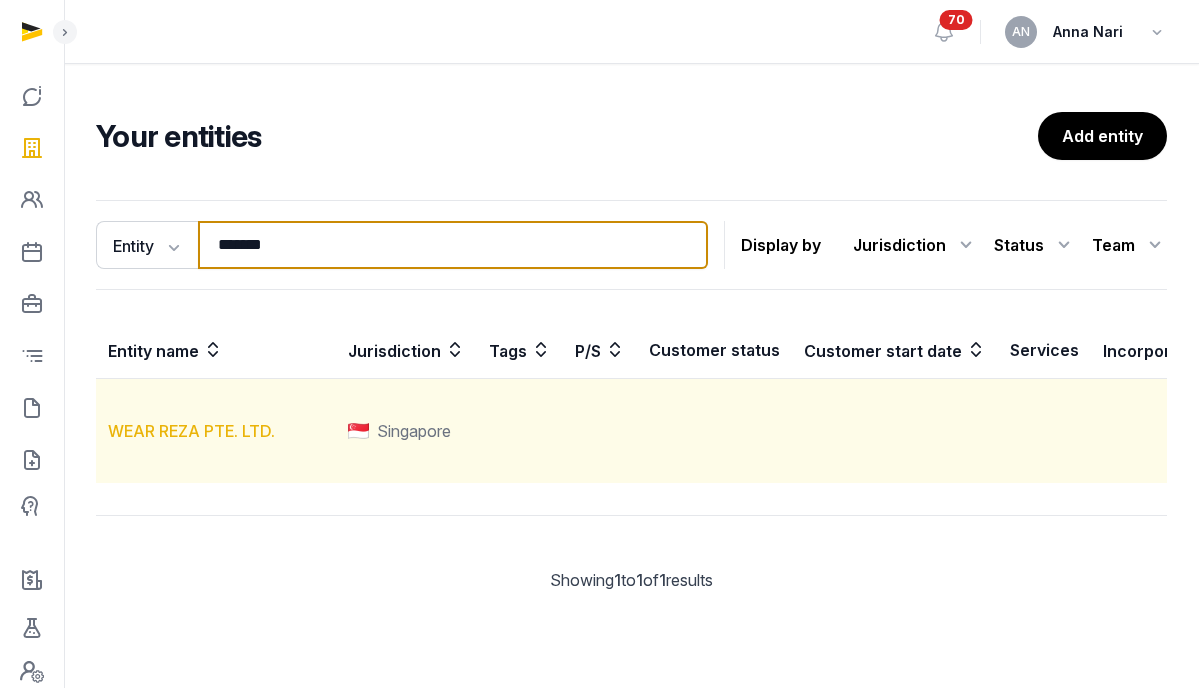 type on "*******" 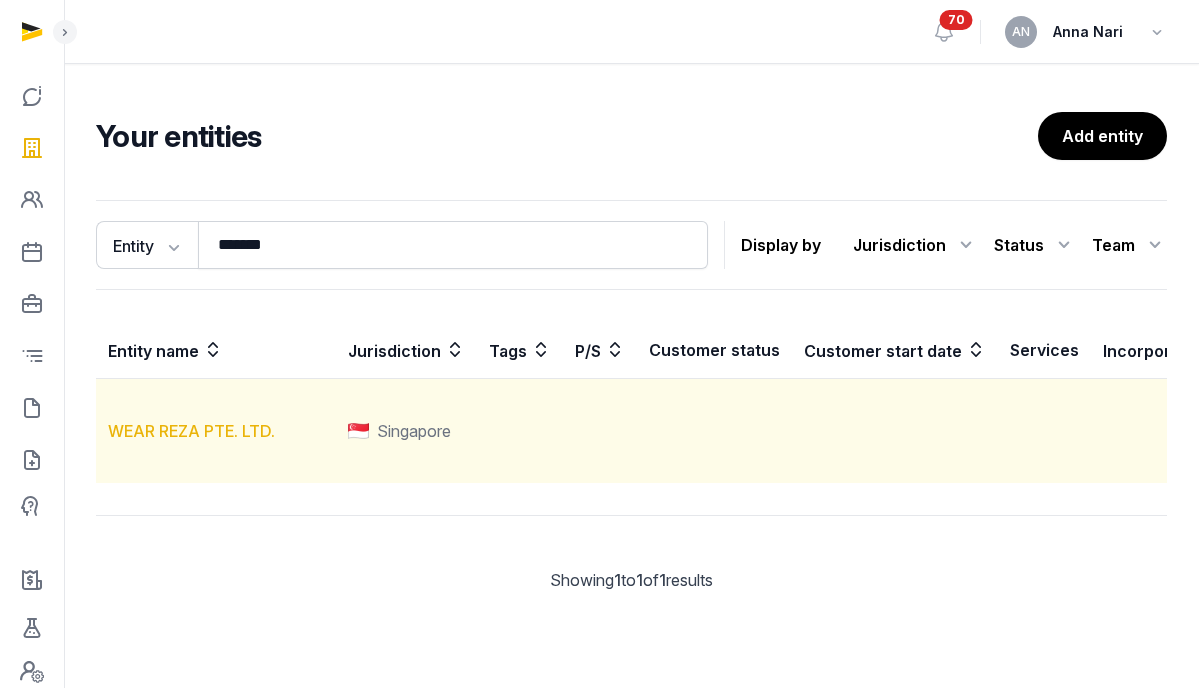 click on "WEAR REZA PTE. LTD." at bounding box center [191, 431] 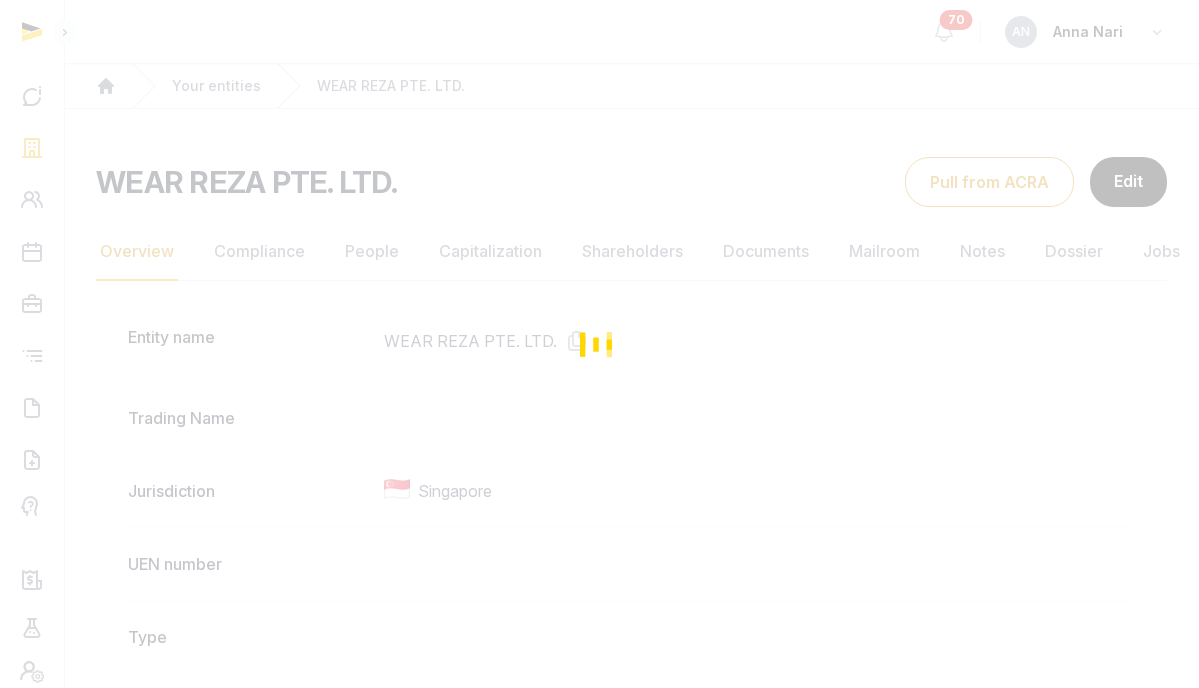 click at bounding box center [599, 344] 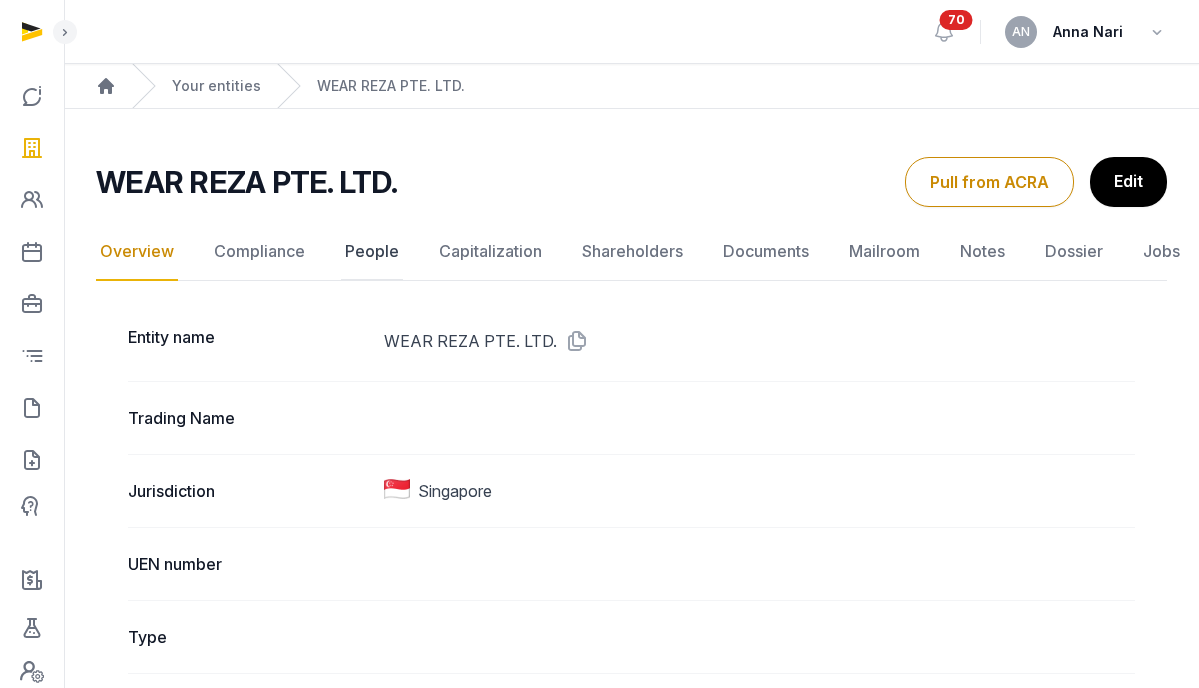 click on "People" 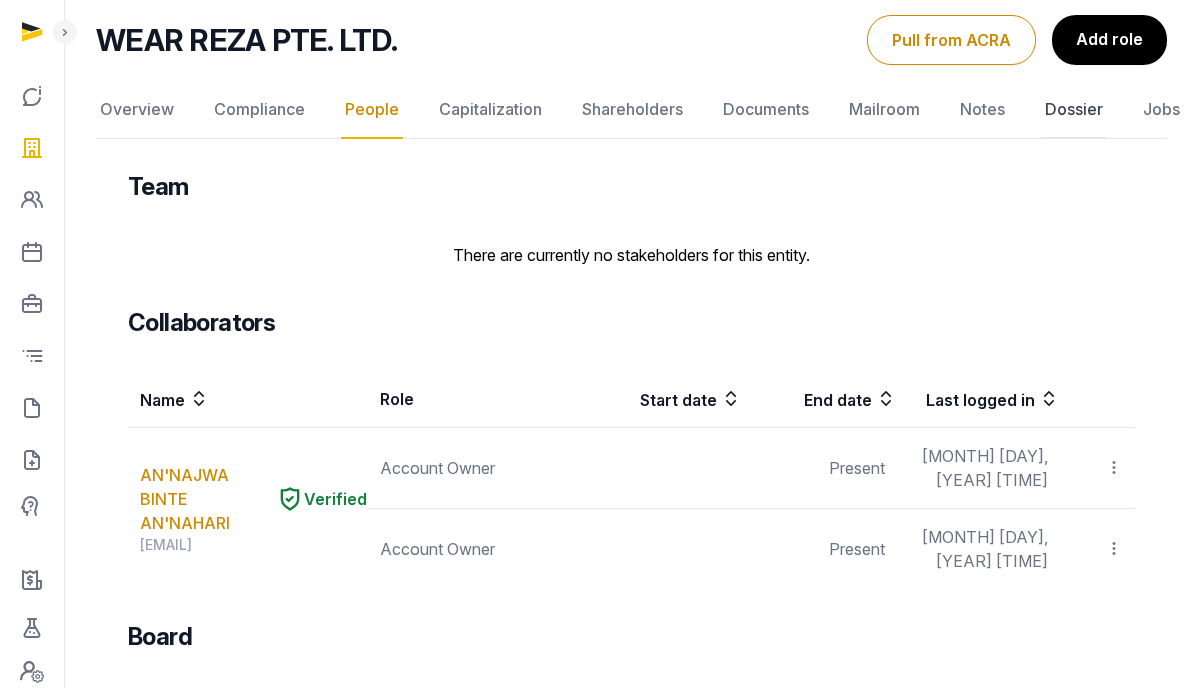 scroll, scrollTop: 100, scrollLeft: 0, axis: vertical 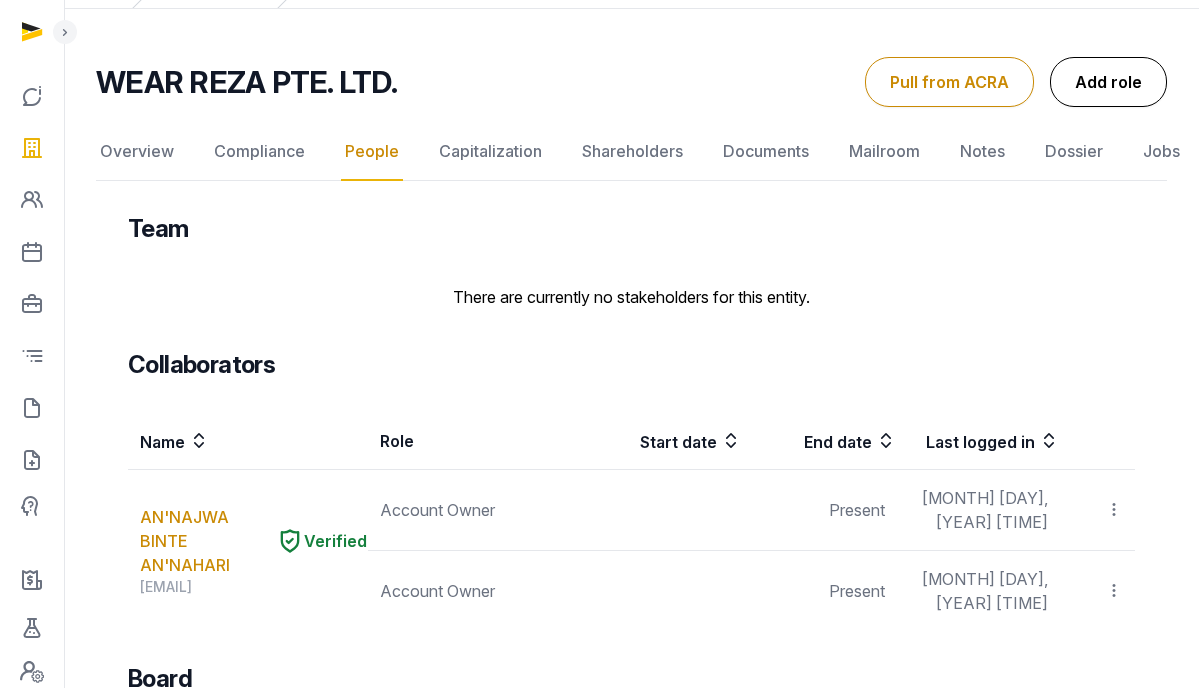 click on "Add role" at bounding box center [1108, 82] 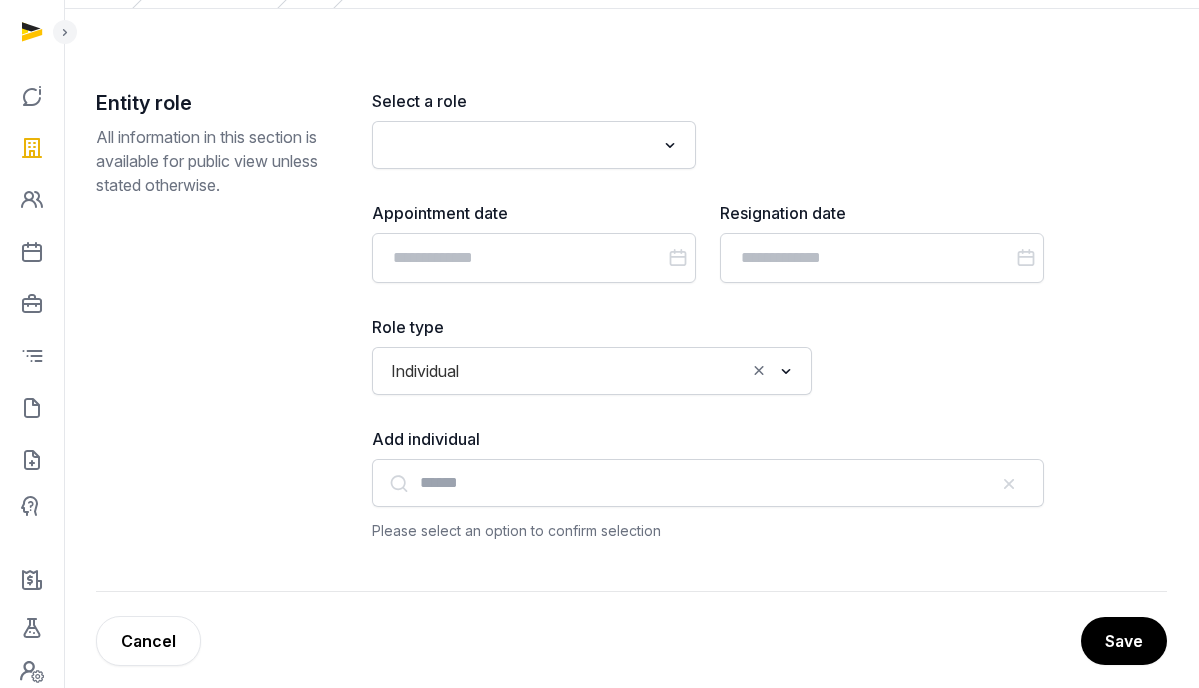 click on "Select a role Loading..." at bounding box center [534, 129] 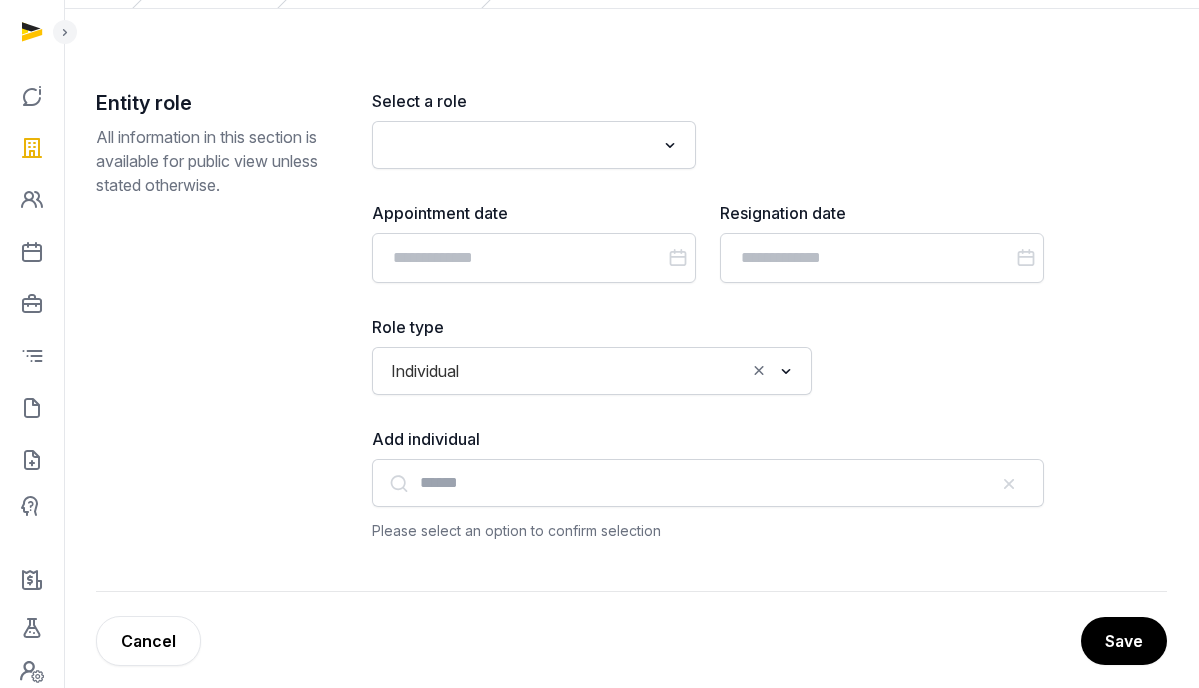 click 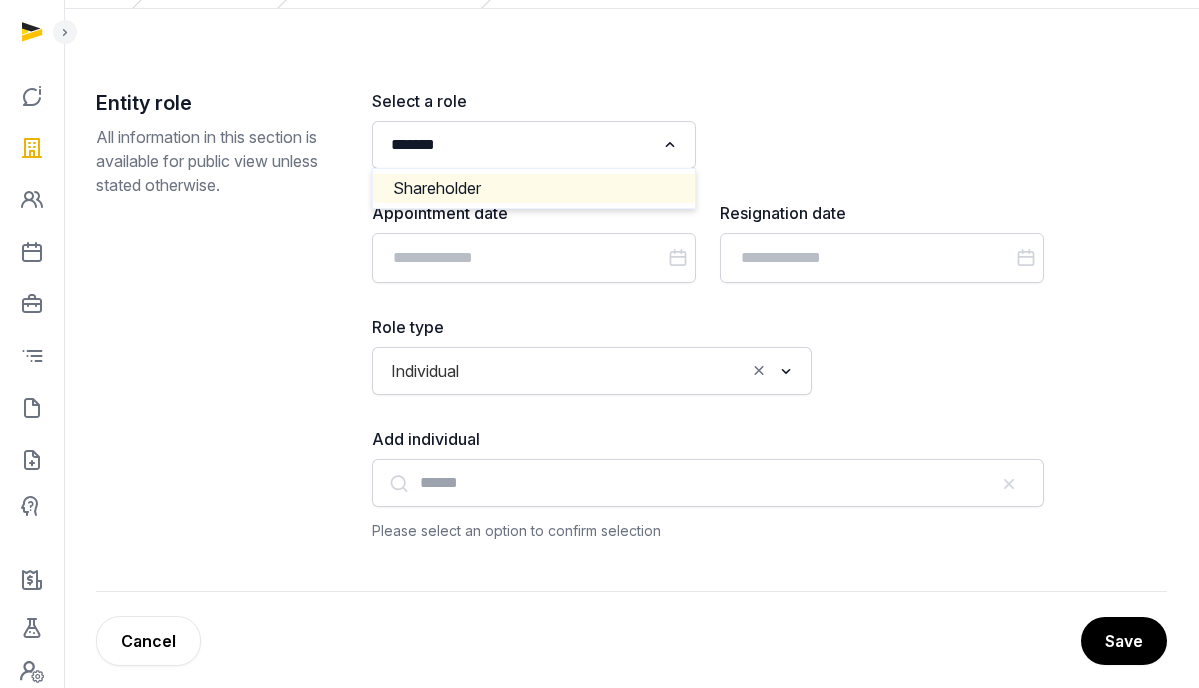 click on "Shareholder" 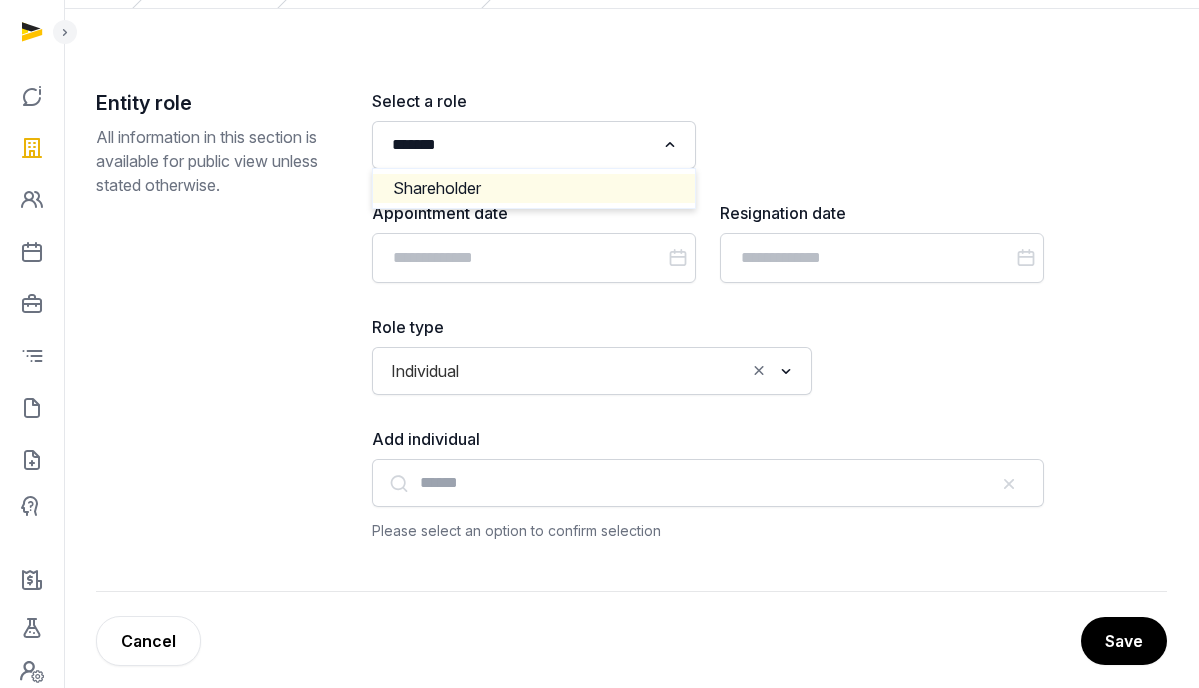 type 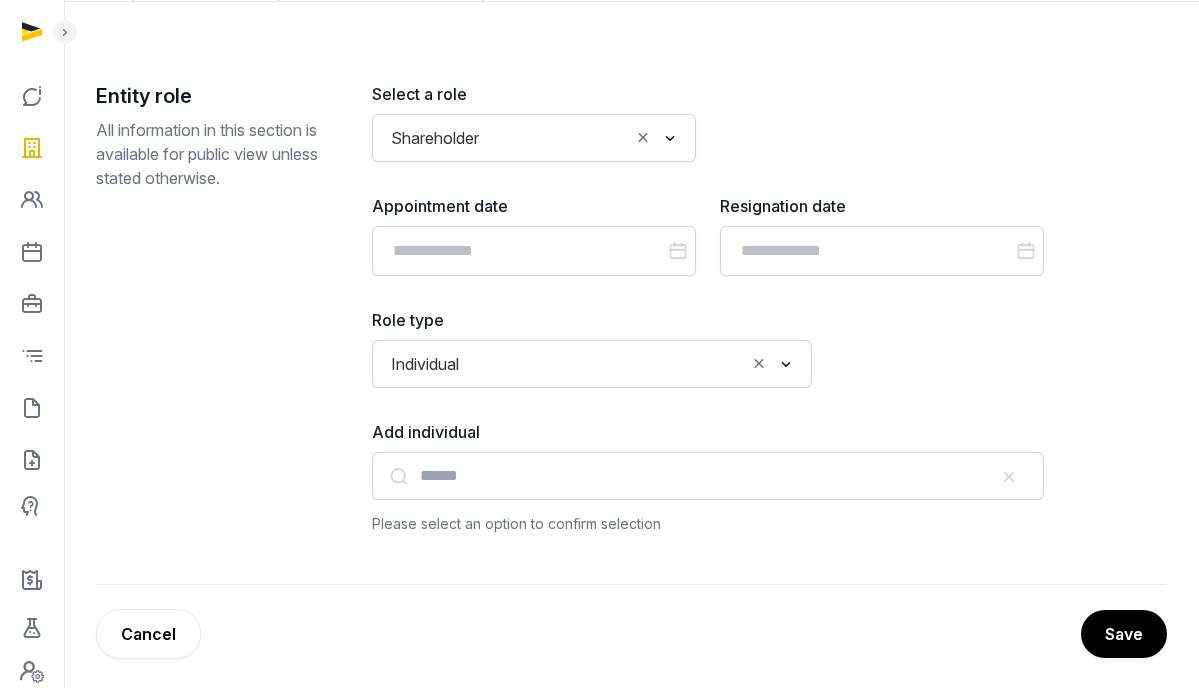 scroll, scrollTop: 118, scrollLeft: 0, axis: vertical 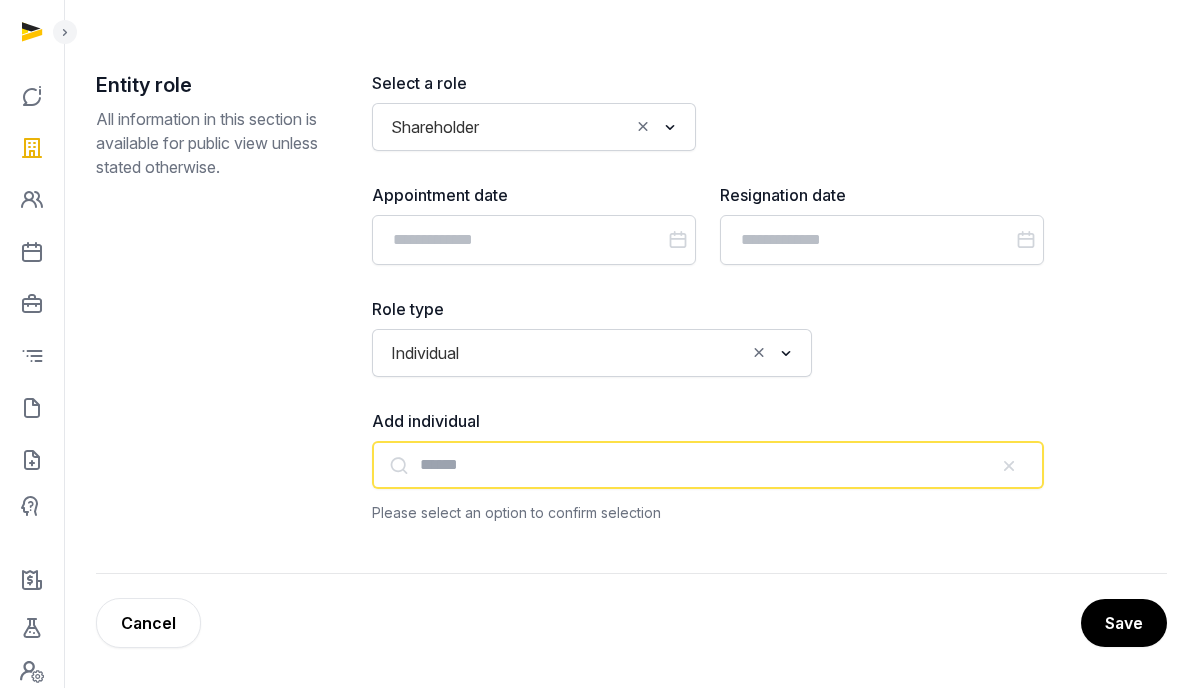click at bounding box center (708, 465) 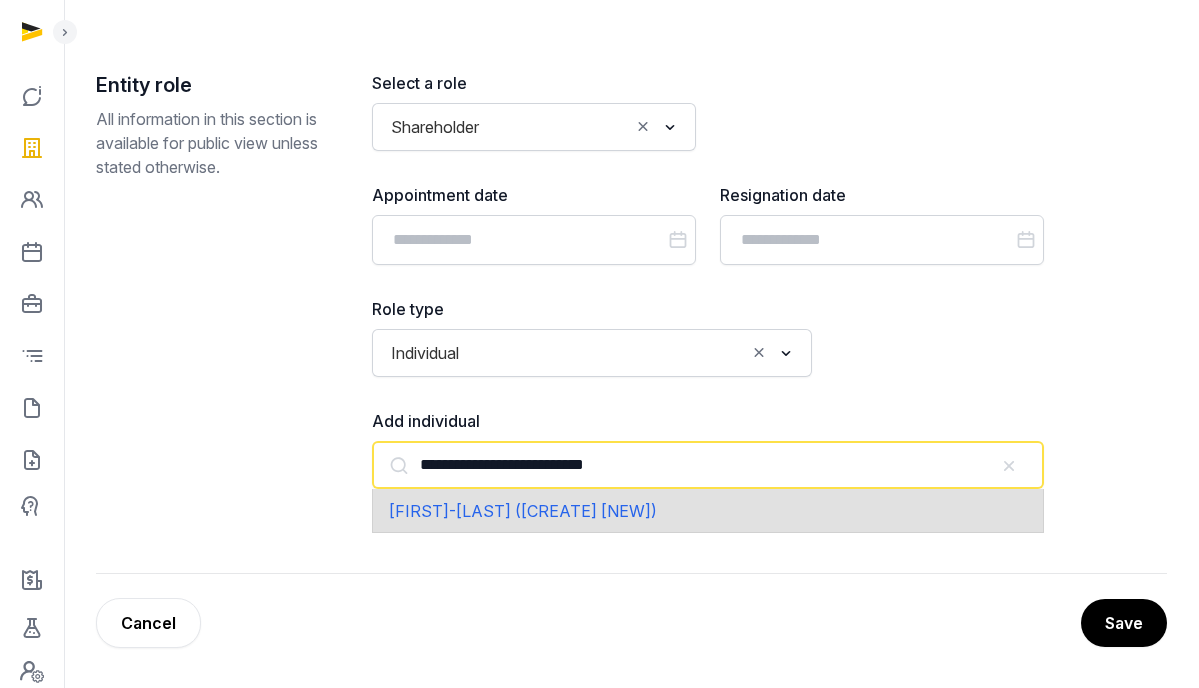click on "Paul-Louis Martin-Schibinet (Create new)" 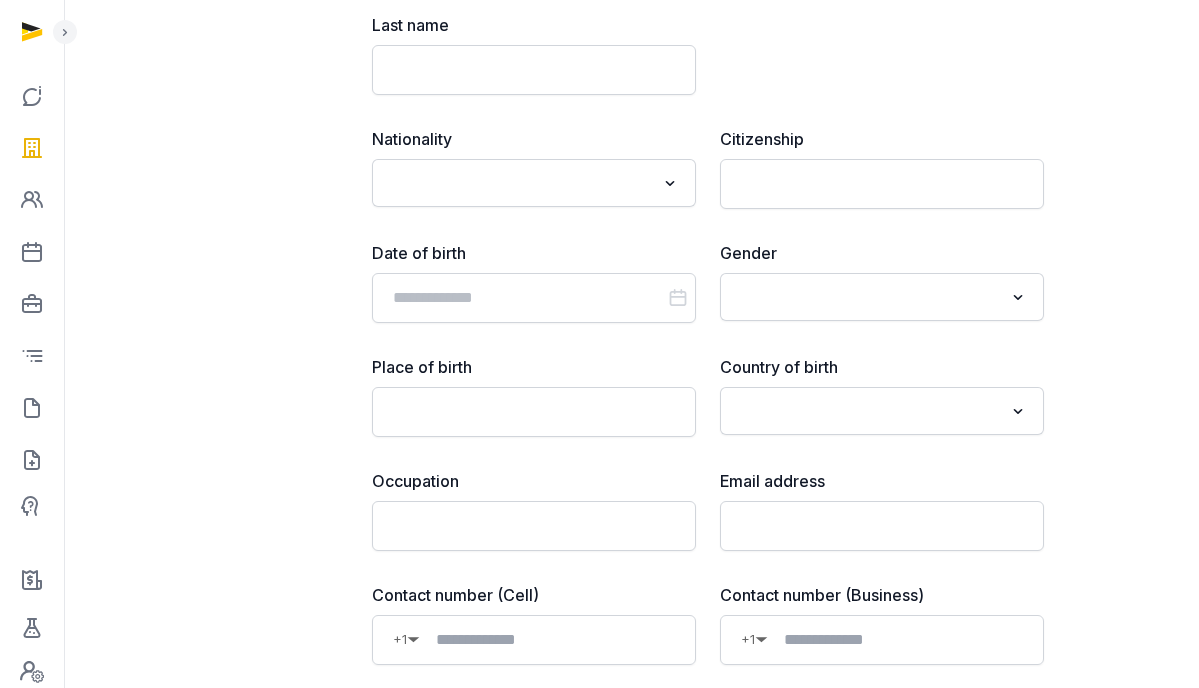 scroll, scrollTop: 1196, scrollLeft: 0, axis: vertical 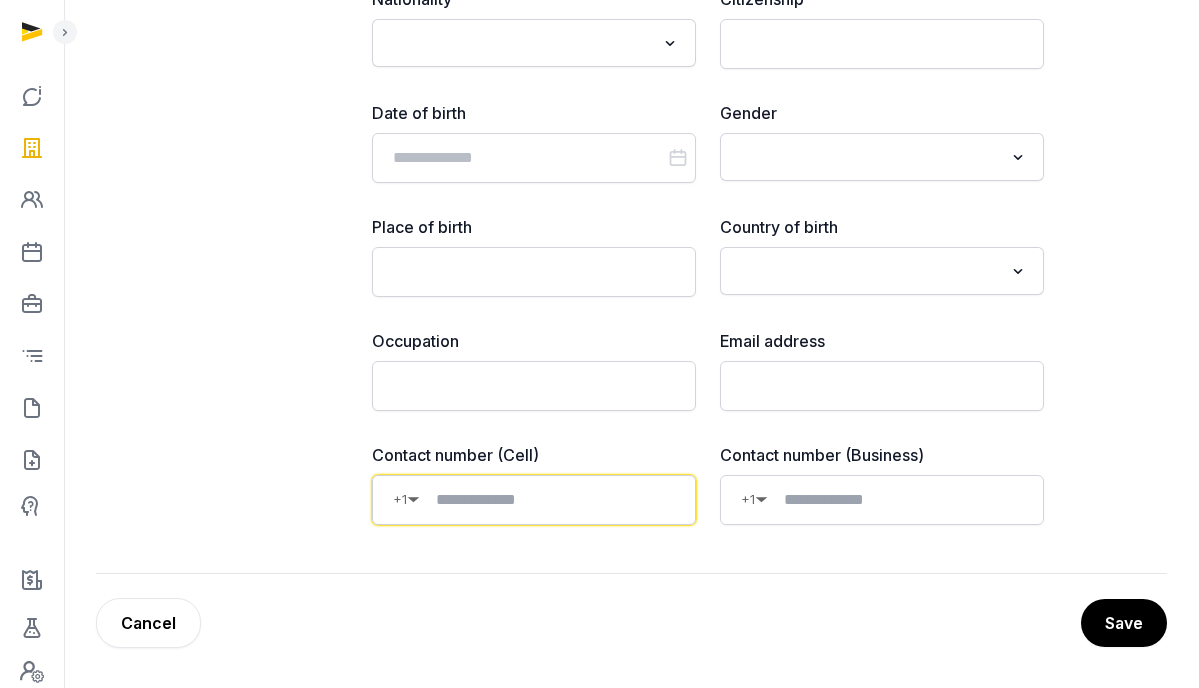 click at bounding box center [547, 500] 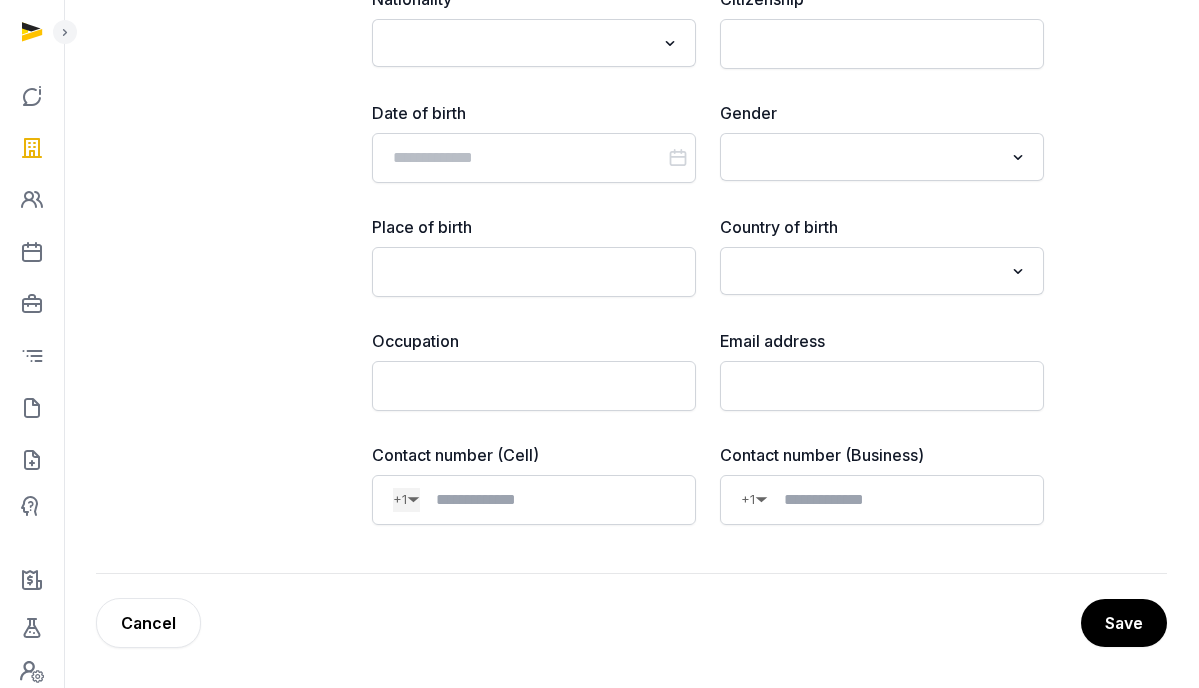 click on "+1" at bounding box center (400, 500) 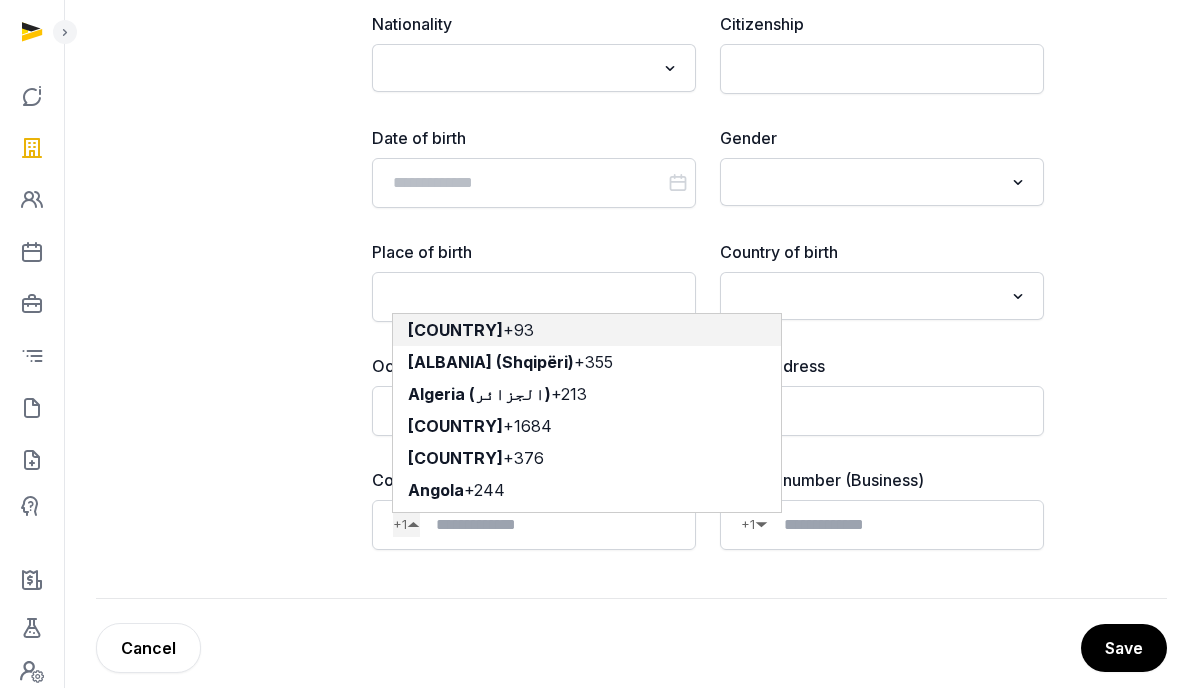 scroll, scrollTop: 1196, scrollLeft: 0, axis: vertical 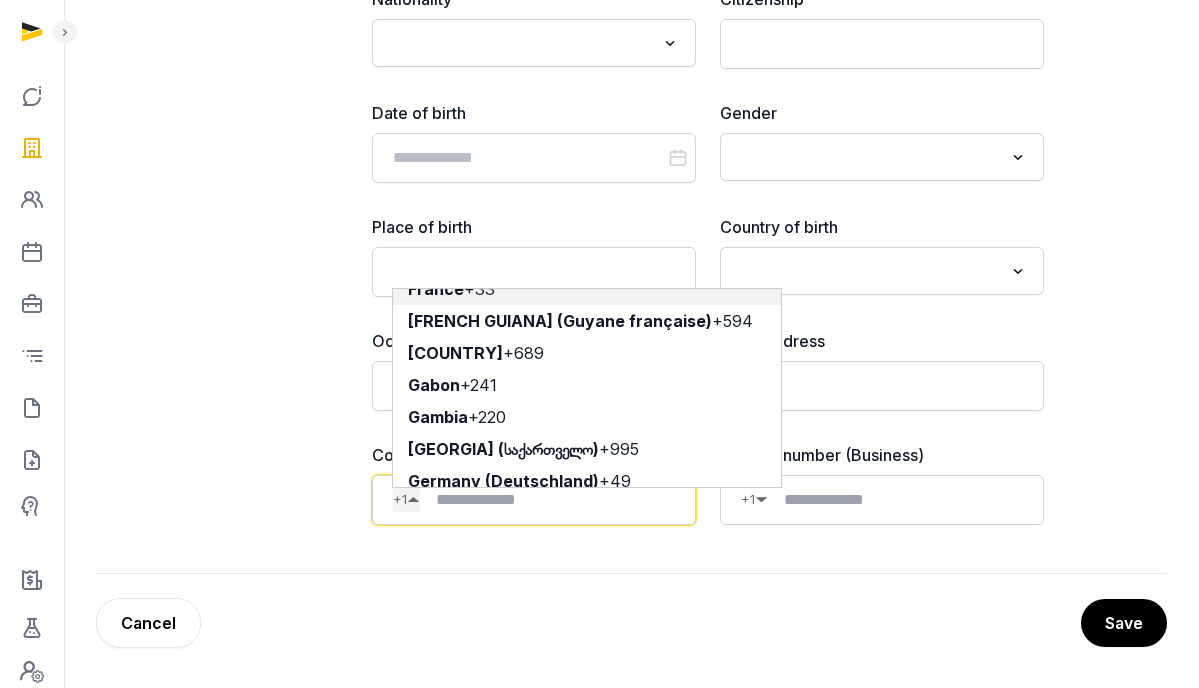click on "France" at bounding box center [436, 289] 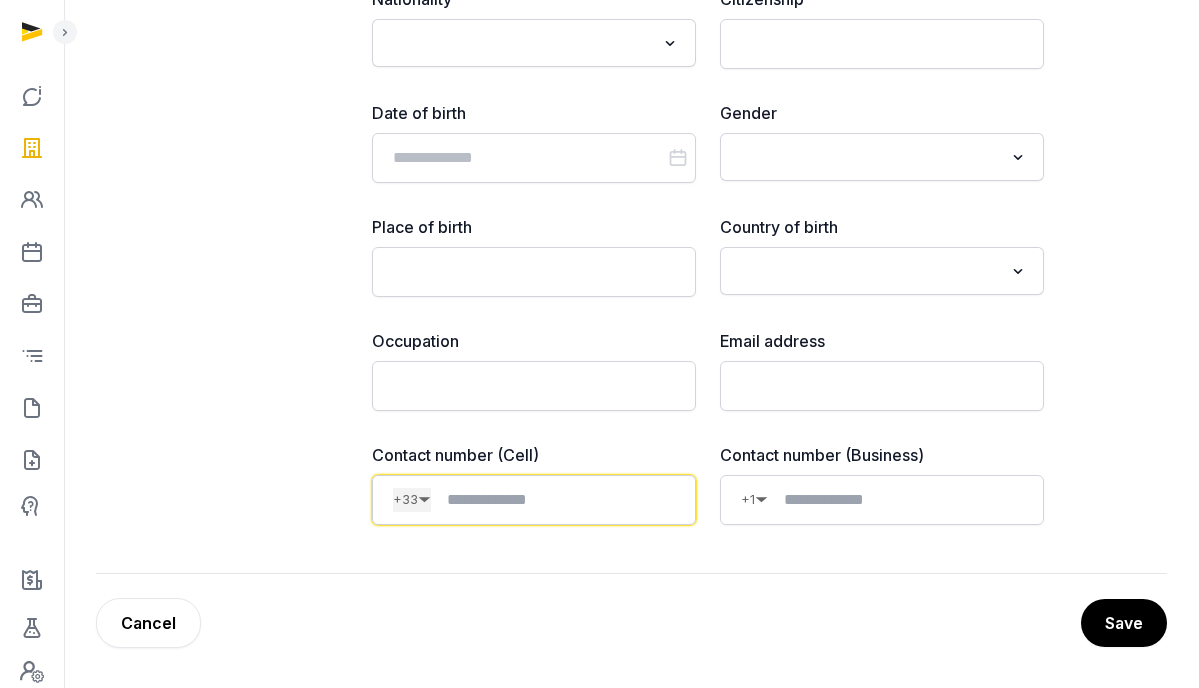 click at bounding box center (553, 500) 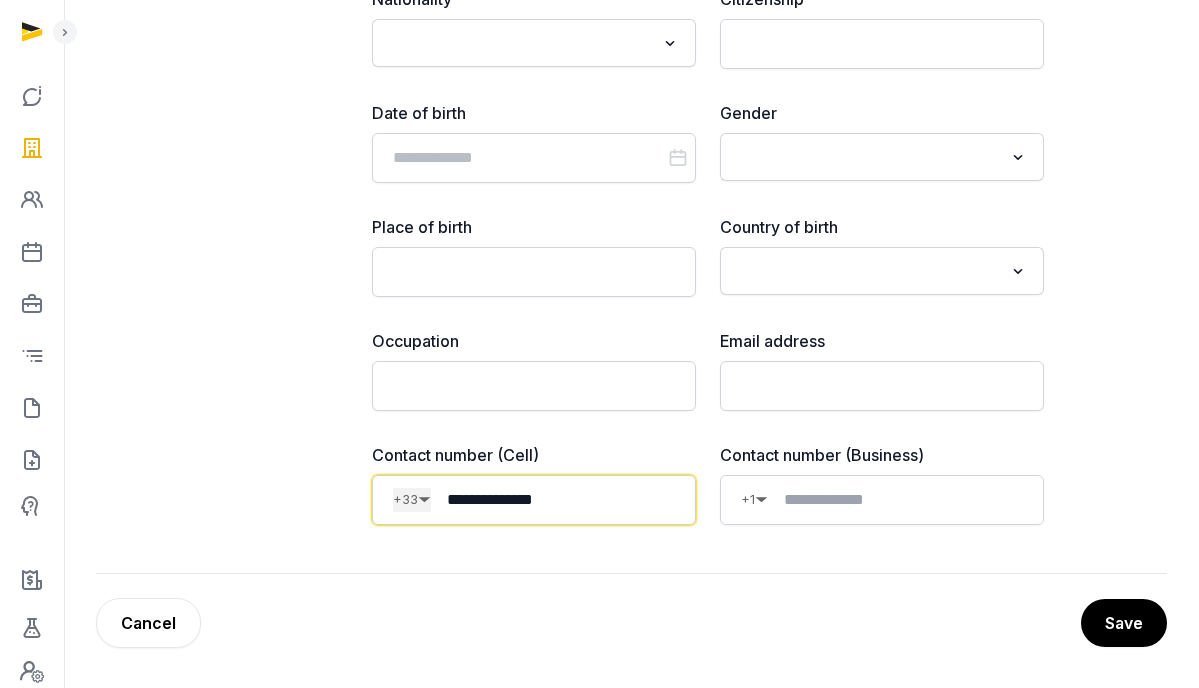 type on "**********" 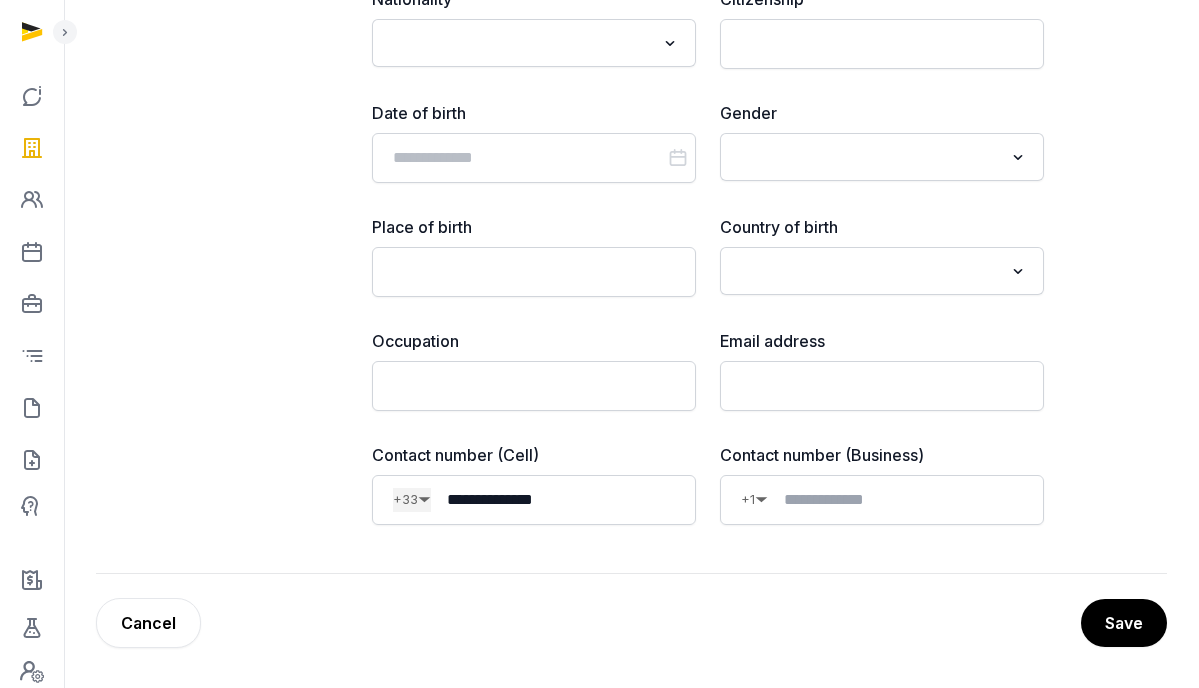 click on "**********" at bounding box center [631, -180] 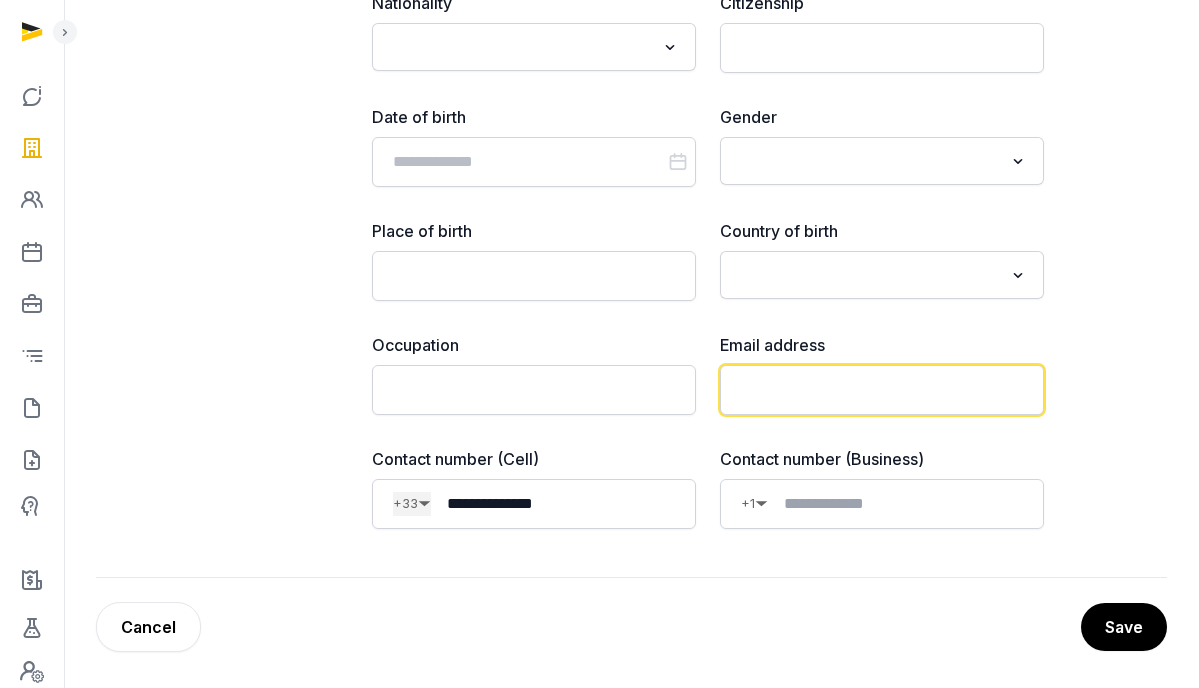 click 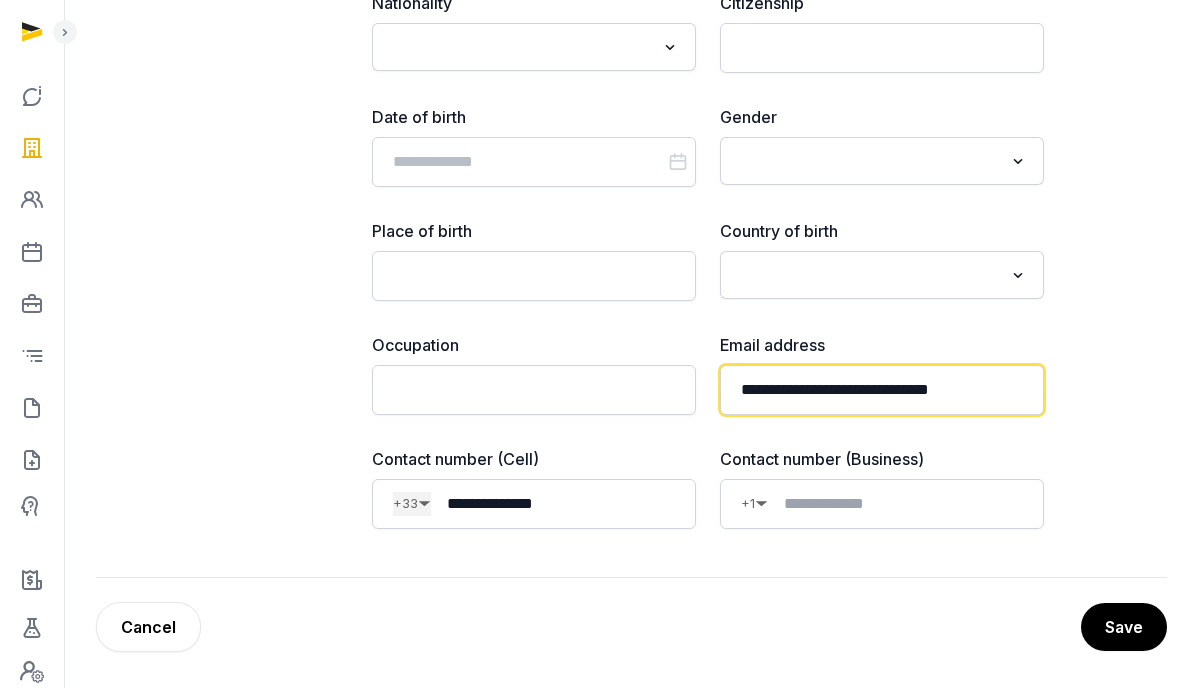 type on "**********" 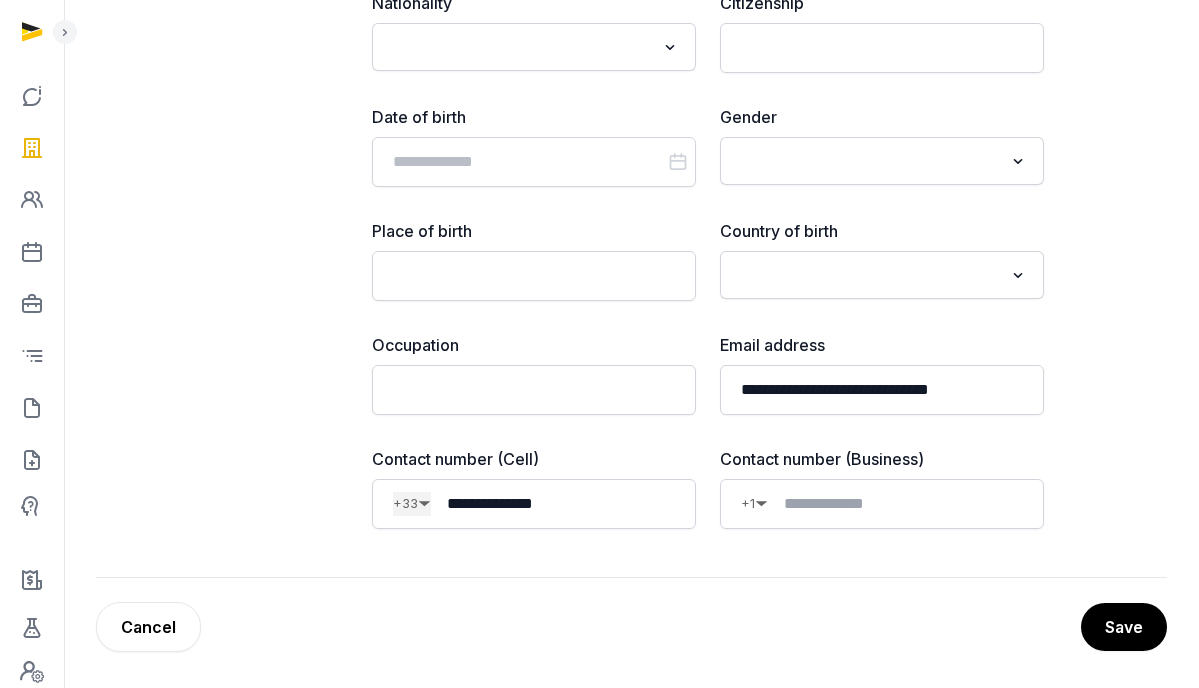 click on "**********" at bounding box center [631, -213] 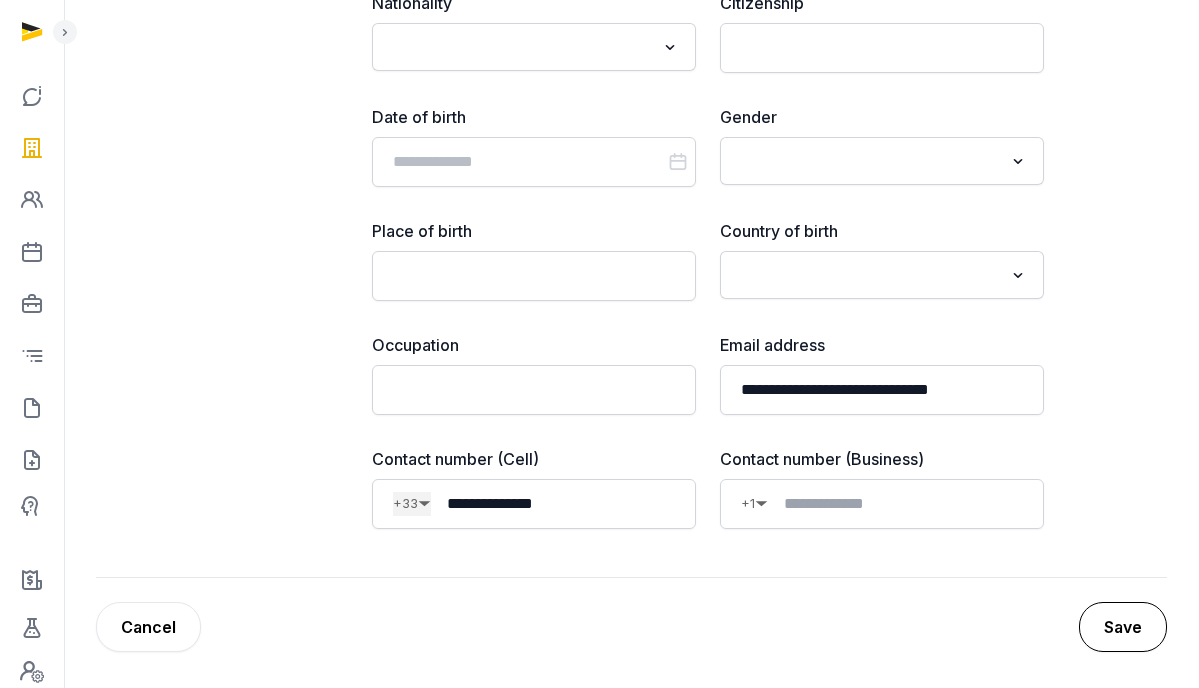 click on "Save" at bounding box center [1123, 627] 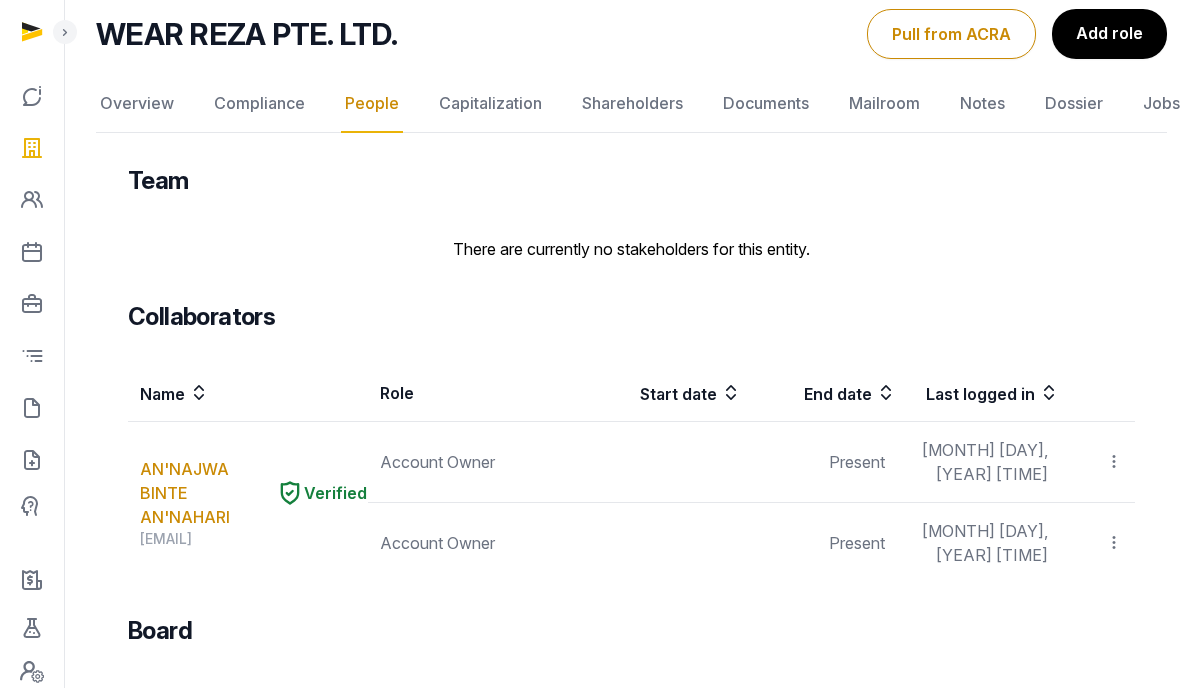 scroll, scrollTop: 0, scrollLeft: 0, axis: both 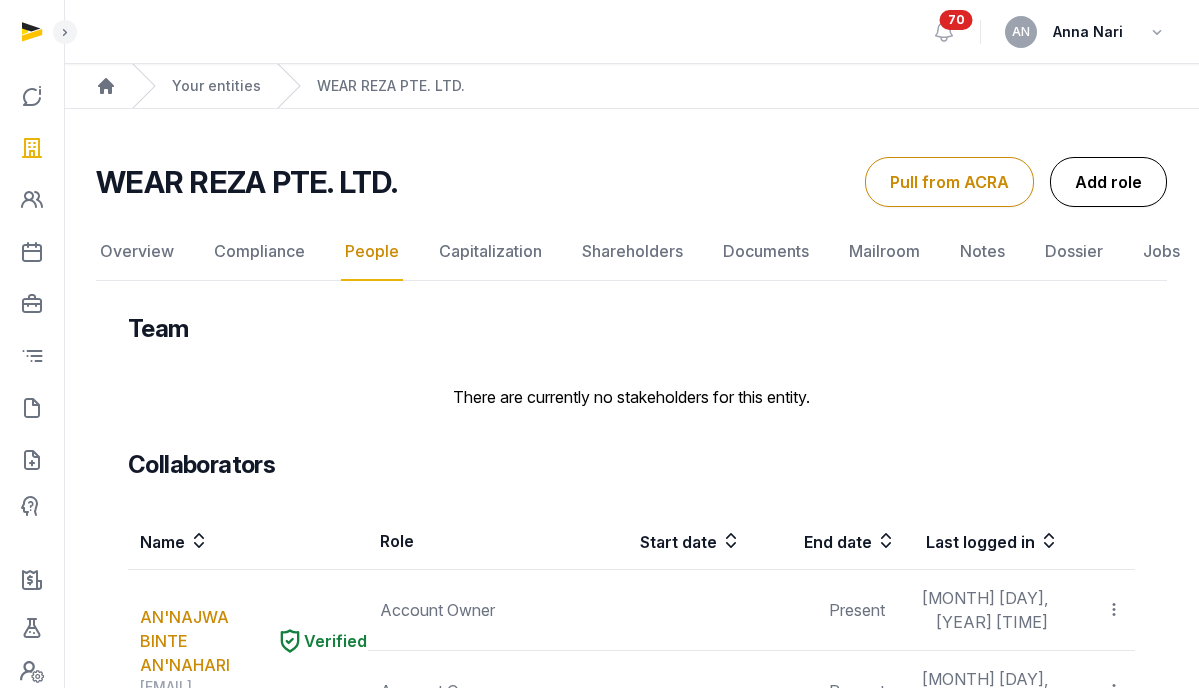 click on "Add role" at bounding box center (1108, 182) 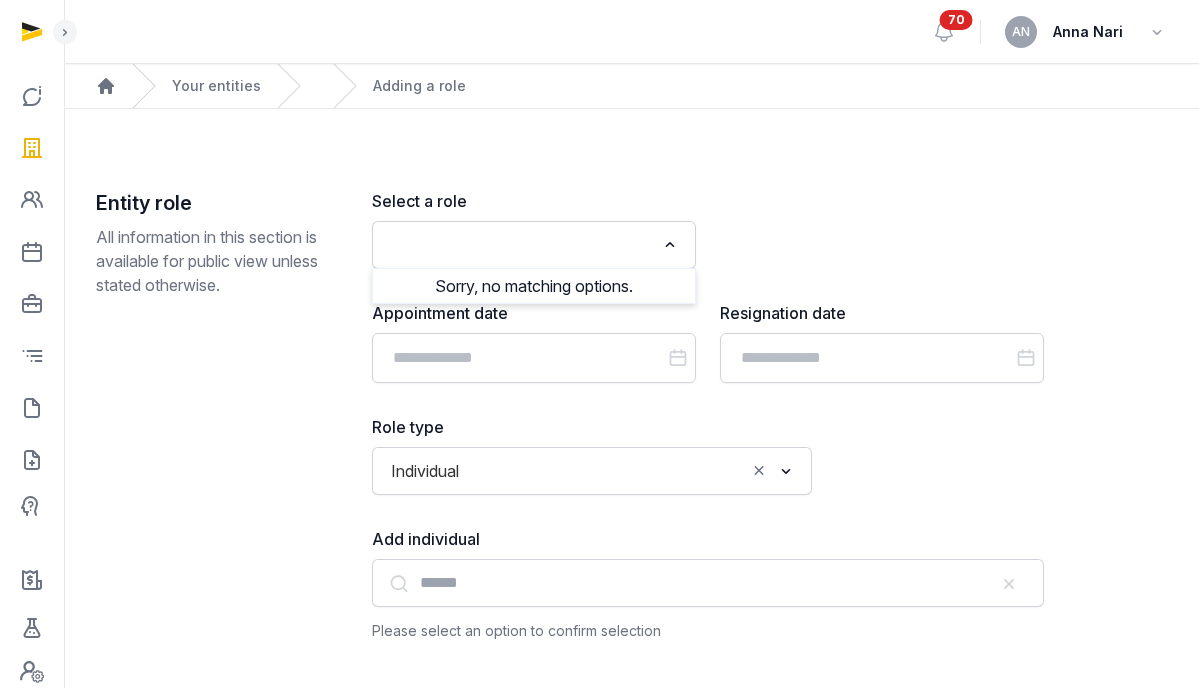 click 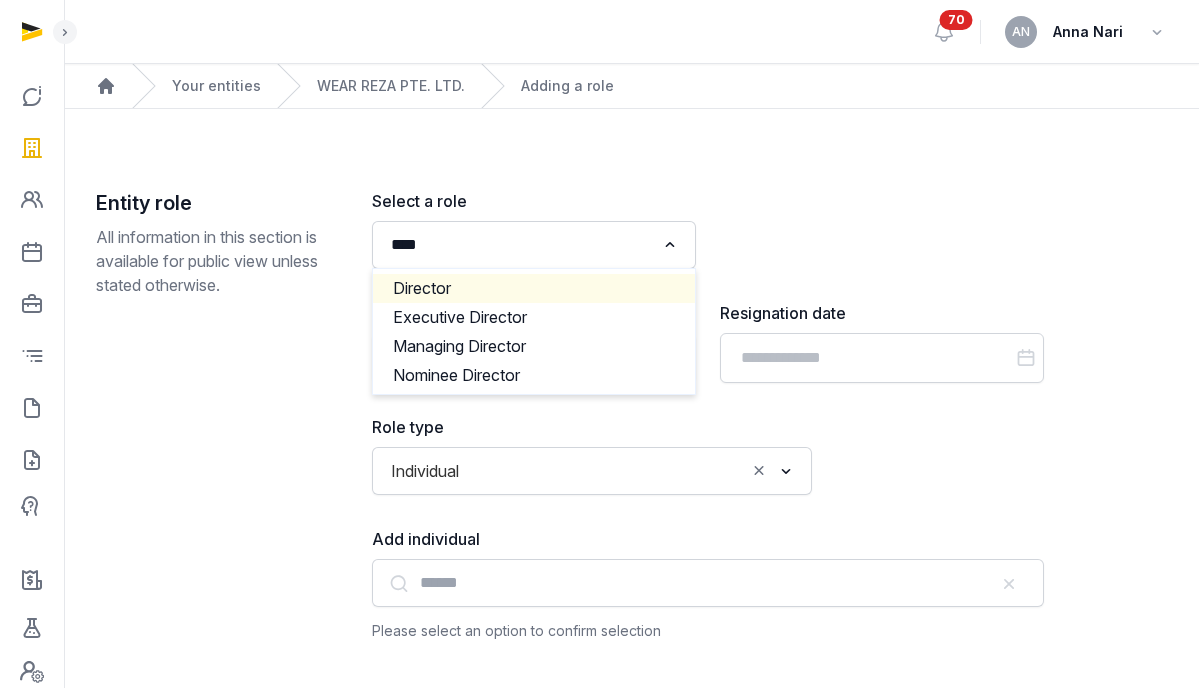 click on "Director" 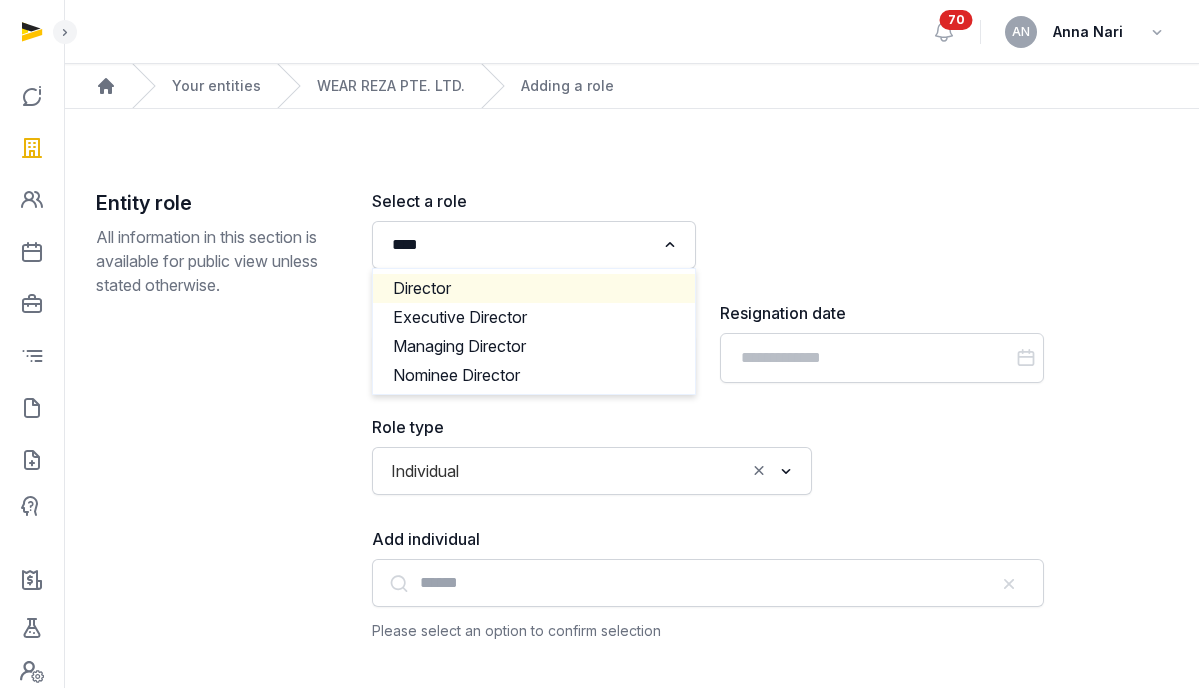 type 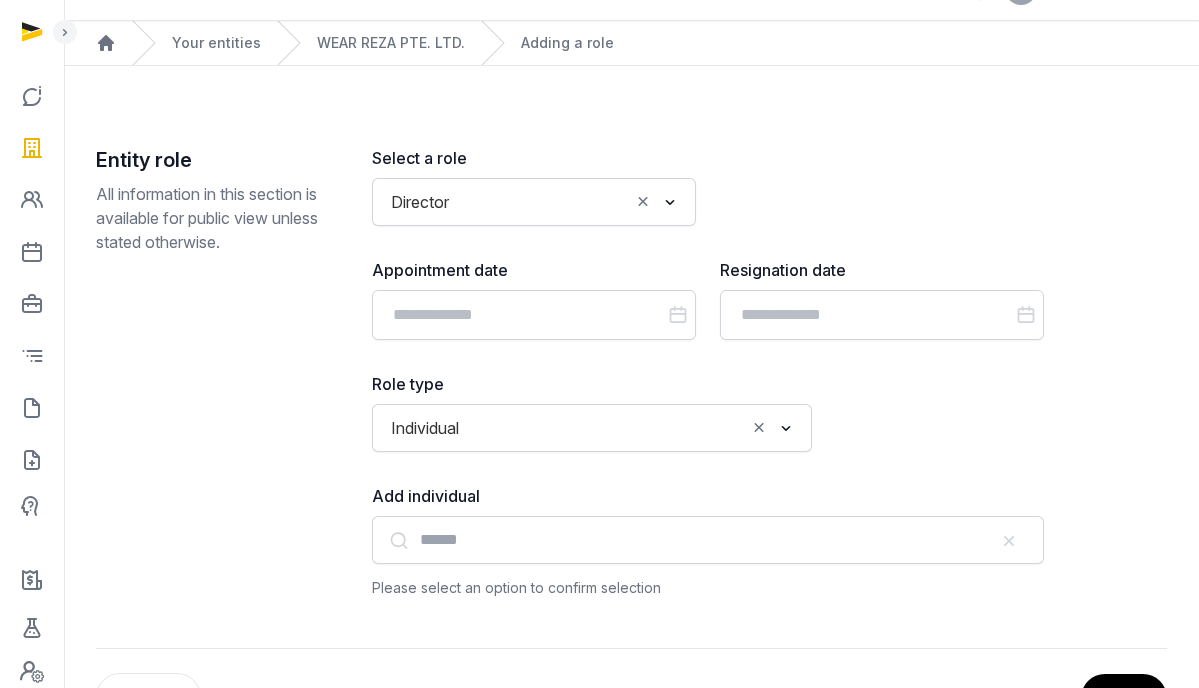 scroll, scrollTop: 80, scrollLeft: 0, axis: vertical 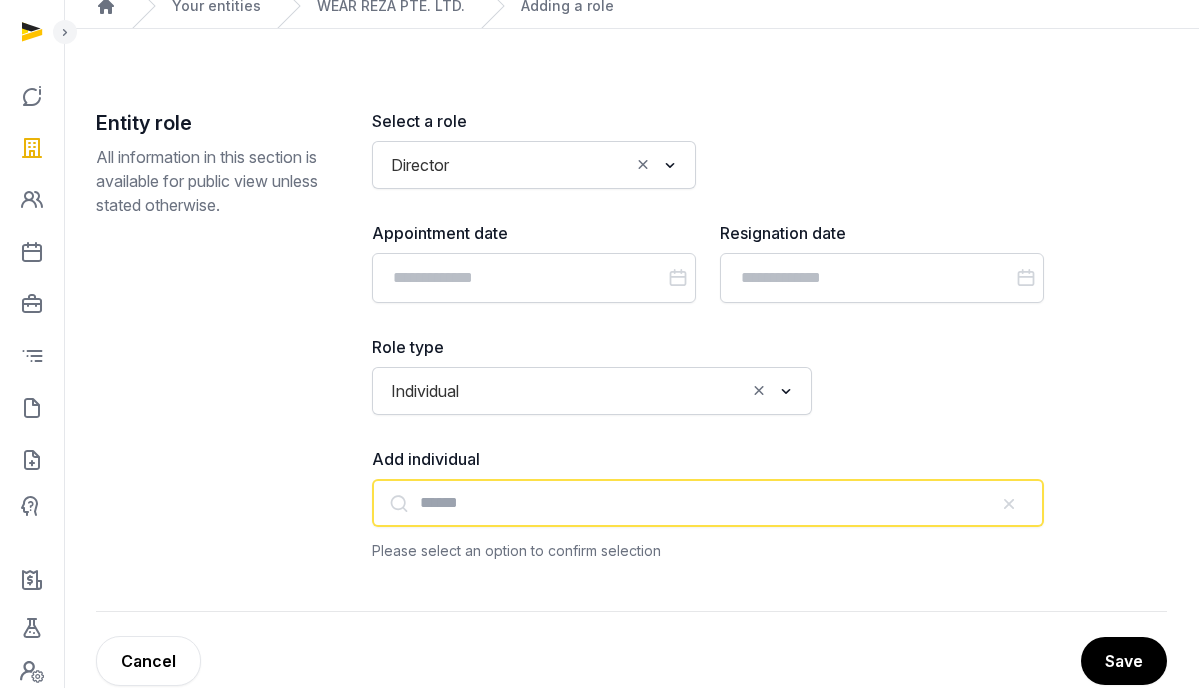 click at bounding box center (708, 503) 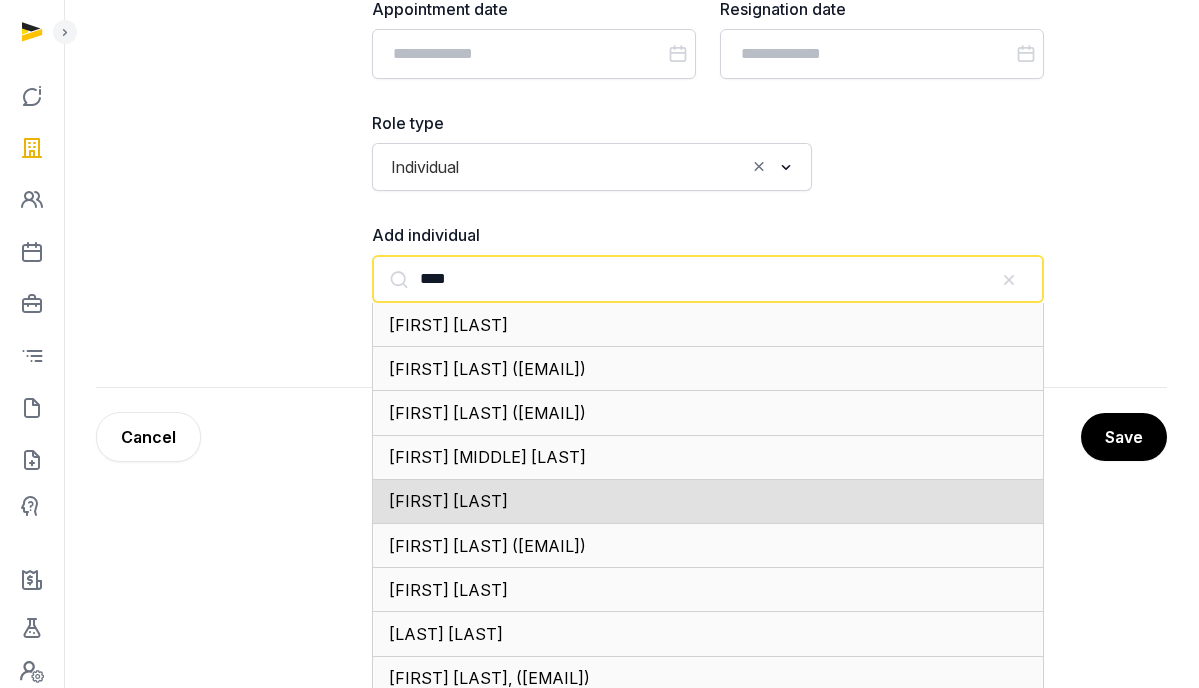 scroll, scrollTop: 319, scrollLeft: 0, axis: vertical 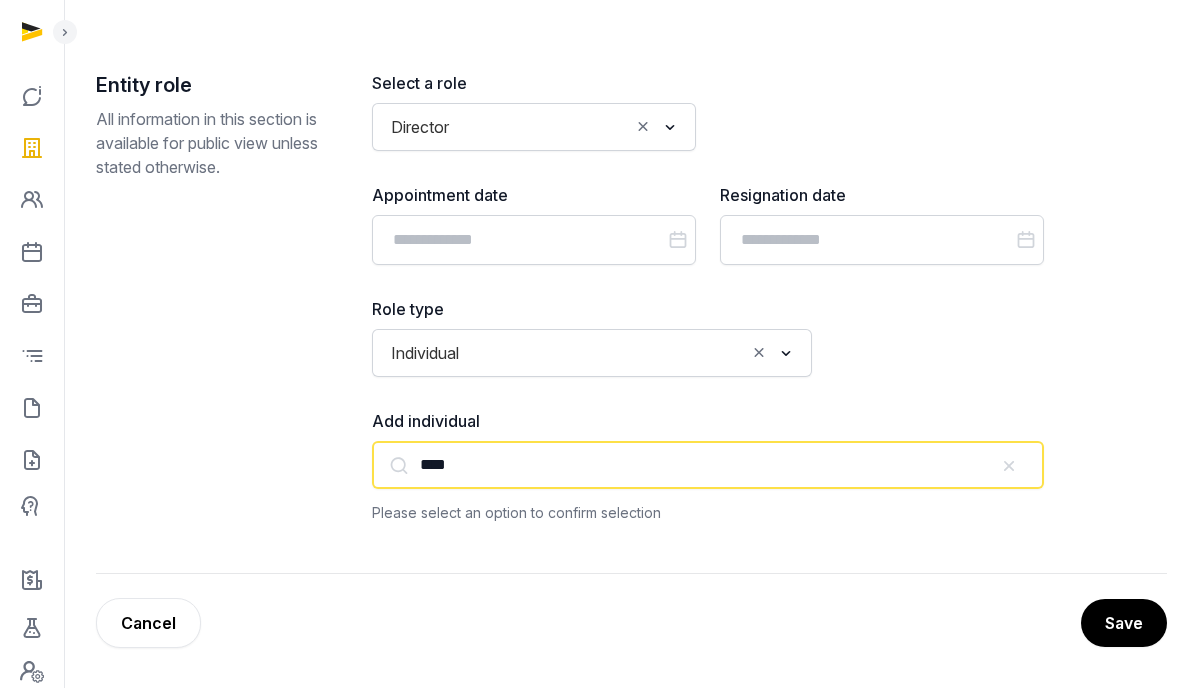 type on "*****" 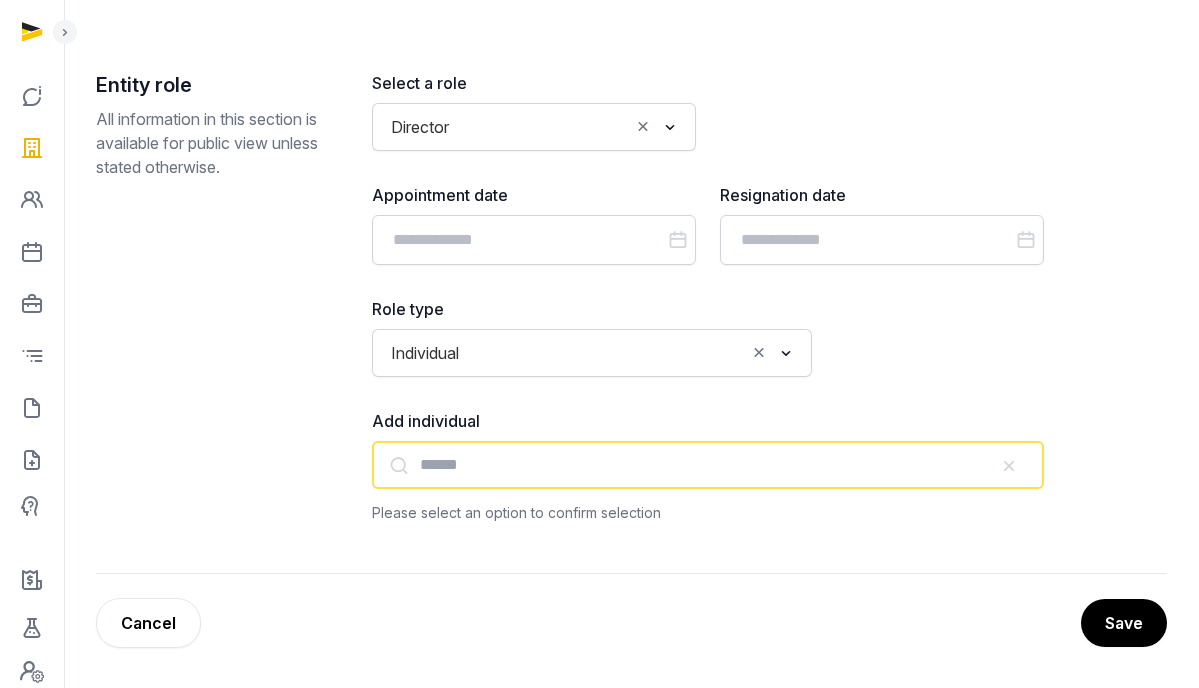 type 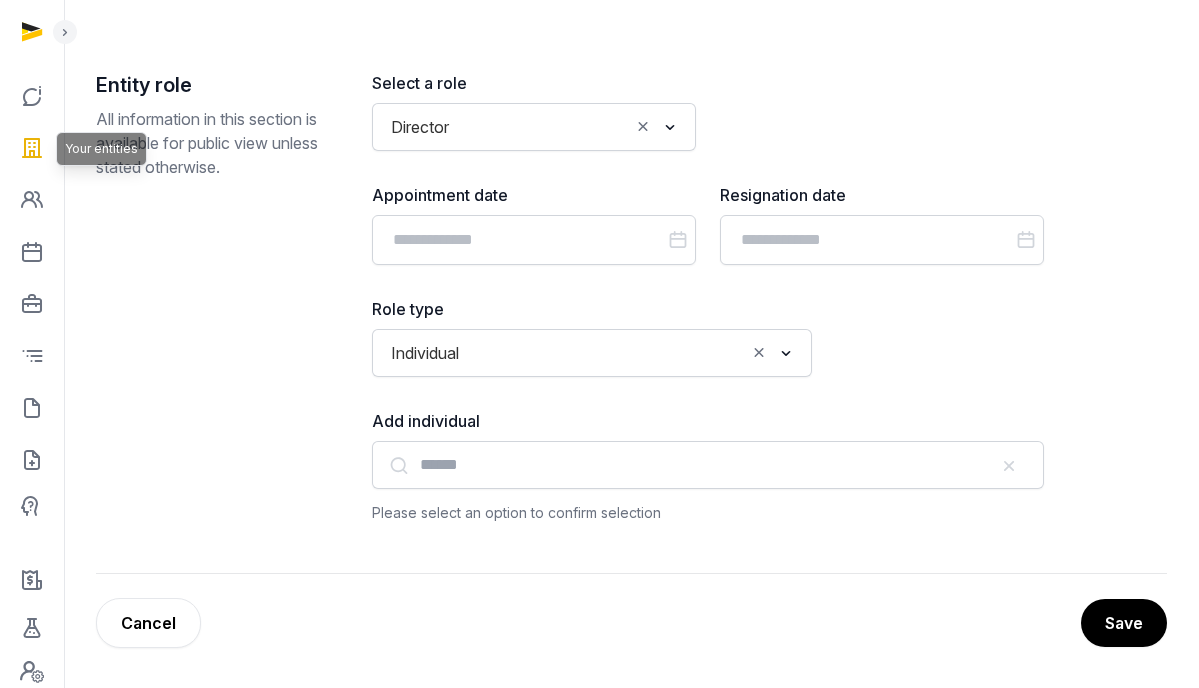 click at bounding box center (32, 148) 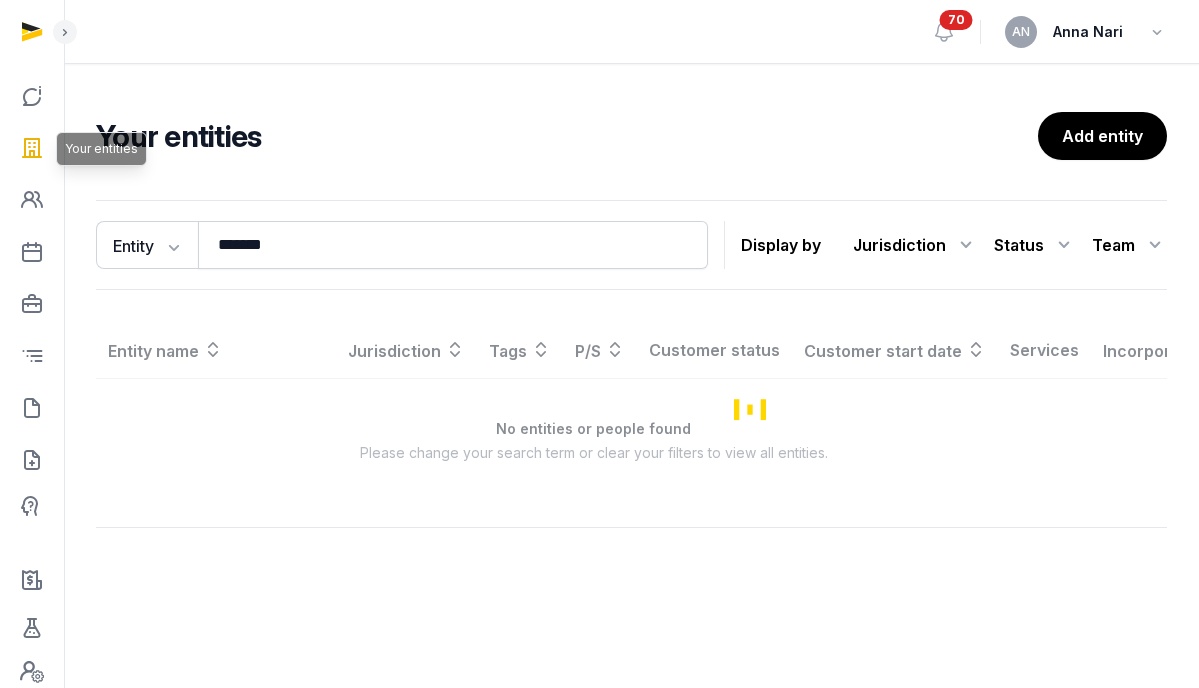 scroll, scrollTop: 0, scrollLeft: 0, axis: both 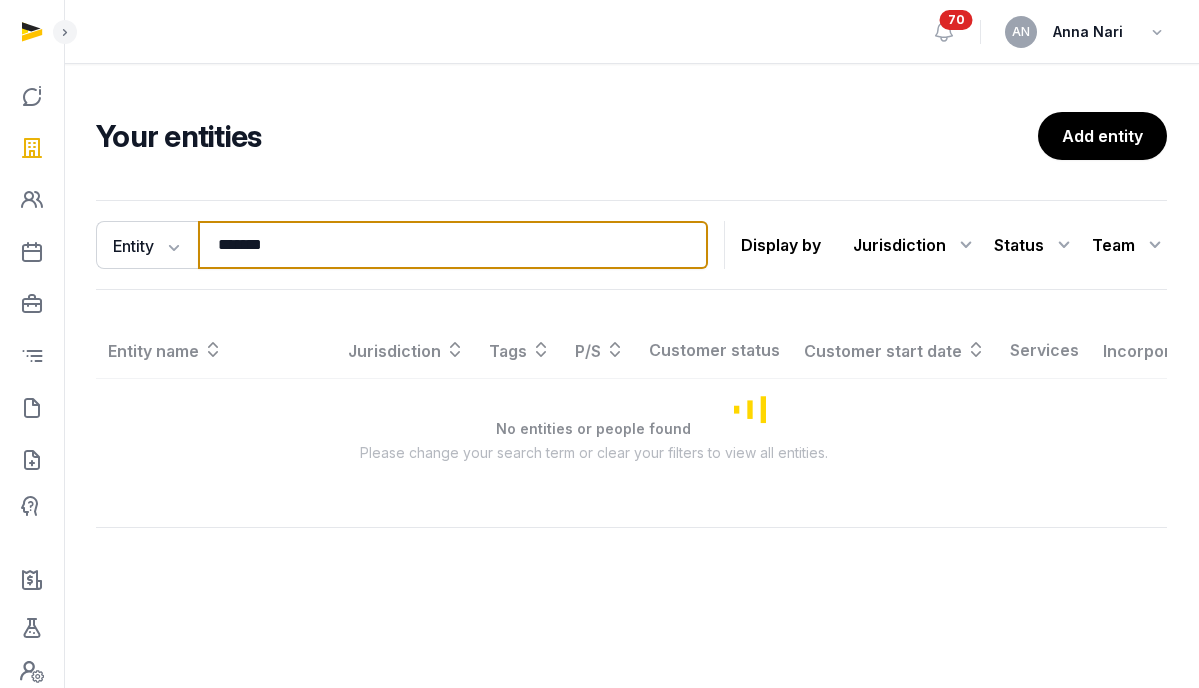 click on "*******" at bounding box center (453, 245) 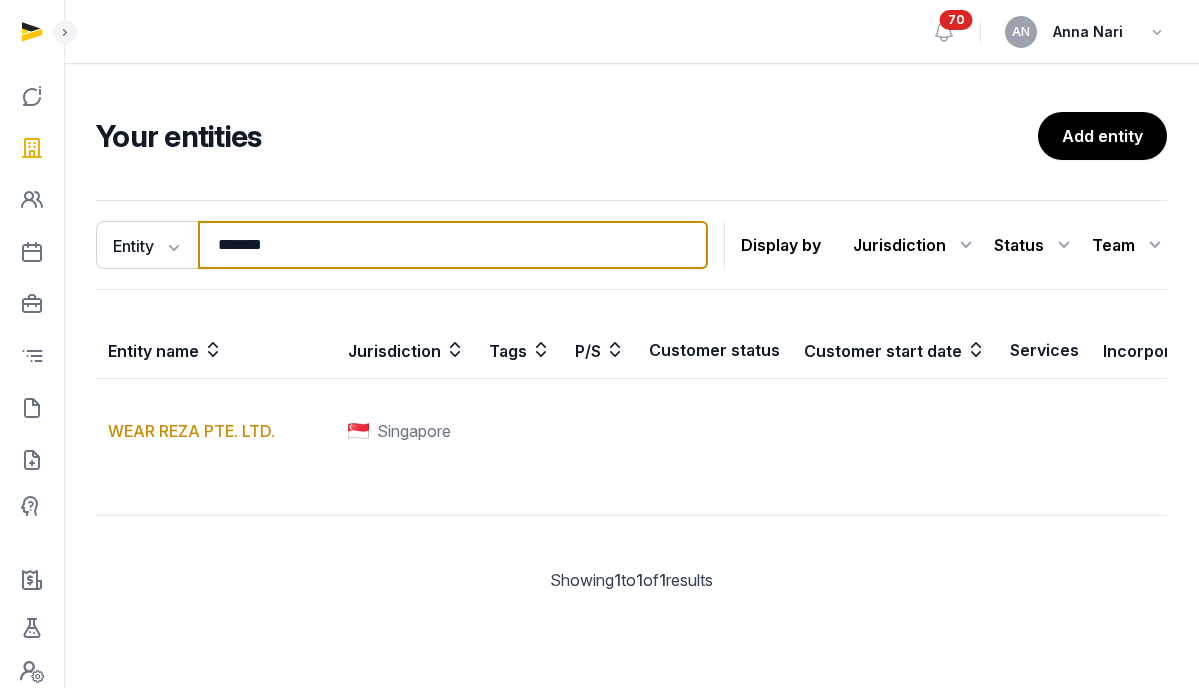 click on "*******" at bounding box center (453, 245) 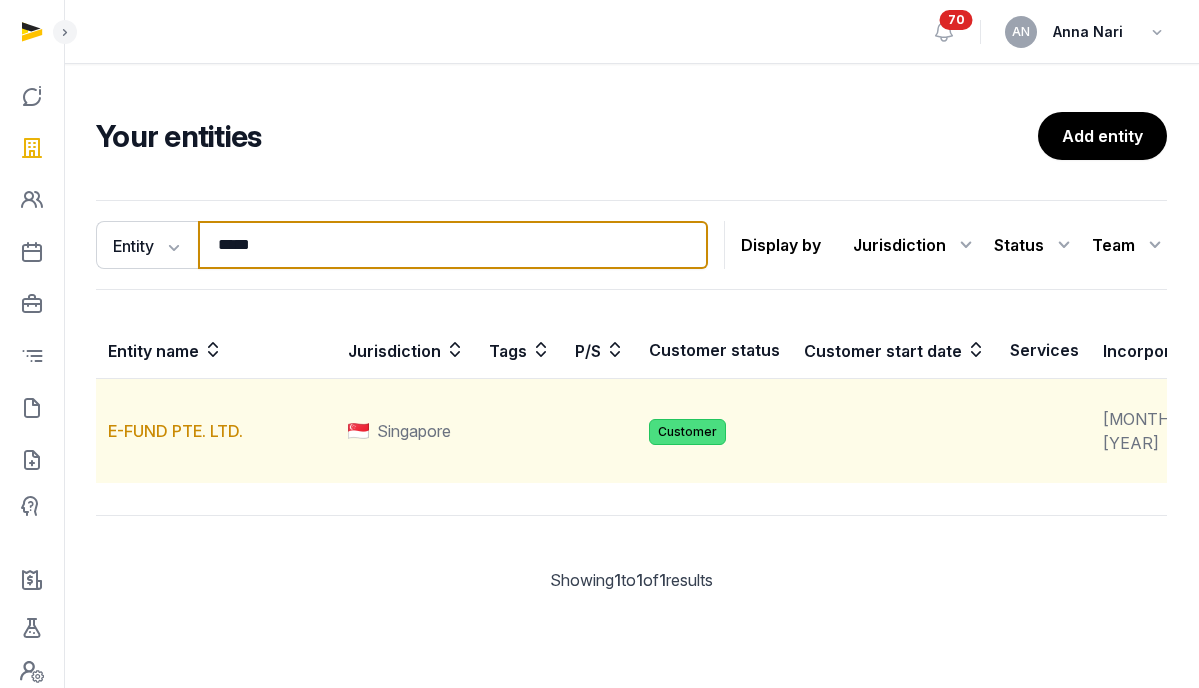 type on "*****" 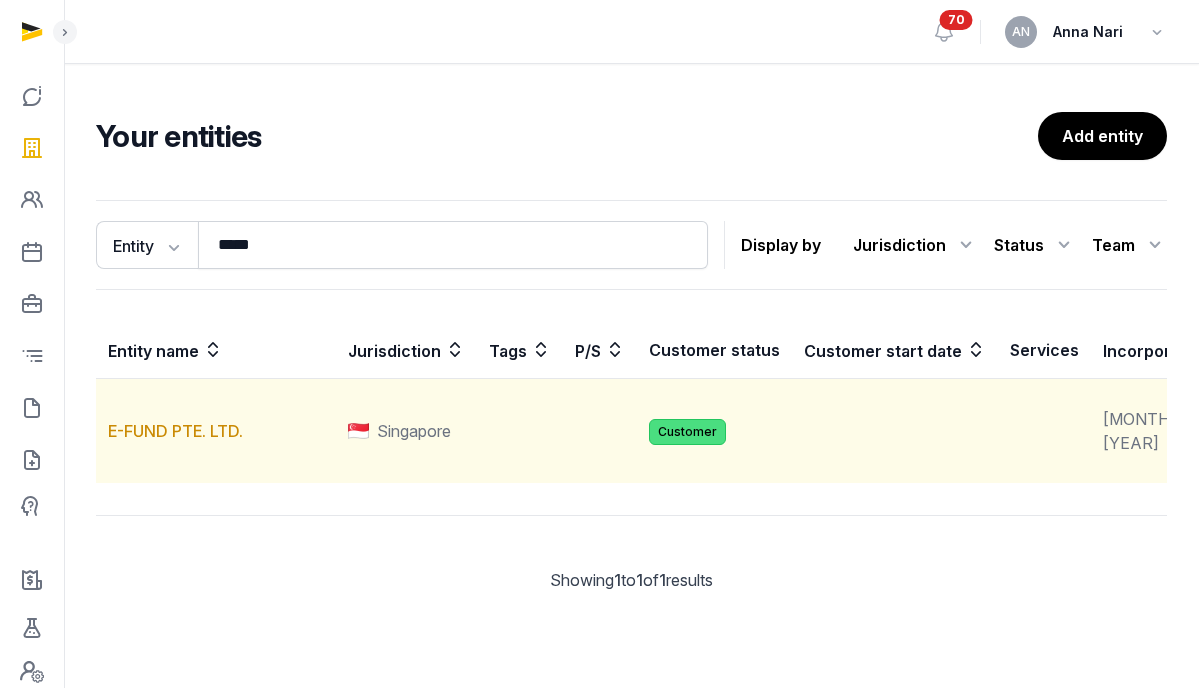 click on "E-FUND PTE. LTD." at bounding box center [216, 431] 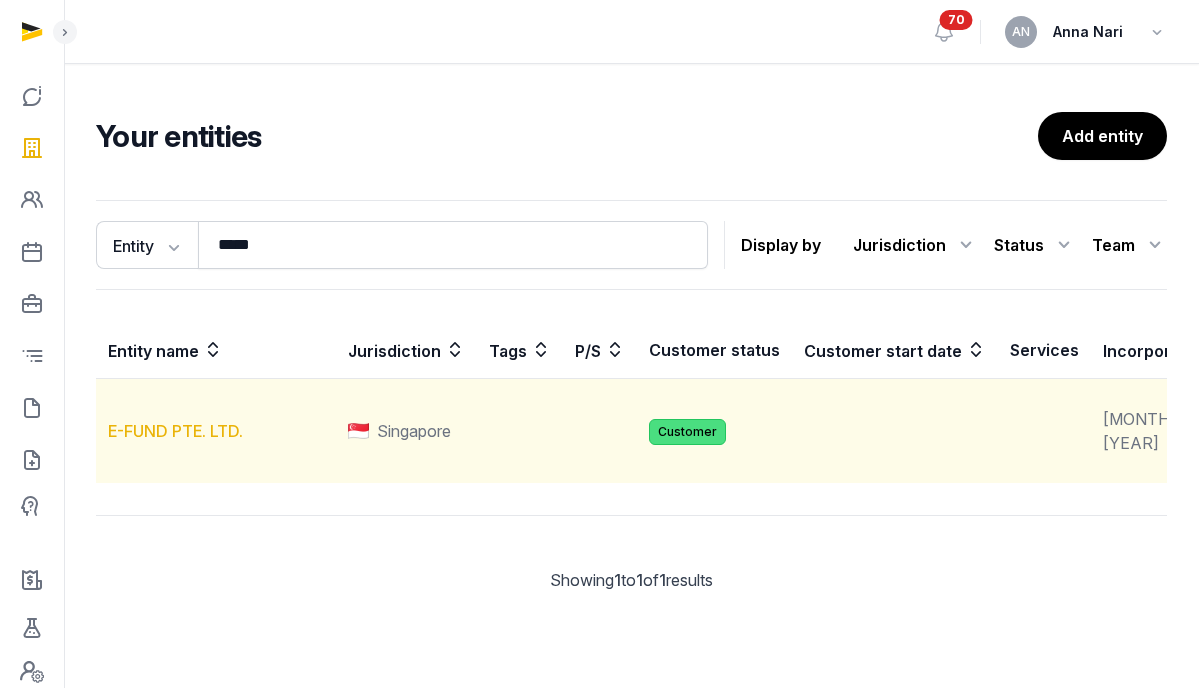 click on "E-FUND PTE. LTD." at bounding box center [175, 431] 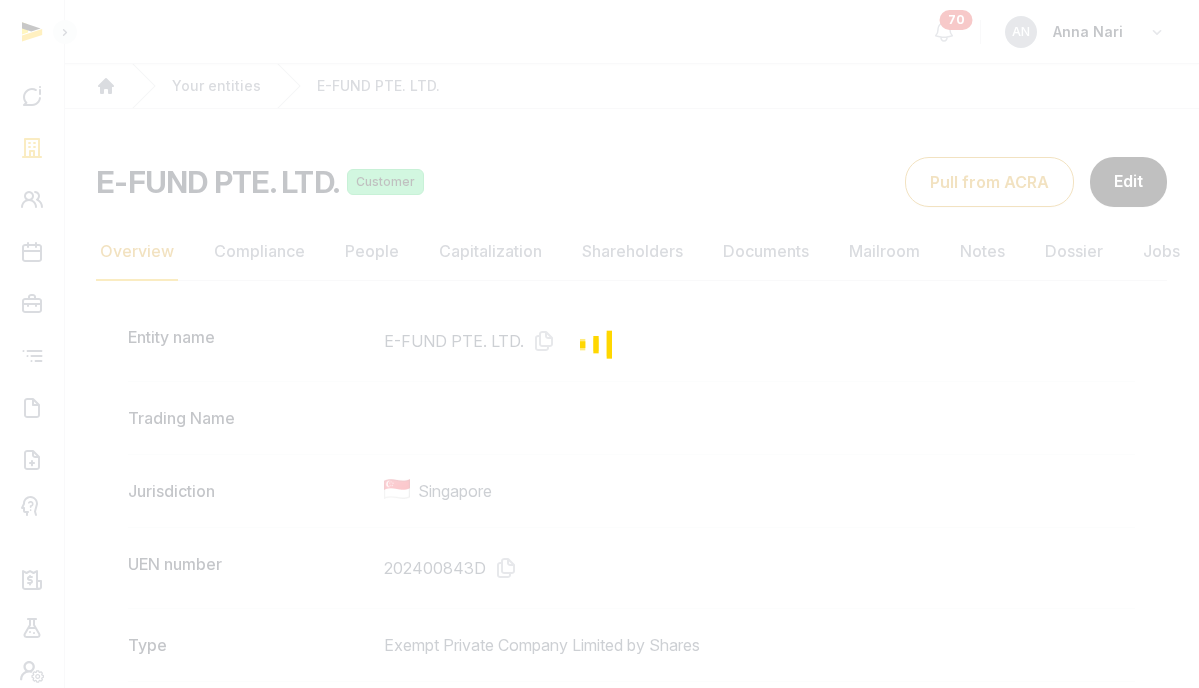 click at bounding box center (599, 344) 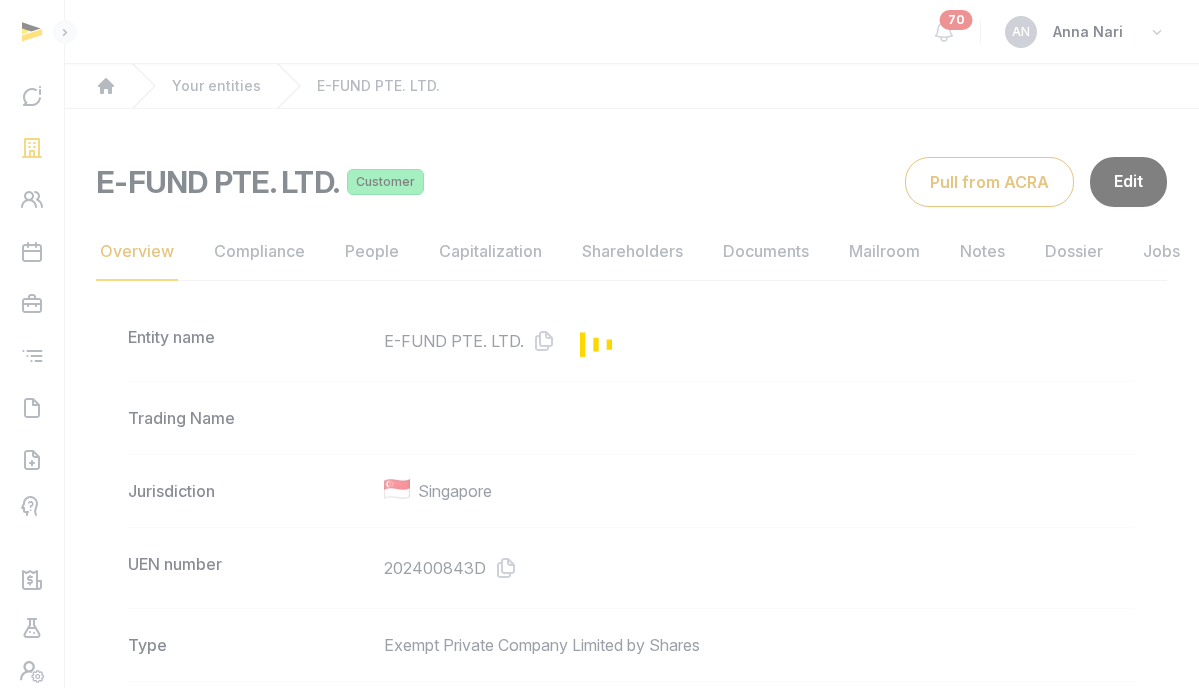 click at bounding box center (599, 344) 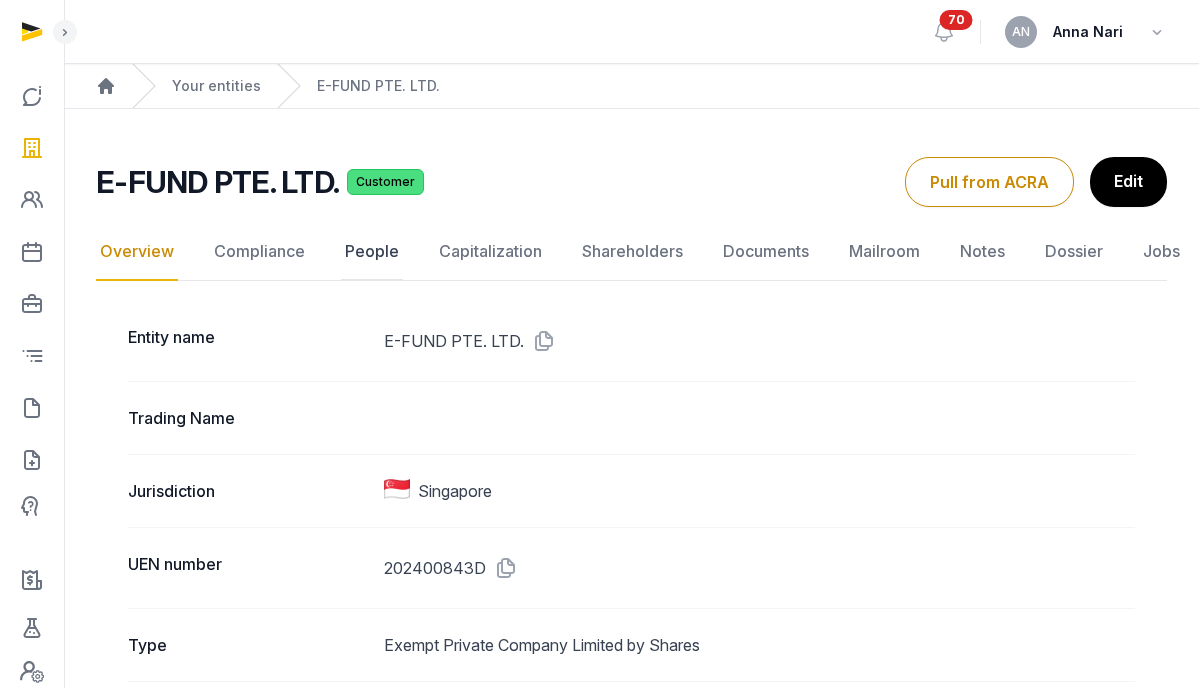 click on "People" 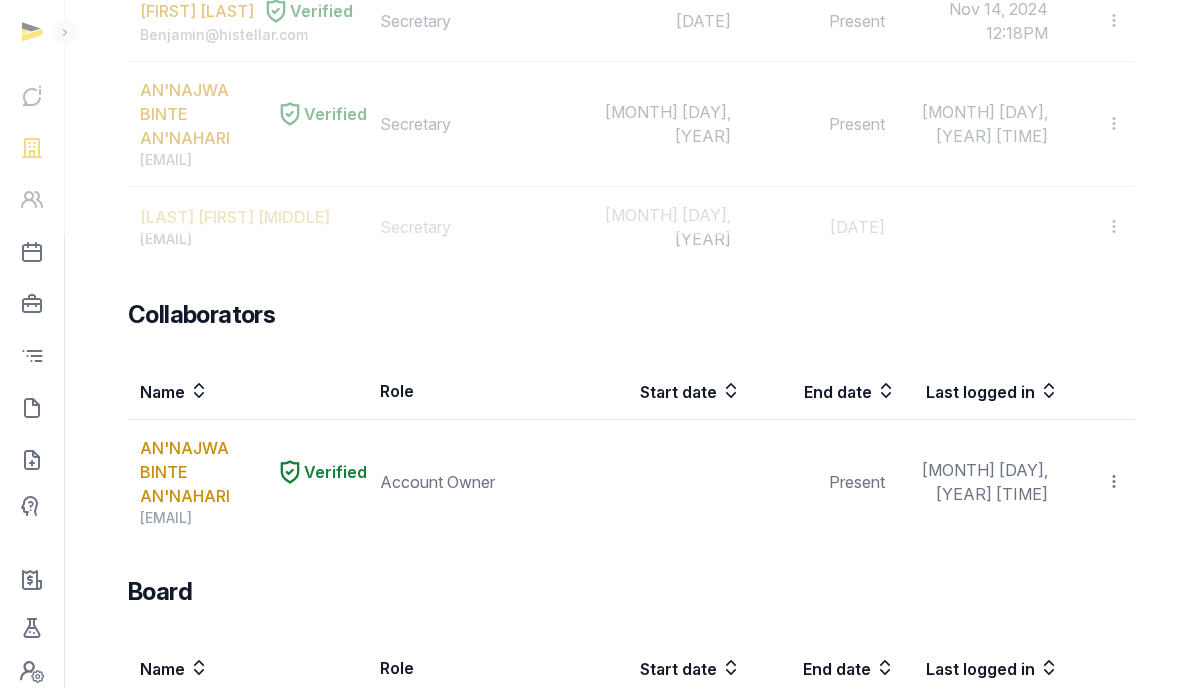 scroll, scrollTop: 1074, scrollLeft: 0, axis: vertical 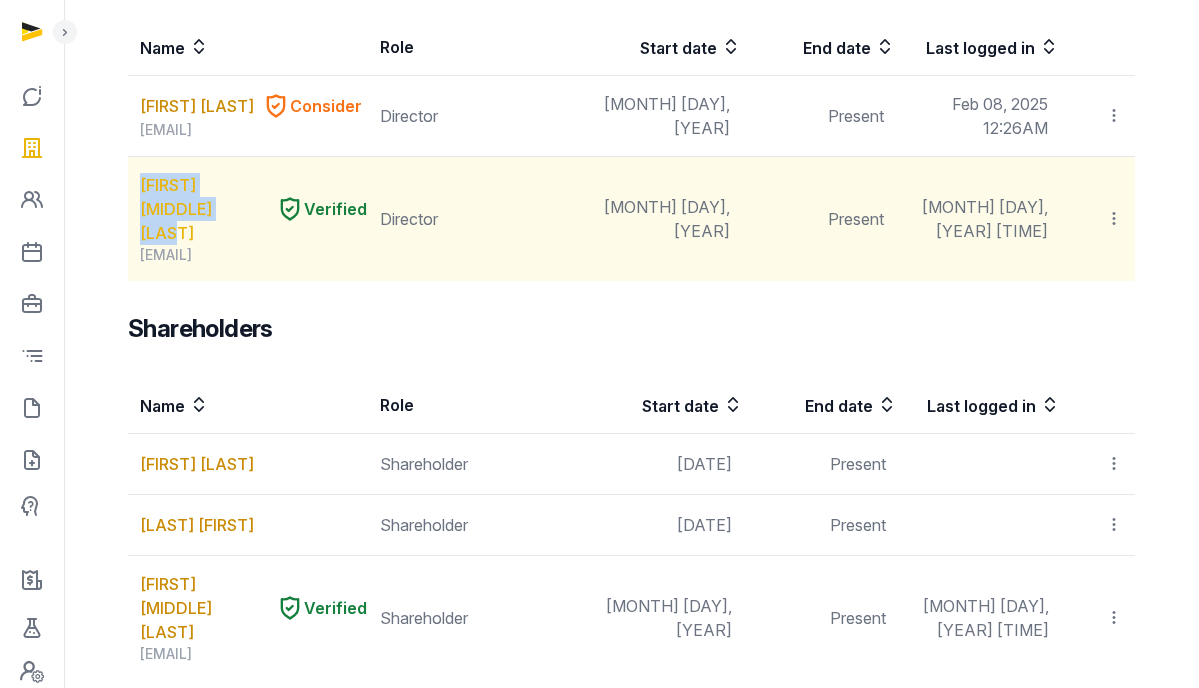 drag, startPoint x: 146, startPoint y: 205, endPoint x: 205, endPoint y: 228, distance: 63.324562 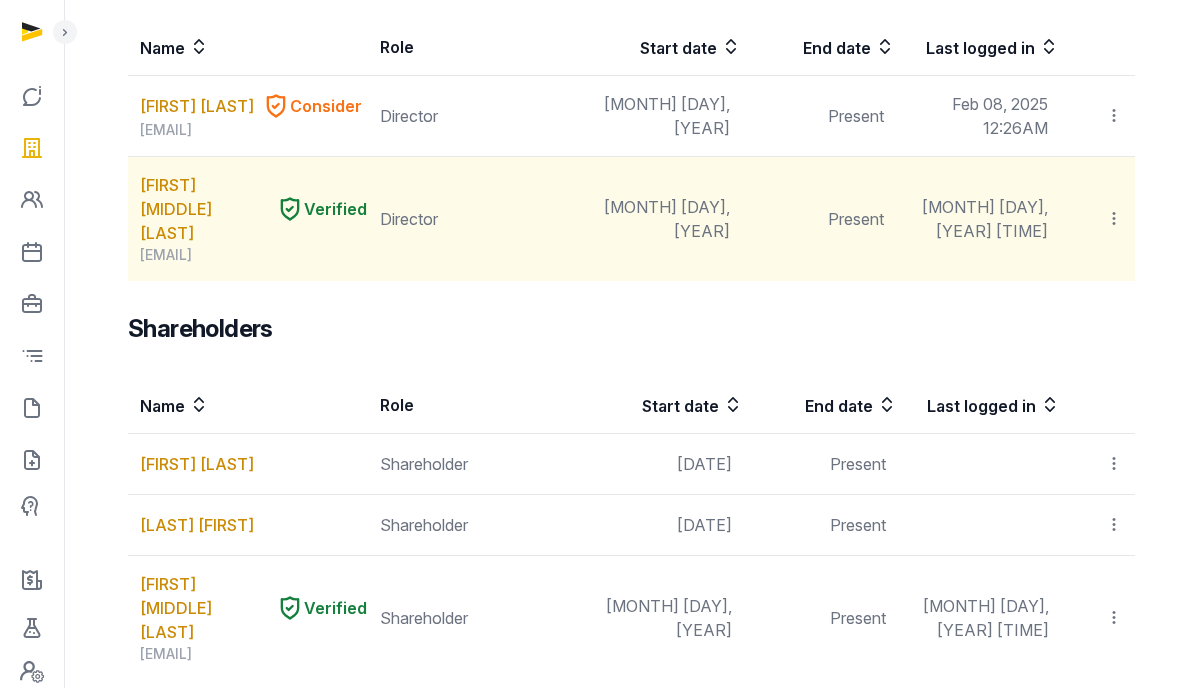 click 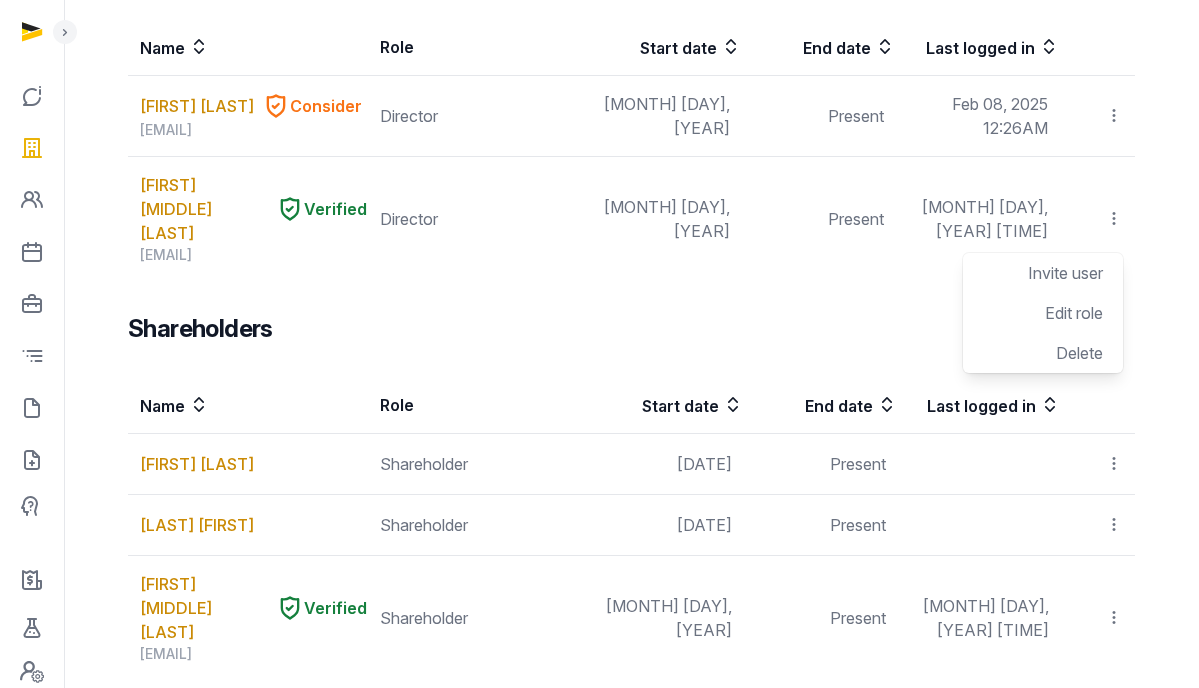 click on "Shareholders" at bounding box center (631, 329) 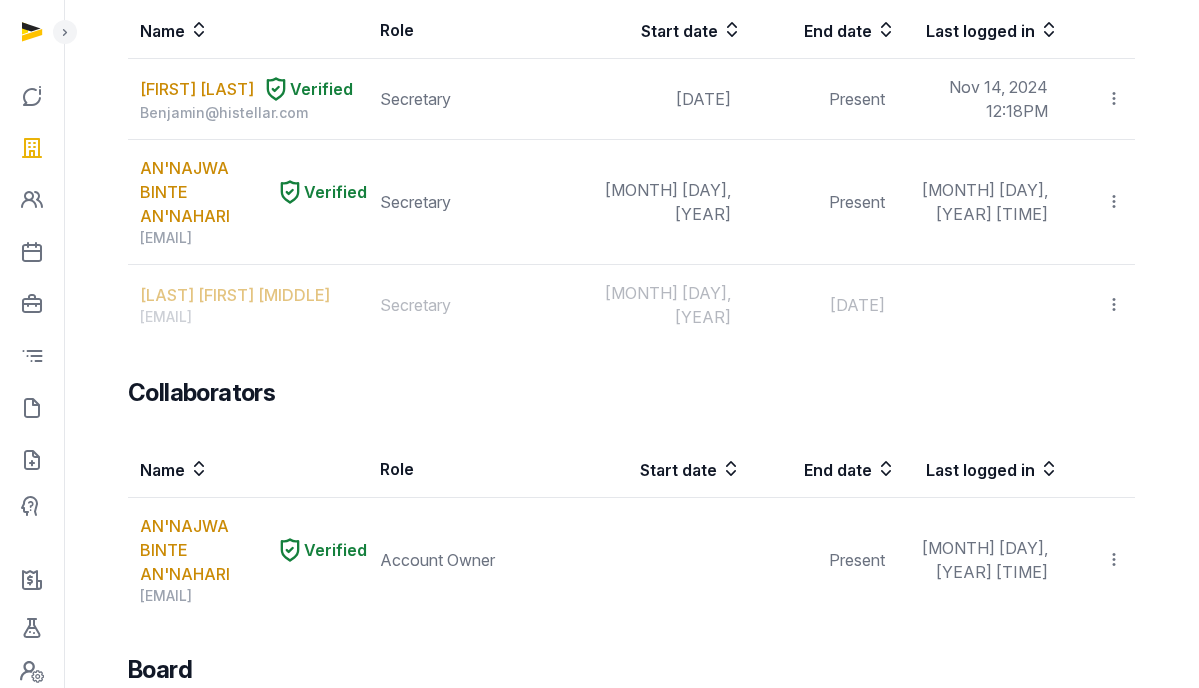 scroll, scrollTop: 0, scrollLeft: 0, axis: both 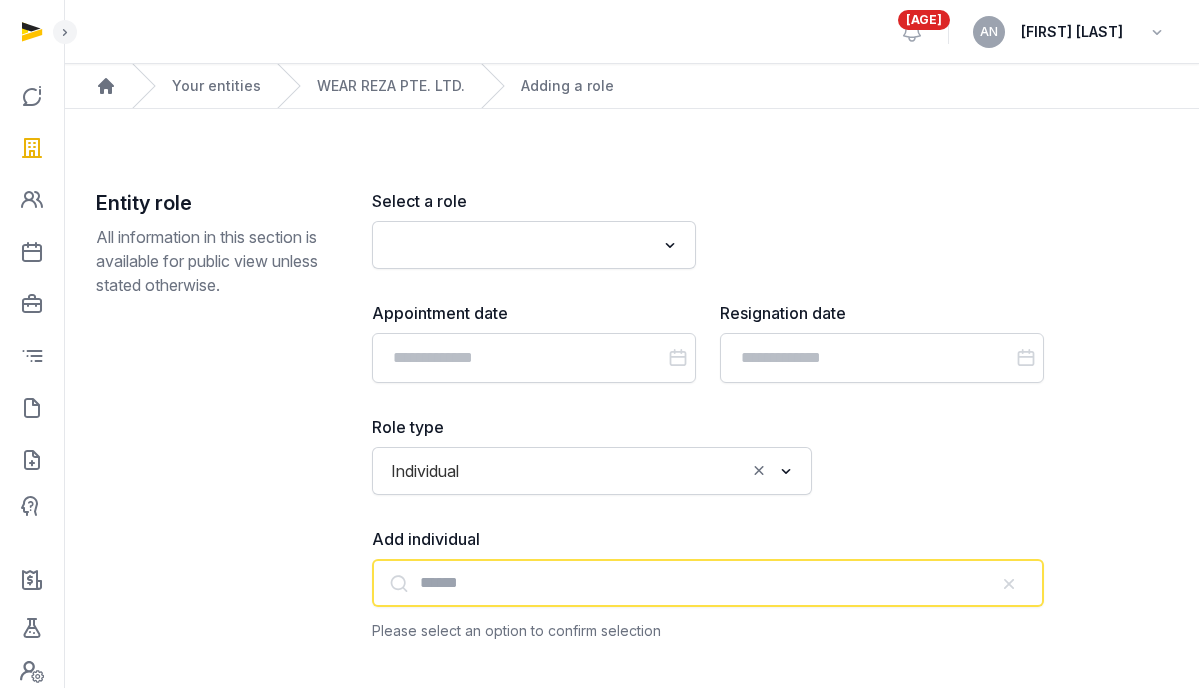 click at bounding box center [708, 583] 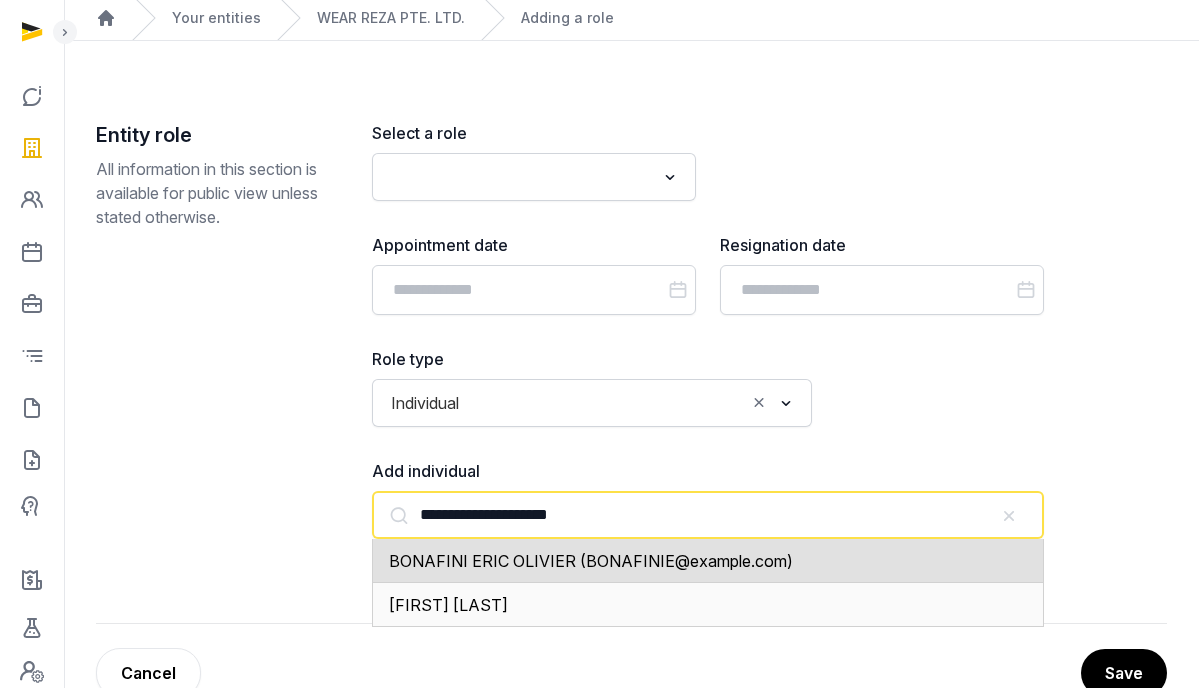 scroll, scrollTop: 118, scrollLeft: 0, axis: vertical 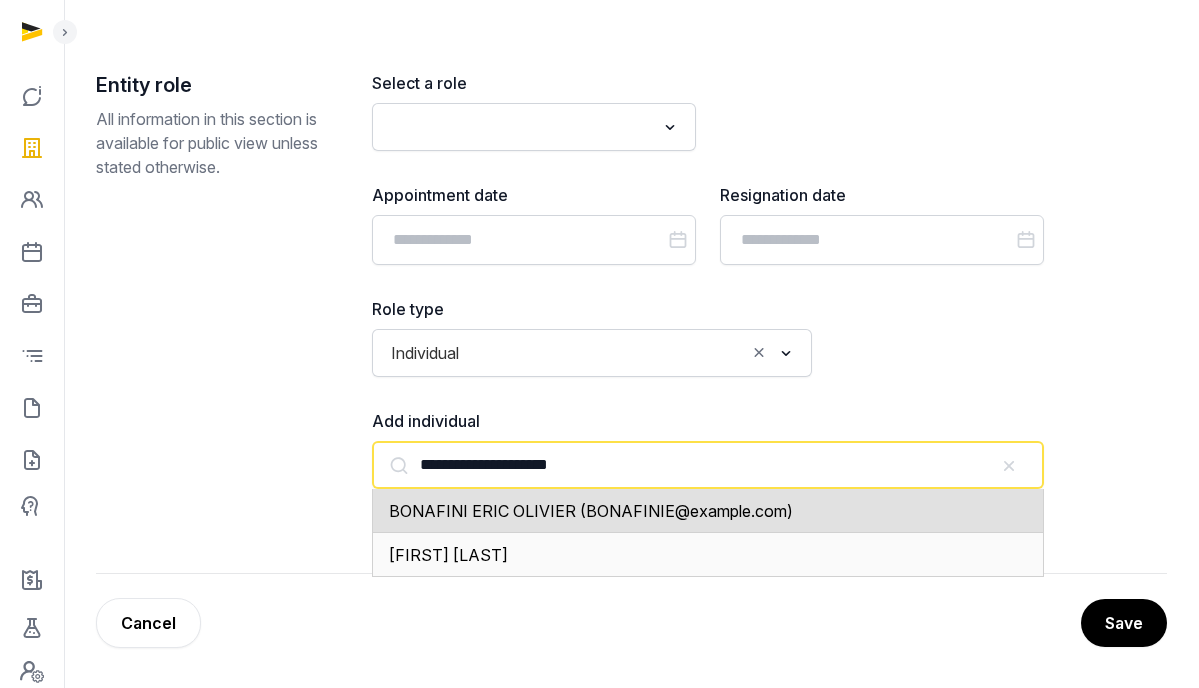 click on "BONAFINI ERIC OLIVIER (BONAFINIE@example.com)" 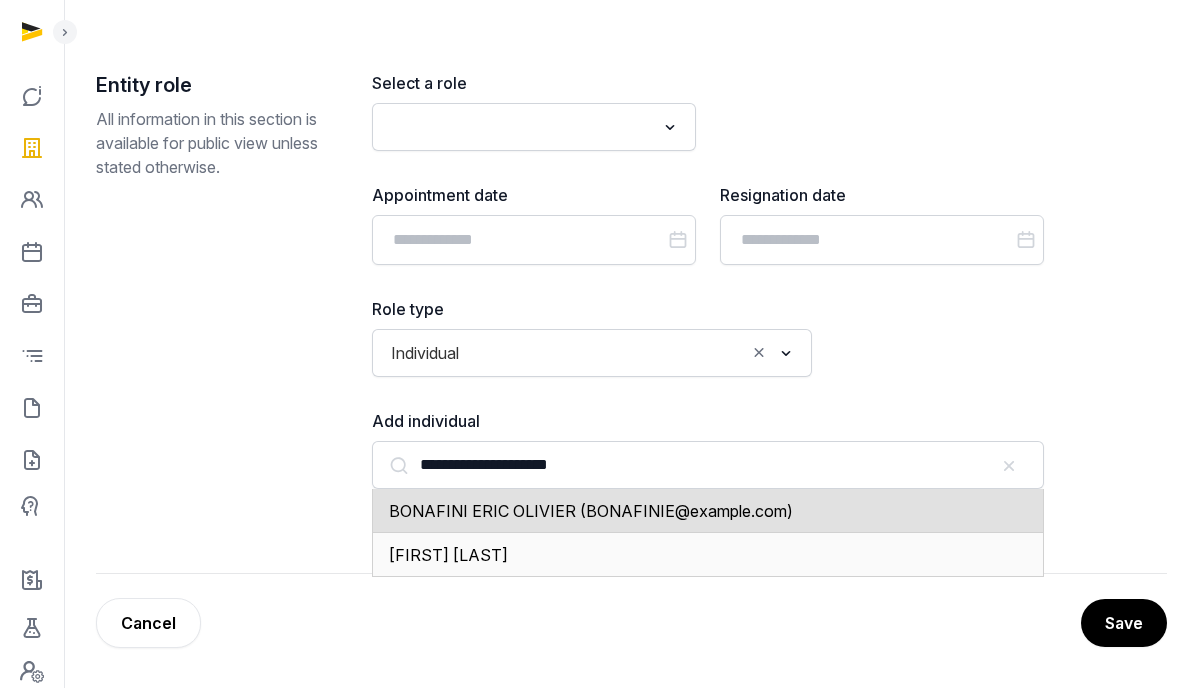 type on "**********" 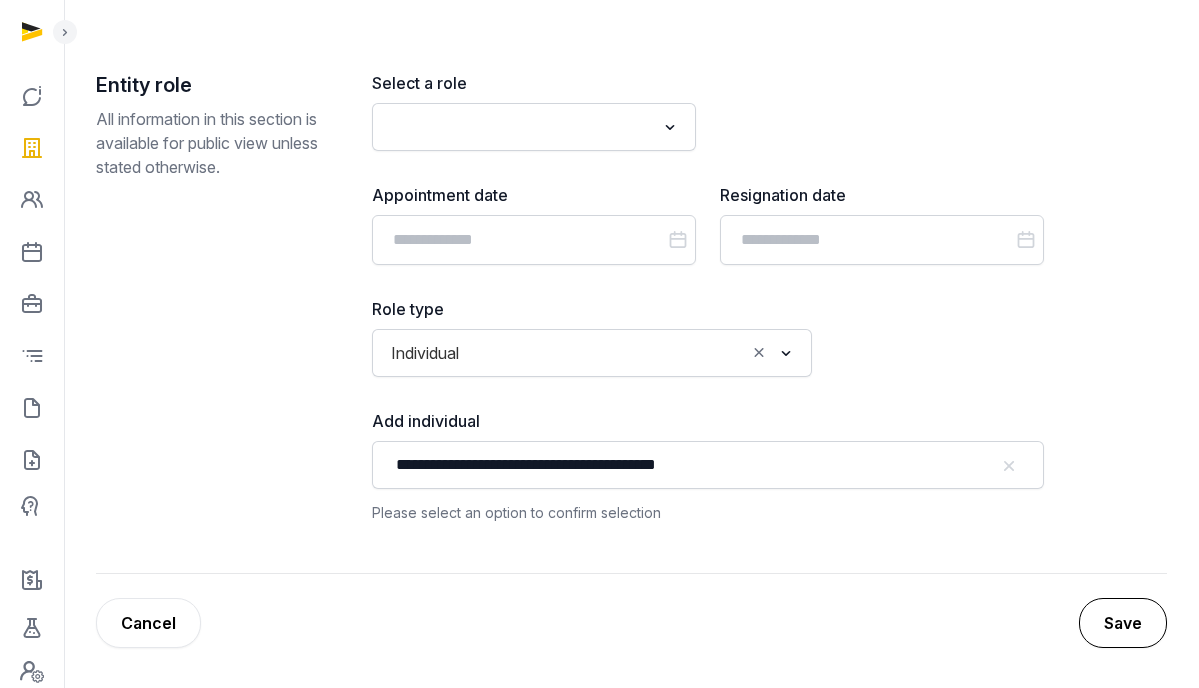 click on "Save" at bounding box center [1123, 623] 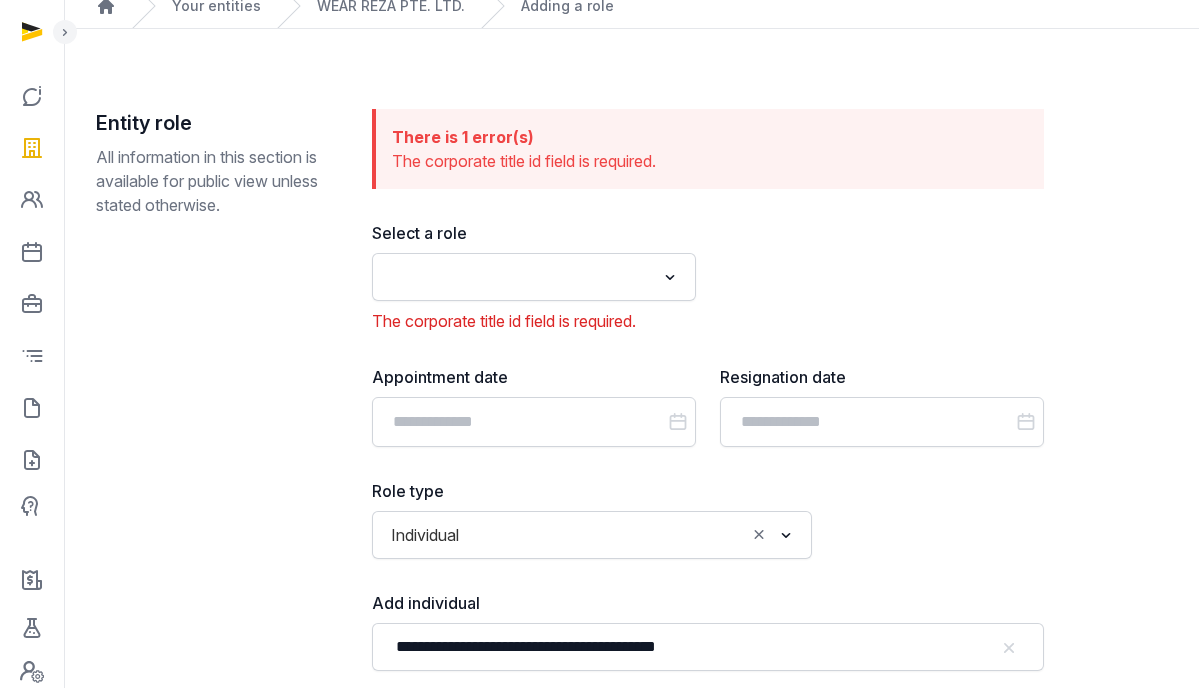 scroll, scrollTop: 81, scrollLeft: 0, axis: vertical 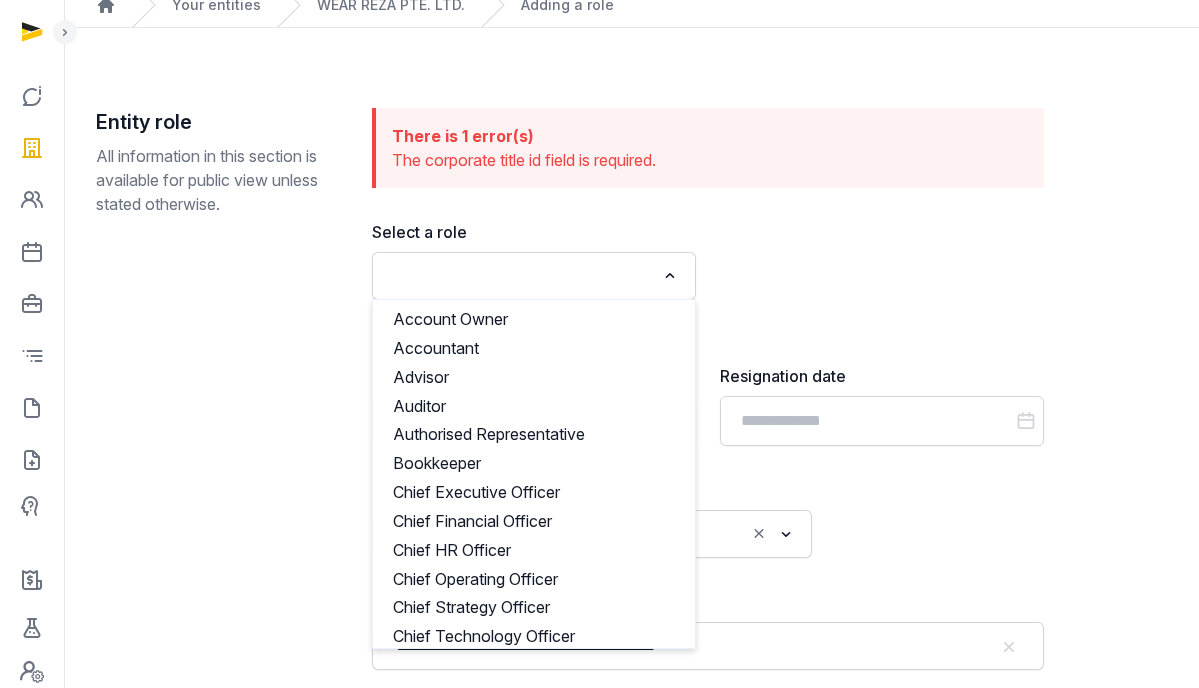 click 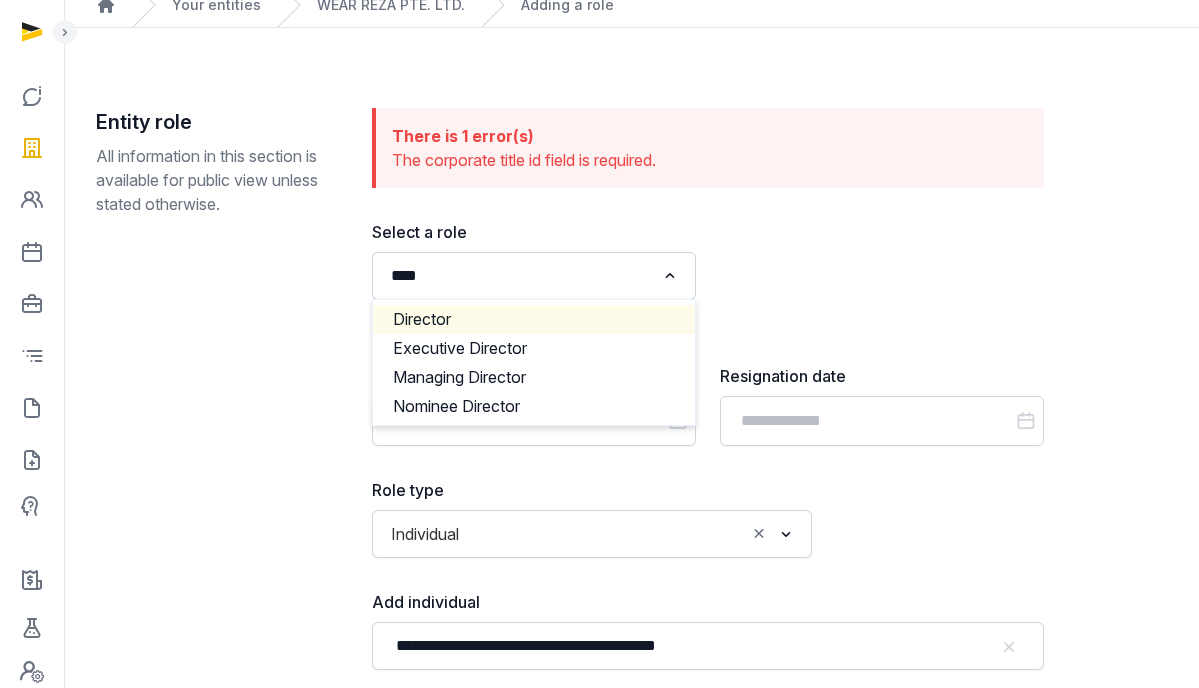 click on "Director" 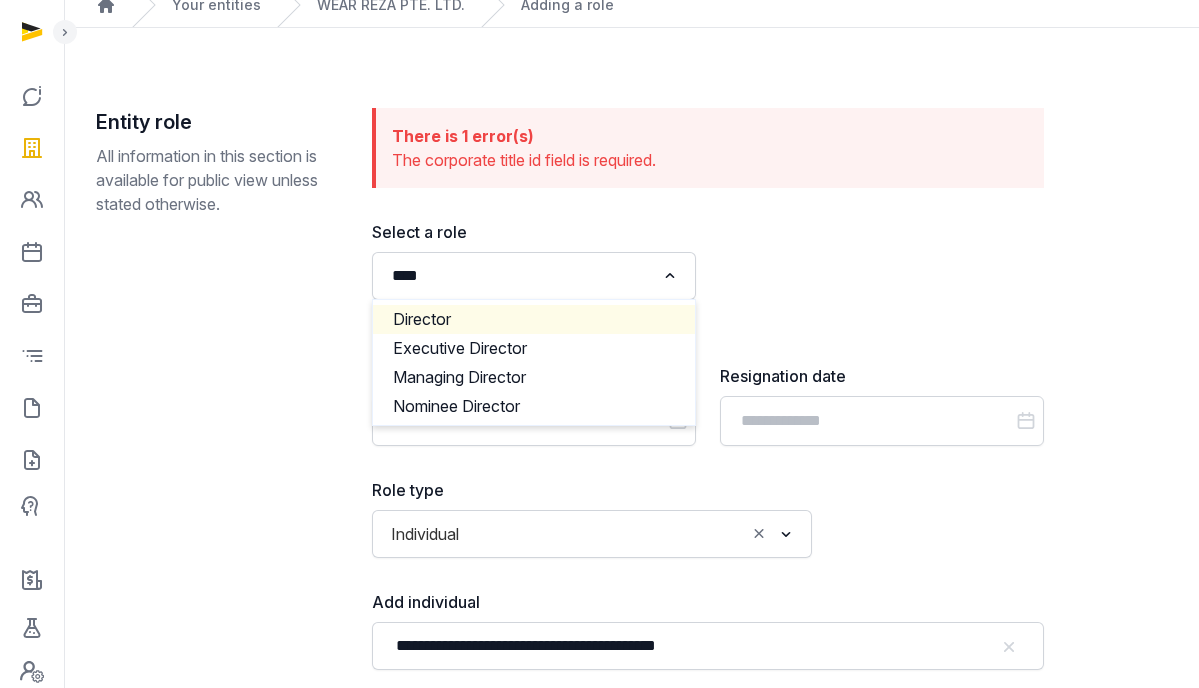 type 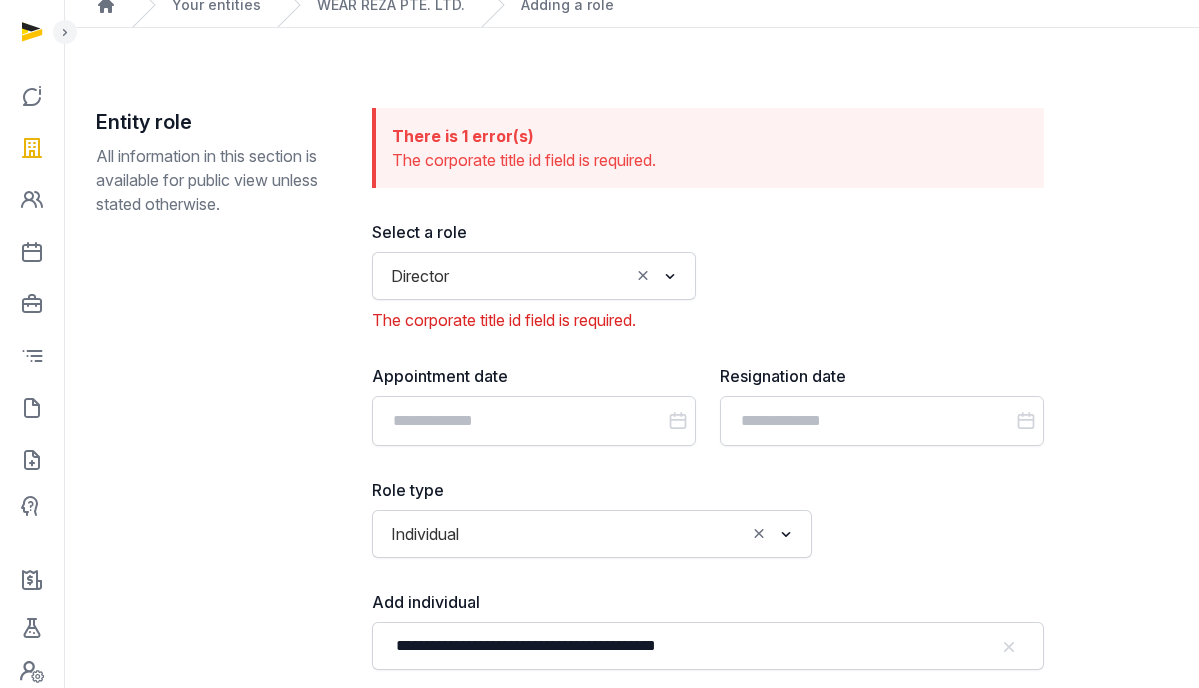 scroll, scrollTop: 262, scrollLeft: 0, axis: vertical 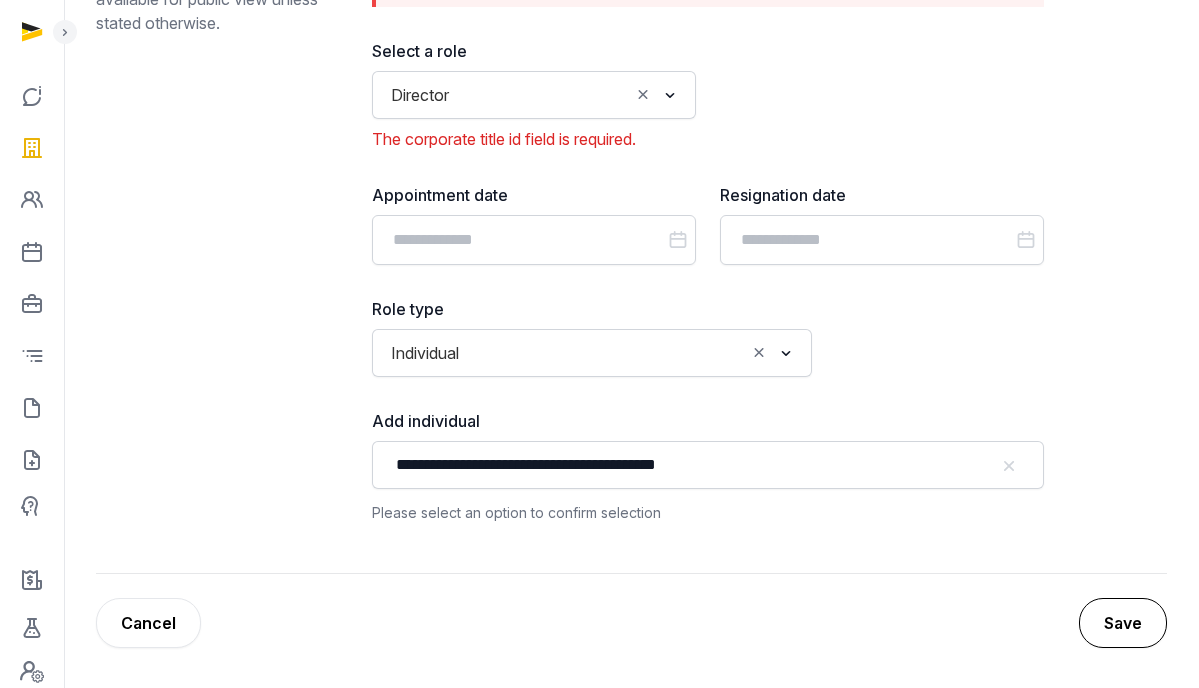 click on "Save" at bounding box center [1123, 623] 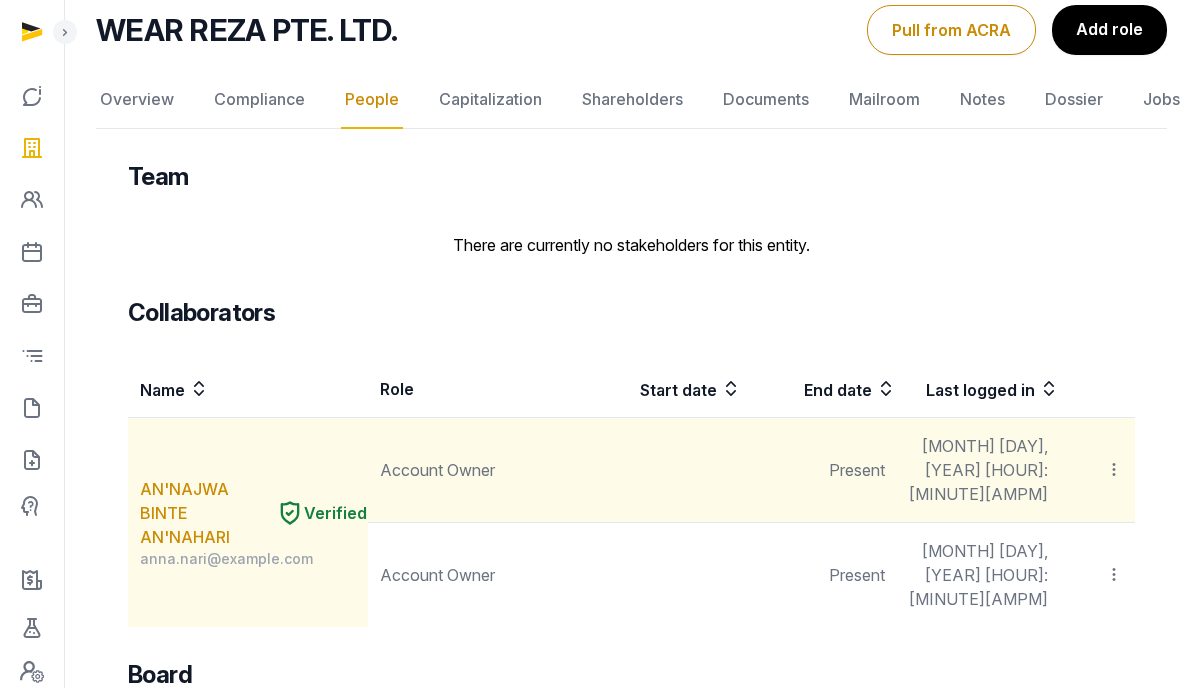 scroll, scrollTop: 565, scrollLeft: 0, axis: vertical 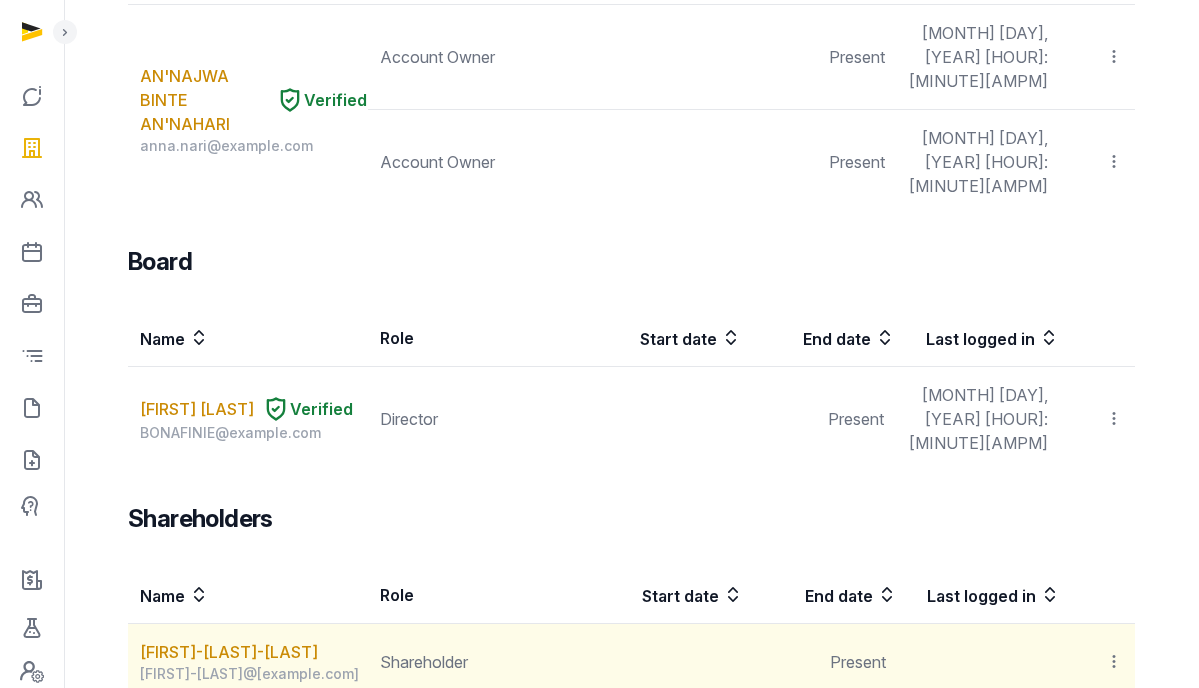 click 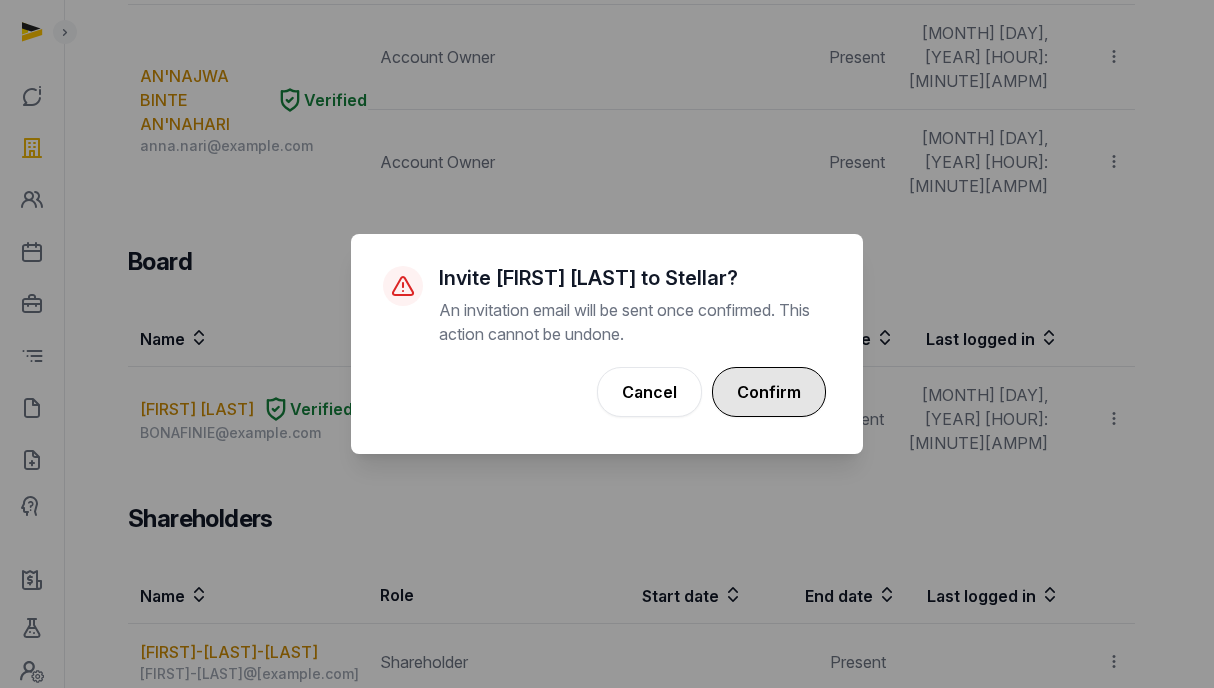 click on "Confirm" at bounding box center (769, 392) 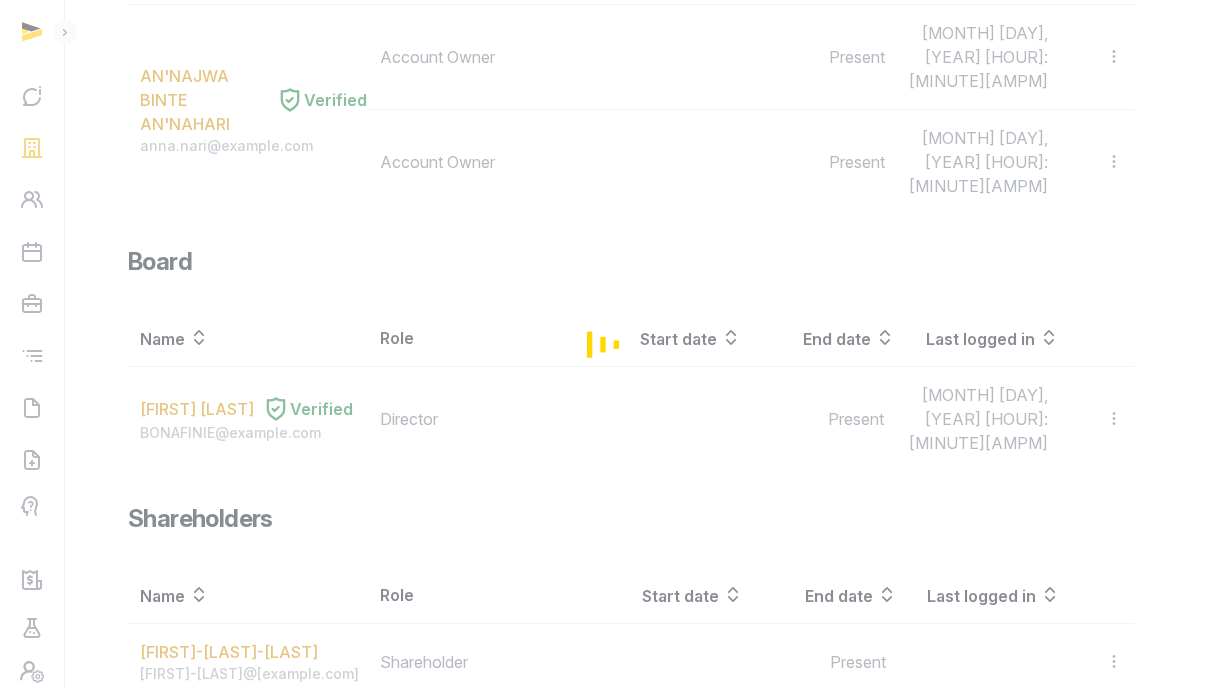 click at bounding box center (607, 344) 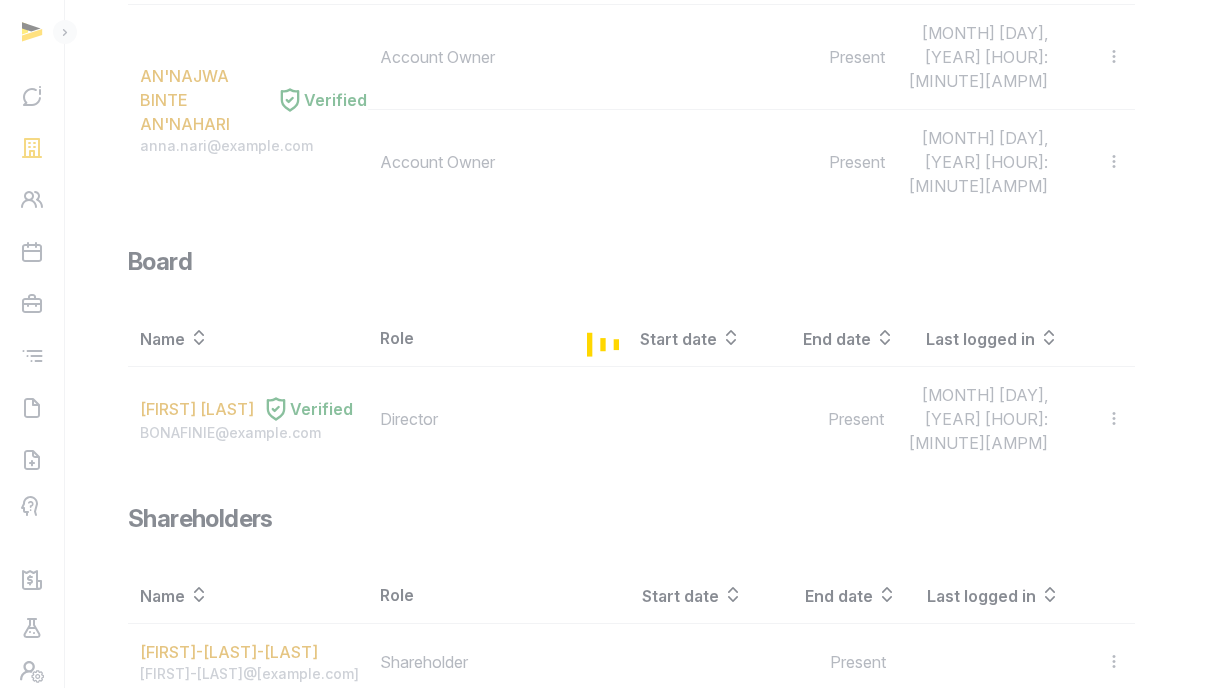 click at bounding box center (607, 344) 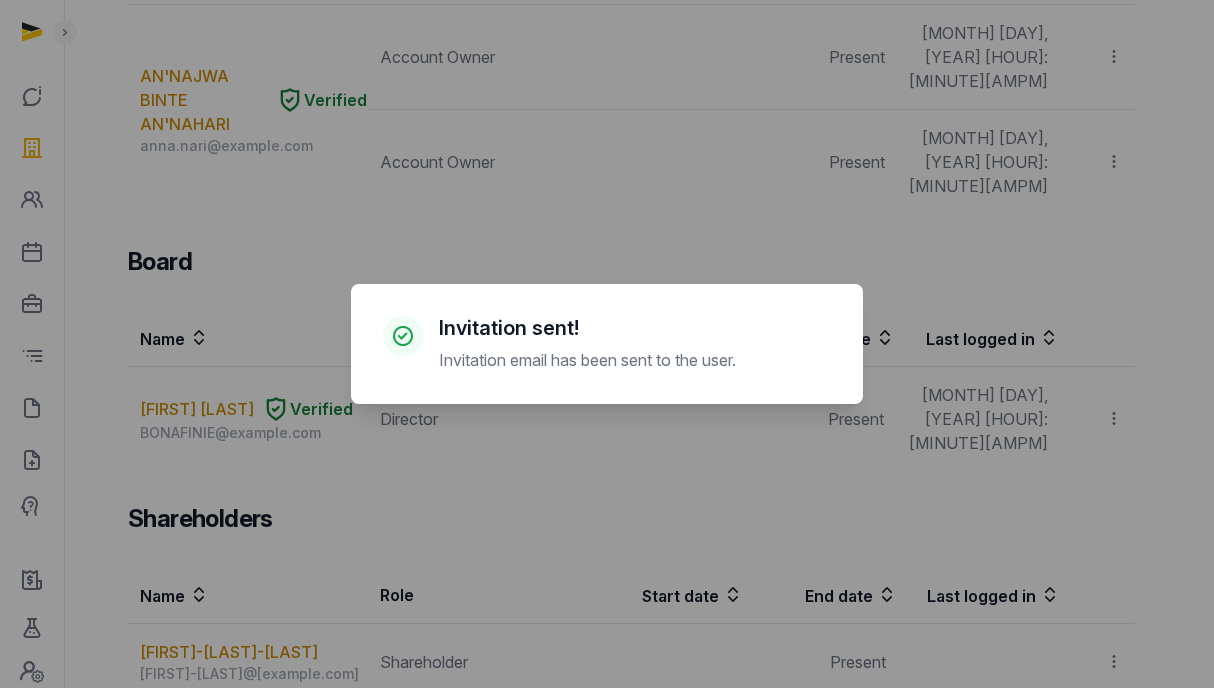 click on "×
Invitation sent!
Invitation email has been sent to the user.
Cancel No OK" at bounding box center (607, 344) 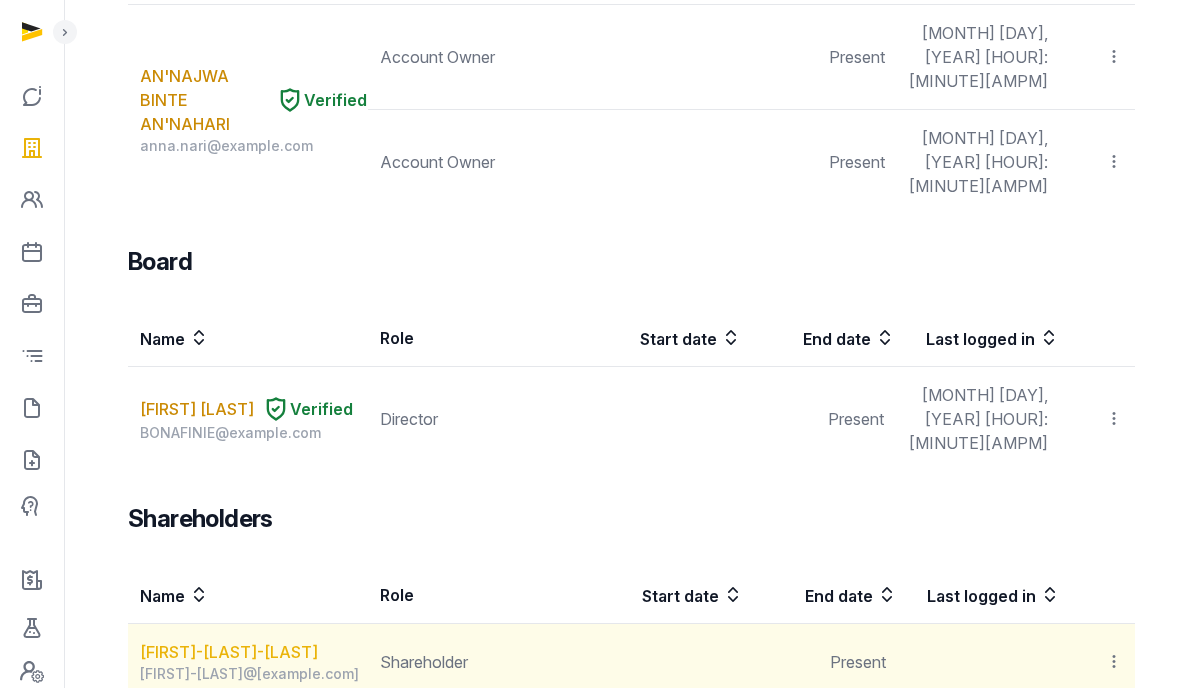 click on "[FIRST]-[LAST]-[LAST]" at bounding box center [229, 652] 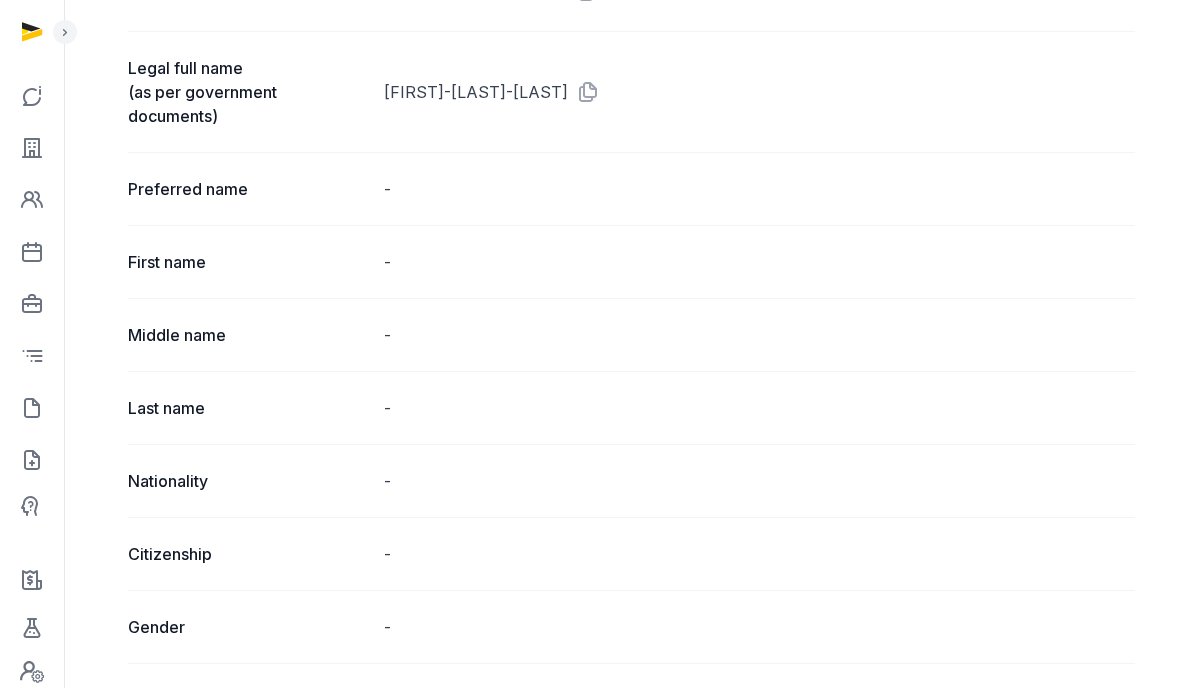 scroll, scrollTop: 173, scrollLeft: 0, axis: vertical 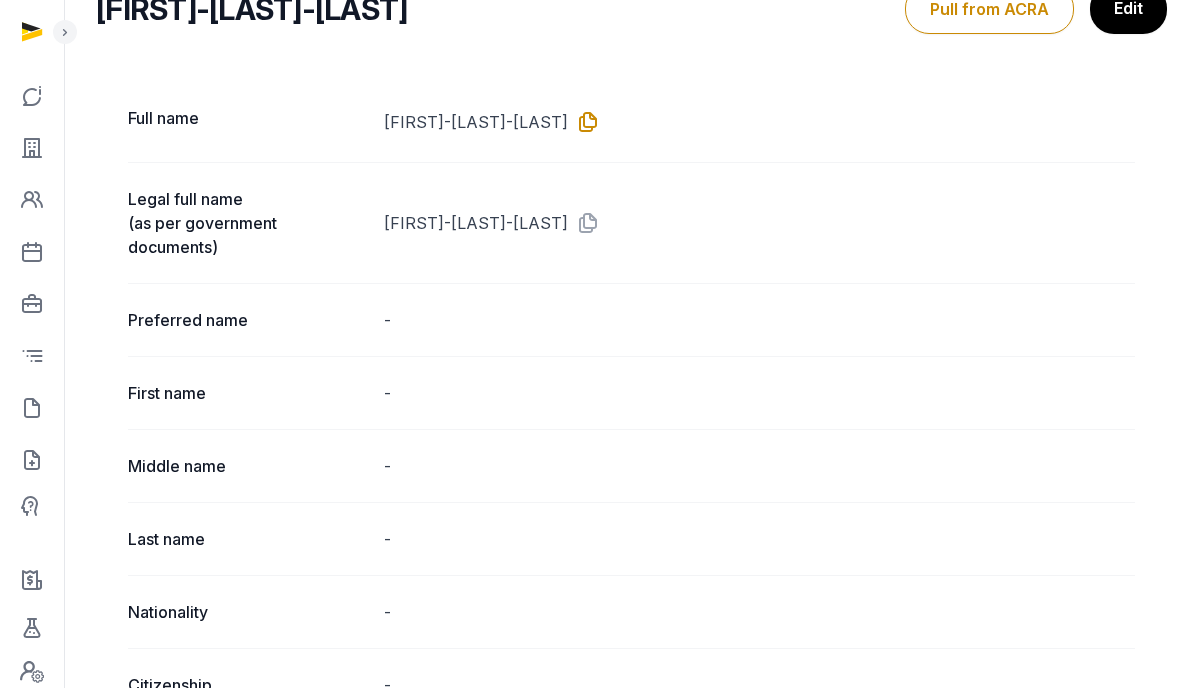click at bounding box center (584, 122) 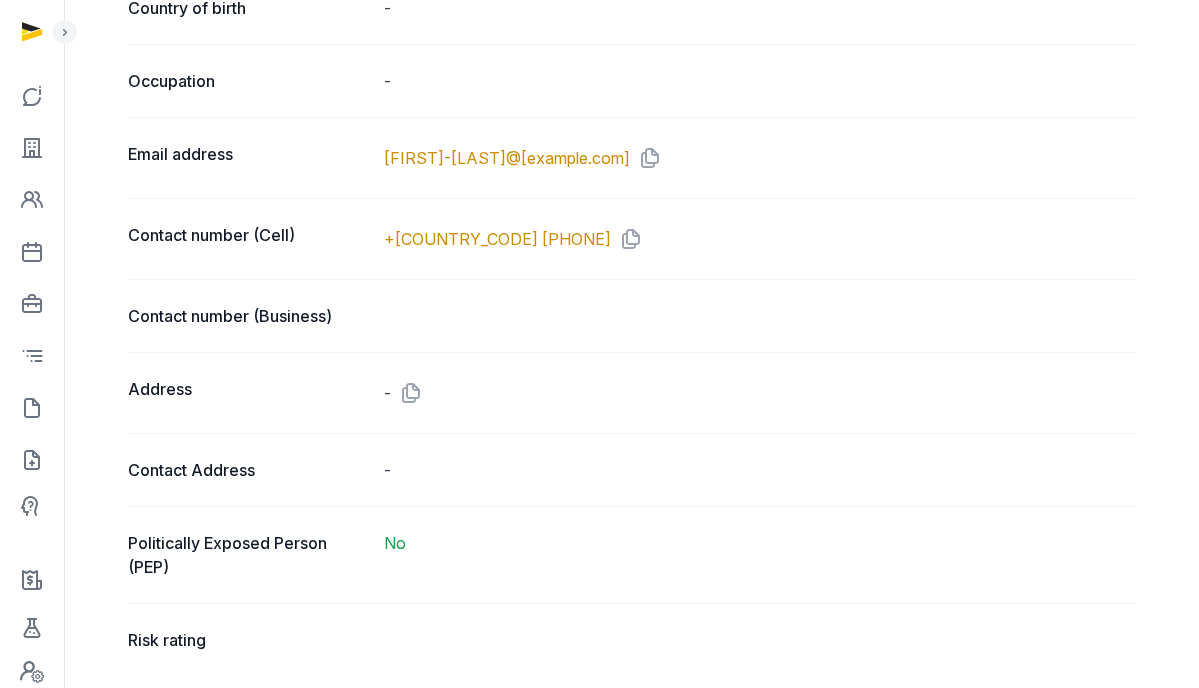 scroll, scrollTop: 1666, scrollLeft: 0, axis: vertical 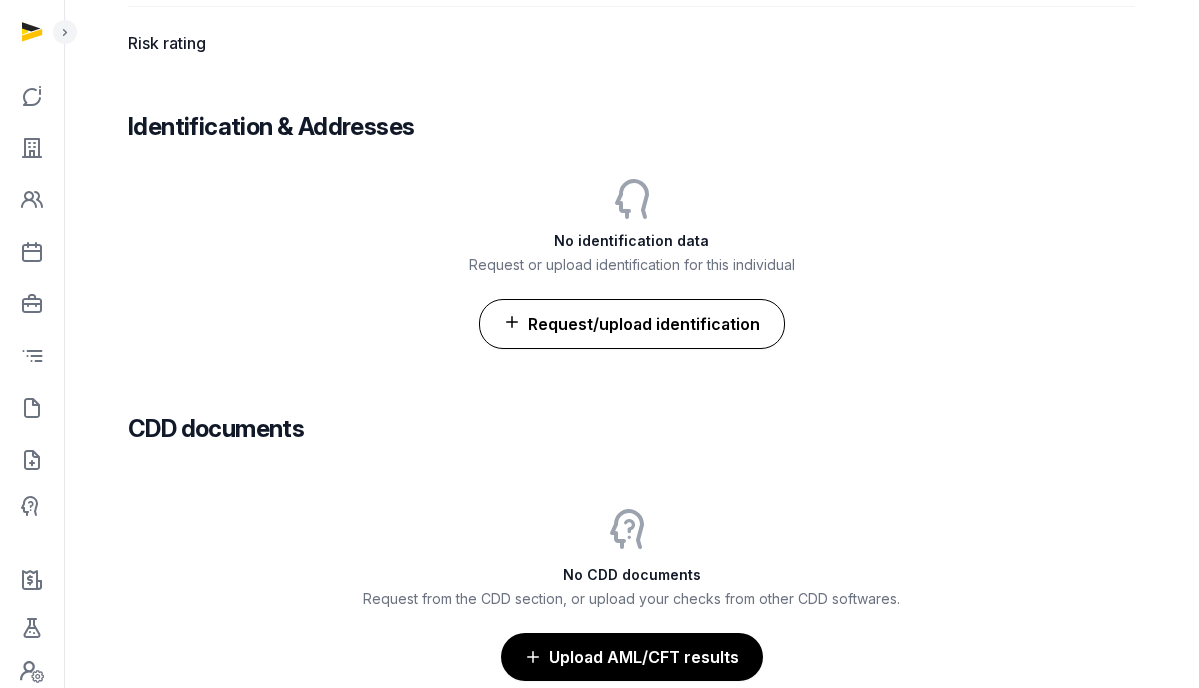 click on "Request/upload identification" at bounding box center [632, 324] 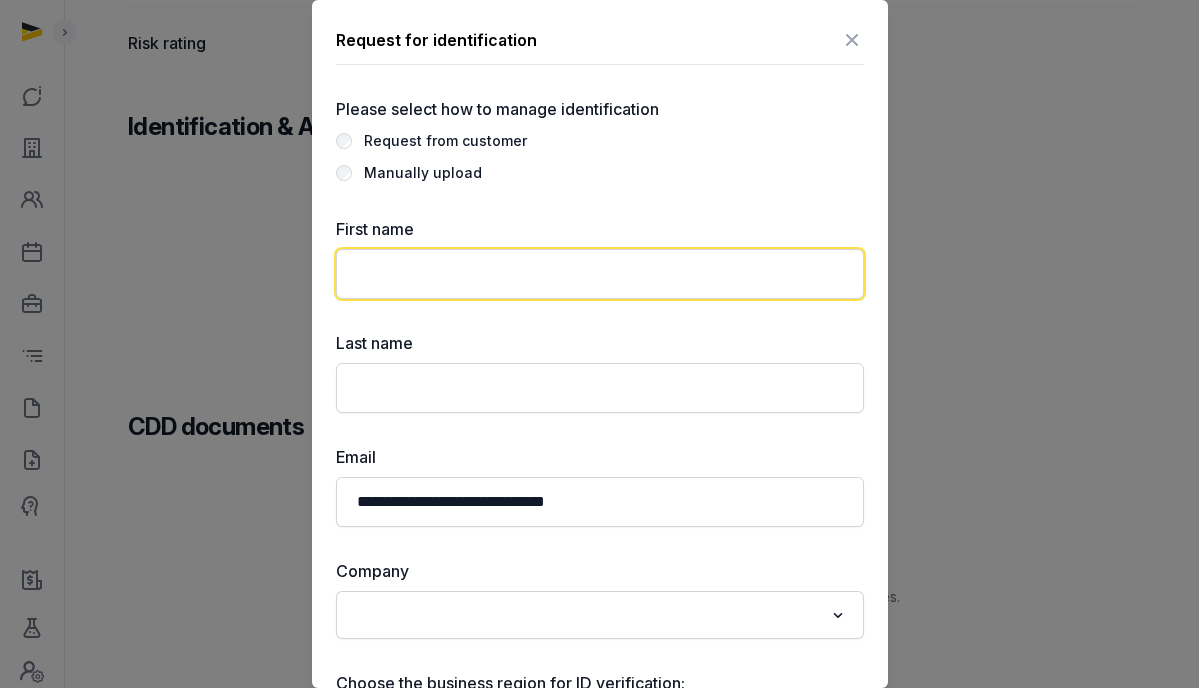 click 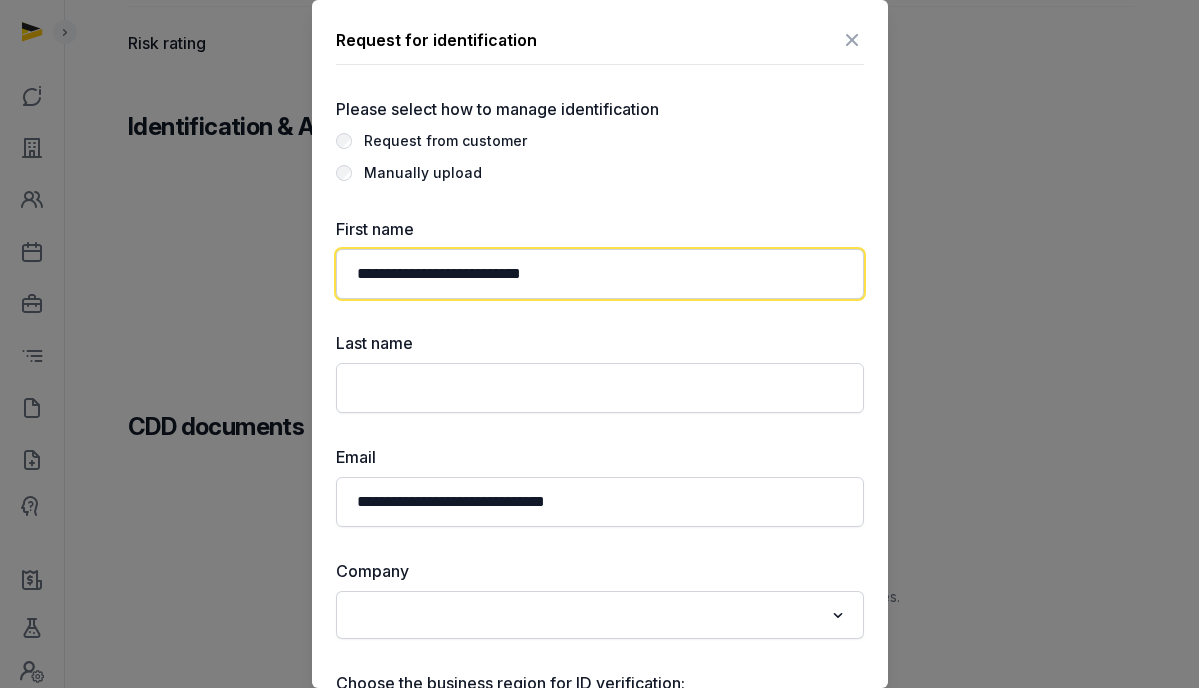 drag, startPoint x: 588, startPoint y: 274, endPoint x: 440, endPoint y: 273, distance: 148.00337 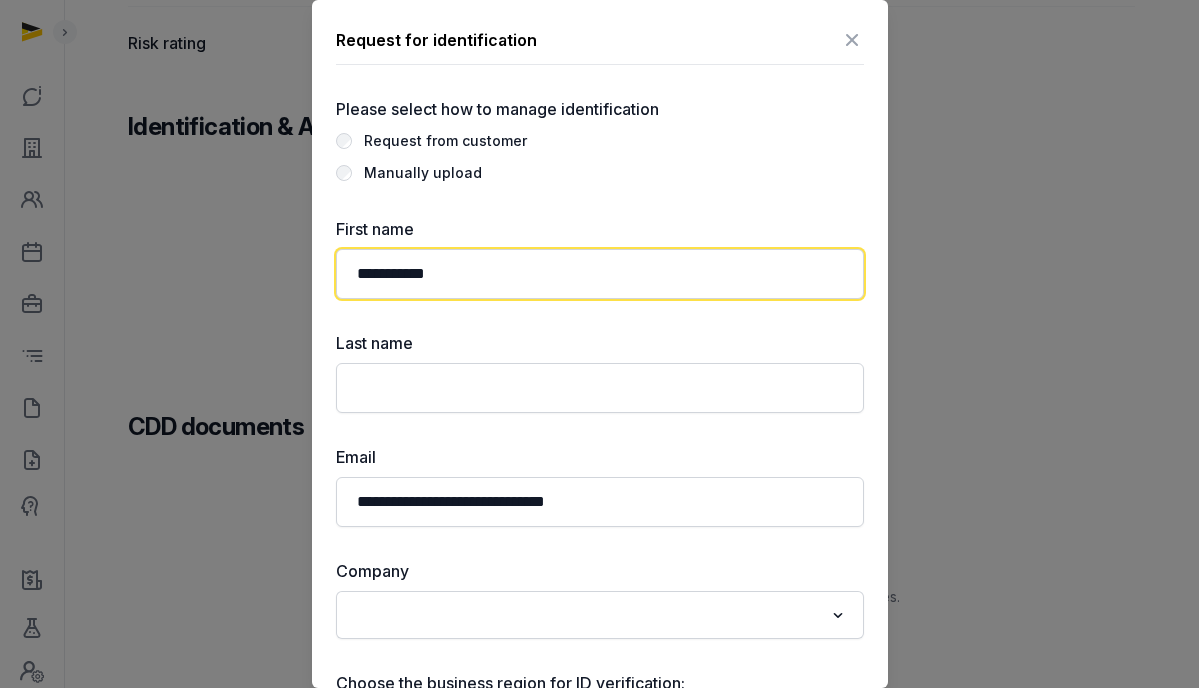 type on "**********" 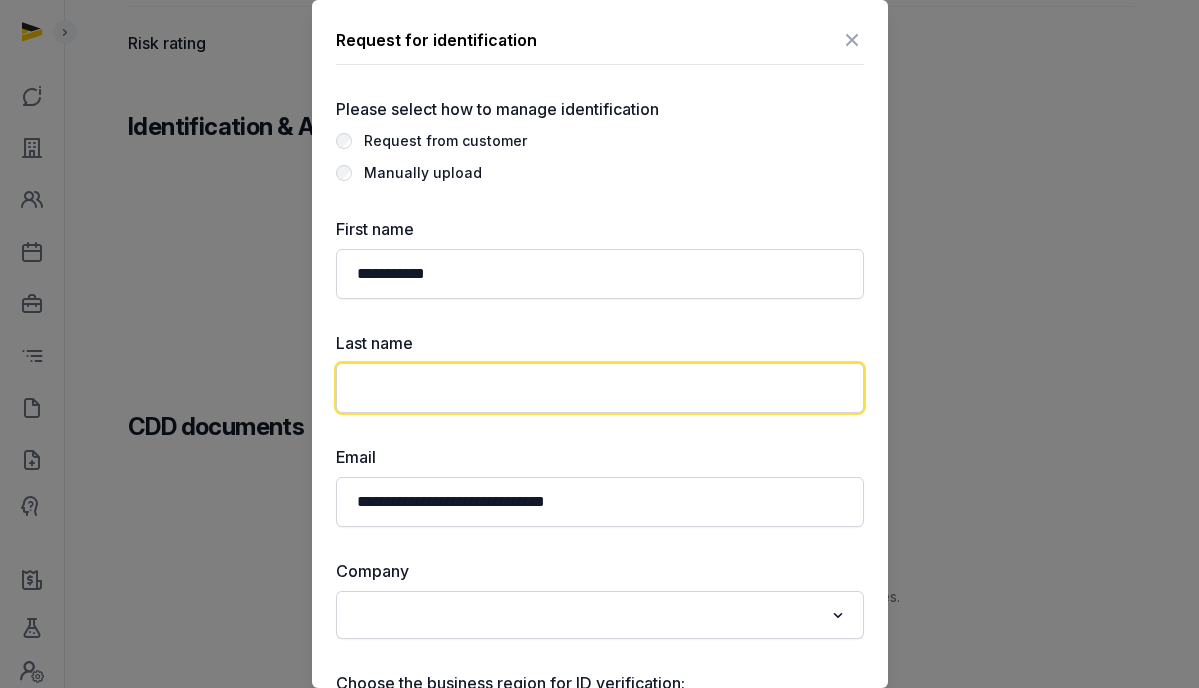 click 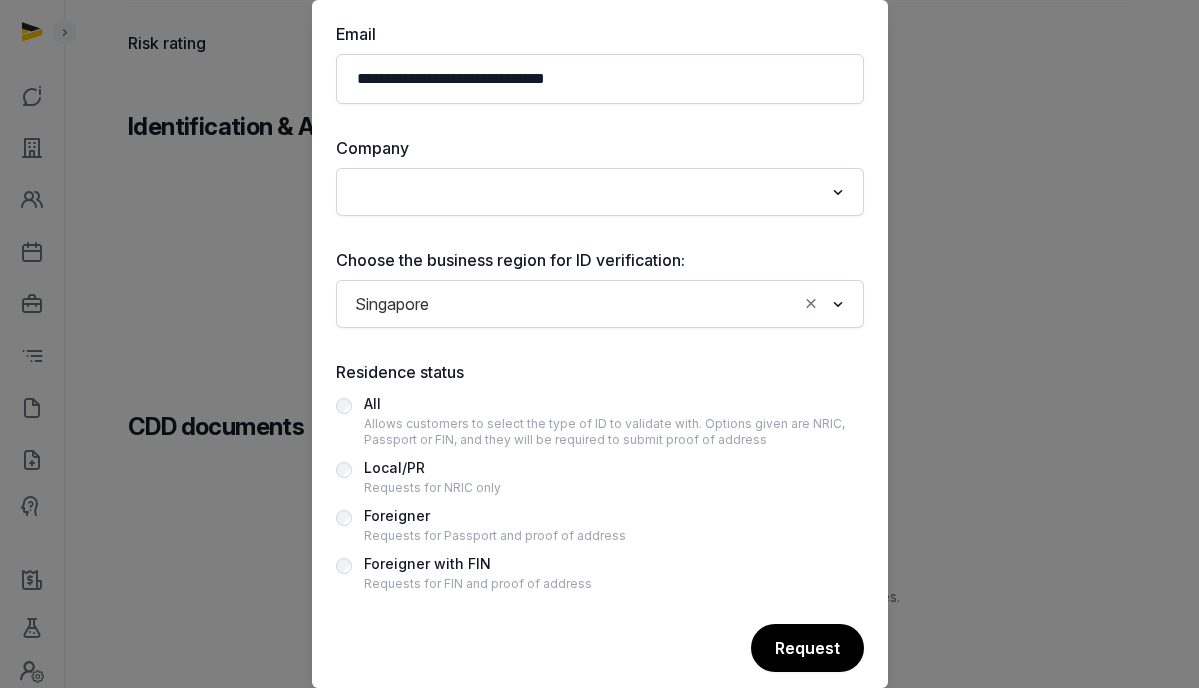 scroll, scrollTop: 424, scrollLeft: 0, axis: vertical 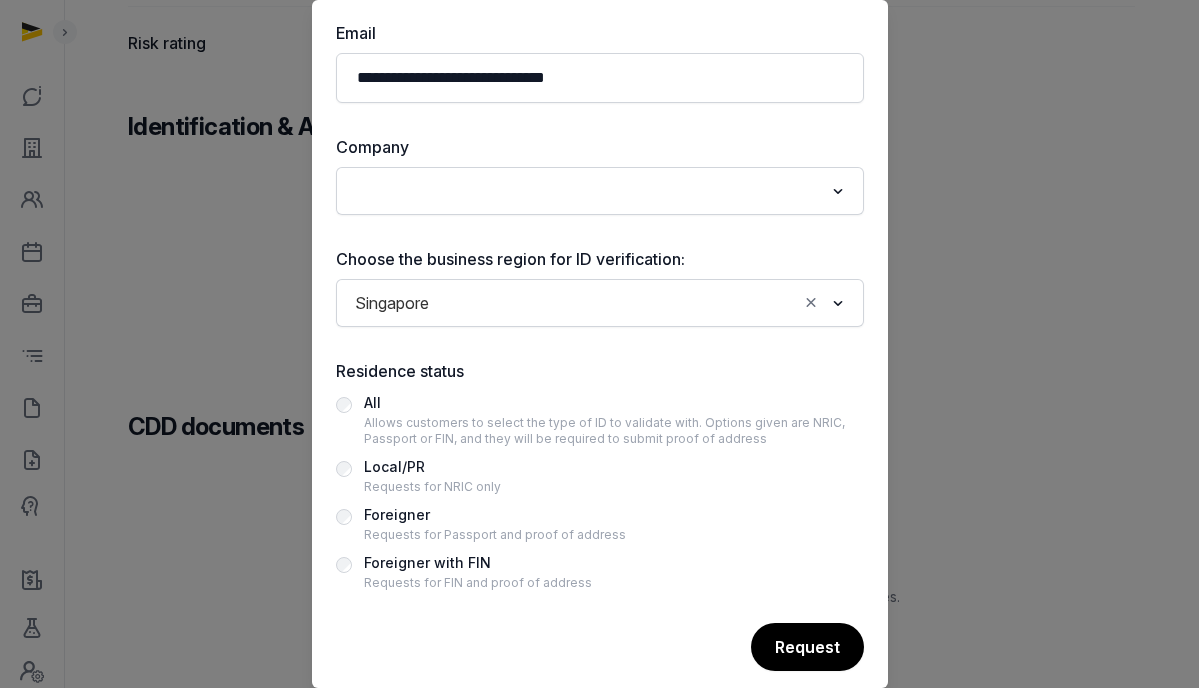 type on "**********" 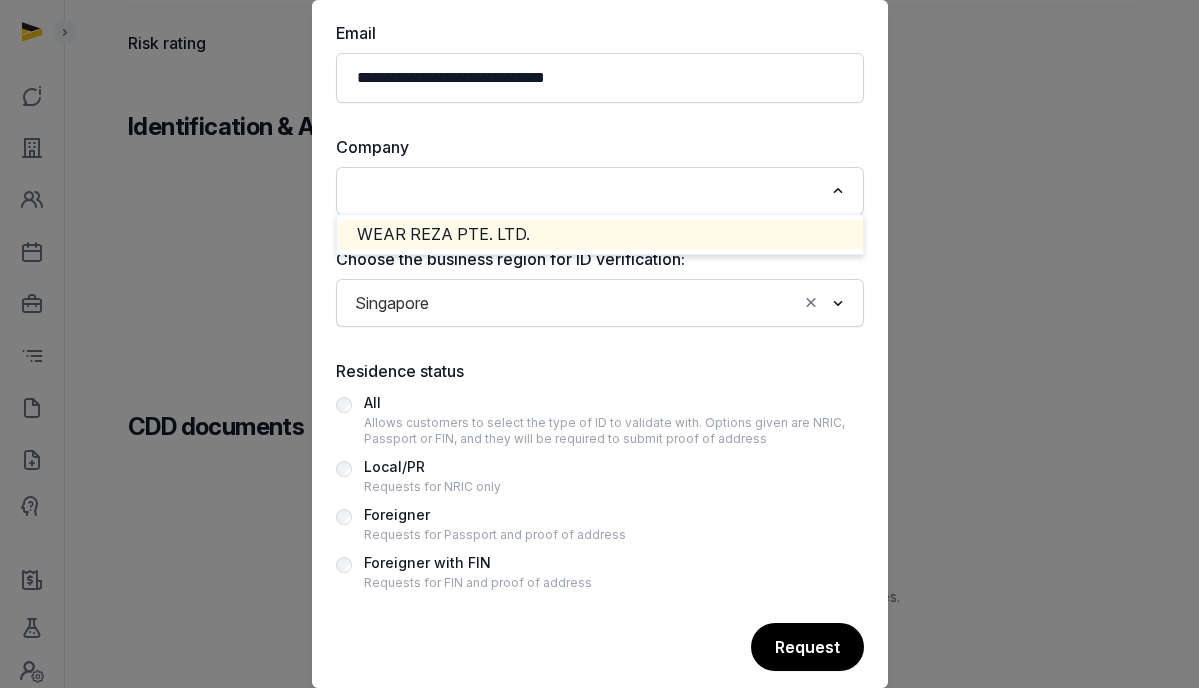 click on "WEAR REZA PTE. LTD." 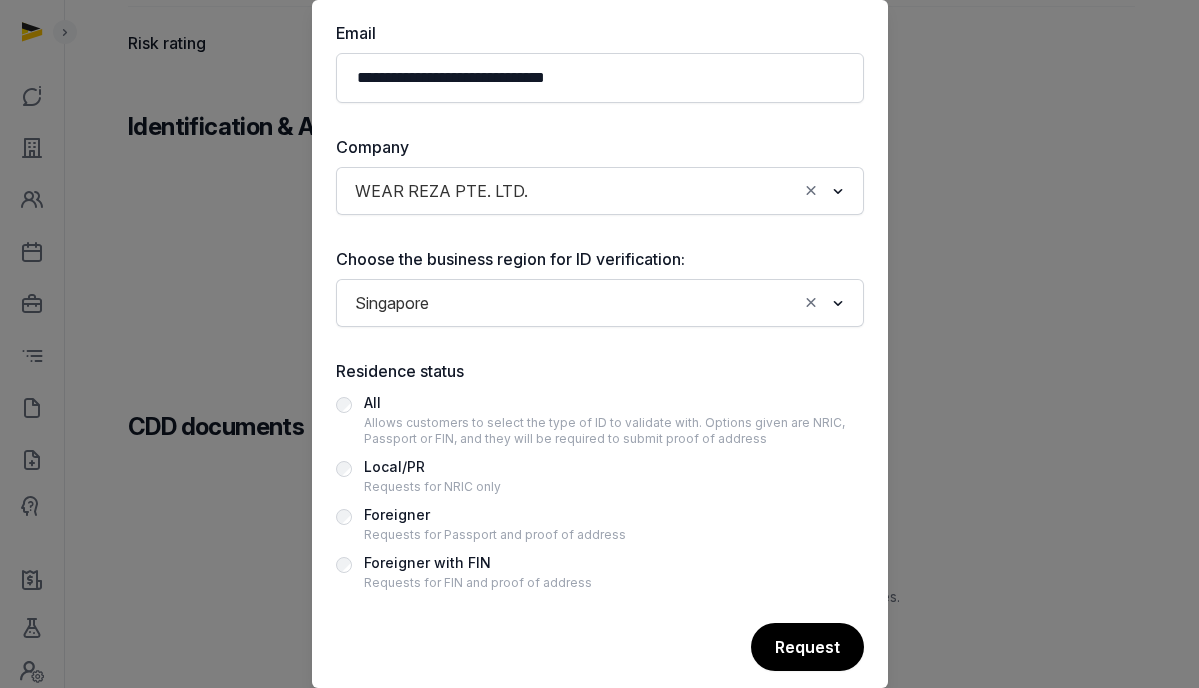 click on "Foreigner" at bounding box center [495, 515] 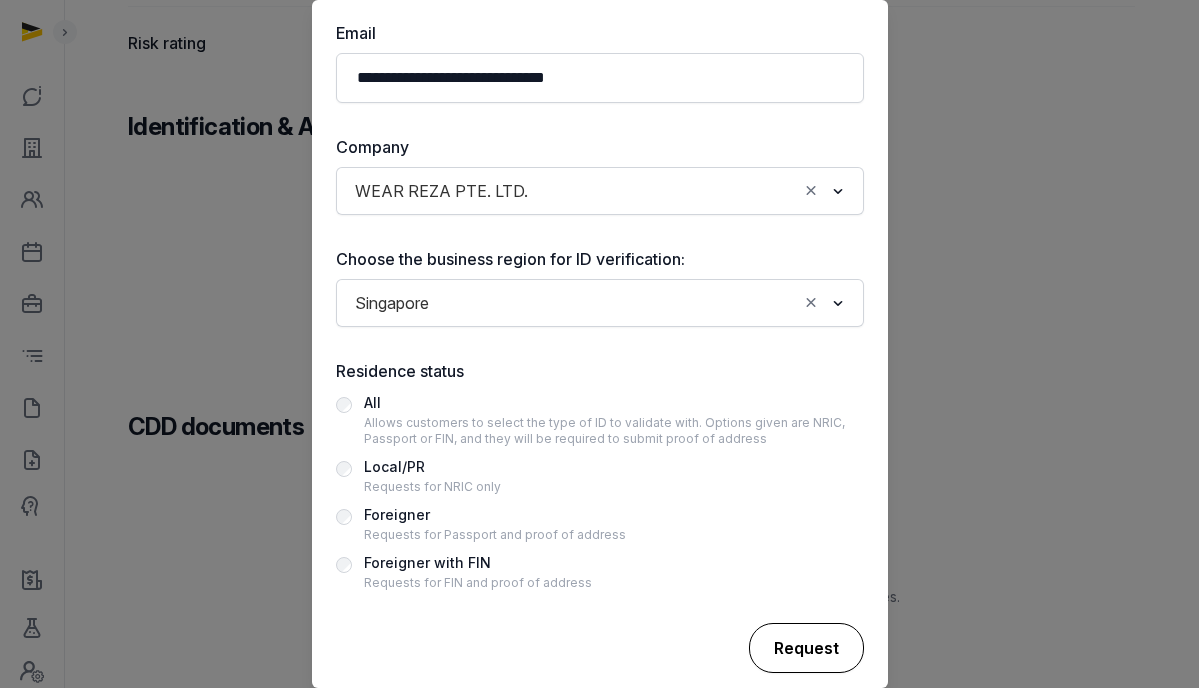 click on "Request" at bounding box center [806, 648] 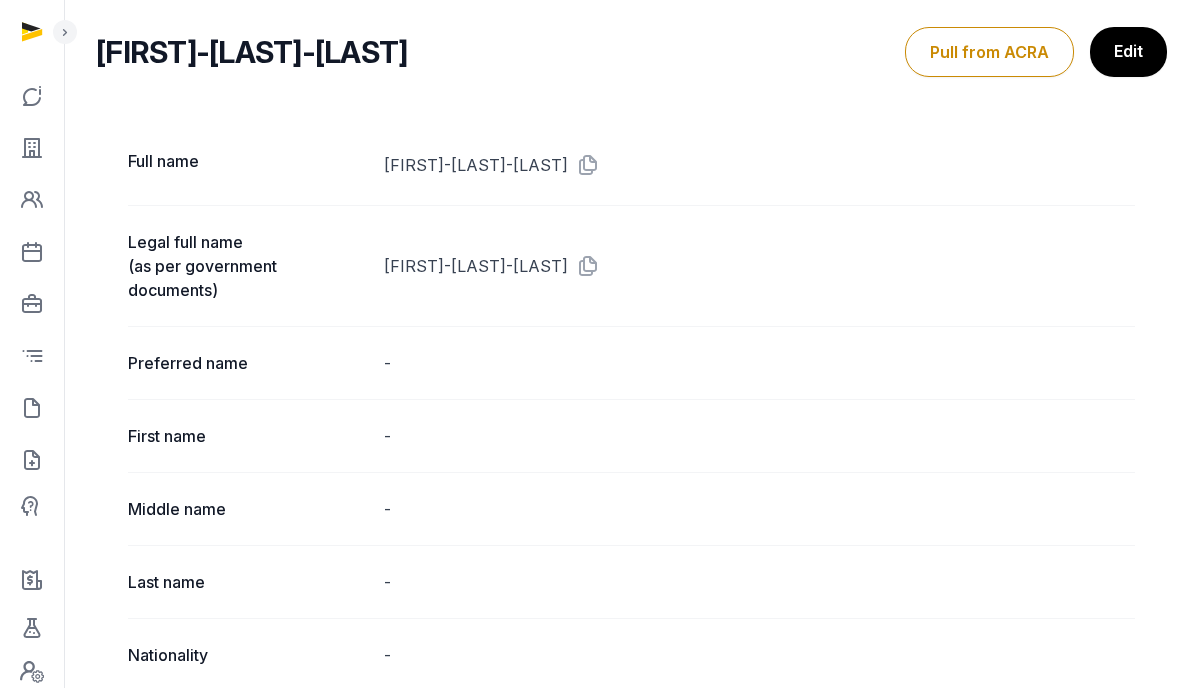 scroll, scrollTop: 0, scrollLeft: 0, axis: both 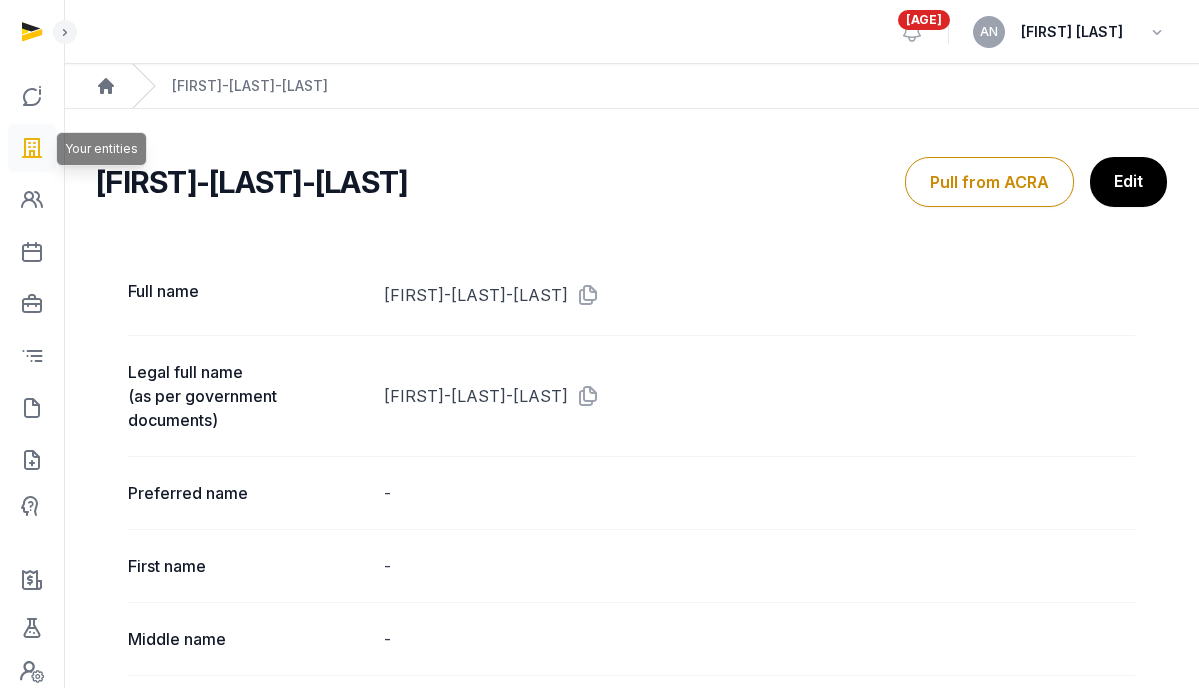 click at bounding box center (32, 148) 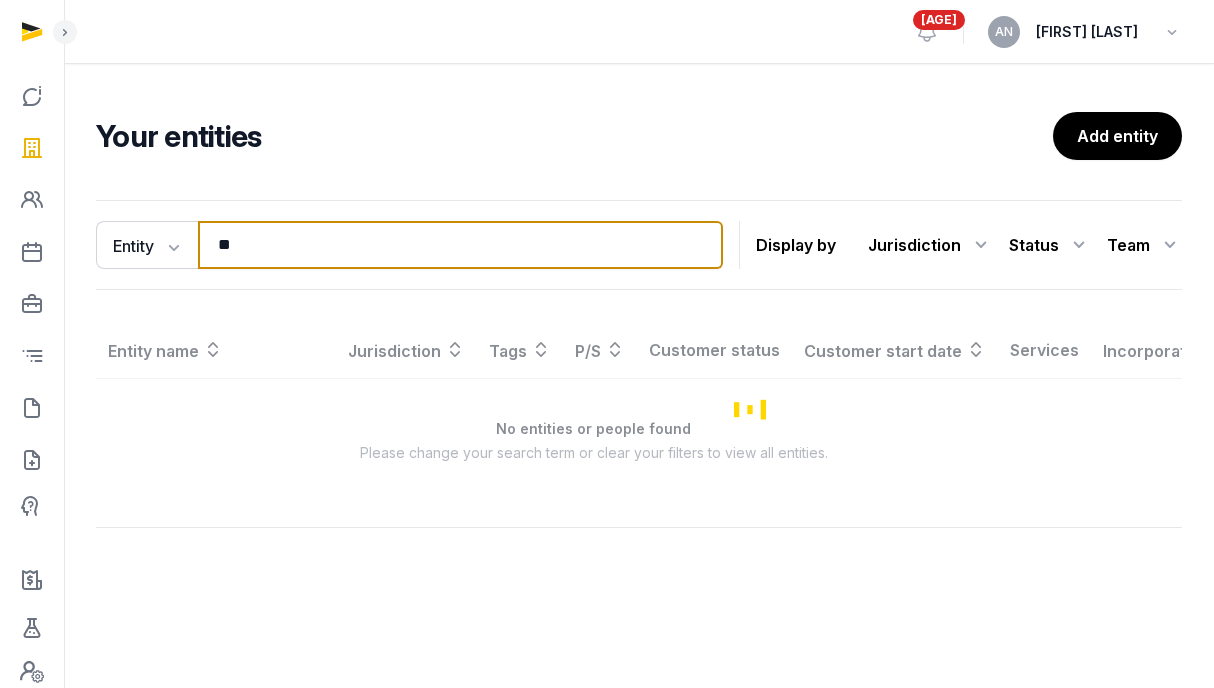click on "**" at bounding box center [460, 245] 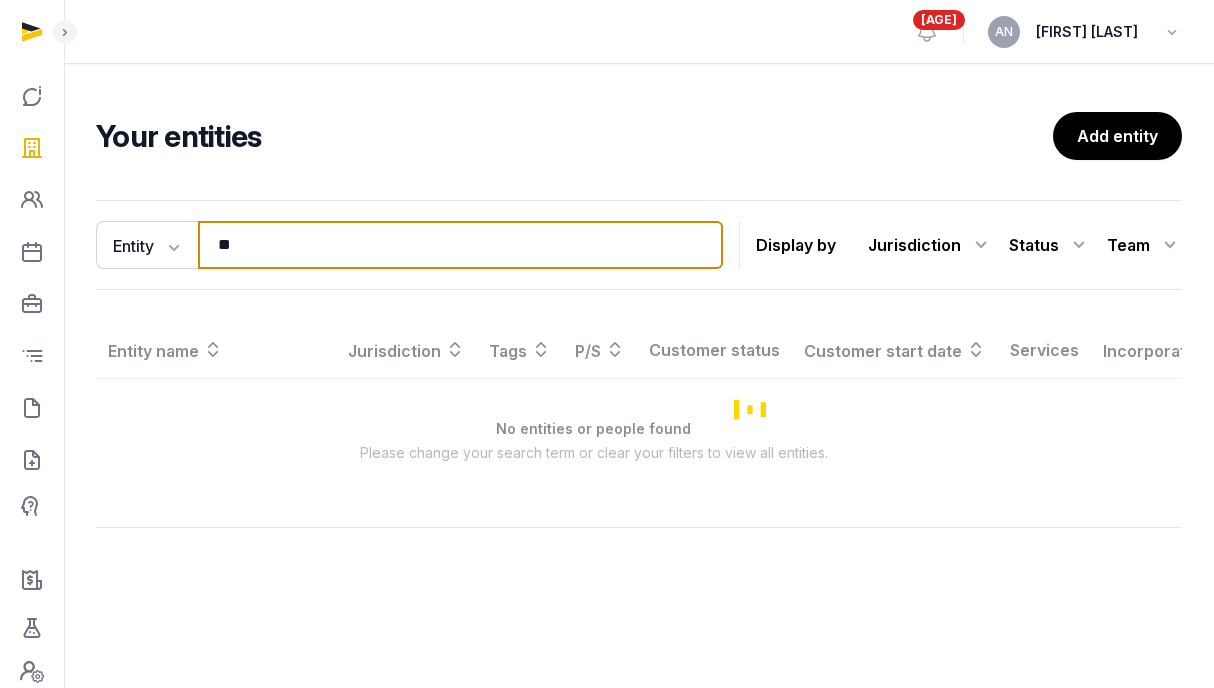 click on "**" at bounding box center (460, 245) 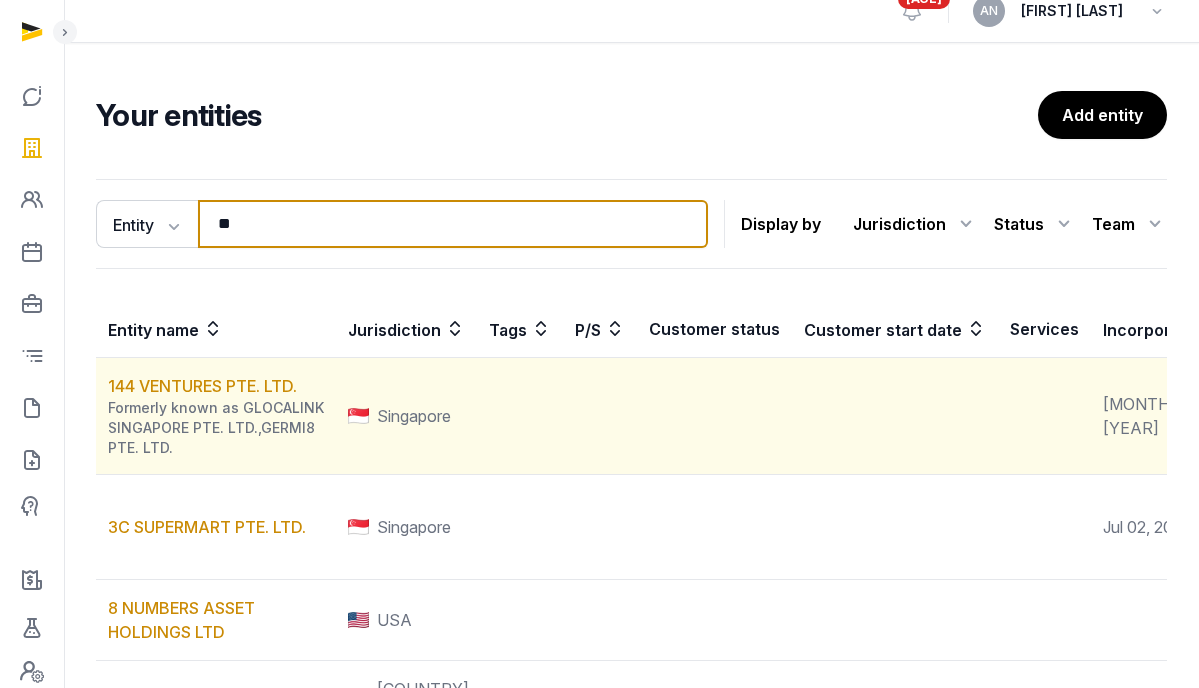 scroll, scrollTop: 44, scrollLeft: 0, axis: vertical 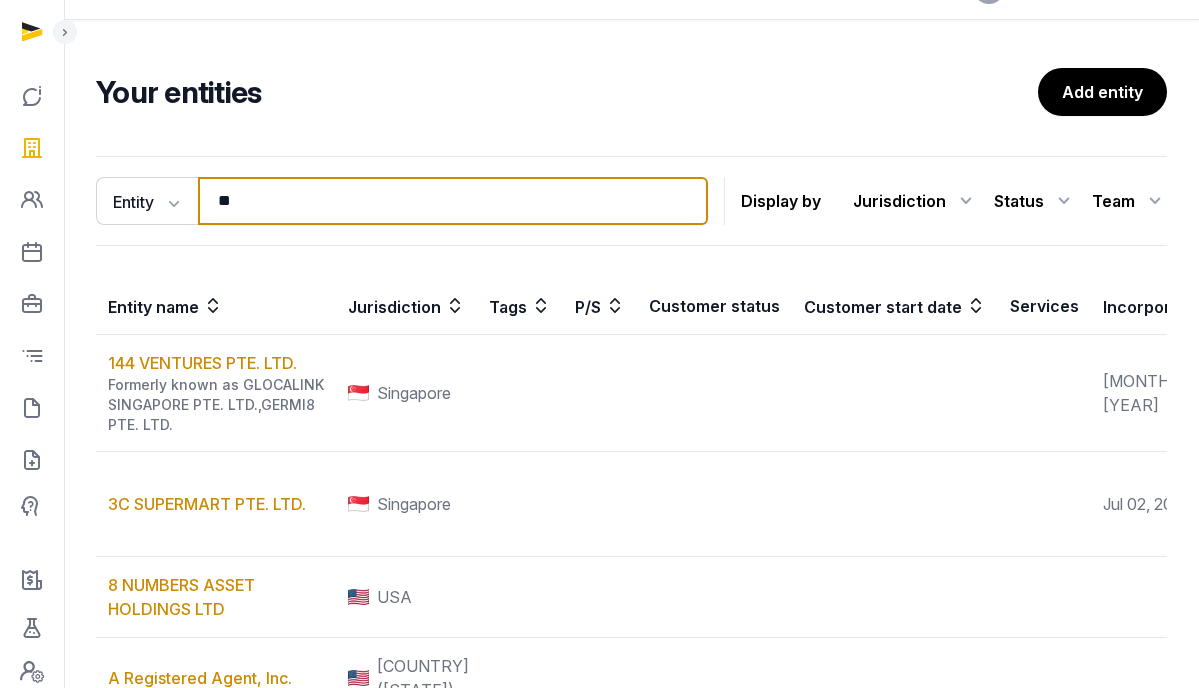 click on "**" at bounding box center [453, 201] 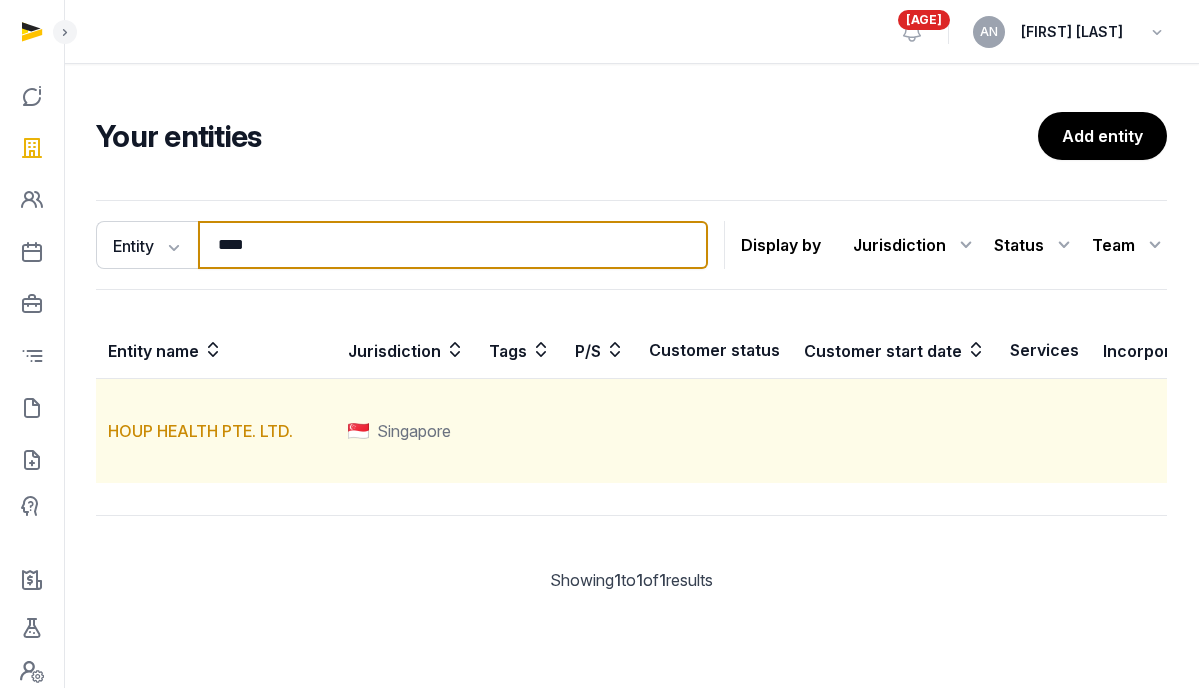 scroll, scrollTop: 39, scrollLeft: 0, axis: vertical 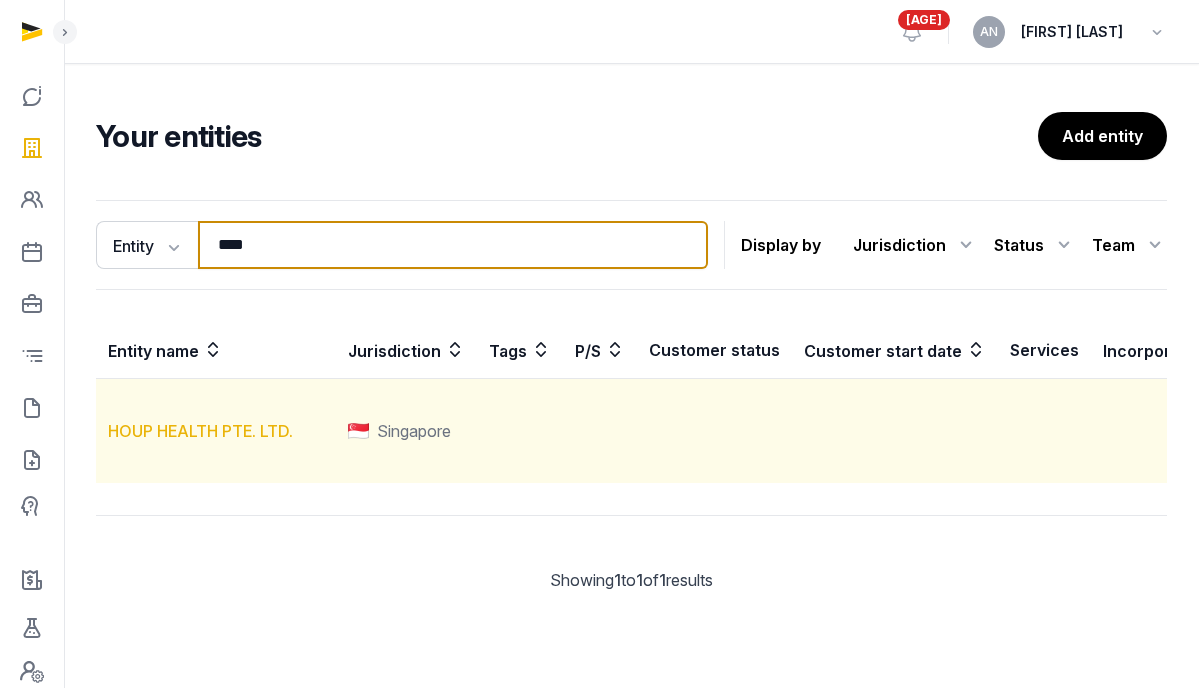 type on "****" 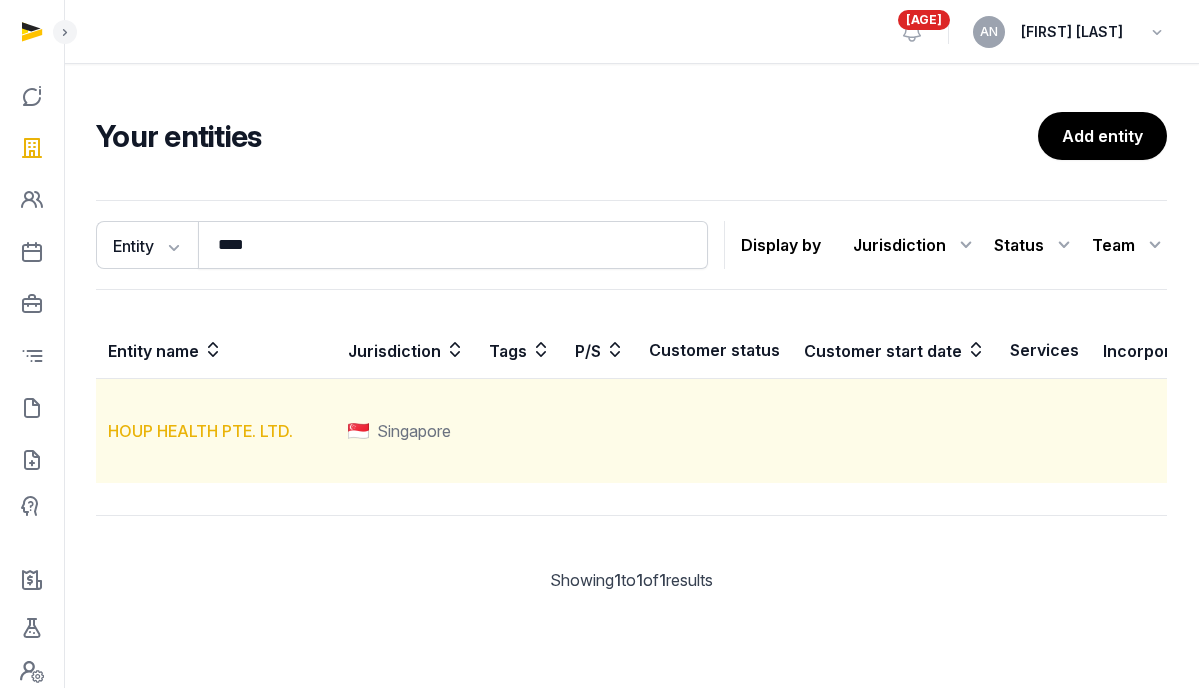 click on "HOUP HEALTH PTE. LTD." at bounding box center [200, 431] 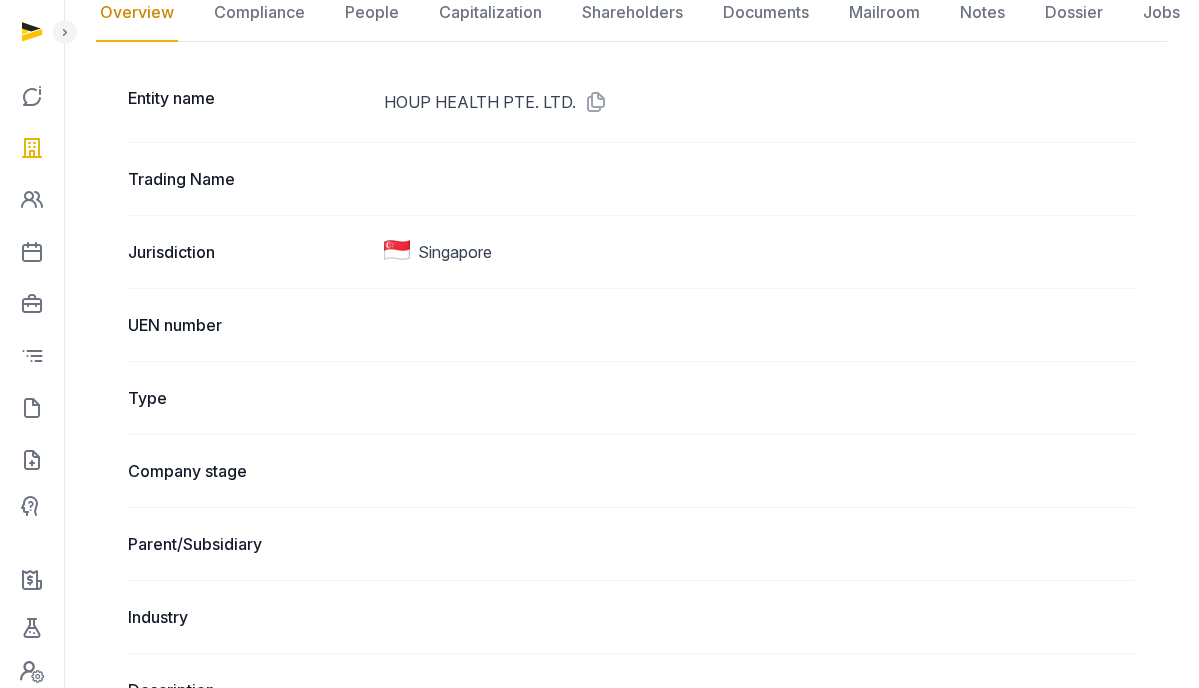 scroll, scrollTop: 0, scrollLeft: 0, axis: both 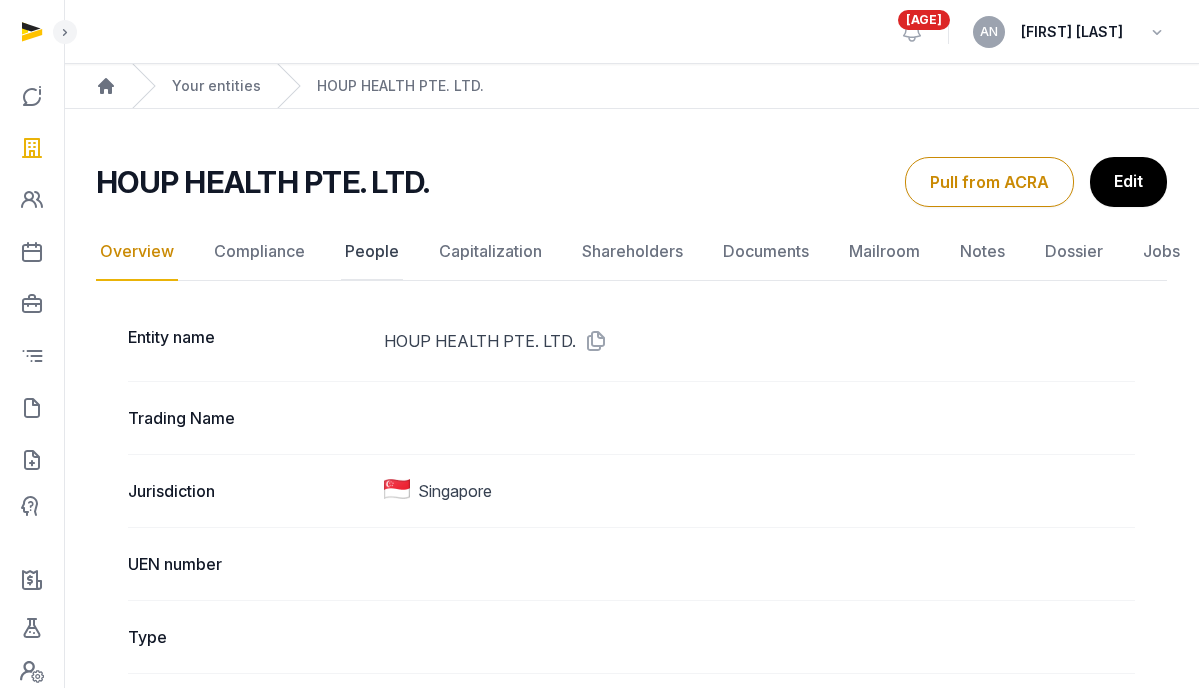 click on "People" 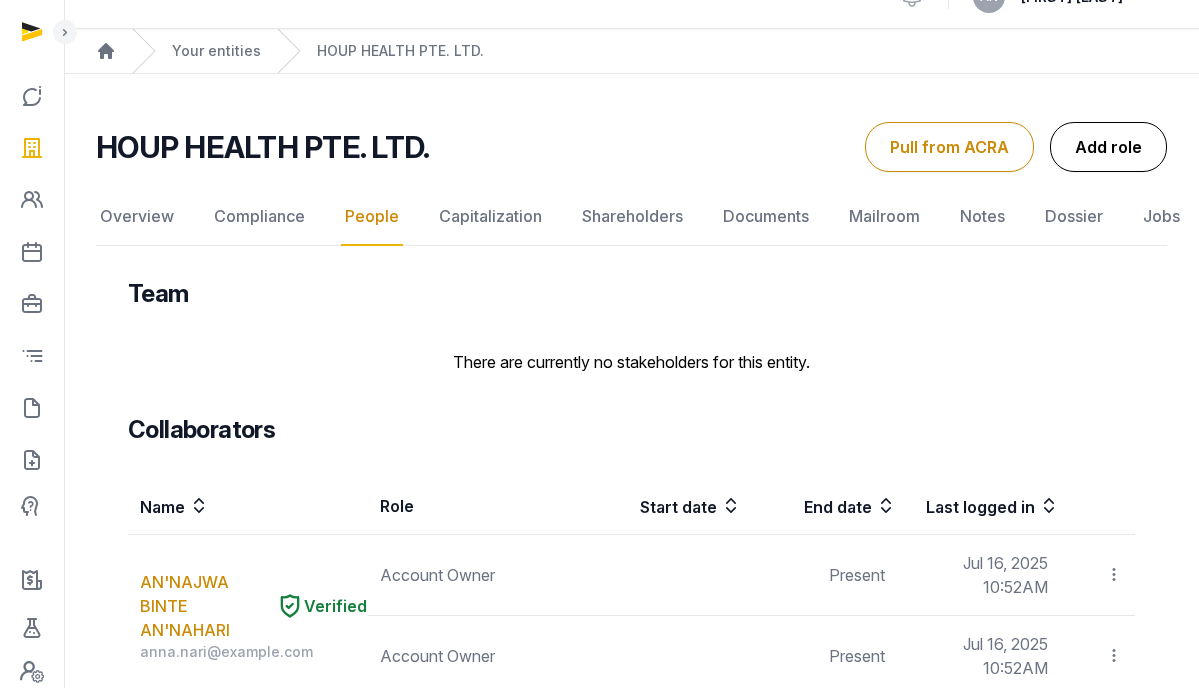 scroll, scrollTop: 0, scrollLeft: 0, axis: both 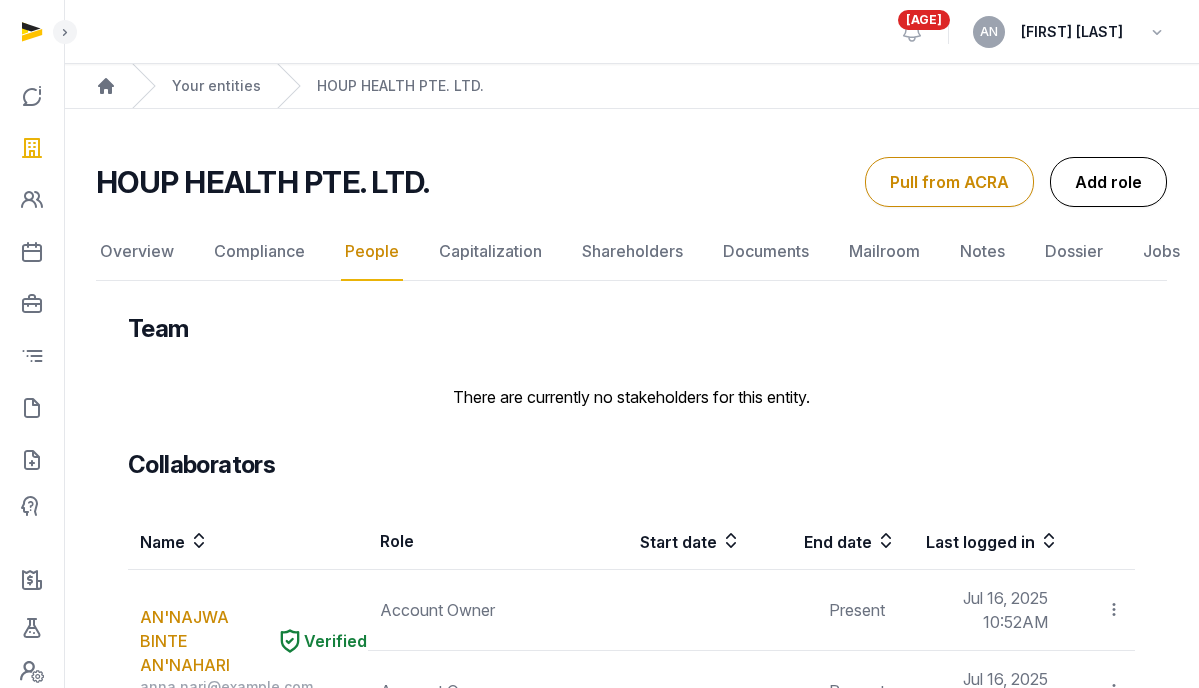 click on "Add role" at bounding box center [1108, 182] 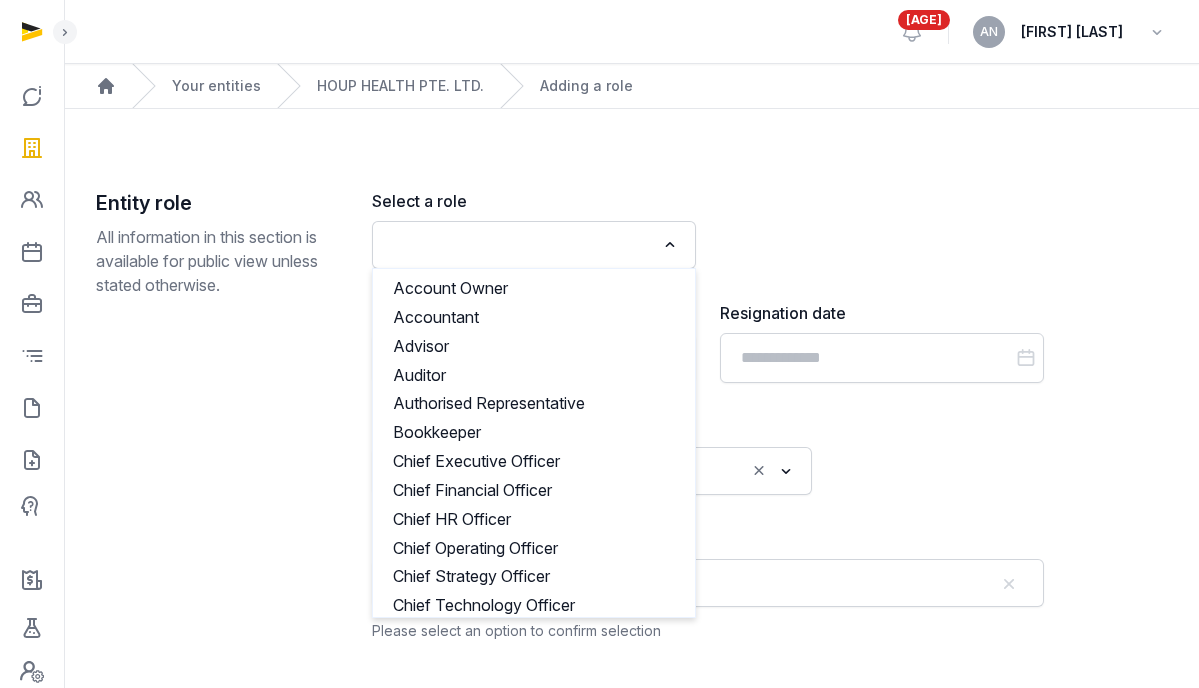click 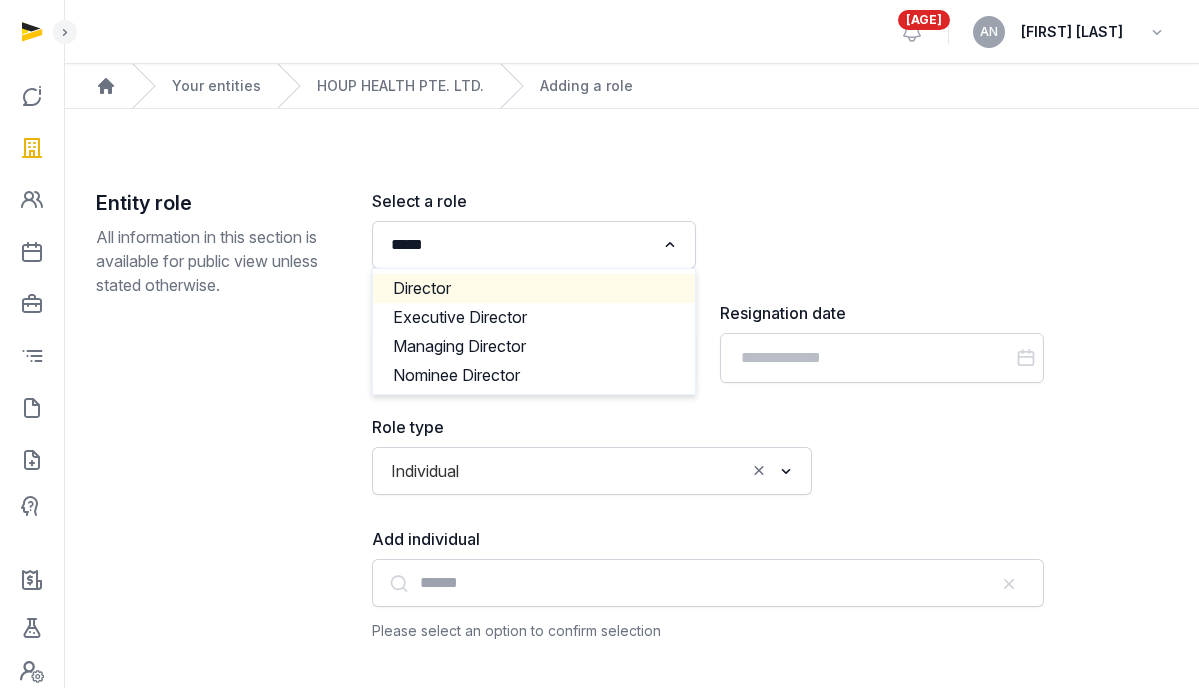 click on "Director" 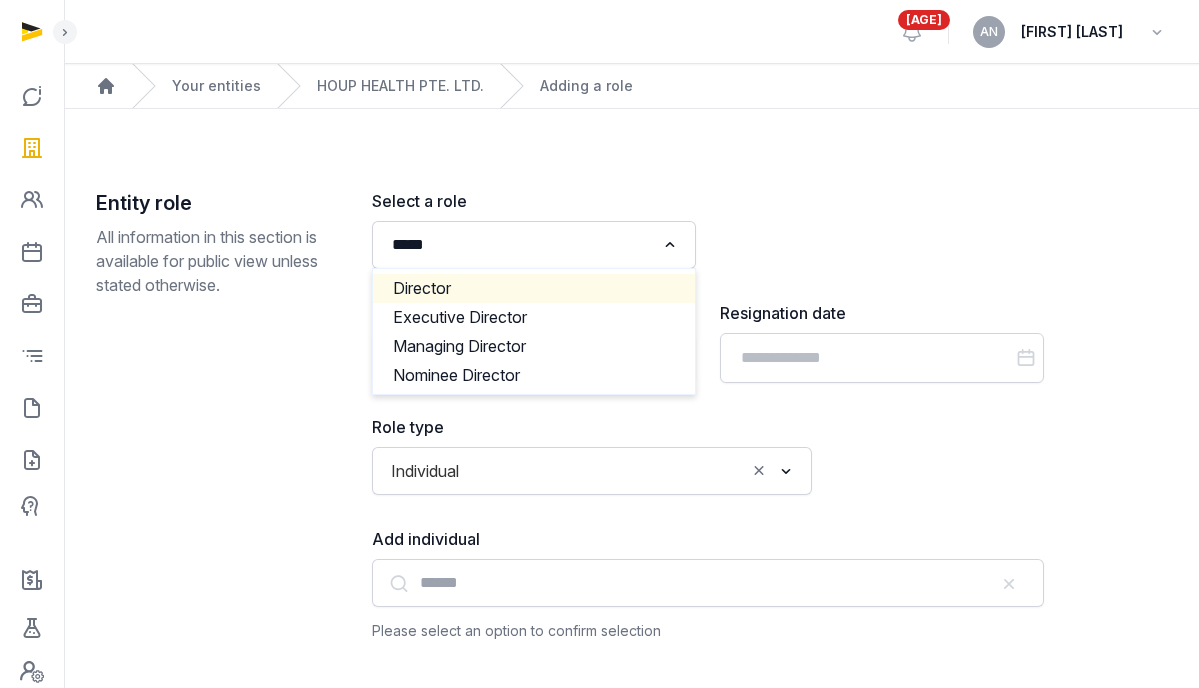 type 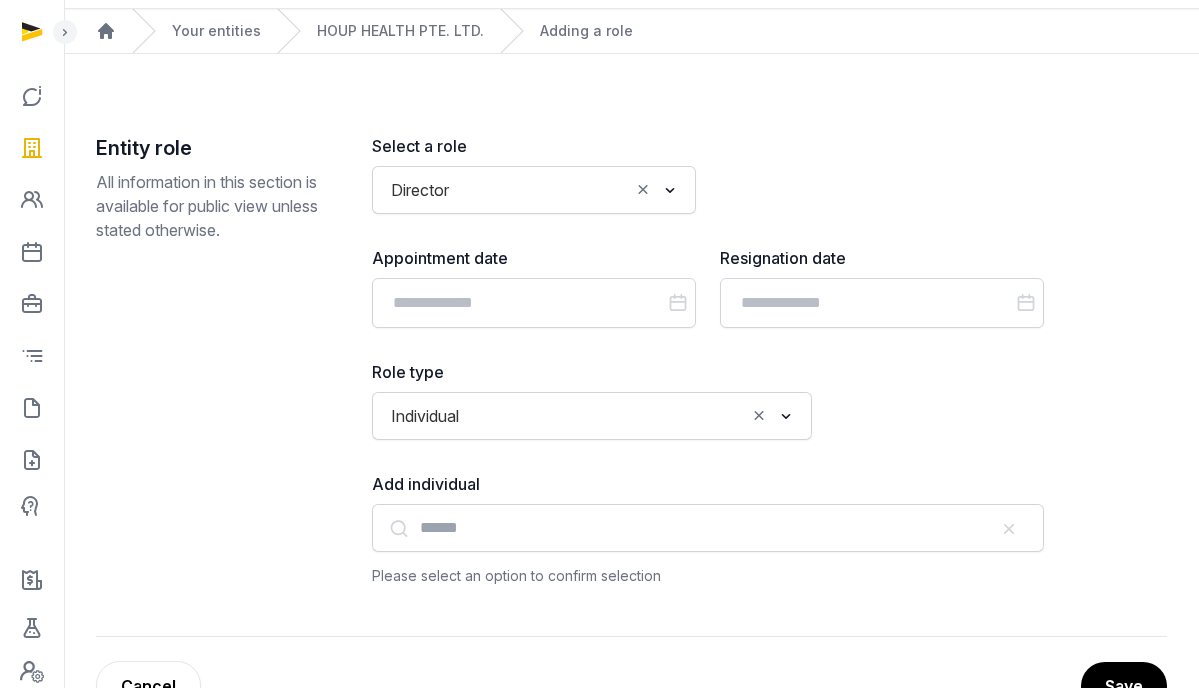scroll, scrollTop: 99, scrollLeft: 0, axis: vertical 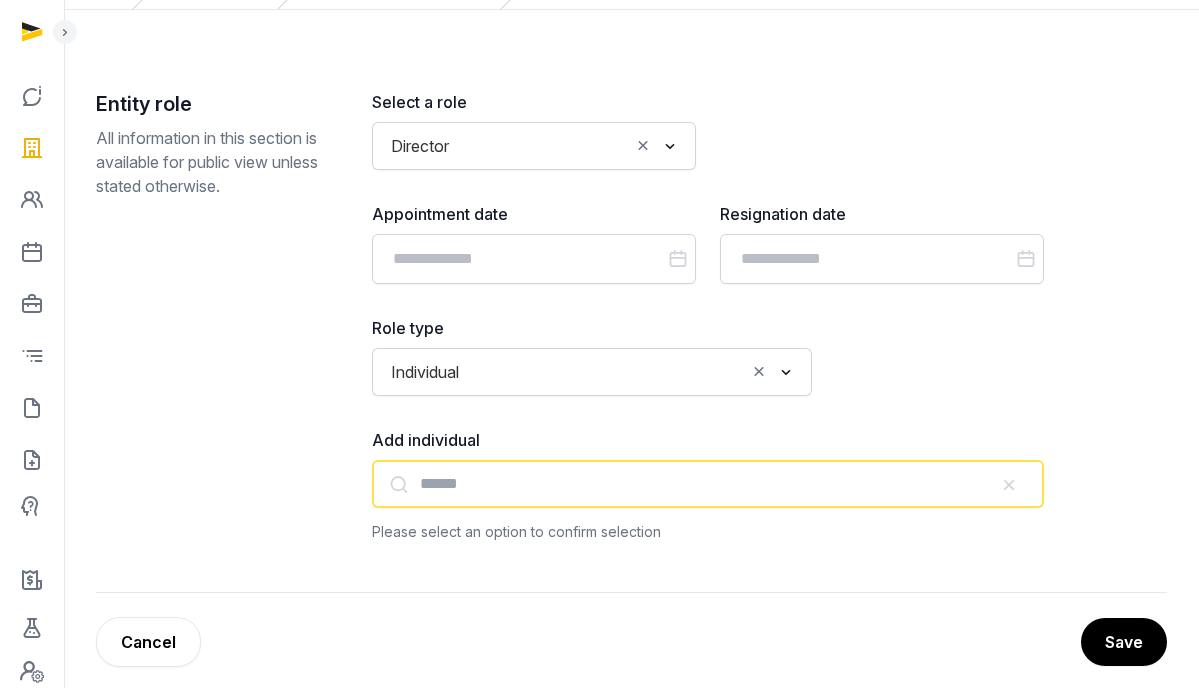 click at bounding box center (708, 484) 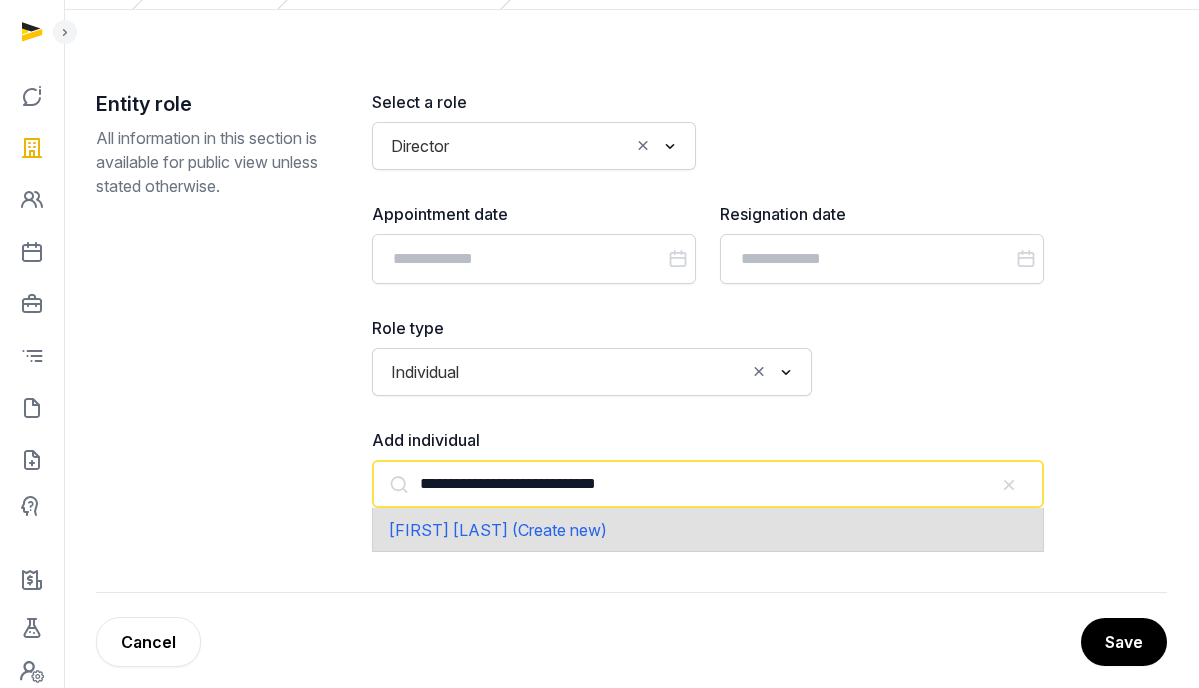 click on "[FIRST] [LAST] (Create new)" 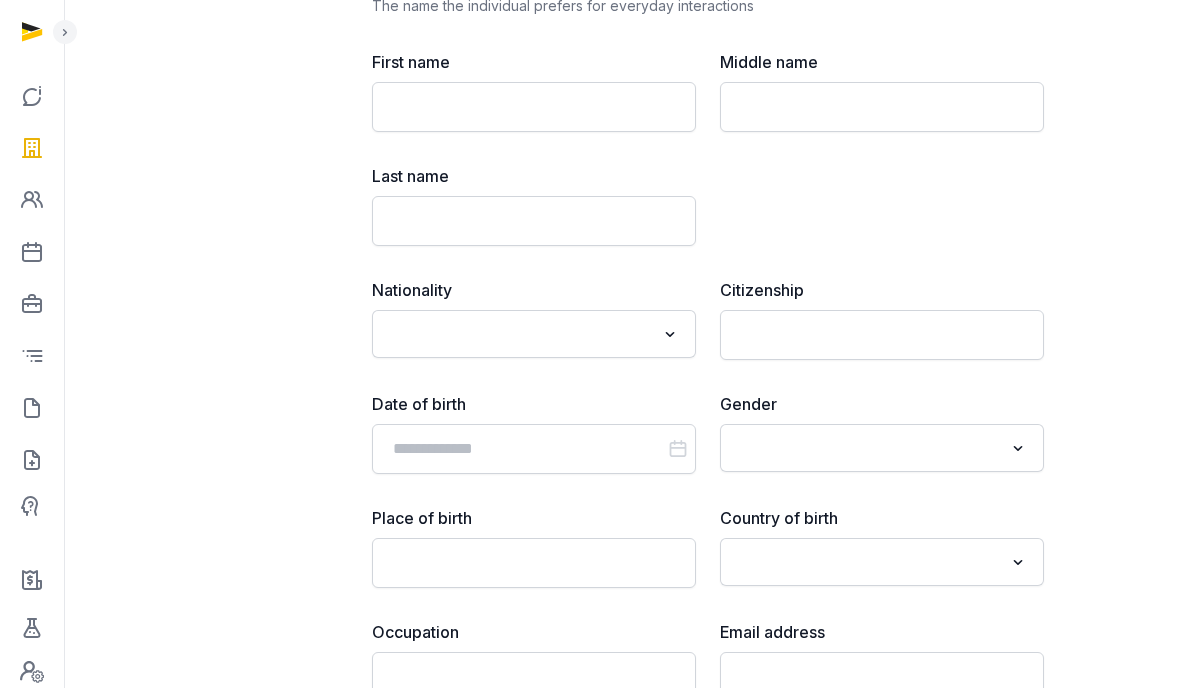 scroll, scrollTop: 1196, scrollLeft: 0, axis: vertical 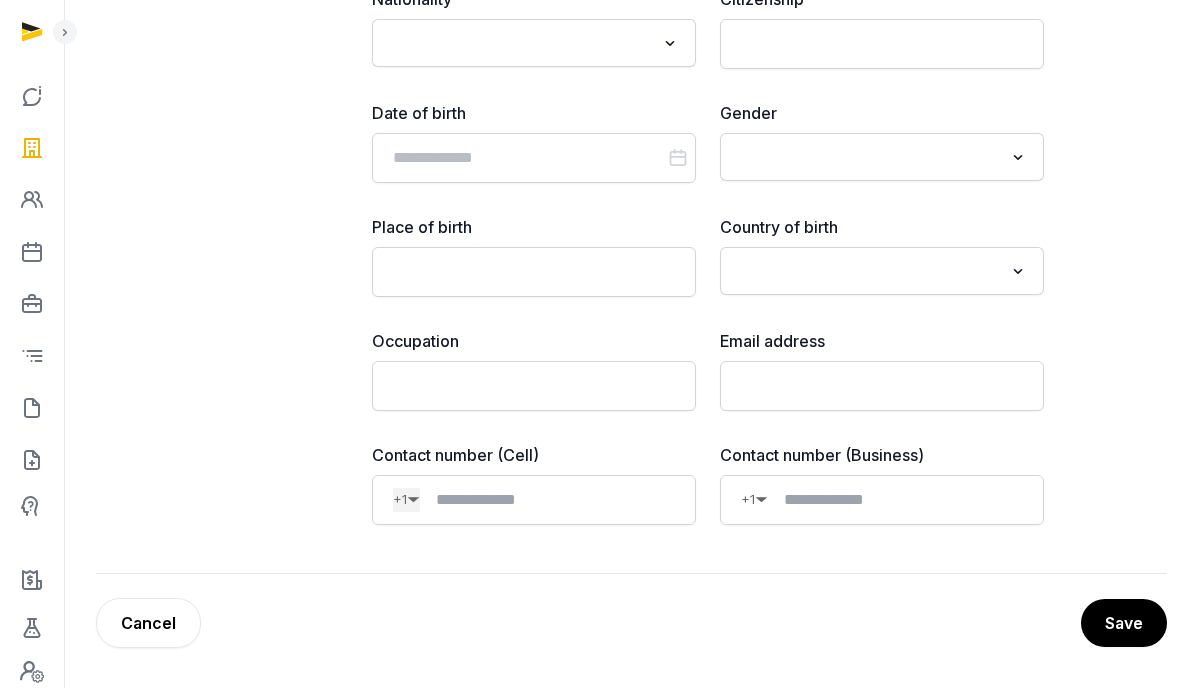 click on "▼" 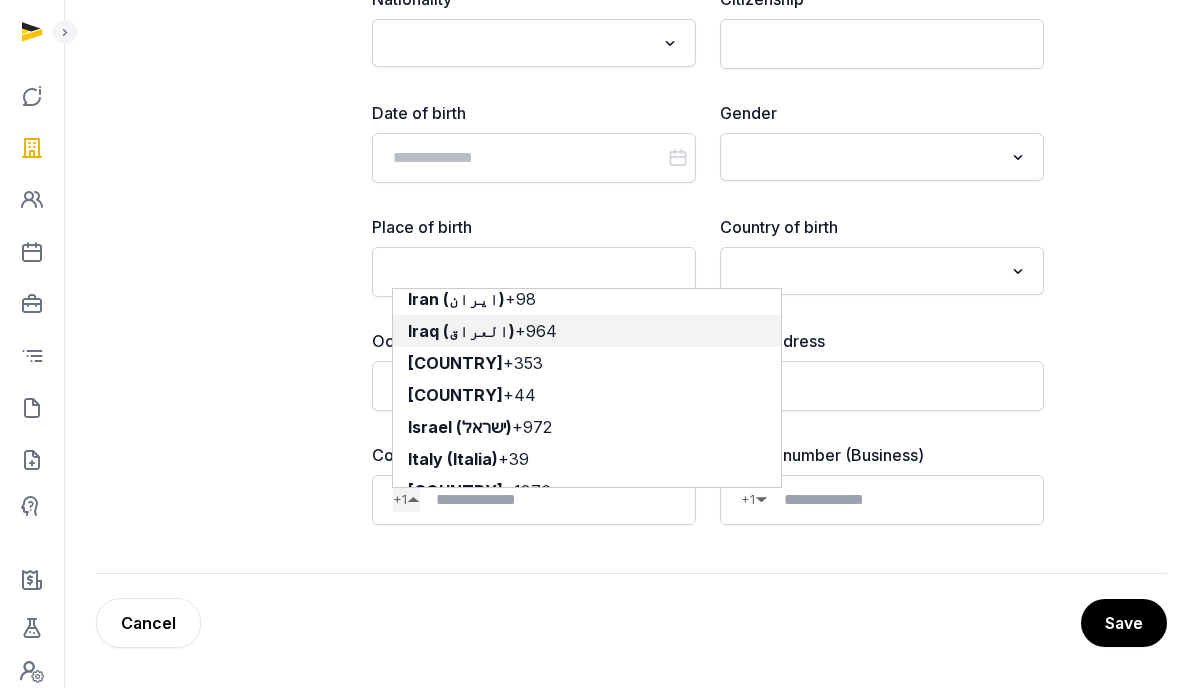 scroll, scrollTop: 3216, scrollLeft: 0, axis: vertical 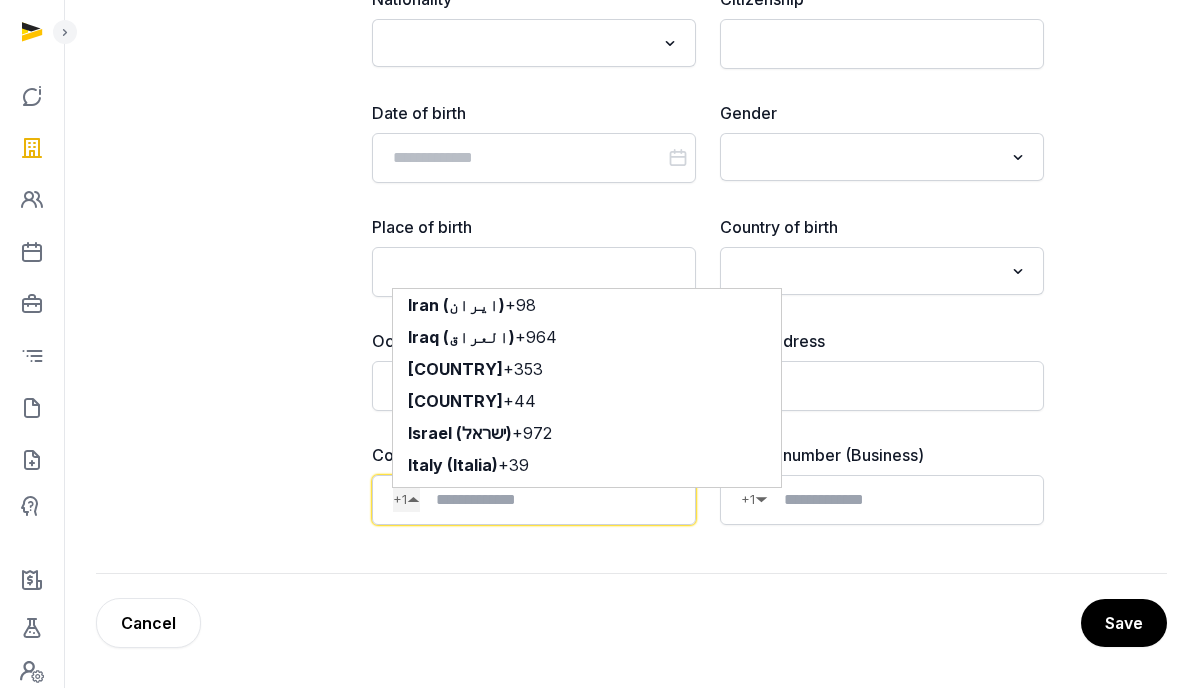 click on "[COUNTRY] +62" 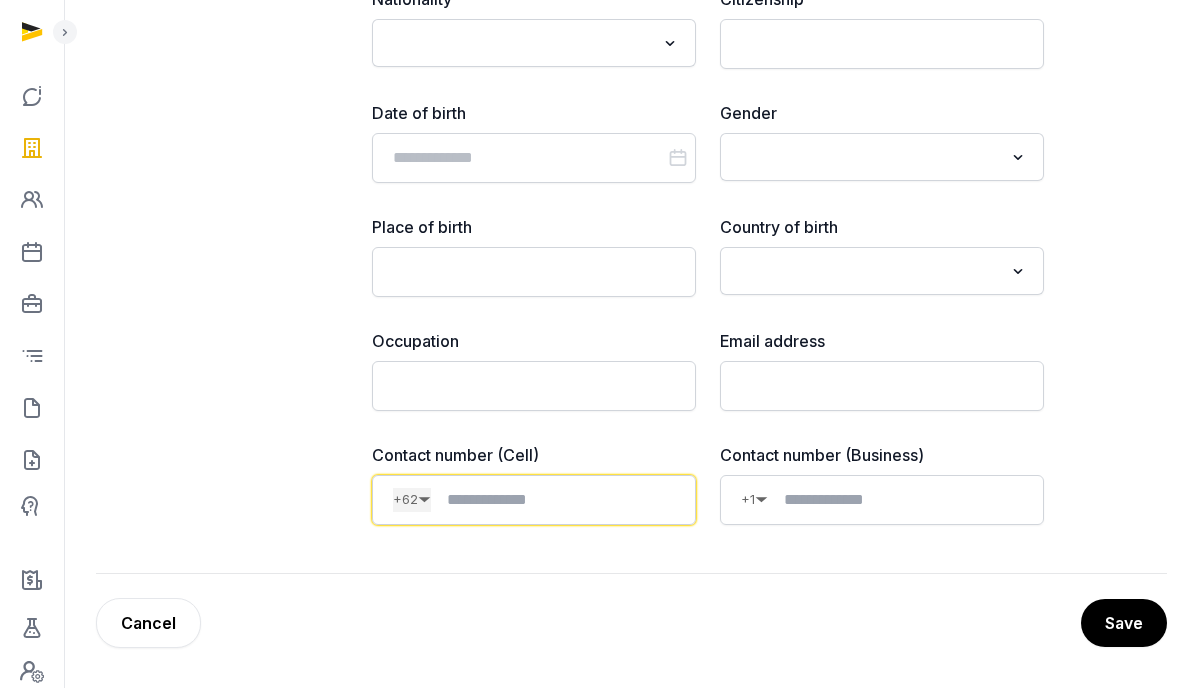 click at bounding box center [553, 500] 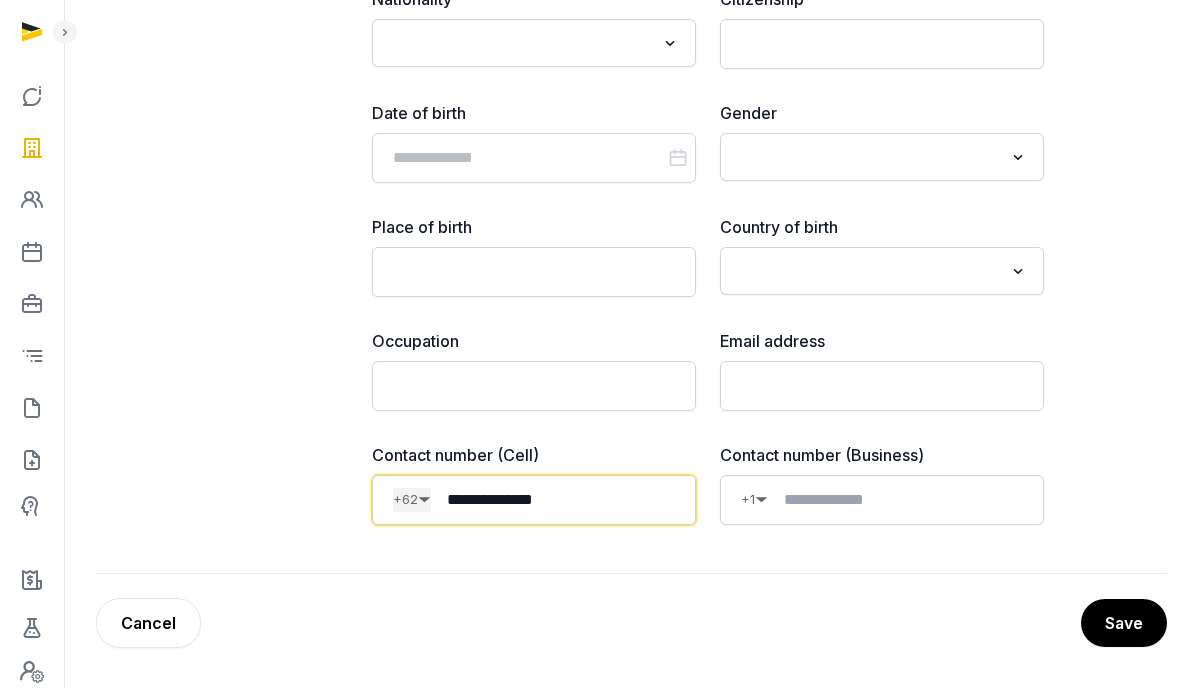 type on "**********" 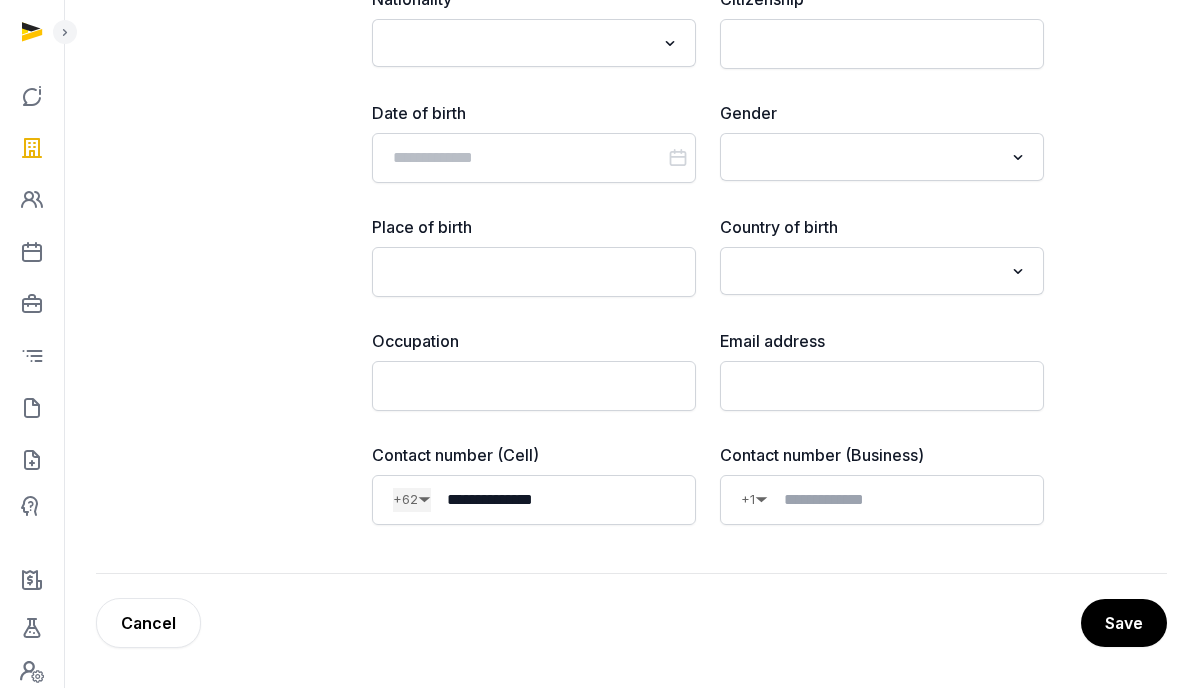 click on "**********" at bounding box center [631, -180] 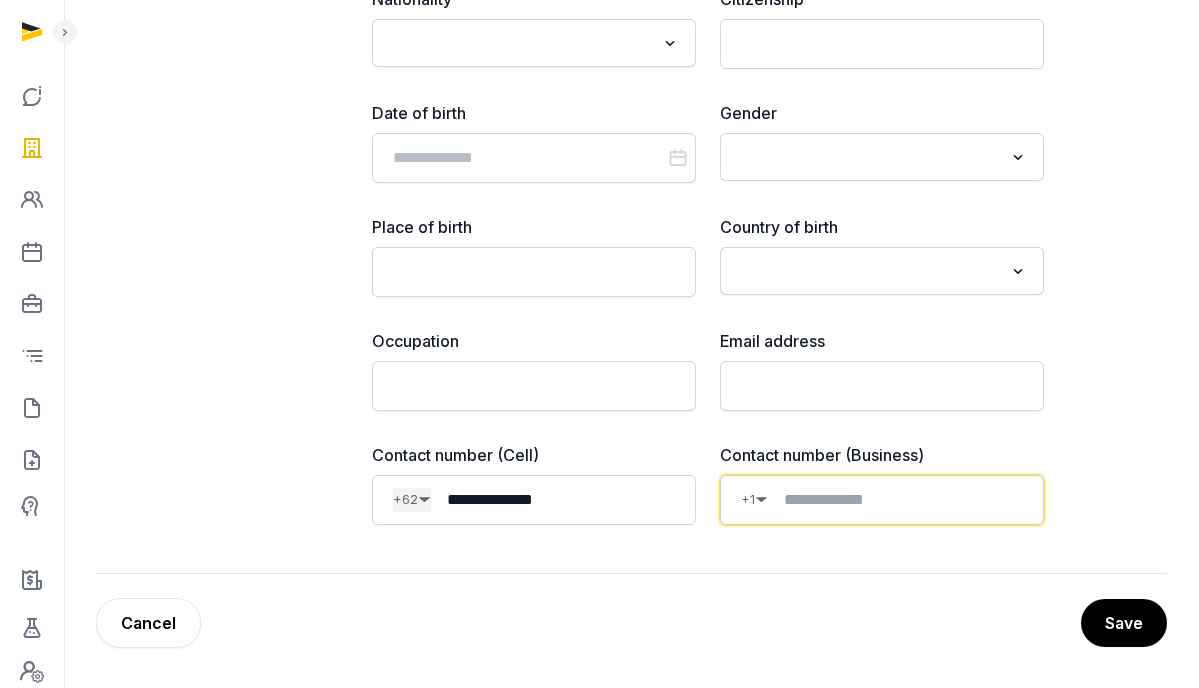 click at bounding box center [895, 500] 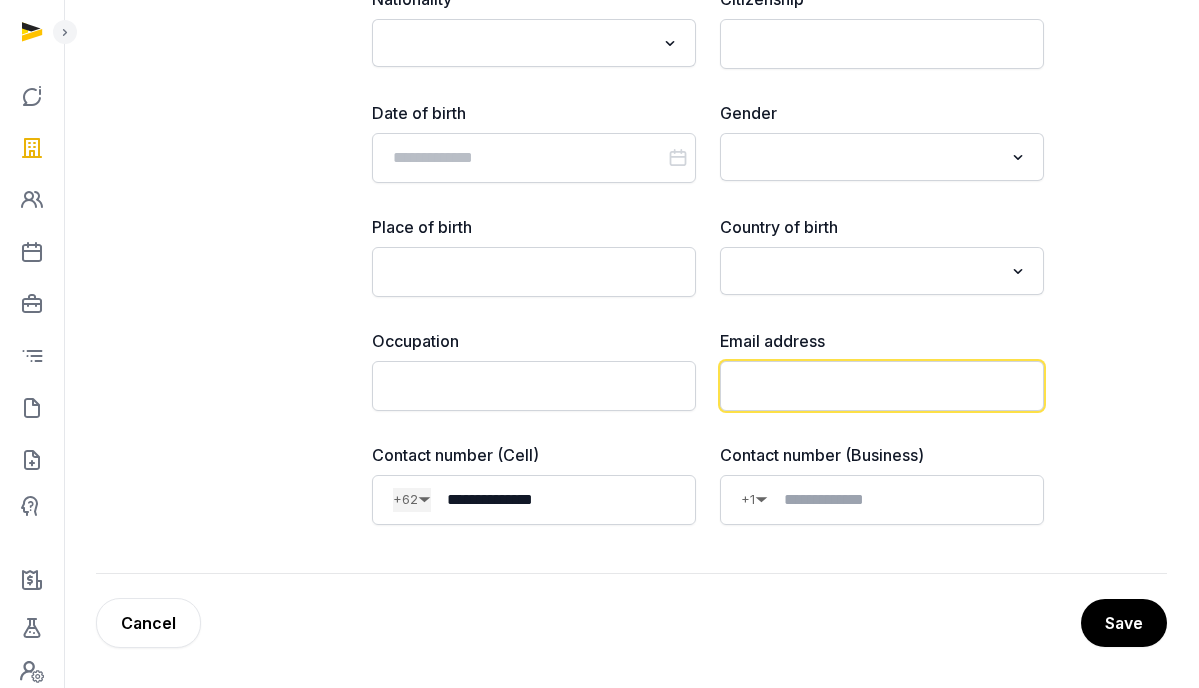 click 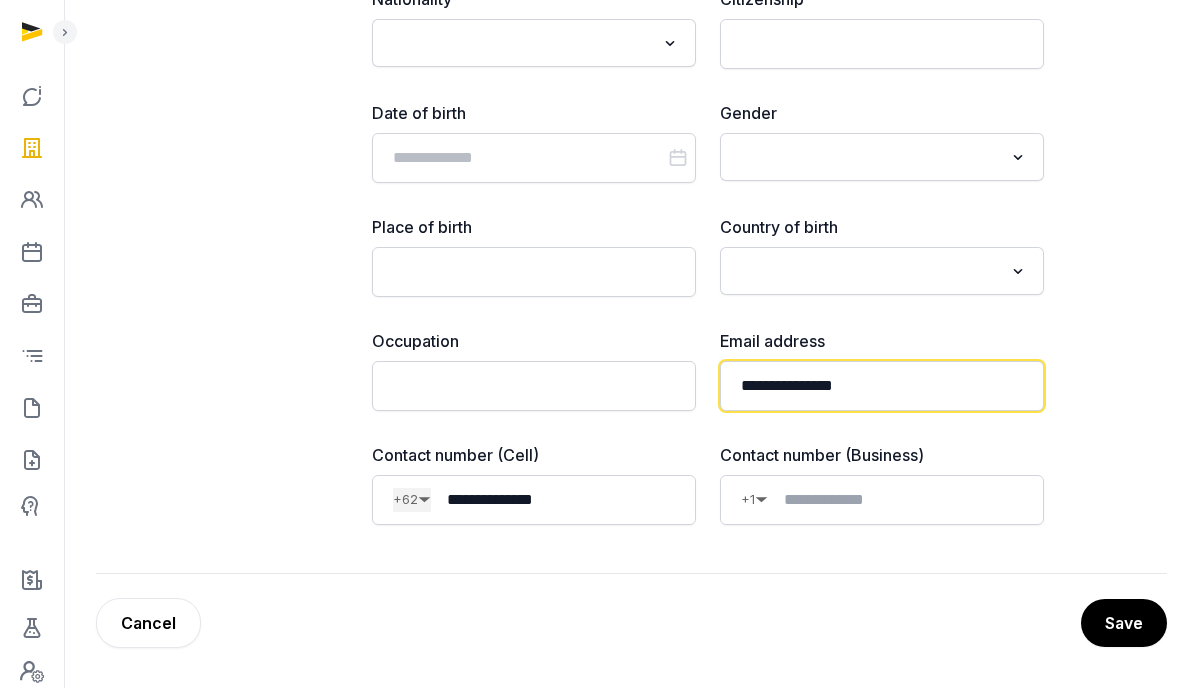 type on "**********" 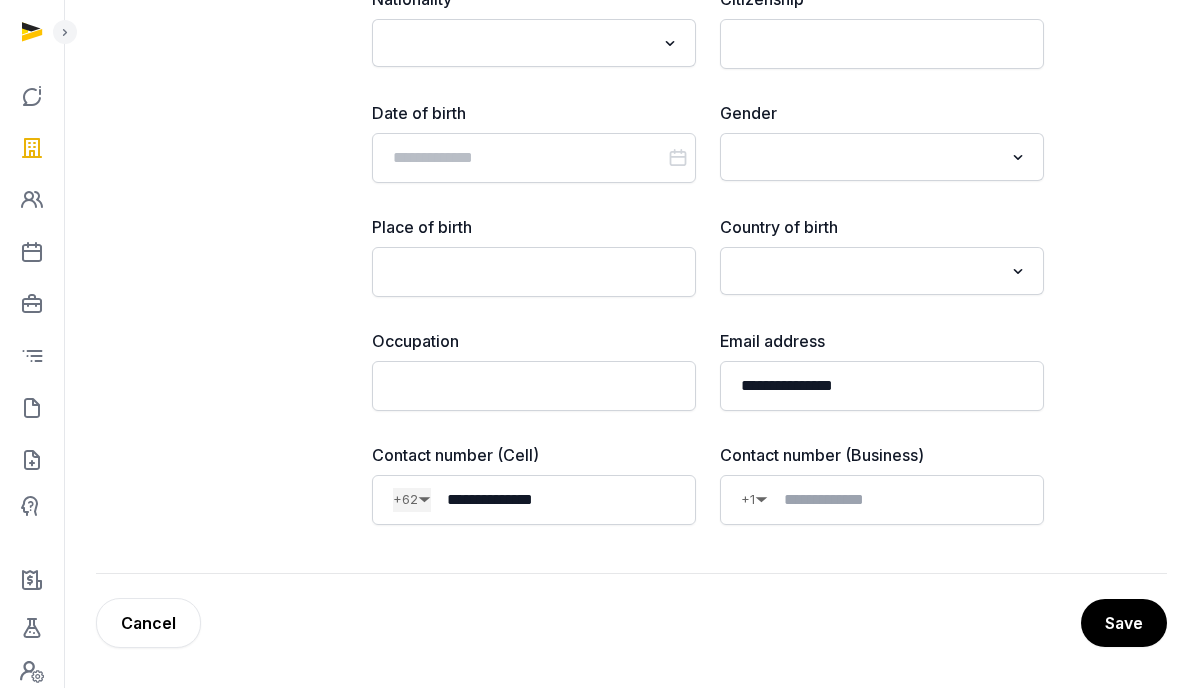 click on "**********" at bounding box center [631, -217] 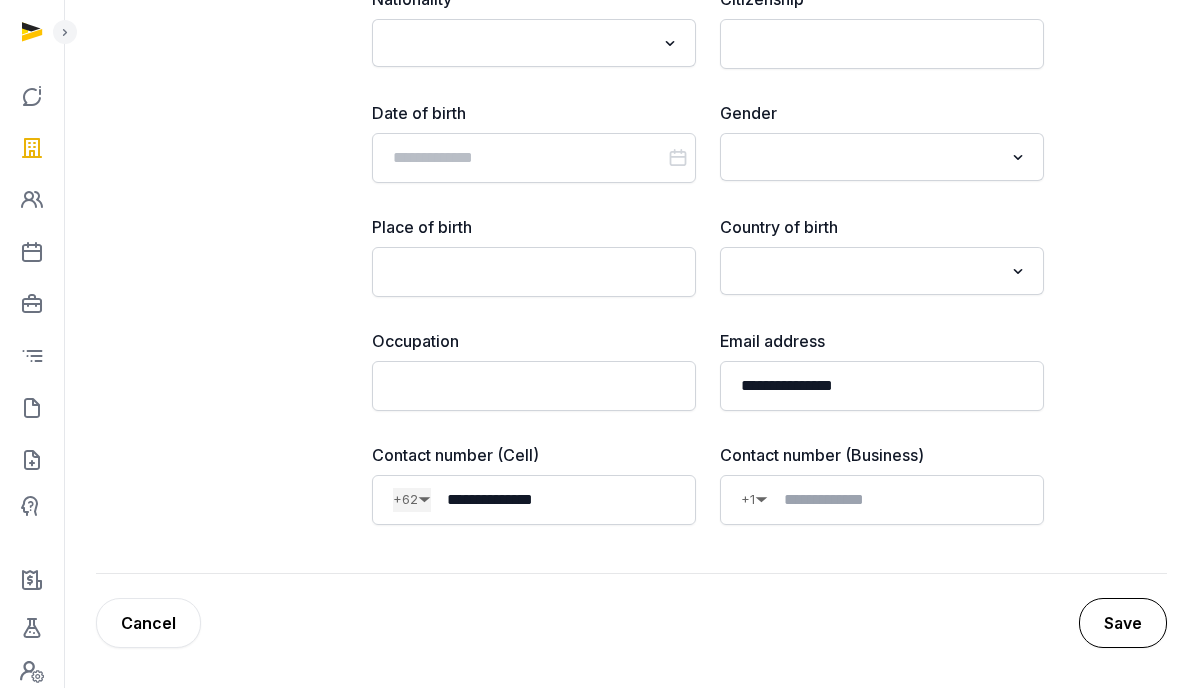 click on "Save" at bounding box center [1123, 623] 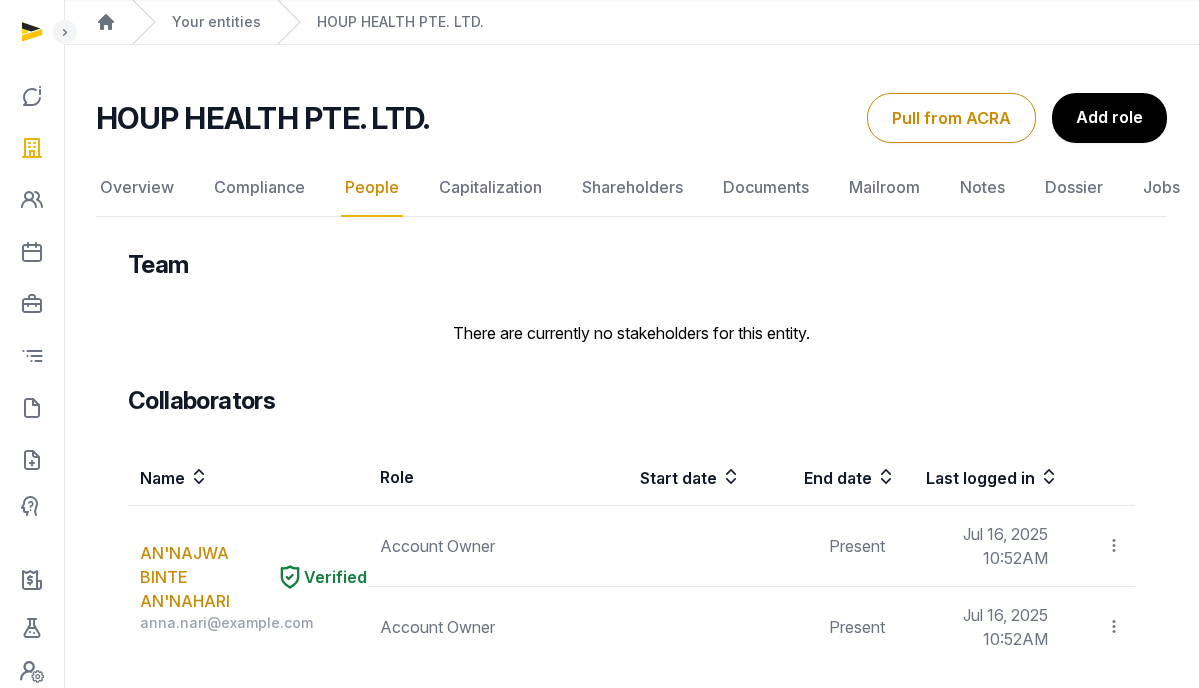 scroll, scrollTop: 0, scrollLeft: 0, axis: both 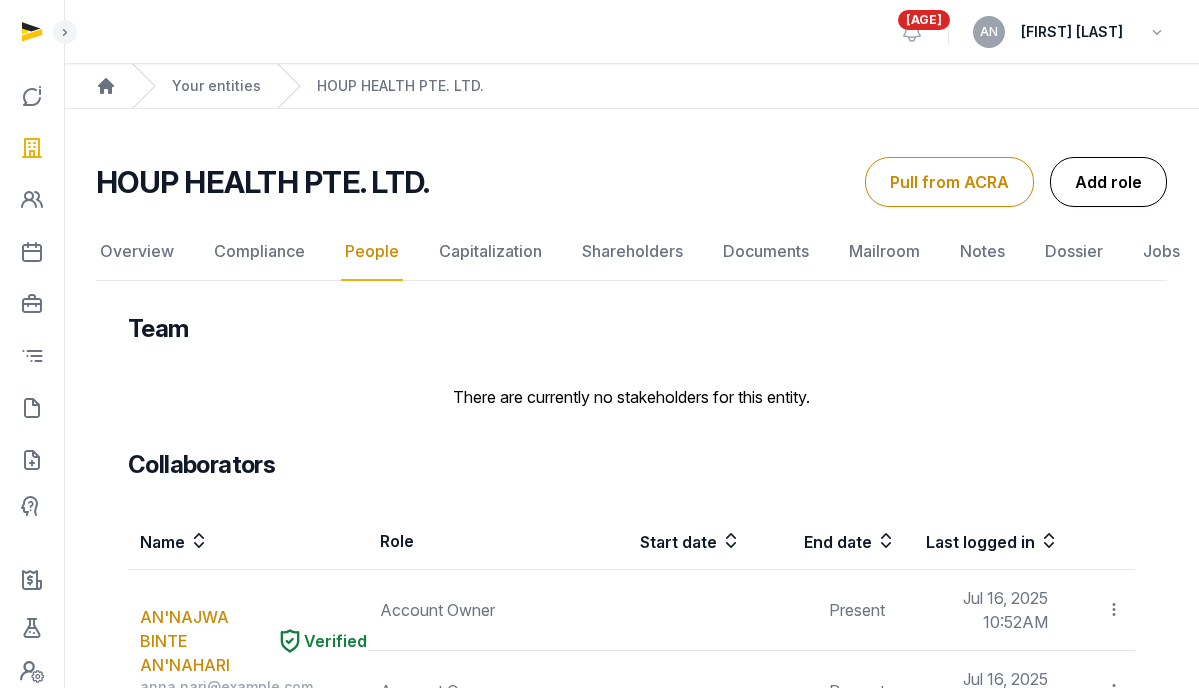click on "Add role" at bounding box center (1108, 182) 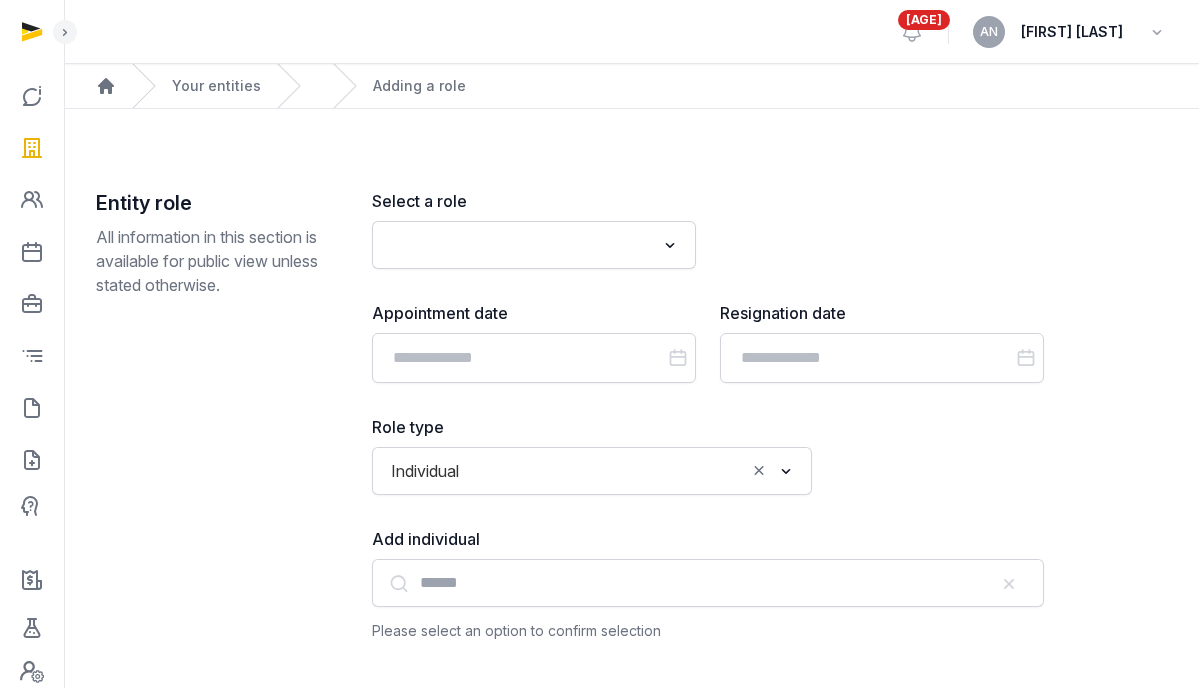 click 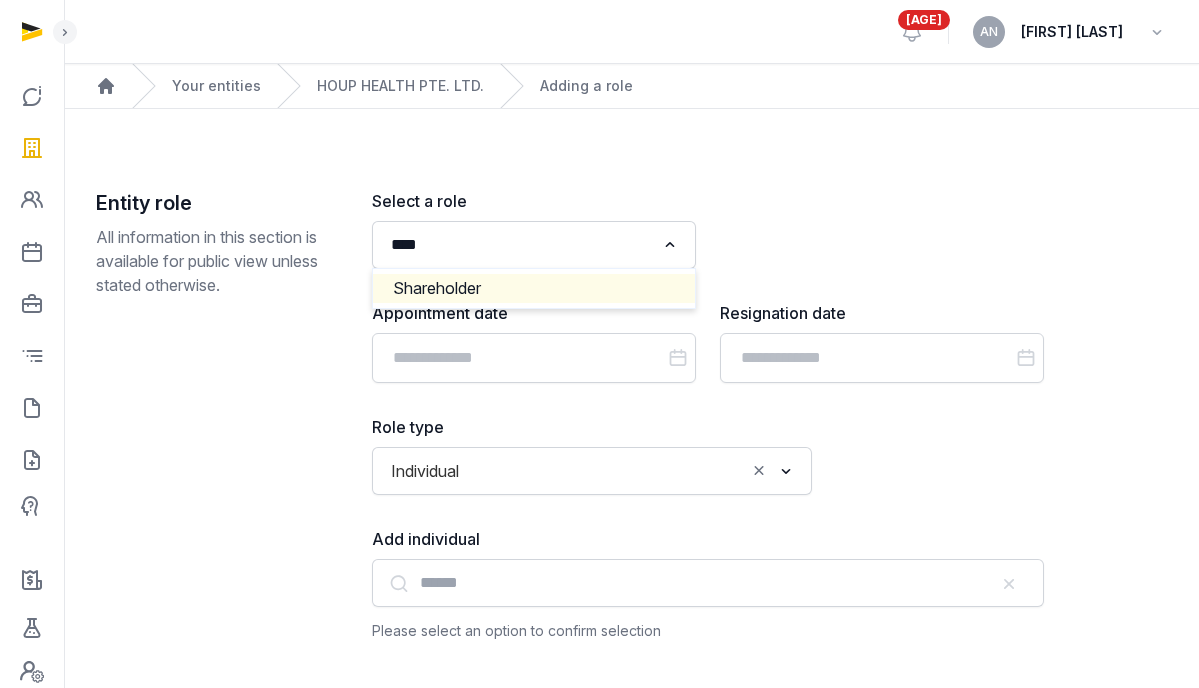 click on "Shareholder" 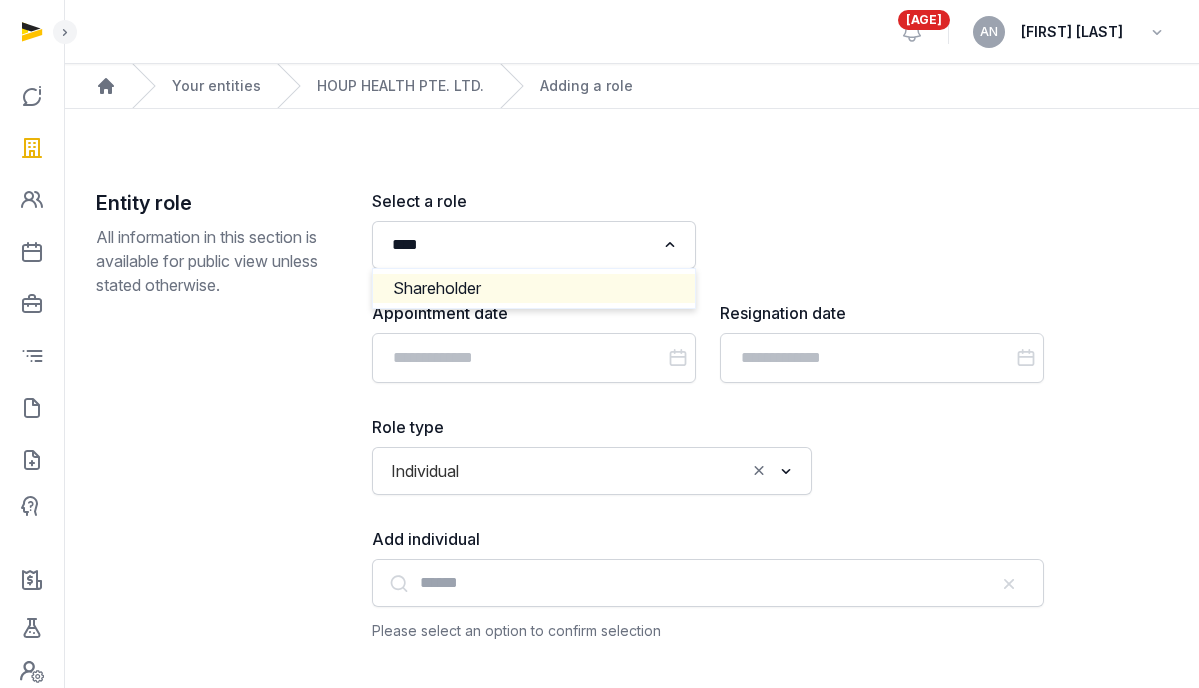 type 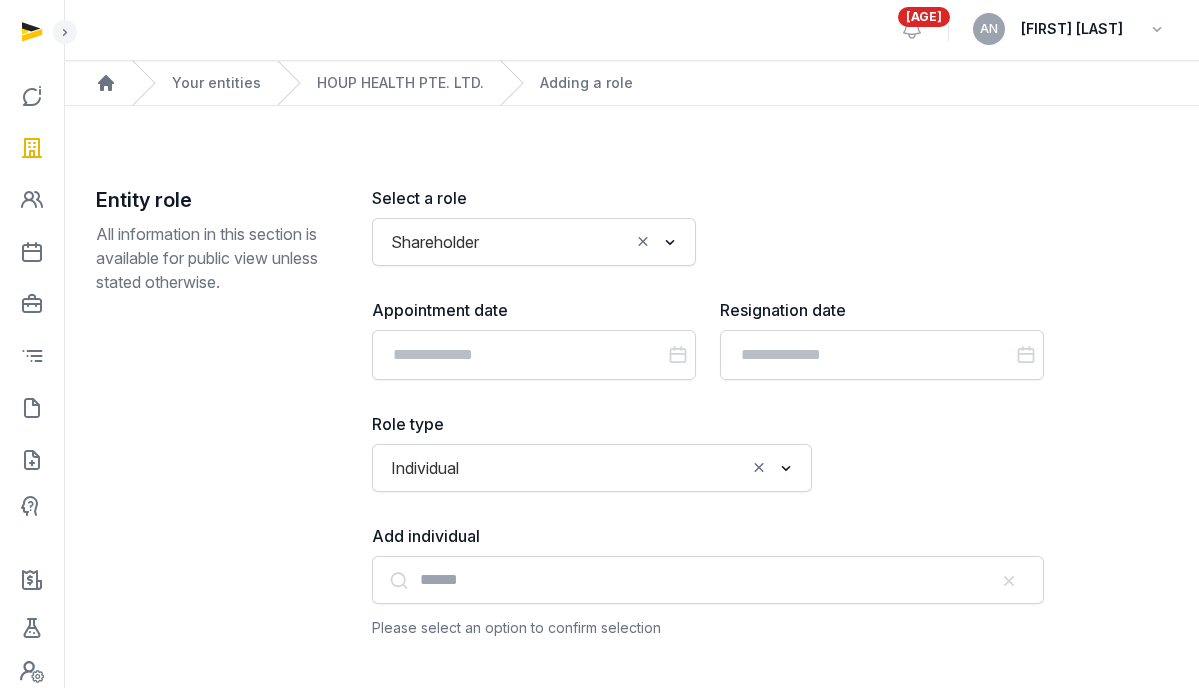 scroll, scrollTop: 4, scrollLeft: 0, axis: vertical 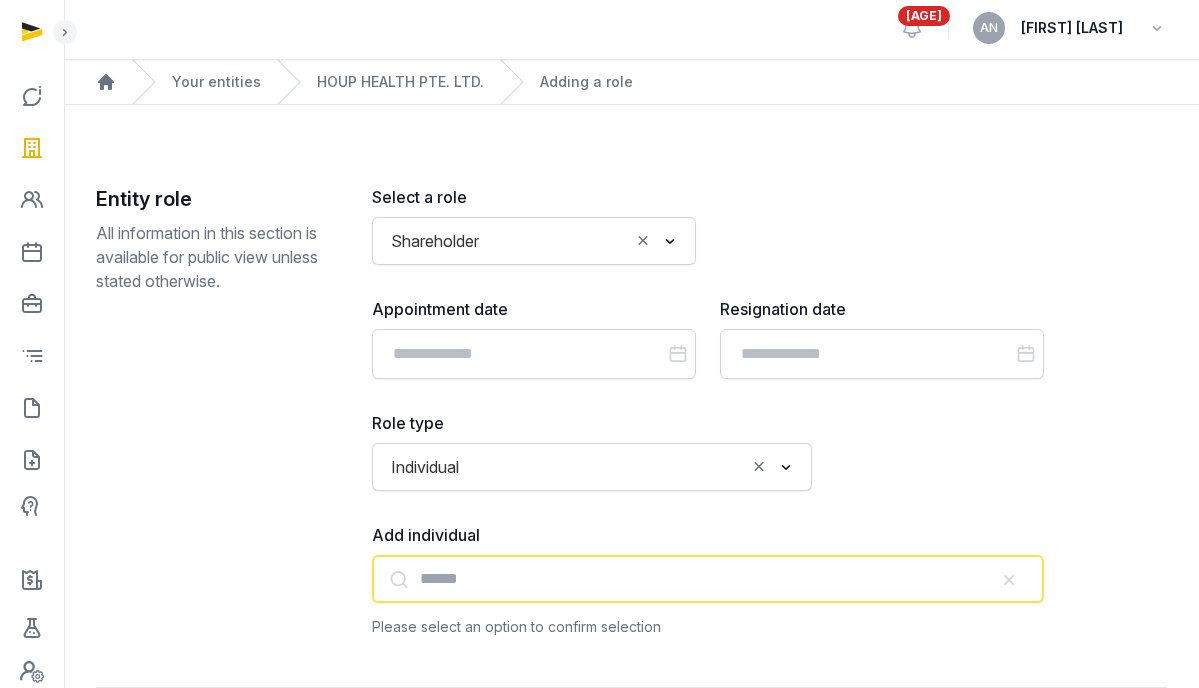 click at bounding box center (708, 579) 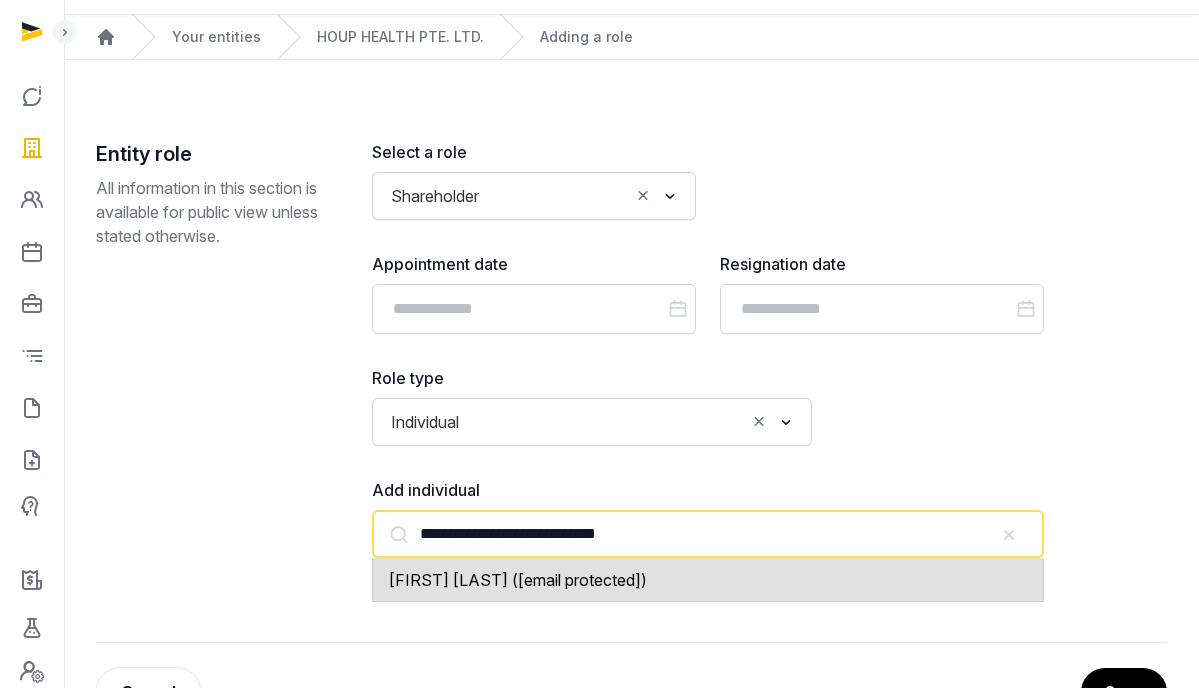 scroll, scrollTop: 82, scrollLeft: 0, axis: vertical 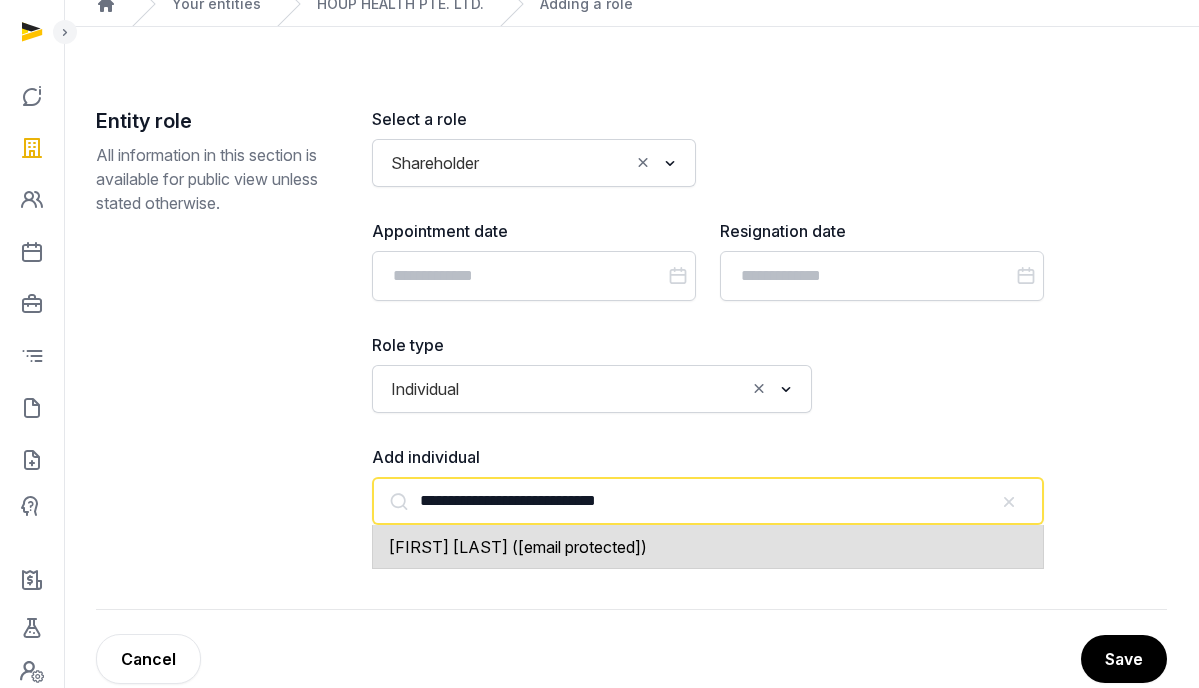 click on "[FIRST] [LAST] ([email protected])" 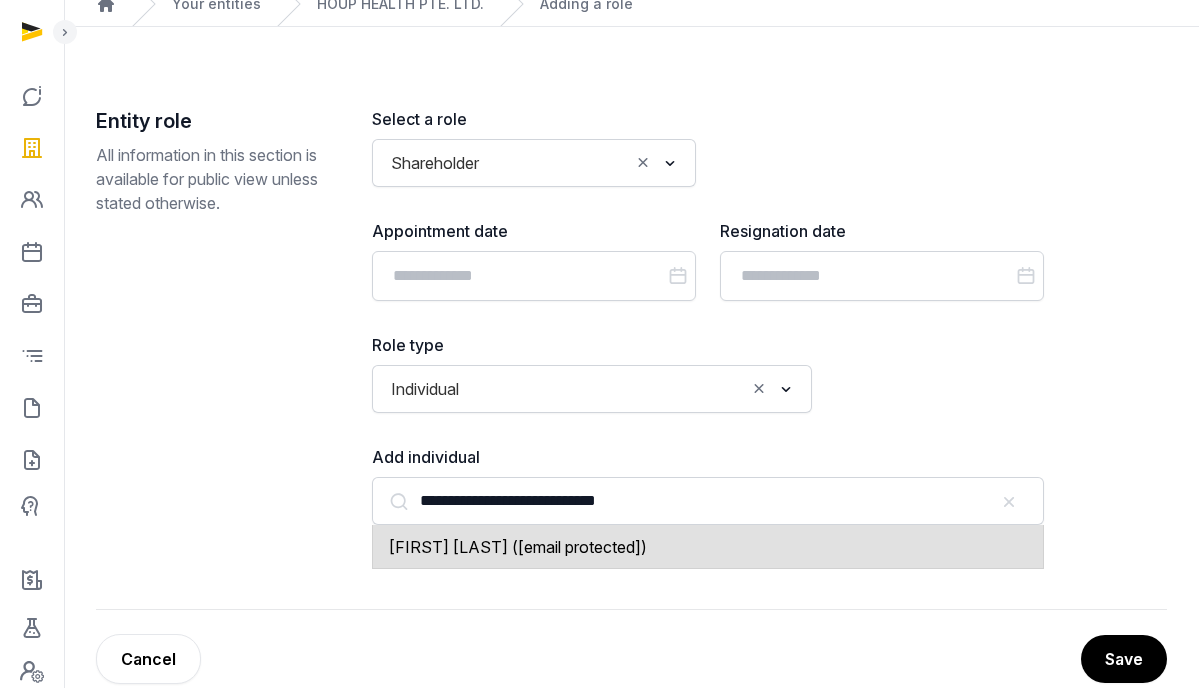 type on "**********" 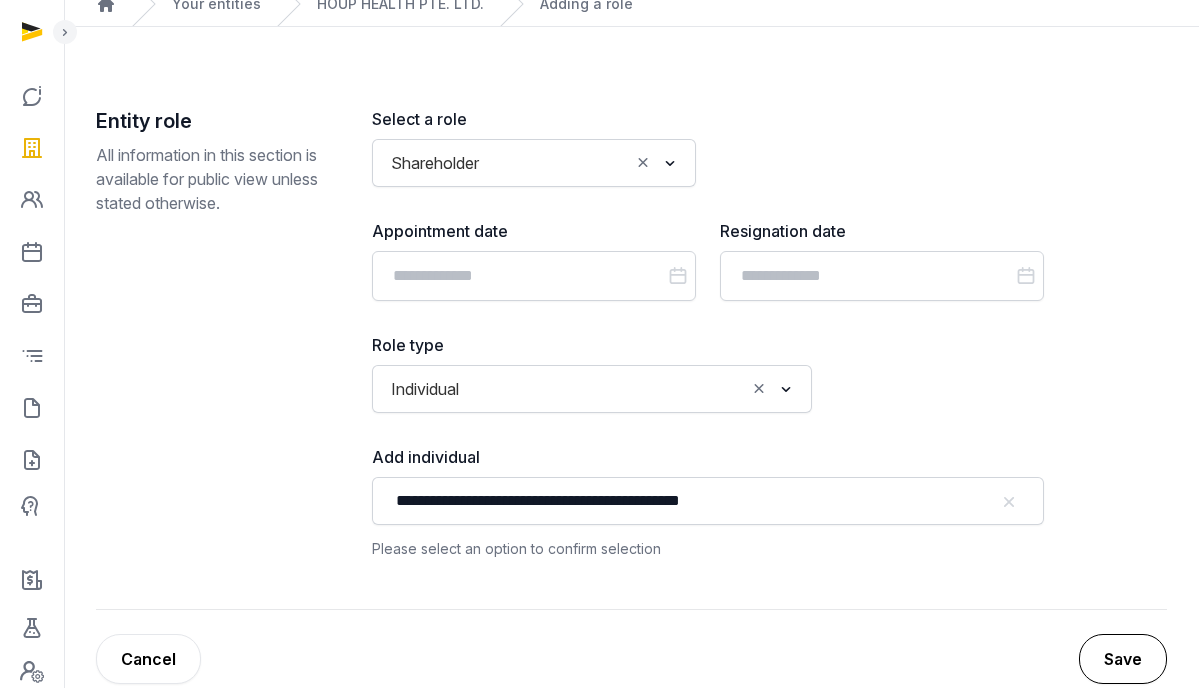 click on "Save" at bounding box center (1123, 659) 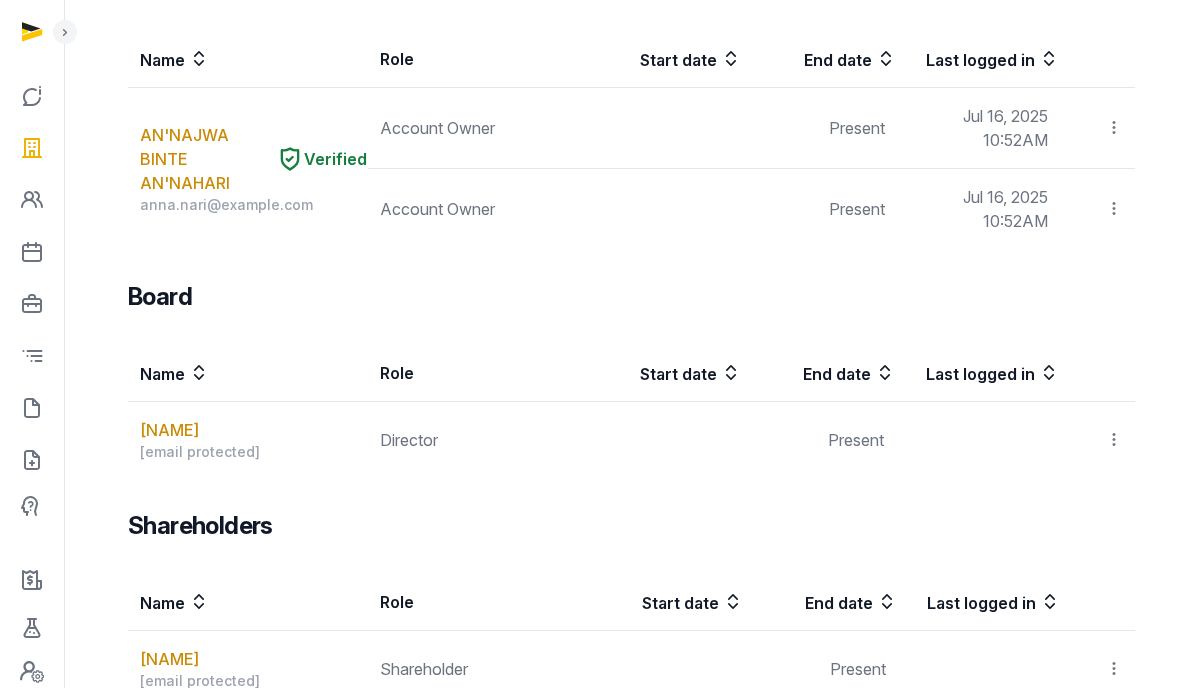 scroll, scrollTop: 483, scrollLeft: 0, axis: vertical 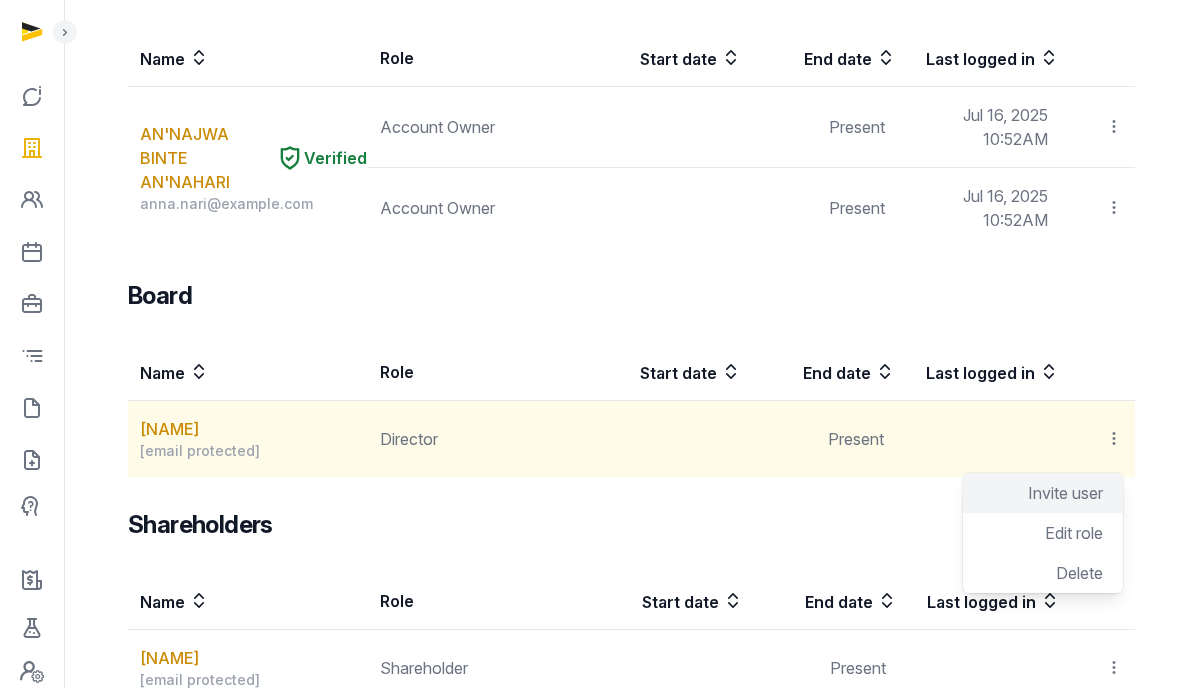 click on "Invite user" at bounding box center [1065, 493] 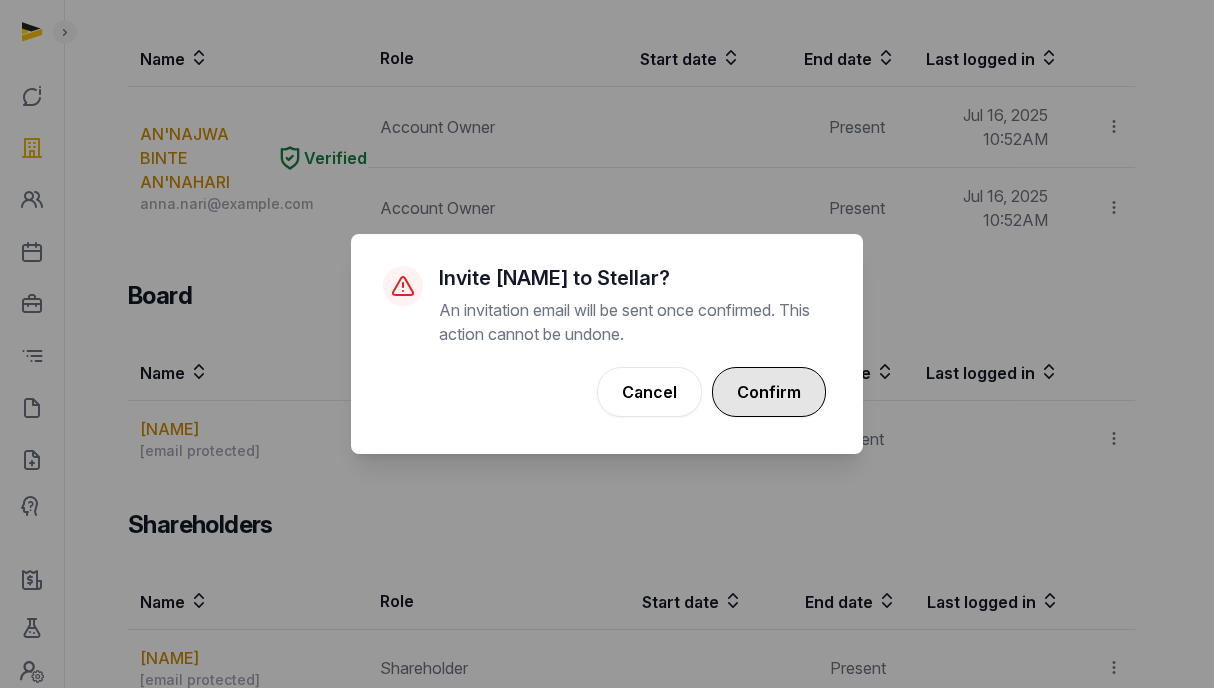 click on "Confirm" at bounding box center [769, 392] 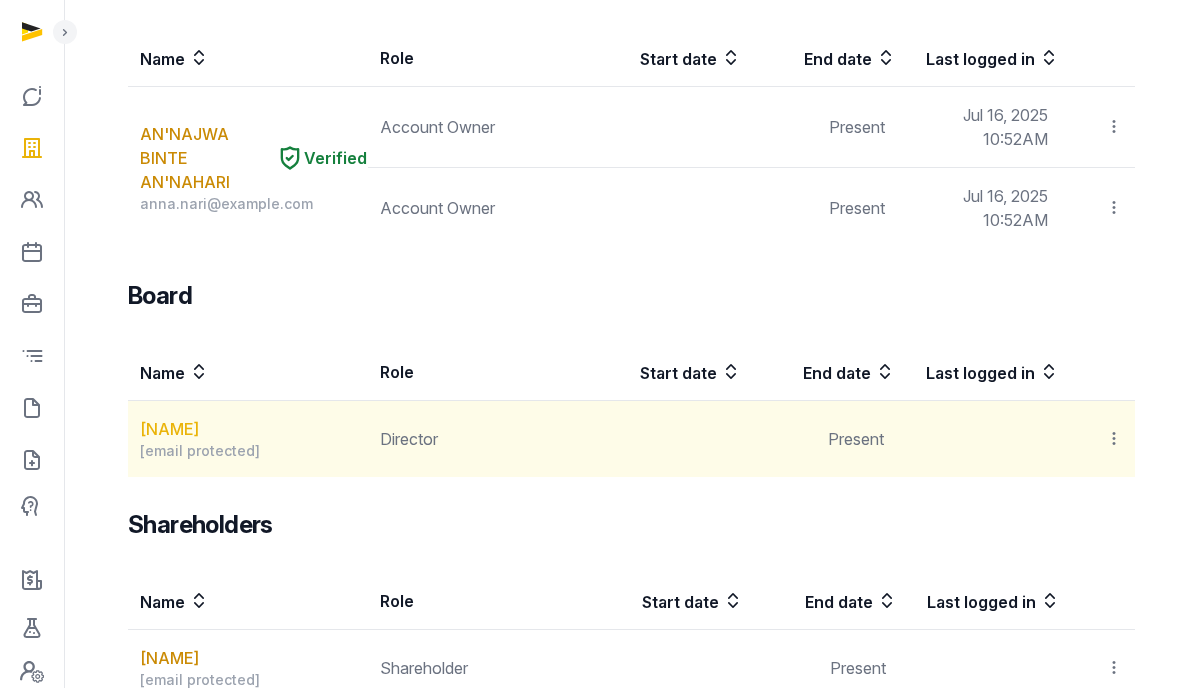 click on "[NAME]" at bounding box center [169, 429] 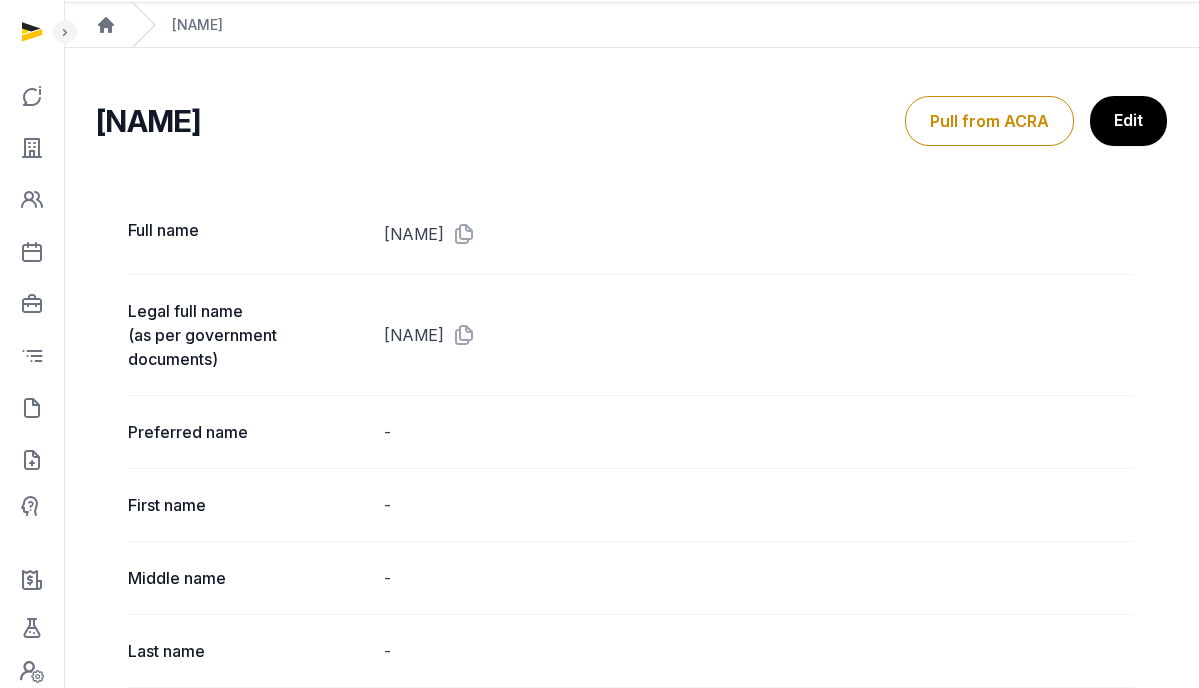 scroll, scrollTop: 59, scrollLeft: 0, axis: vertical 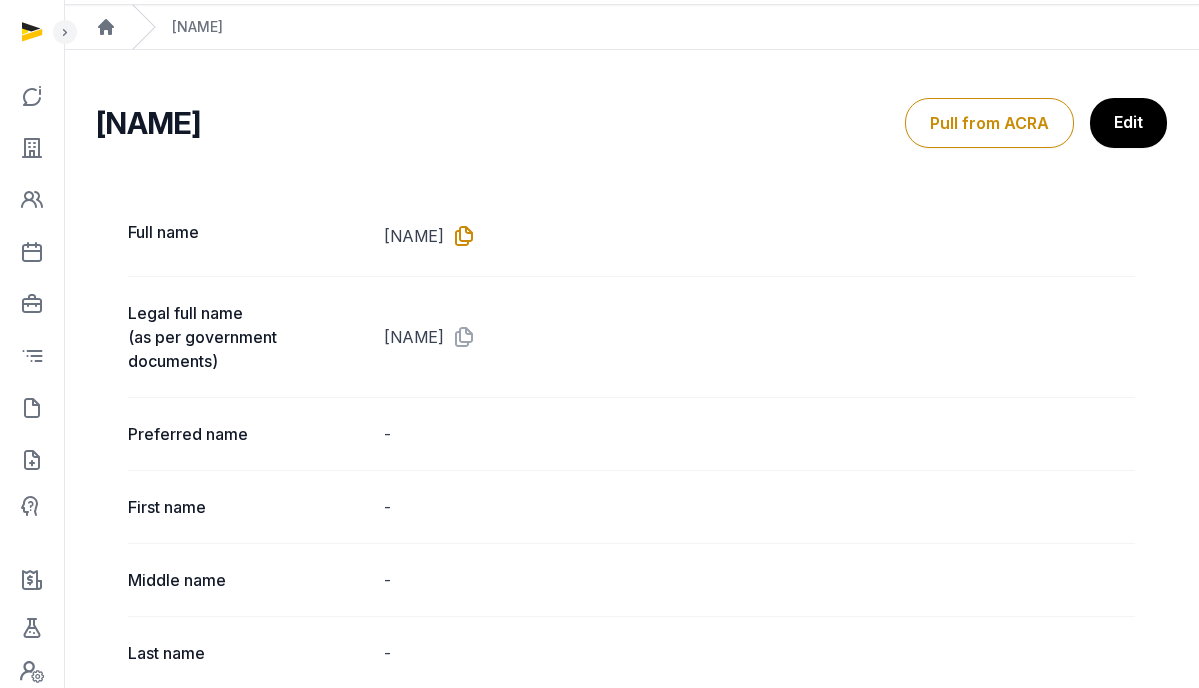 click at bounding box center [460, 236] 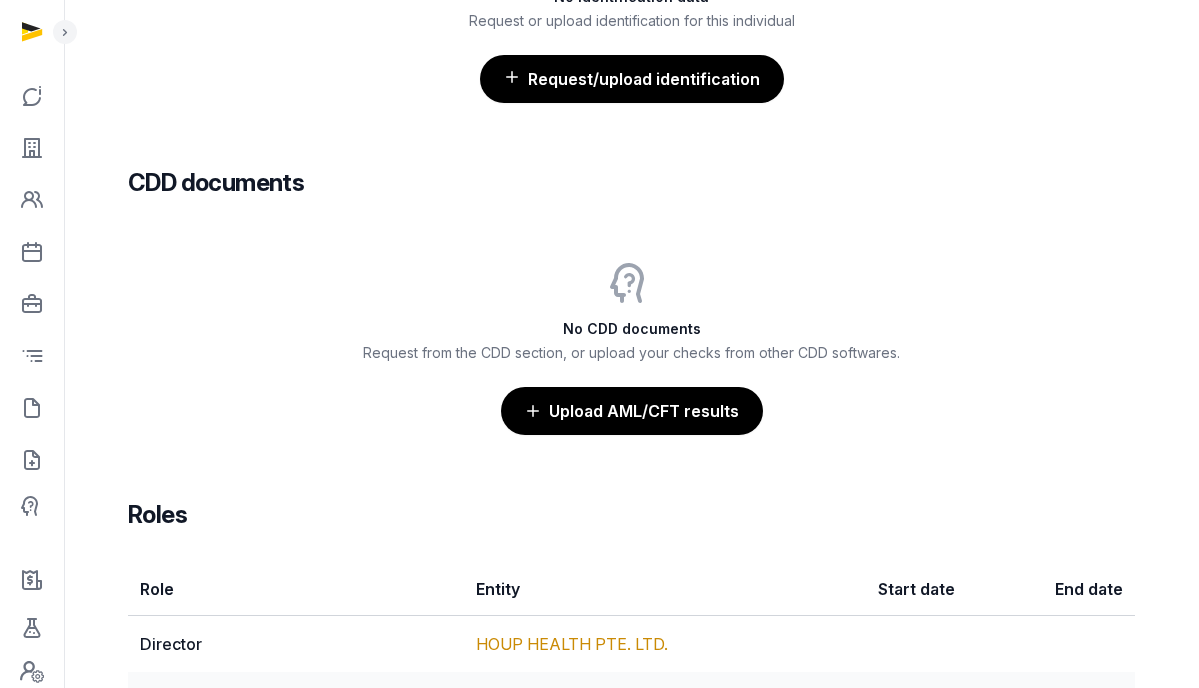 scroll, scrollTop: 1917, scrollLeft: 0, axis: vertical 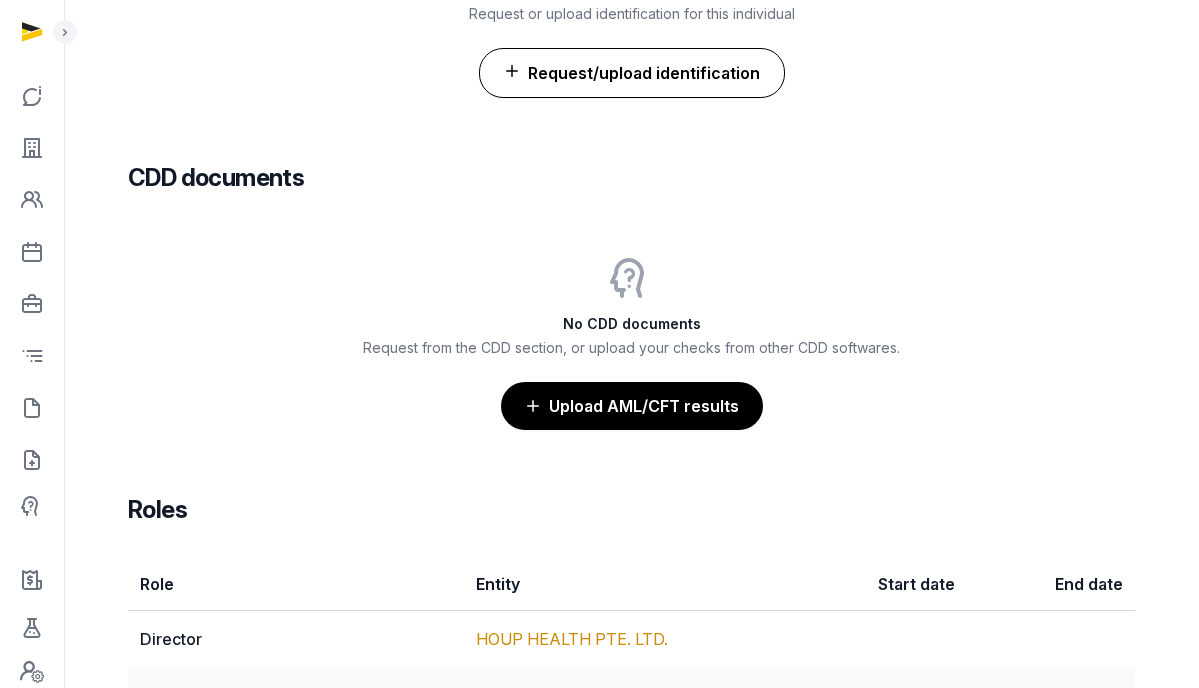 click on "Request/upload identification" at bounding box center (632, 73) 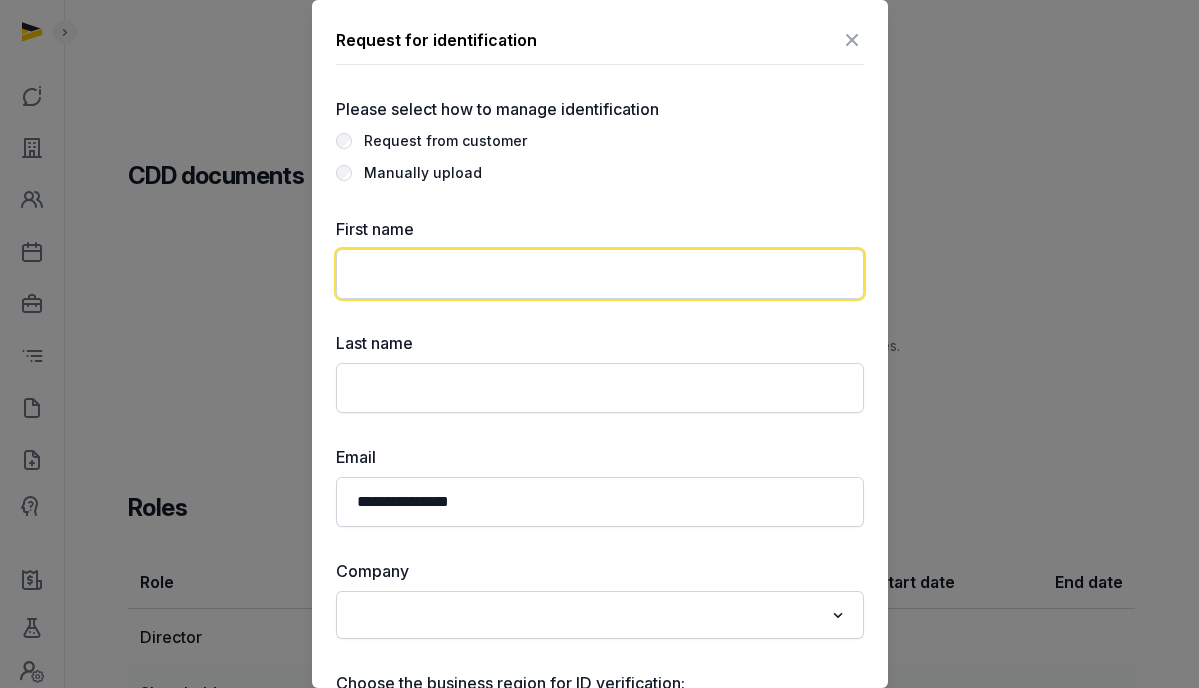 click 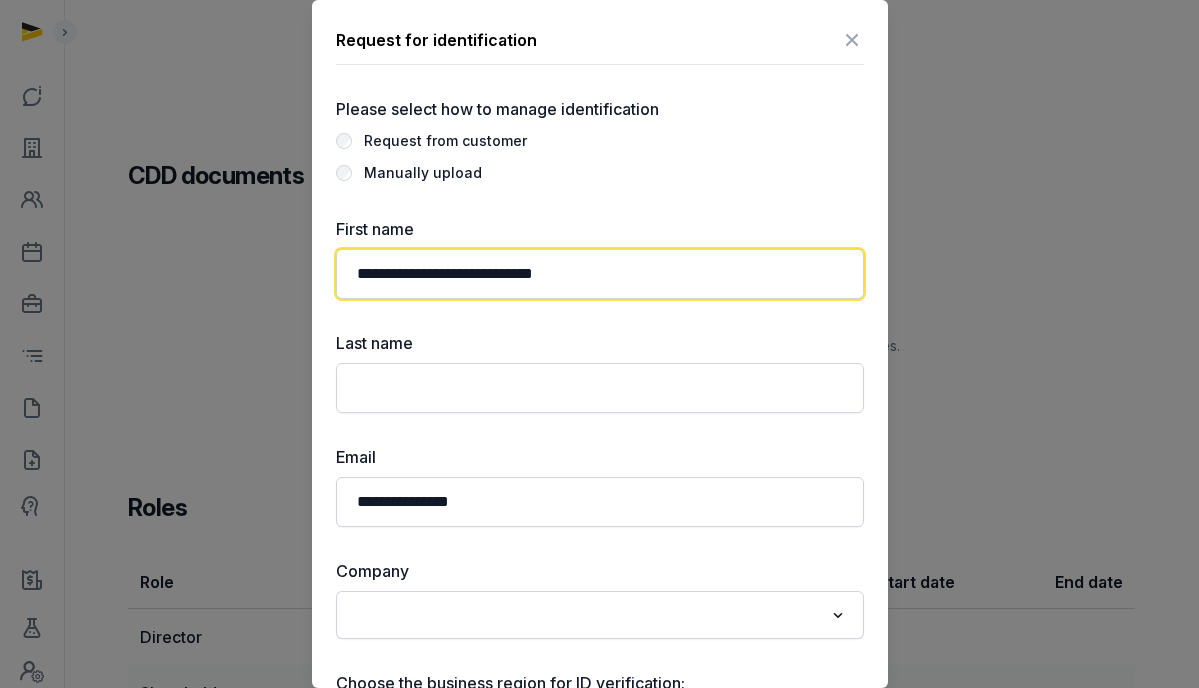 drag, startPoint x: 623, startPoint y: 286, endPoint x: 469, endPoint y: 271, distance: 154.72879 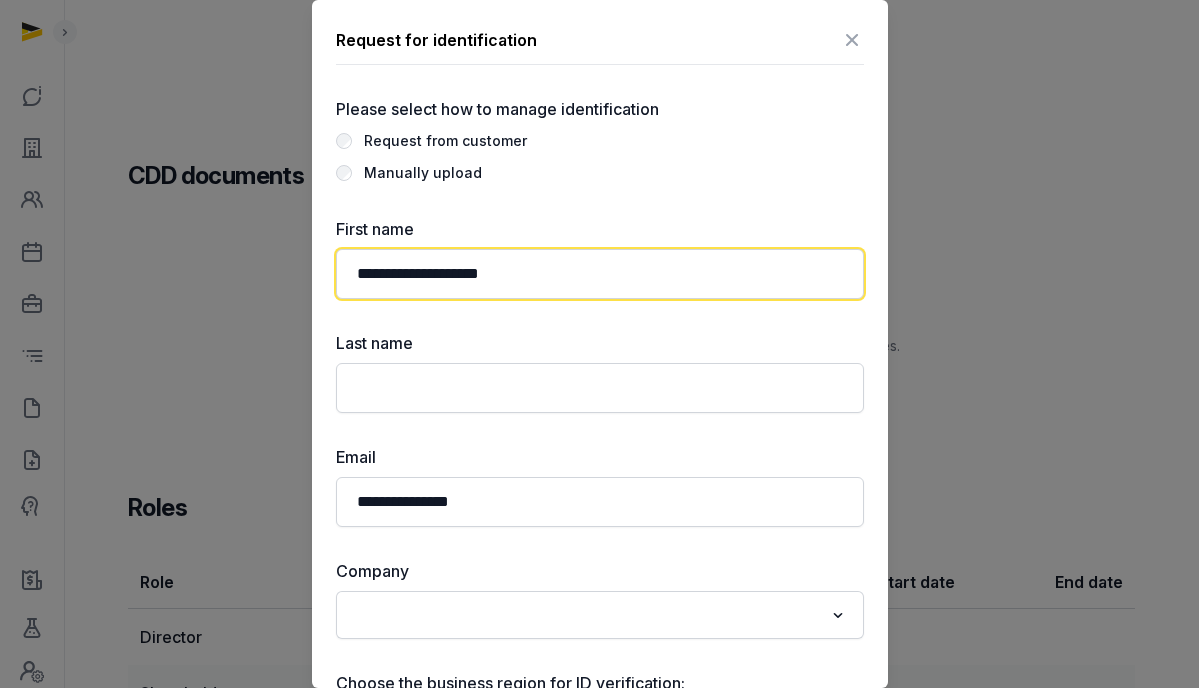 type on "**********" 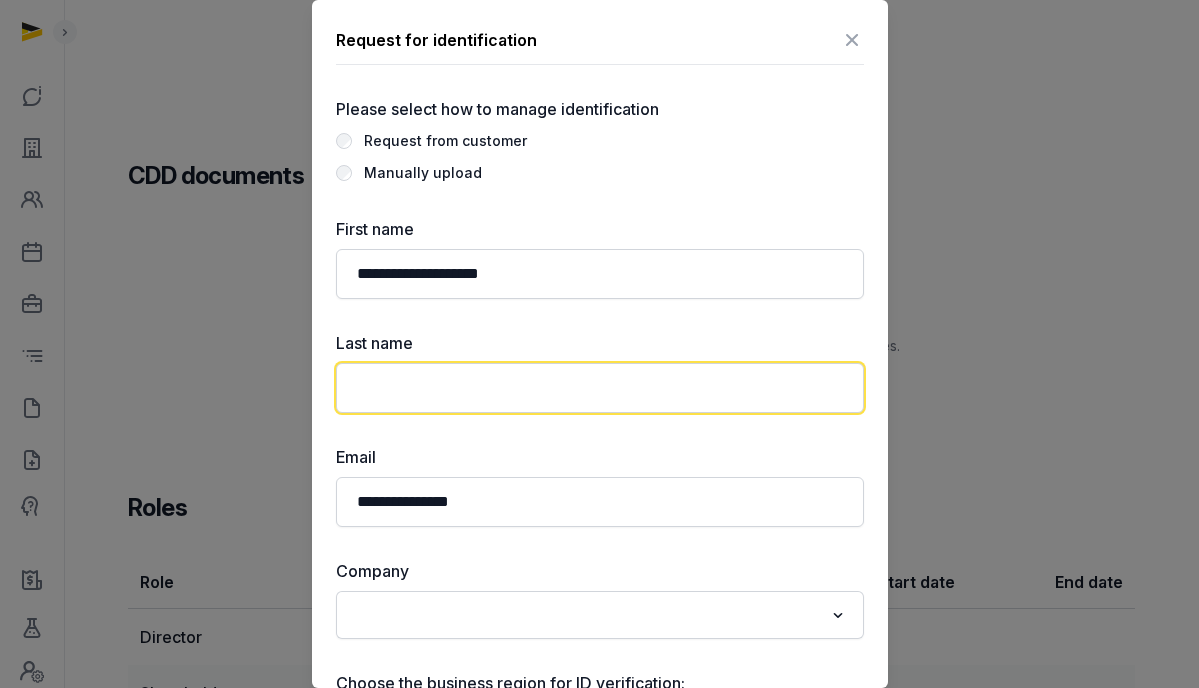 click 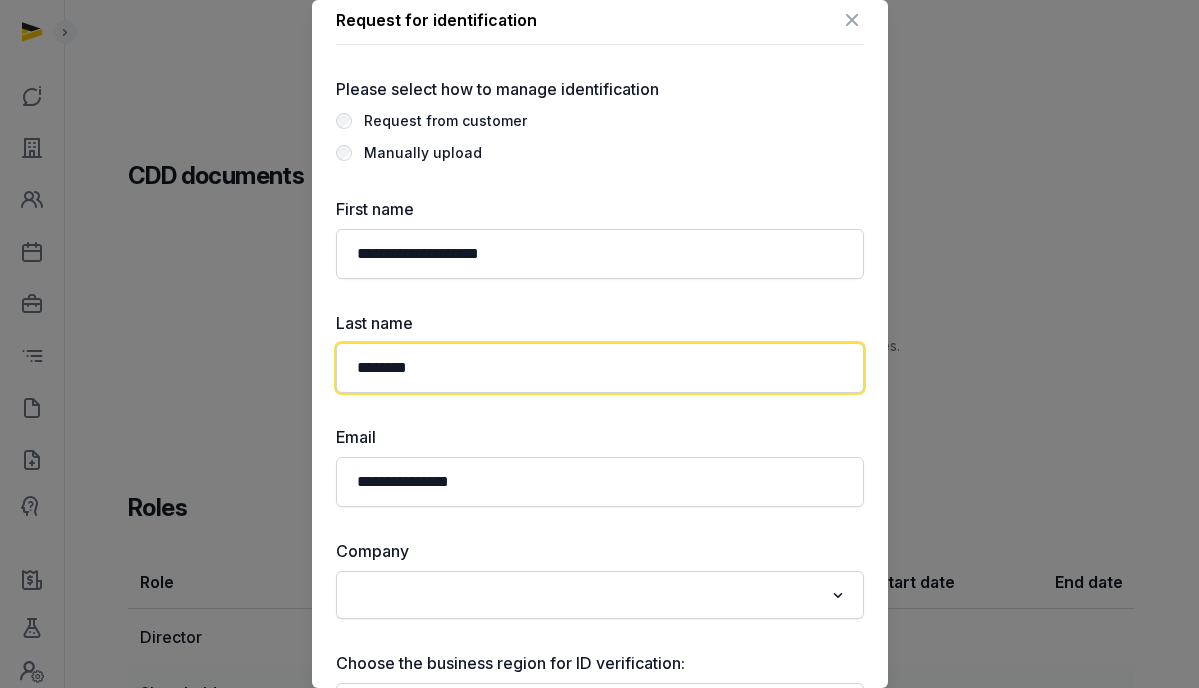scroll, scrollTop: 48, scrollLeft: 0, axis: vertical 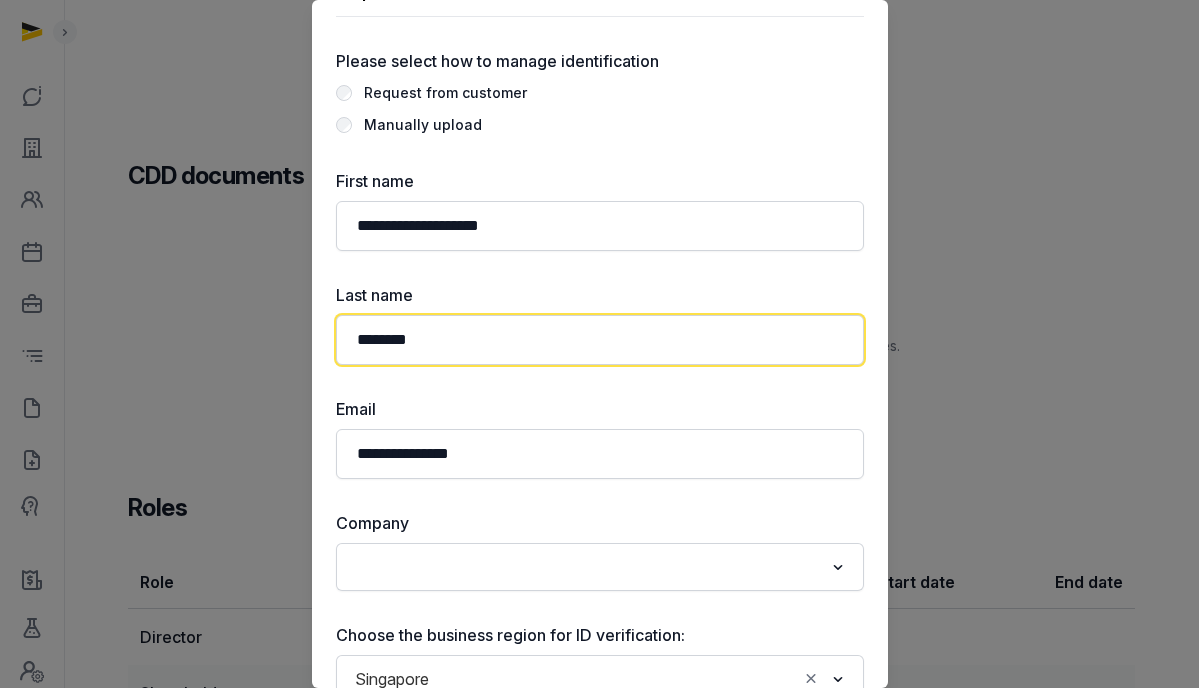 type on "********" 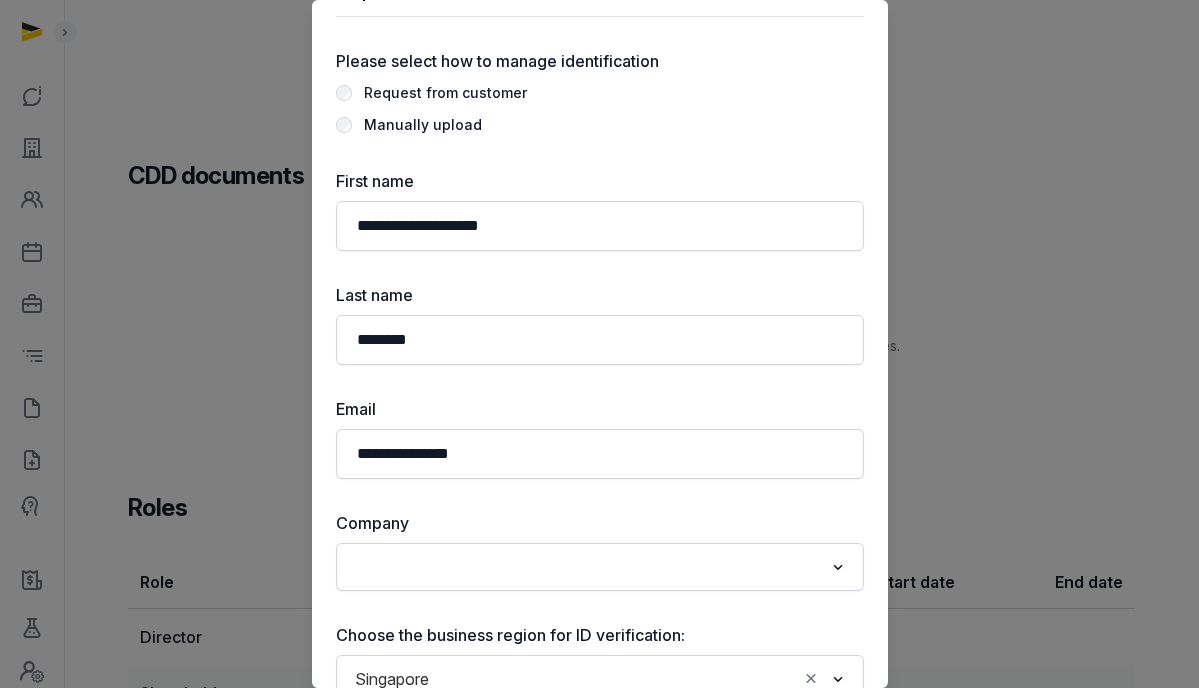 click 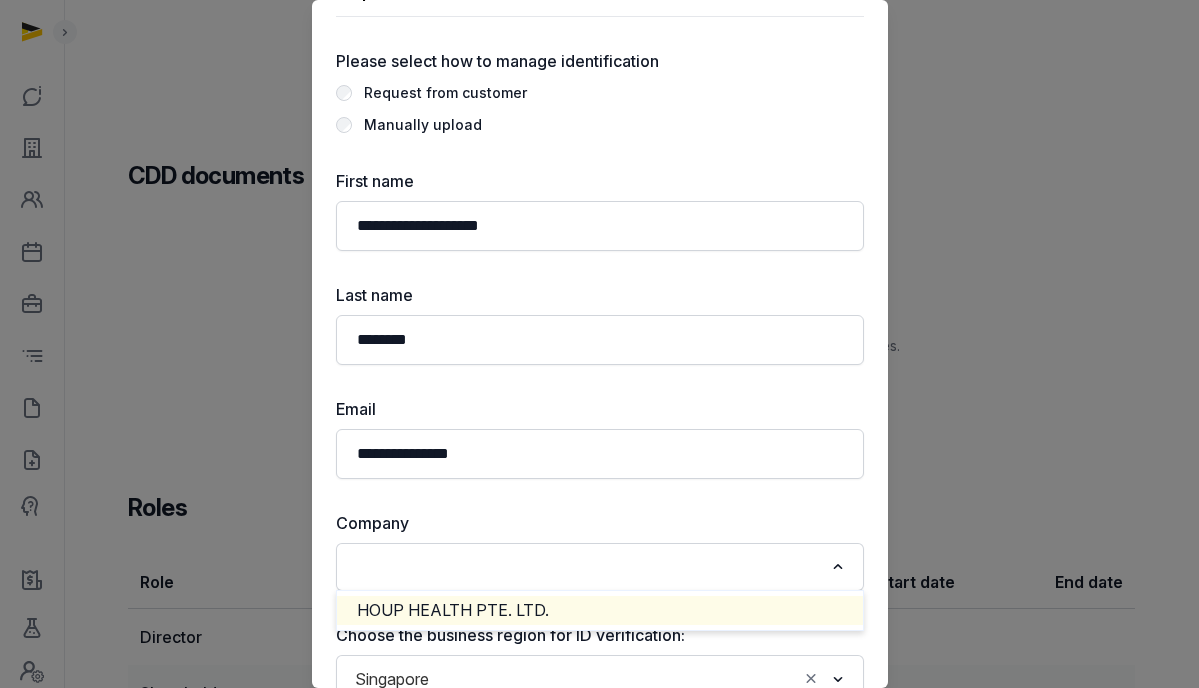 drag, startPoint x: 432, startPoint y: 599, endPoint x: 434, endPoint y: 582, distance: 17.117243 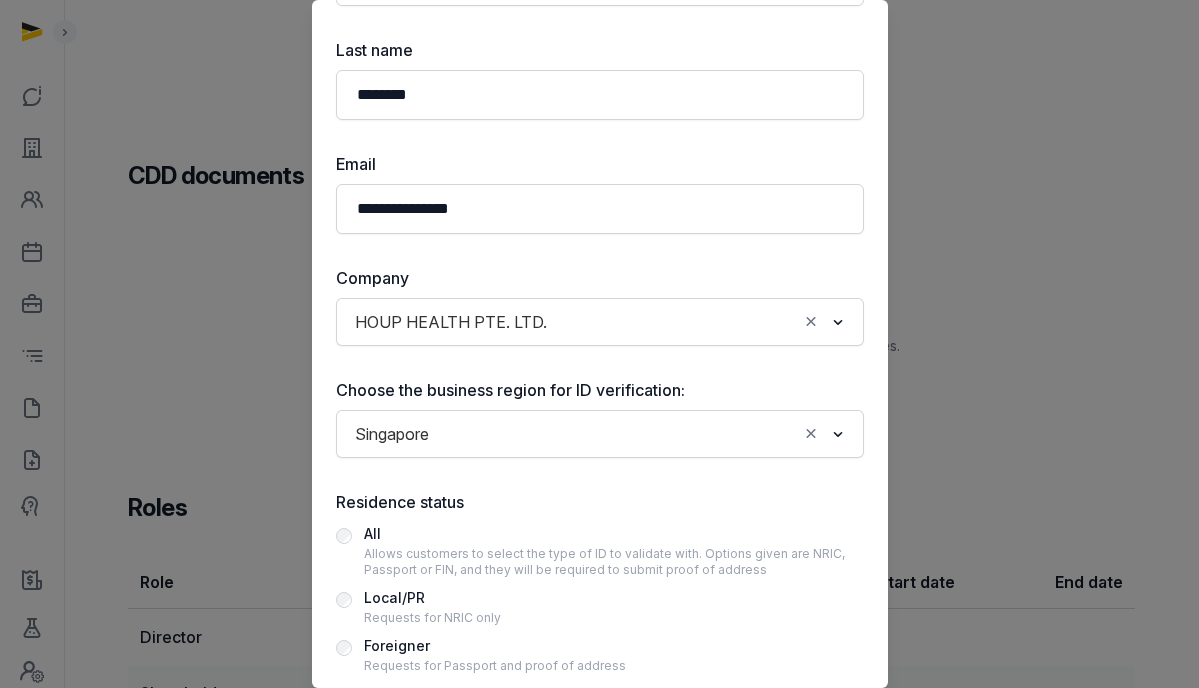 scroll, scrollTop: 447, scrollLeft: 0, axis: vertical 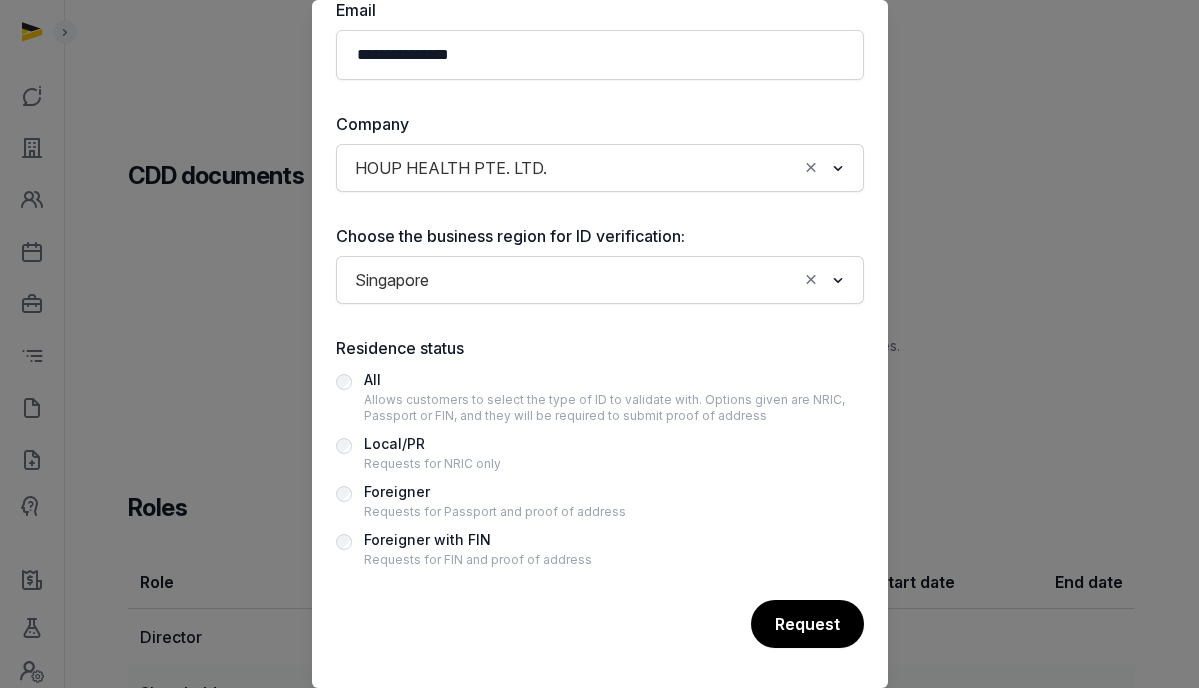 click on "Foreigner" at bounding box center [495, 492] 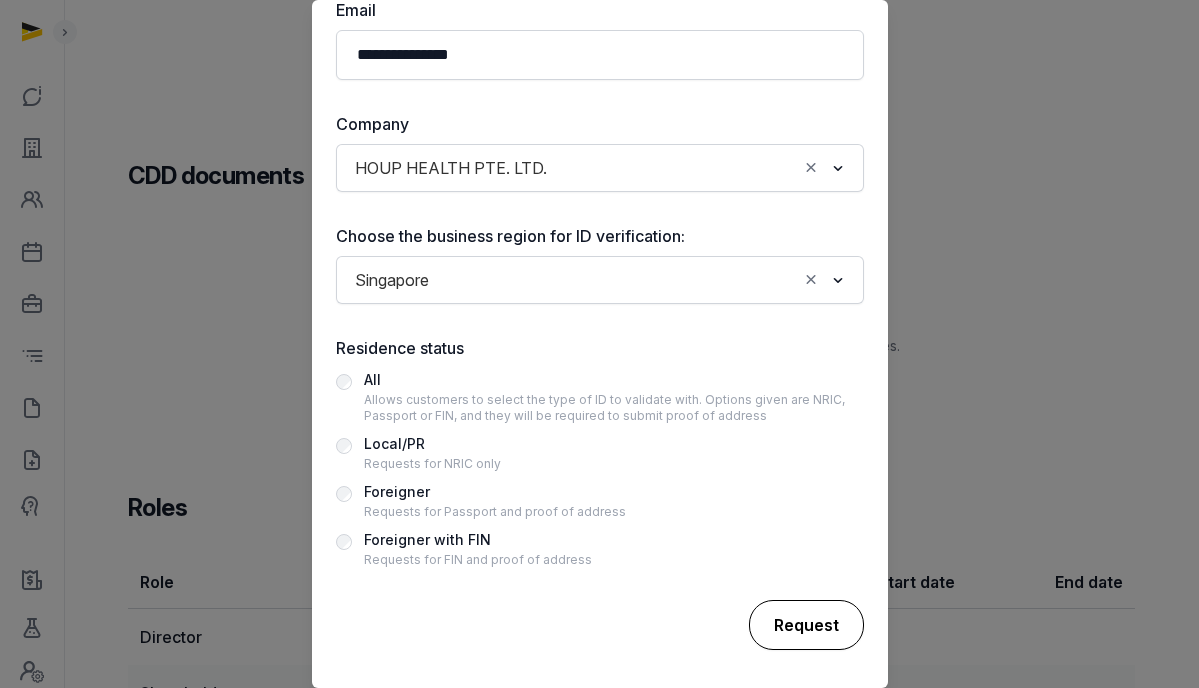 click on "Request" at bounding box center (806, 625) 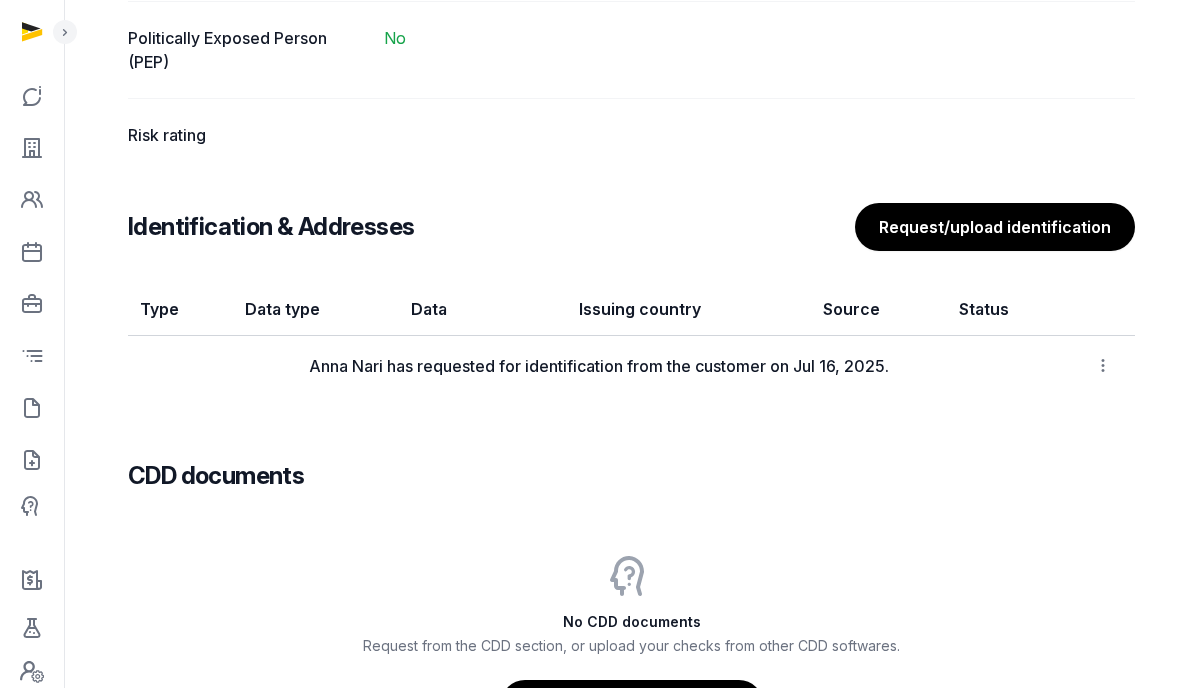 scroll, scrollTop: 1955, scrollLeft: 0, axis: vertical 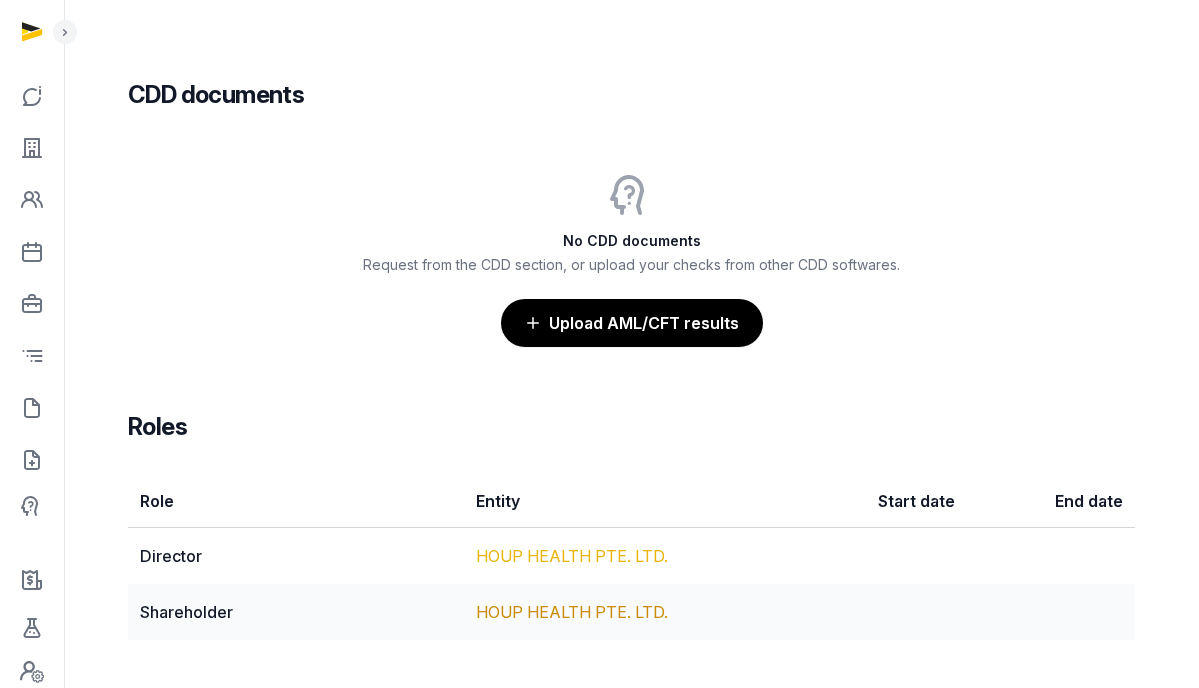 click on "HOUP HEALTH PTE. LTD." at bounding box center [572, 556] 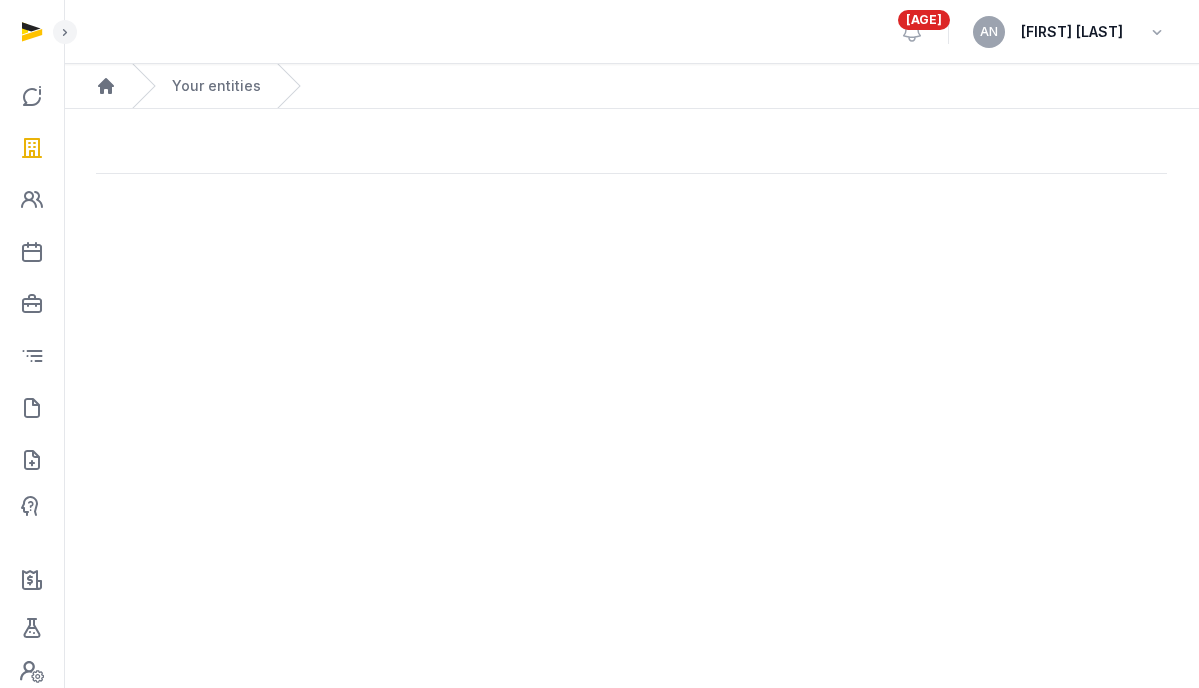 scroll, scrollTop: 0, scrollLeft: 0, axis: both 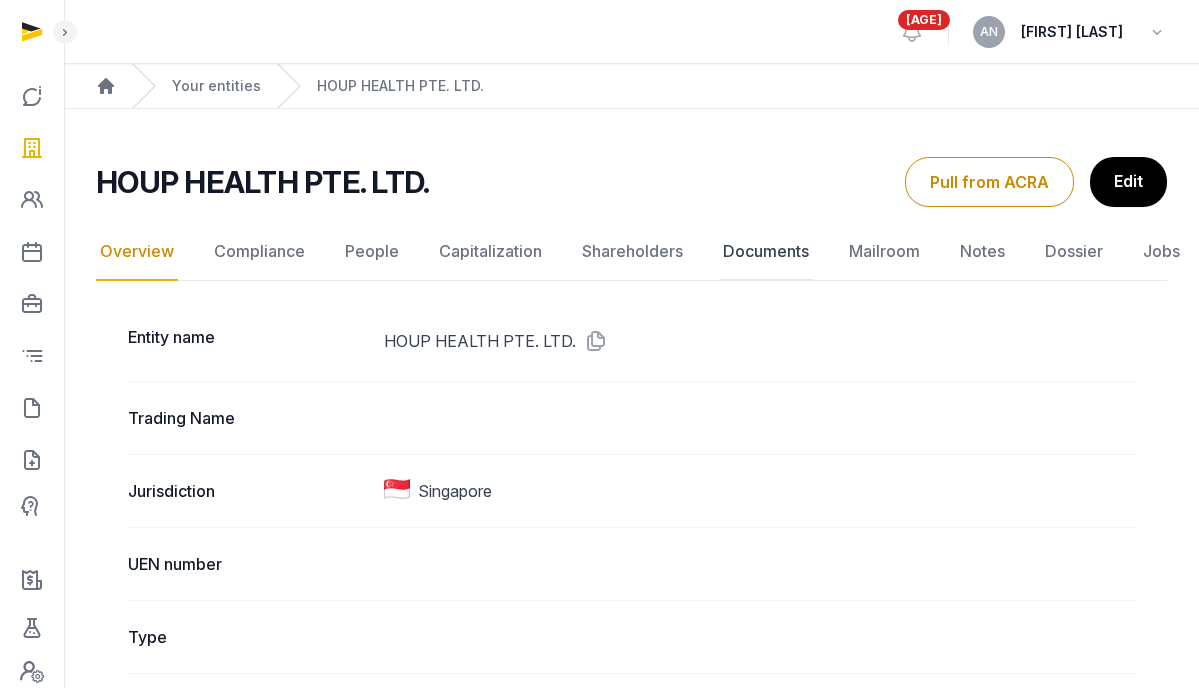 click on "Documents" 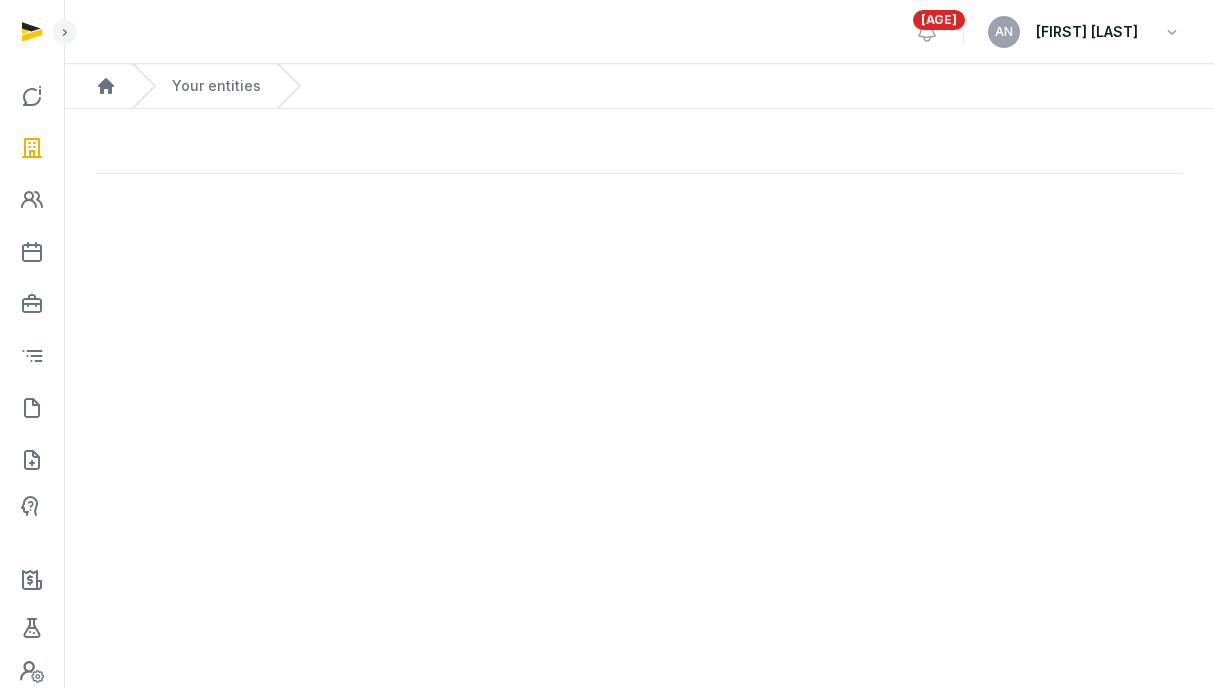 click on "Open sidebar 70 AN [FIRST] [LAST] Home Your entities" at bounding box center [607, 344] 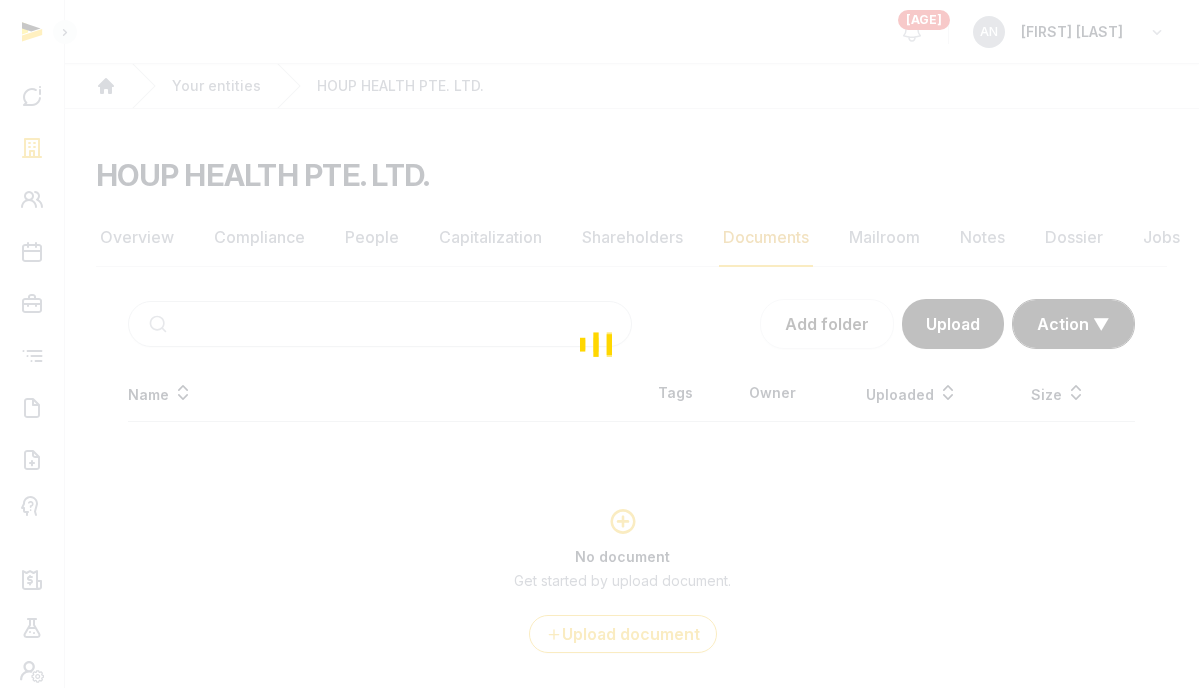 click at bounding box center (599, 344) 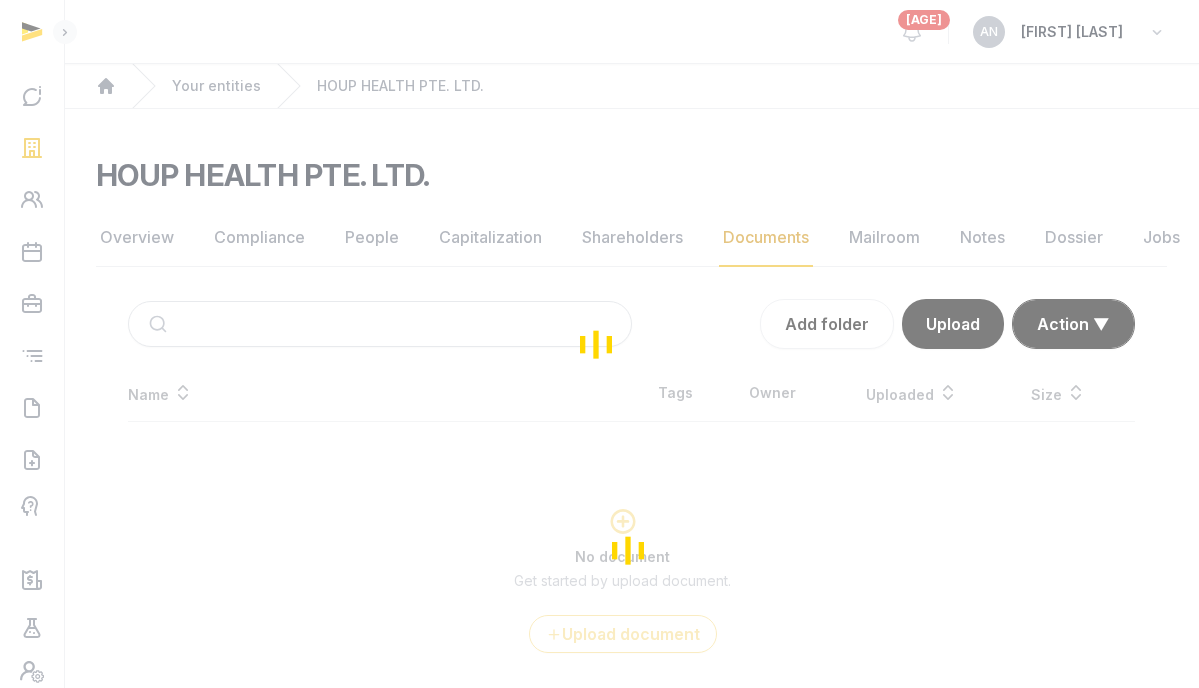 click at bounding box center (599, 344) 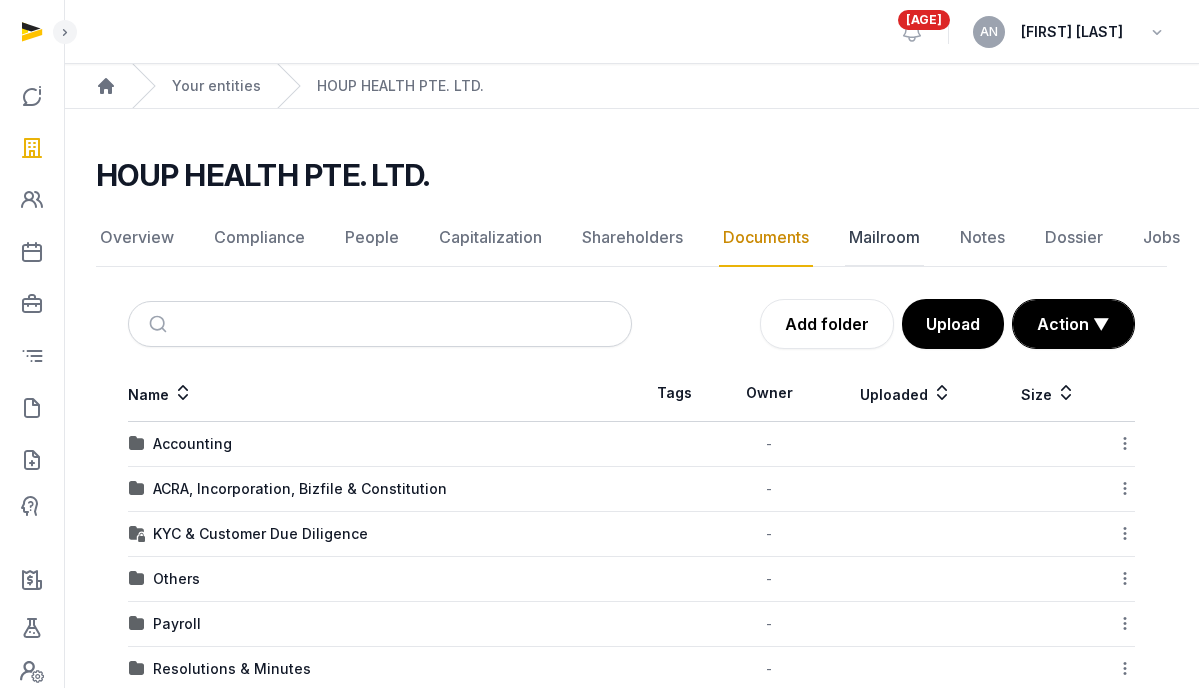 scroll, scrollTop: 4, scrollLeft: 0, axis: vertical 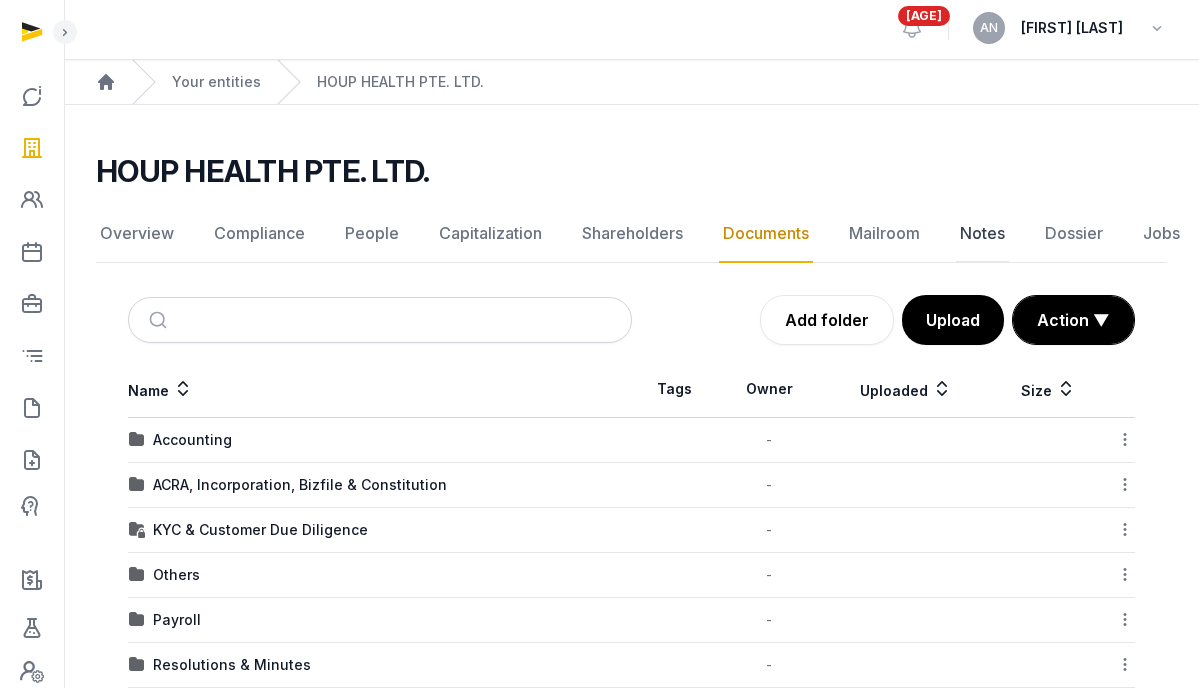 click on "Notes" 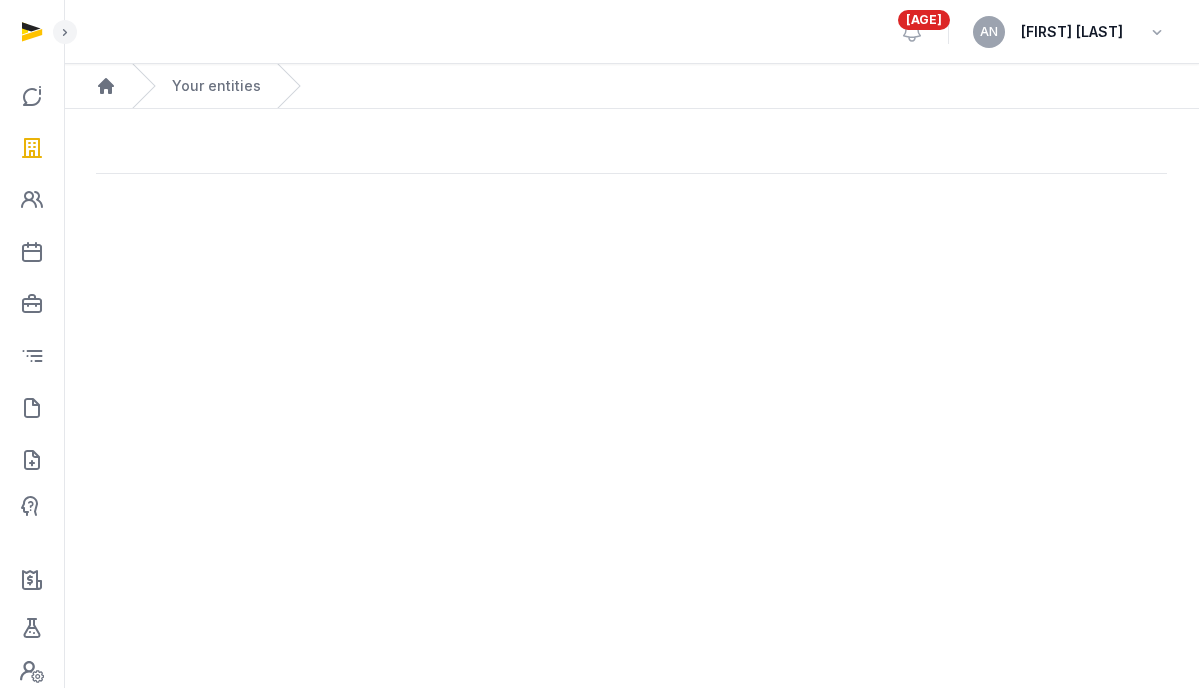 scroll, scrollTop: 0, scrollLeft: 0, axis: both 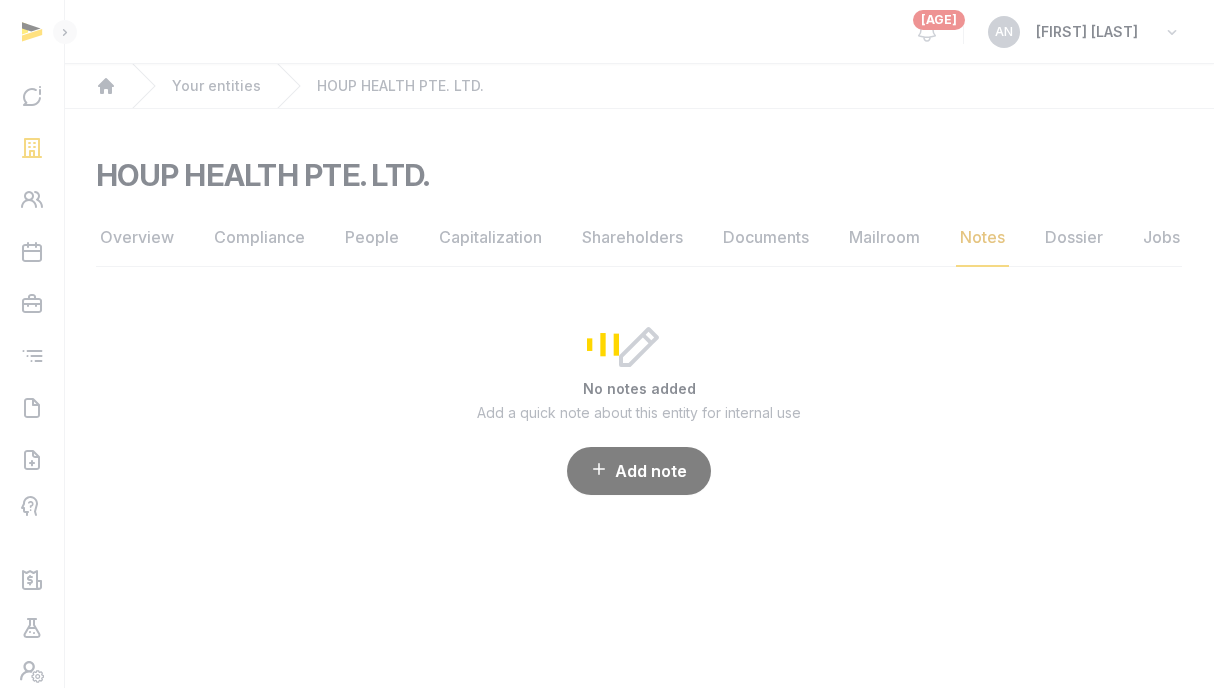 click at bounding box center (607, 344) 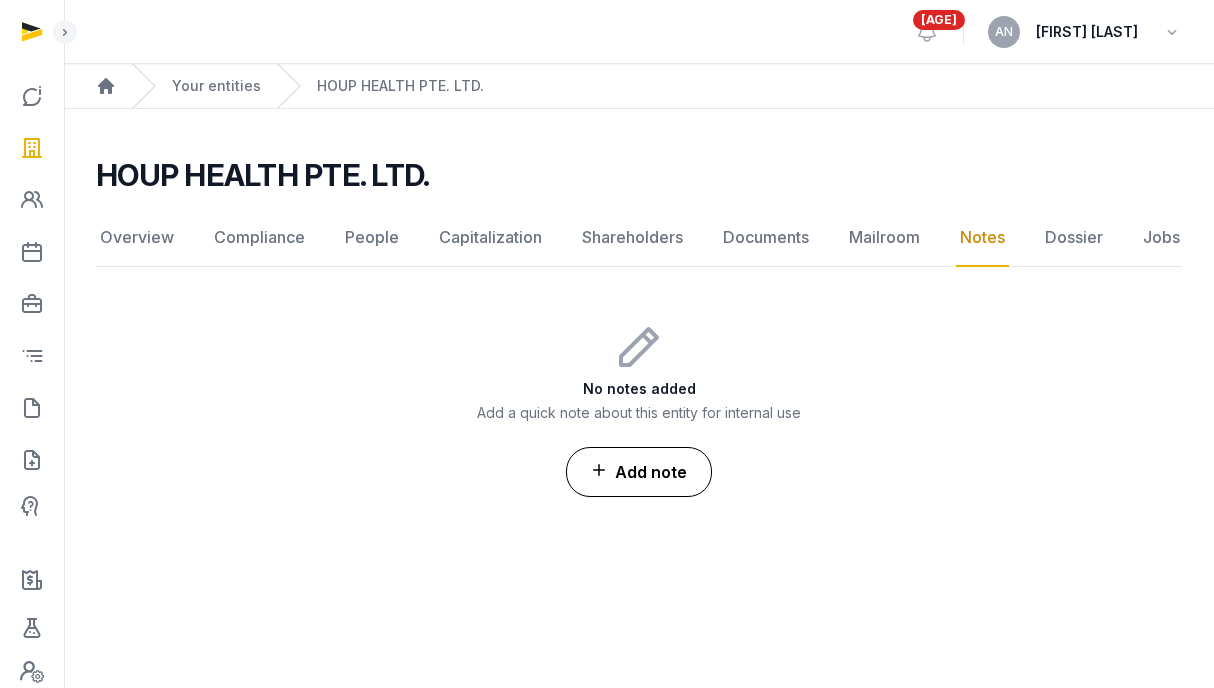 click on "Add note" at bounding box center (639, 472) 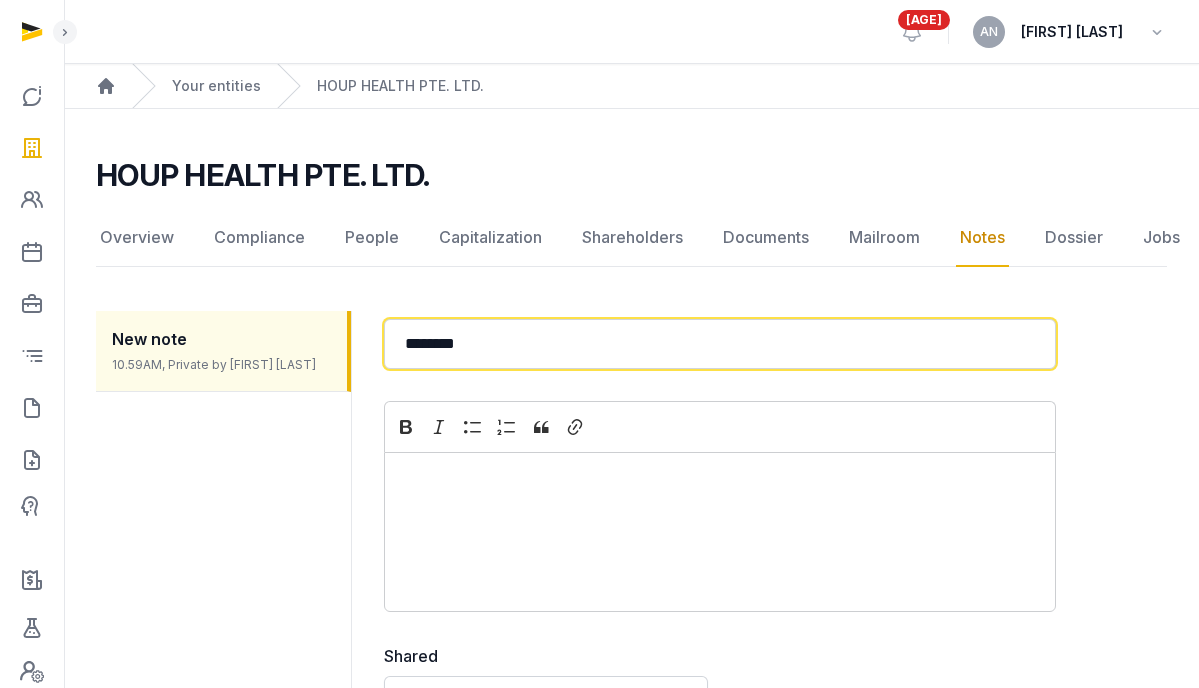 click on "********" 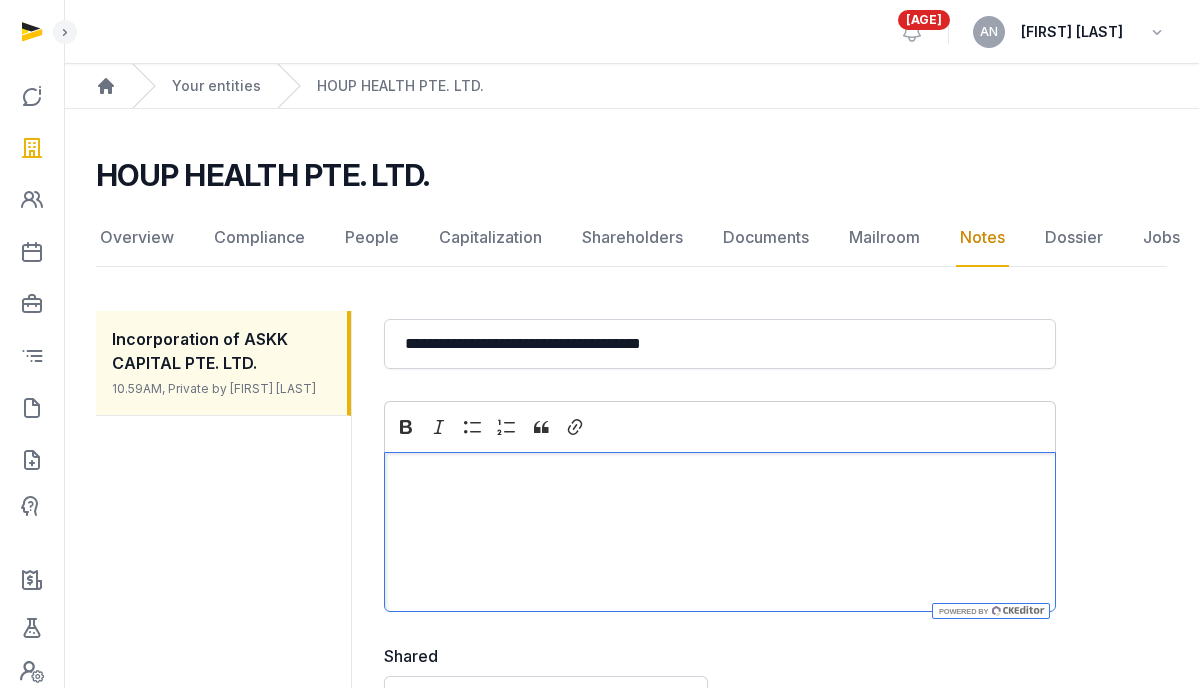 click at bounding box center [720, 479] 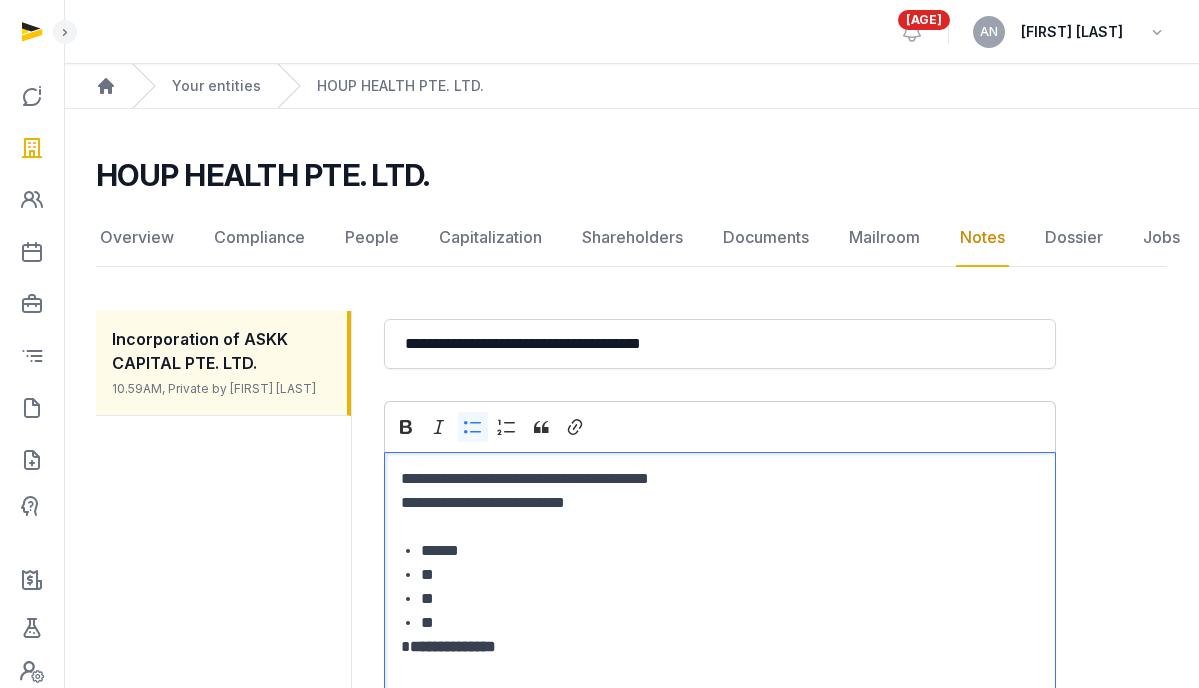 scroll, scrollTop: 132, scrollLeft: 0, axis: vertical 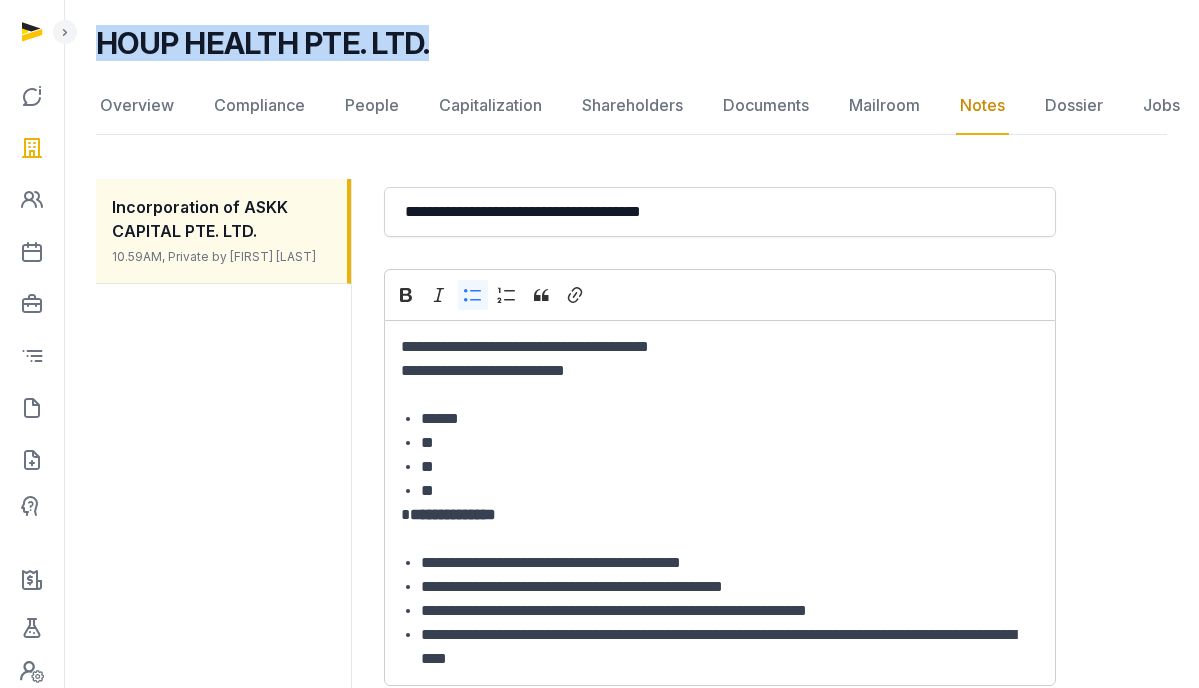 drag, startPoint x: 454, startPoint y: 47, endPoint x: 102, endPoint y: 39, distance: 352.0909 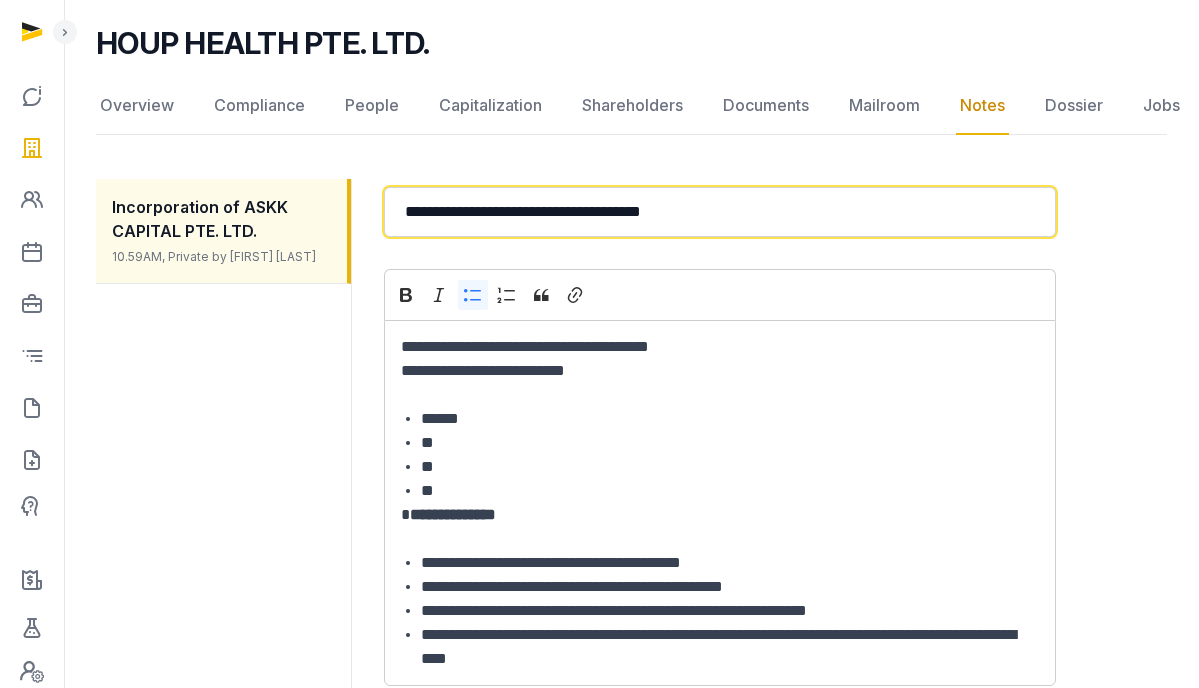click on "**********" 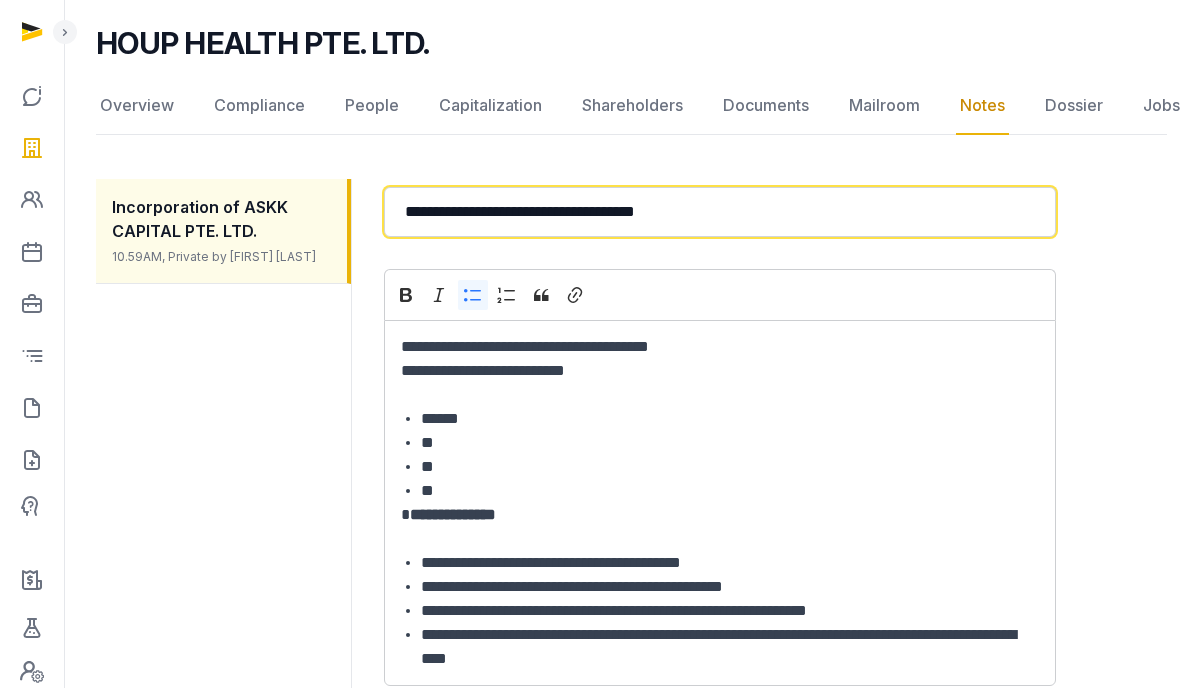 type on "[REDACTED]" 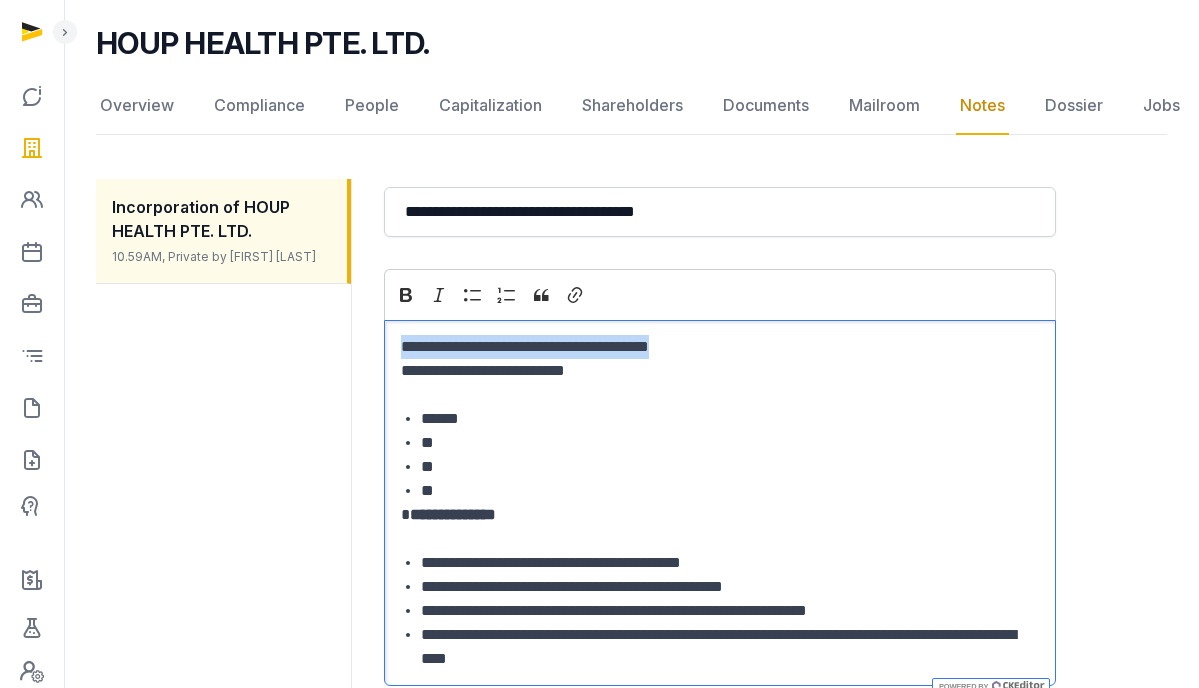 drag, startPoint x: 690, startPoint y: 335, endPoint x: 370, endPoint y: 327, distance: 320.09998 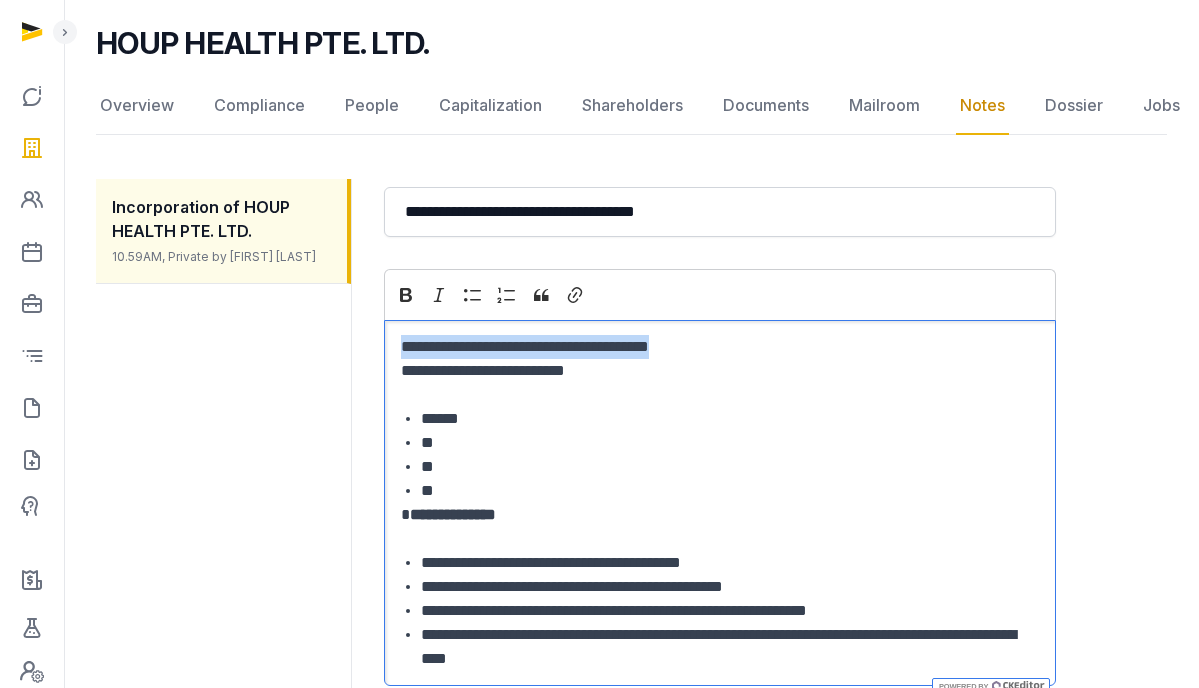 click on "**********" at bounding box center [767, 525] 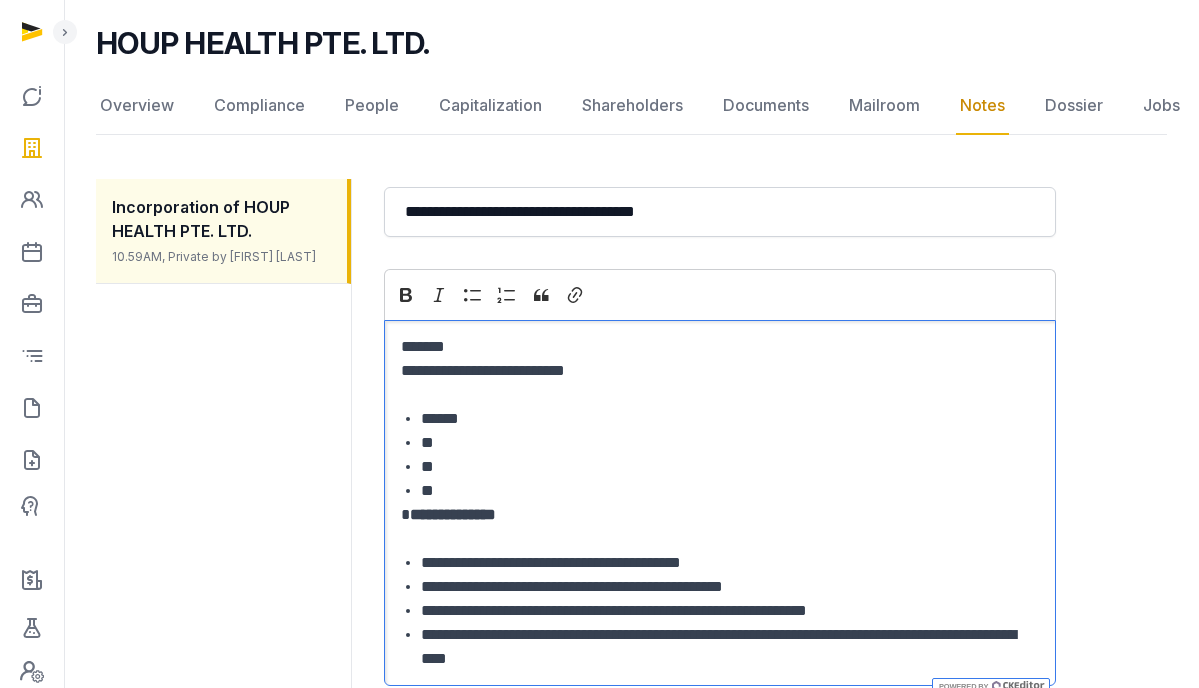 click on "**********" at bounding box center [720, 371] 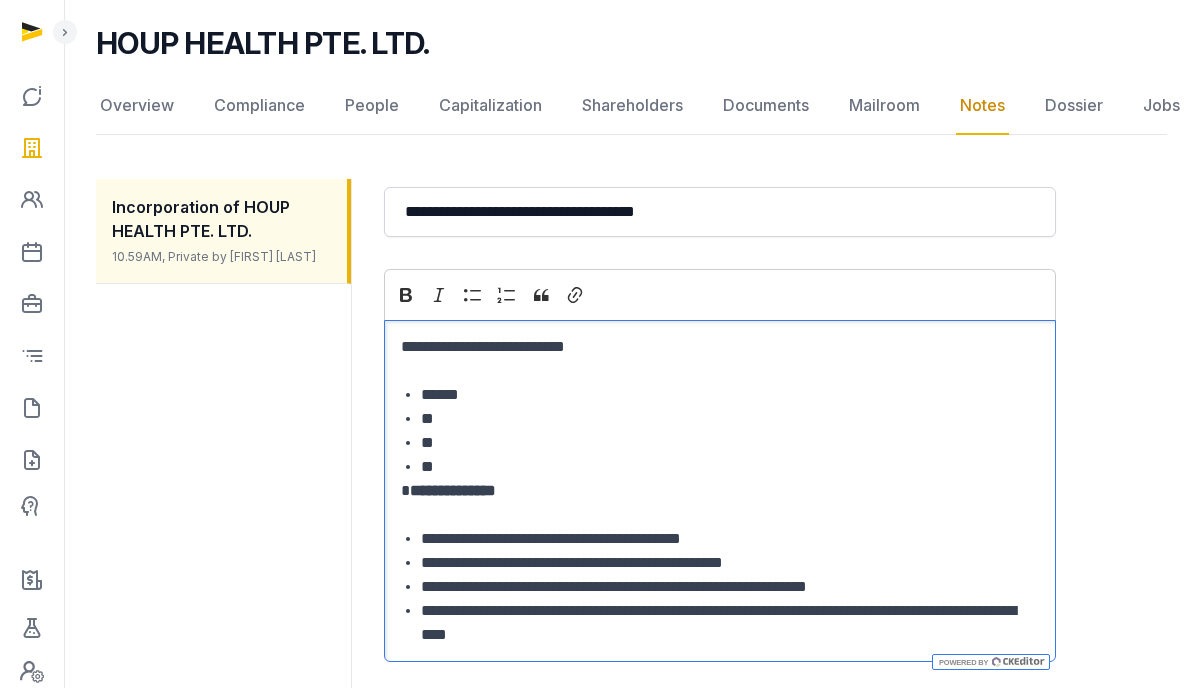 click on "**********" at bounding box center (720, 359) 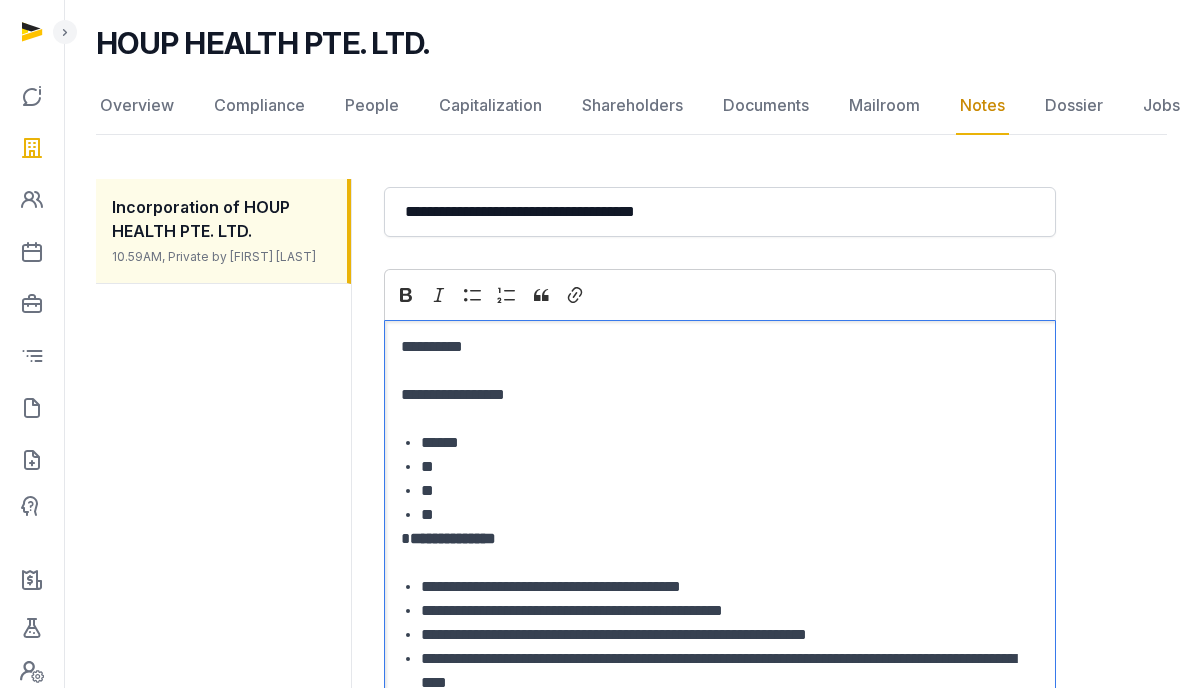 click on "**********" at bounding box center [720, 407] 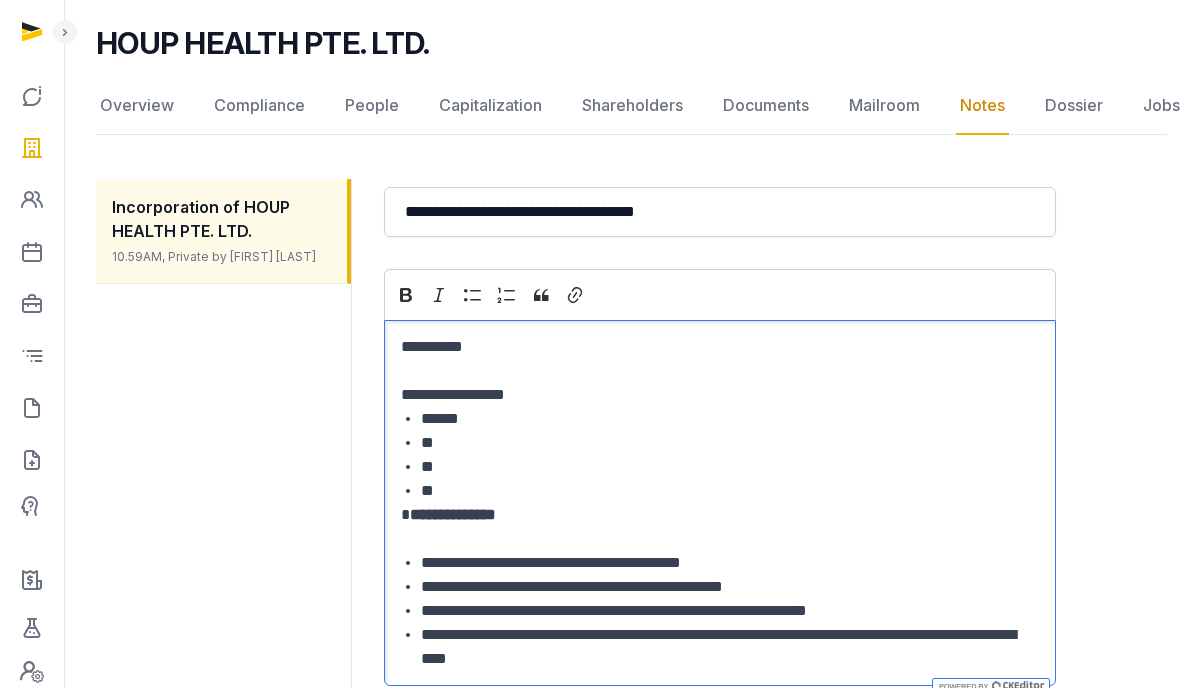 click on "**" at bounding box center [730, 491] 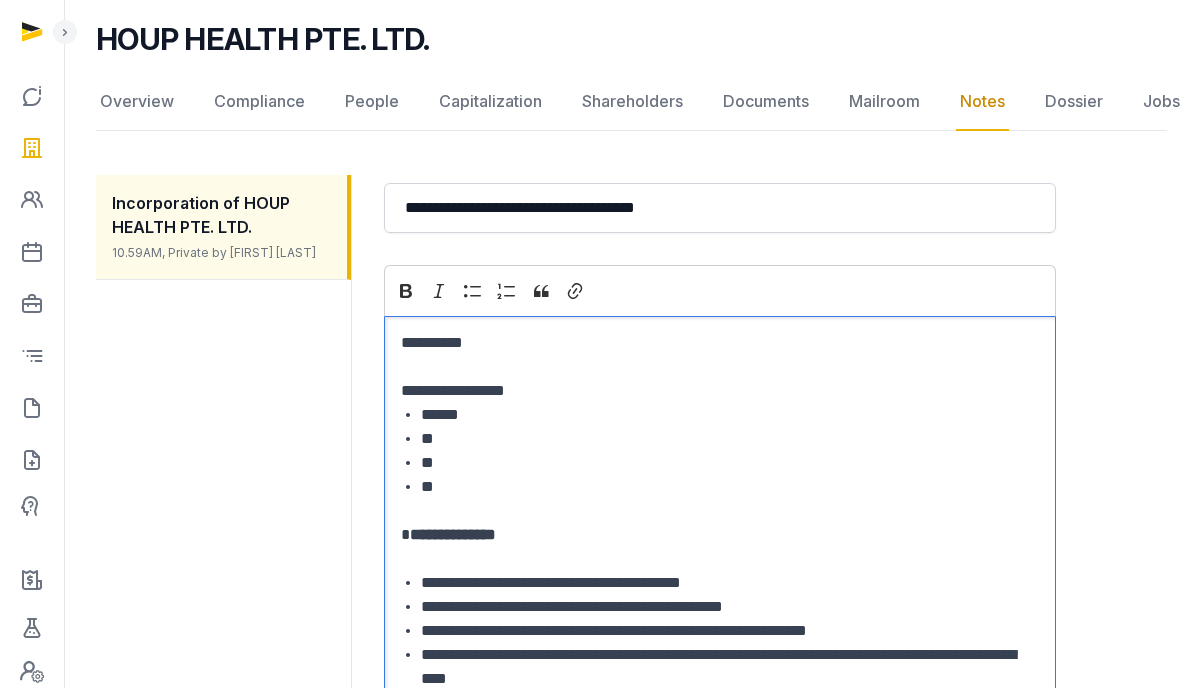 click on "**" at bounding box center [730, 487] 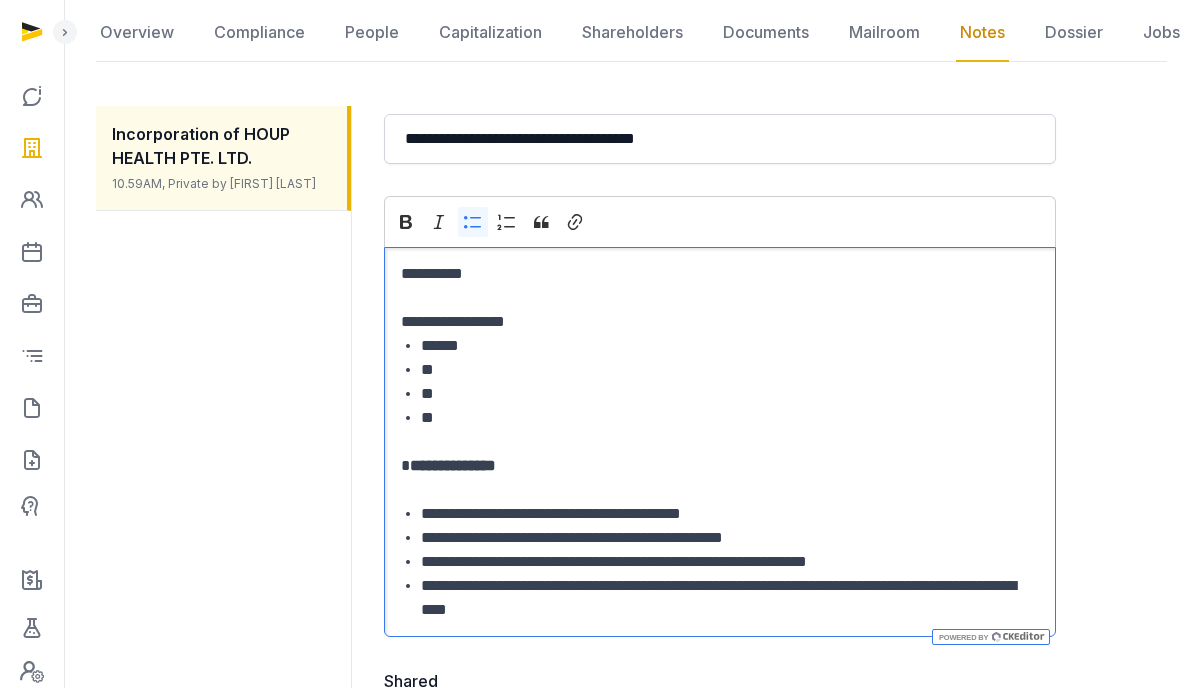 scroll, scrollTop: 286, scrollLeft: 0, axis: vertical 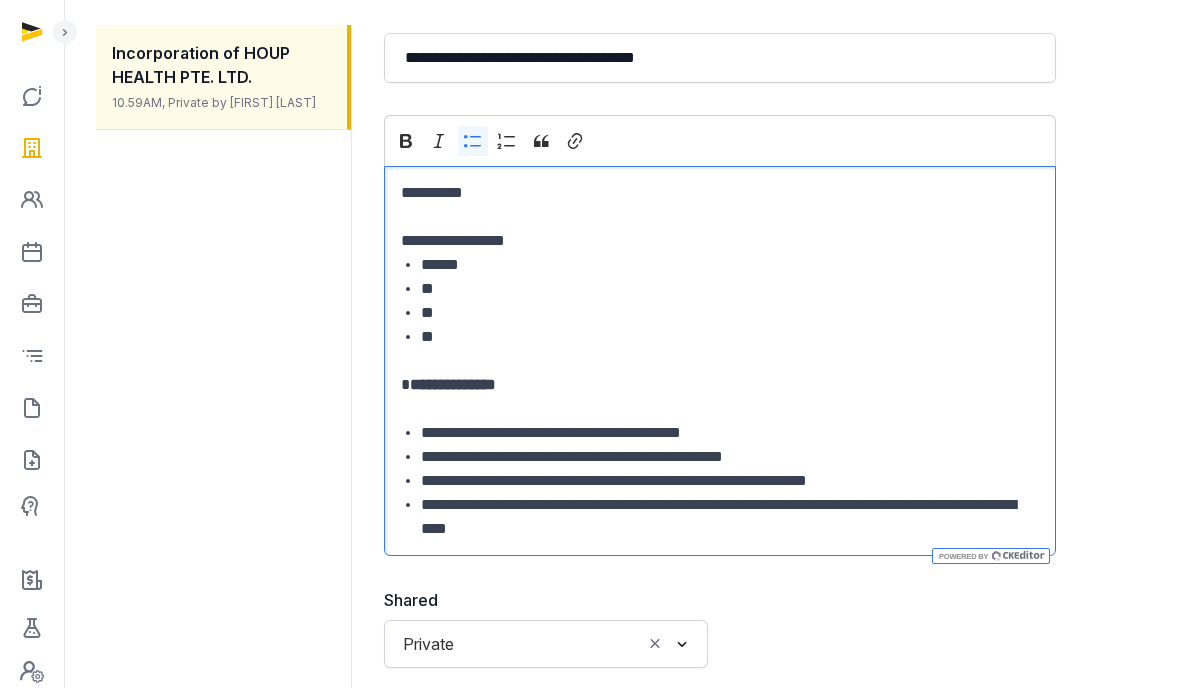 click on "**********" at bounding box center [720, 397] 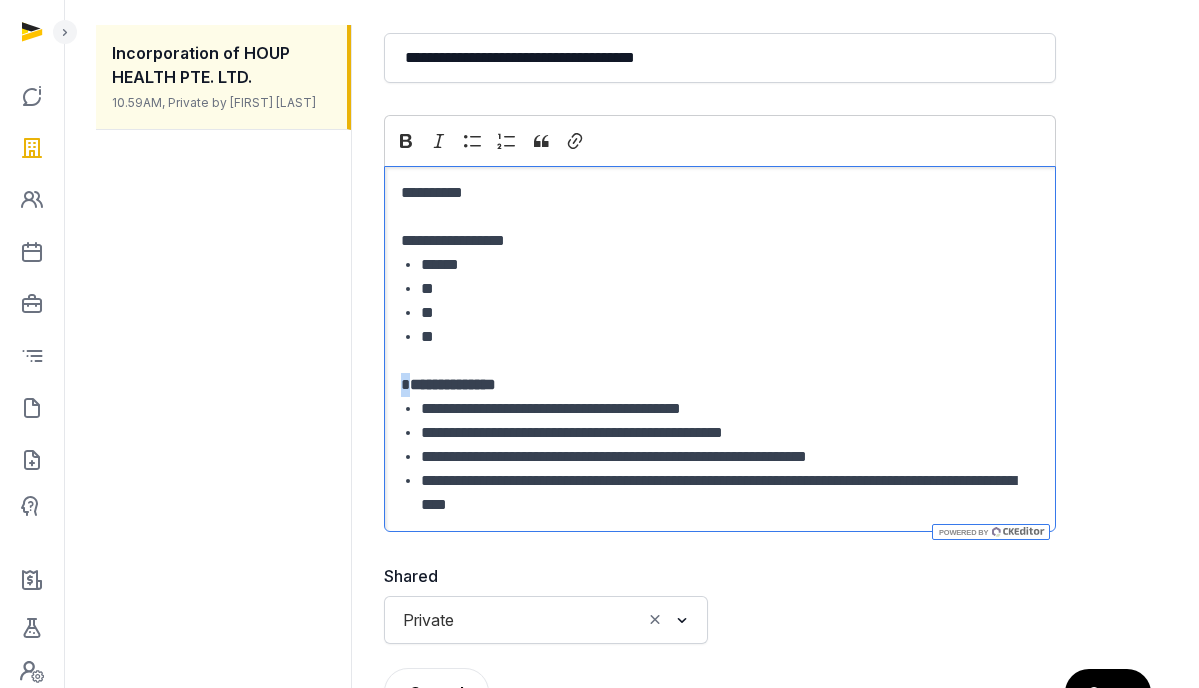 drag, startPoint x: 414, startPoint y: 386, endPoint x: 402, endPoint y: 385, distance: 12.0415945 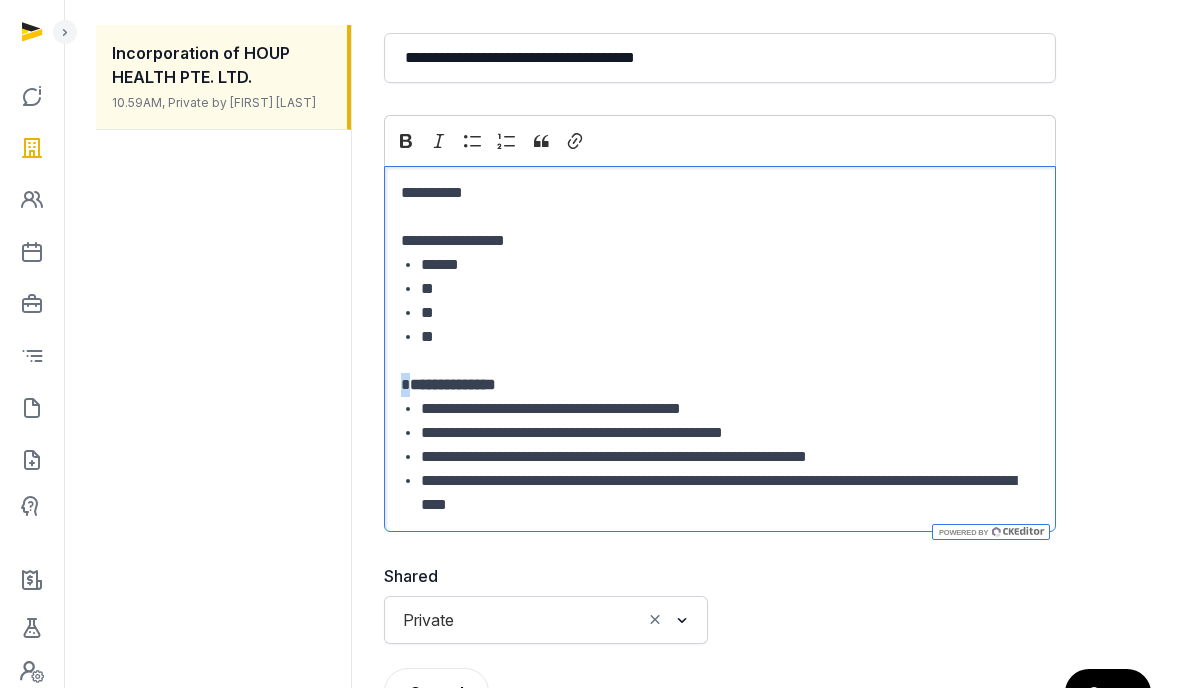 click on "**********" at bounding box center [720, 385] 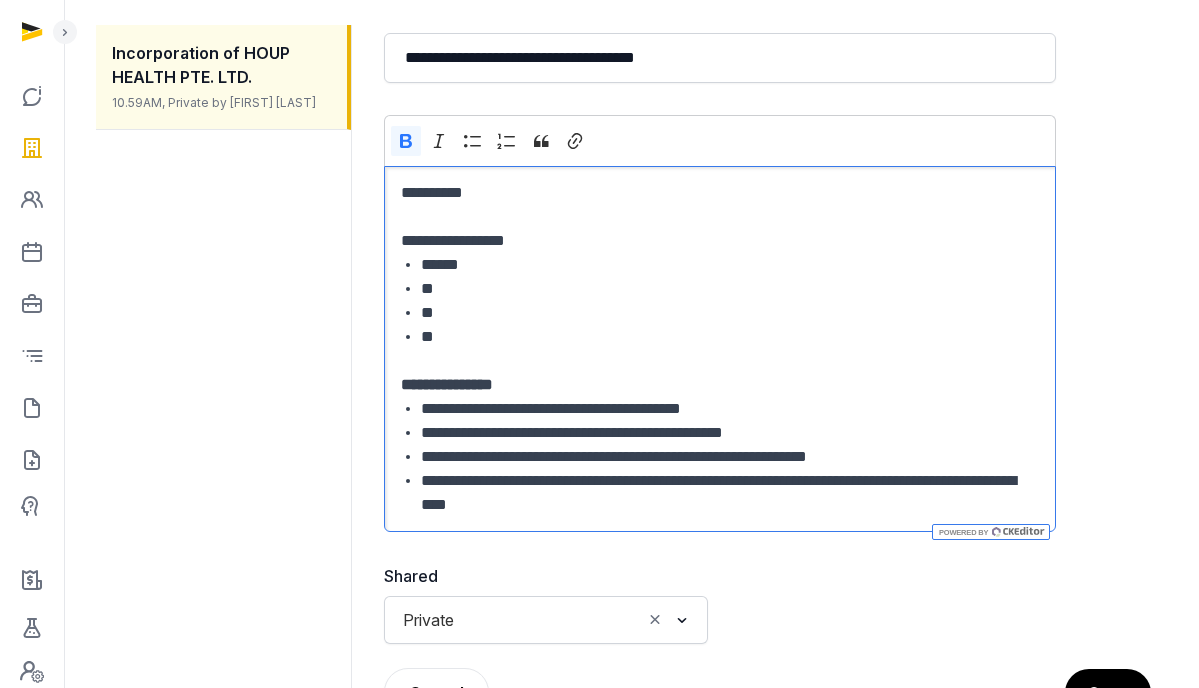 click on "[REDACTED]" at bounding box center (730, 433) 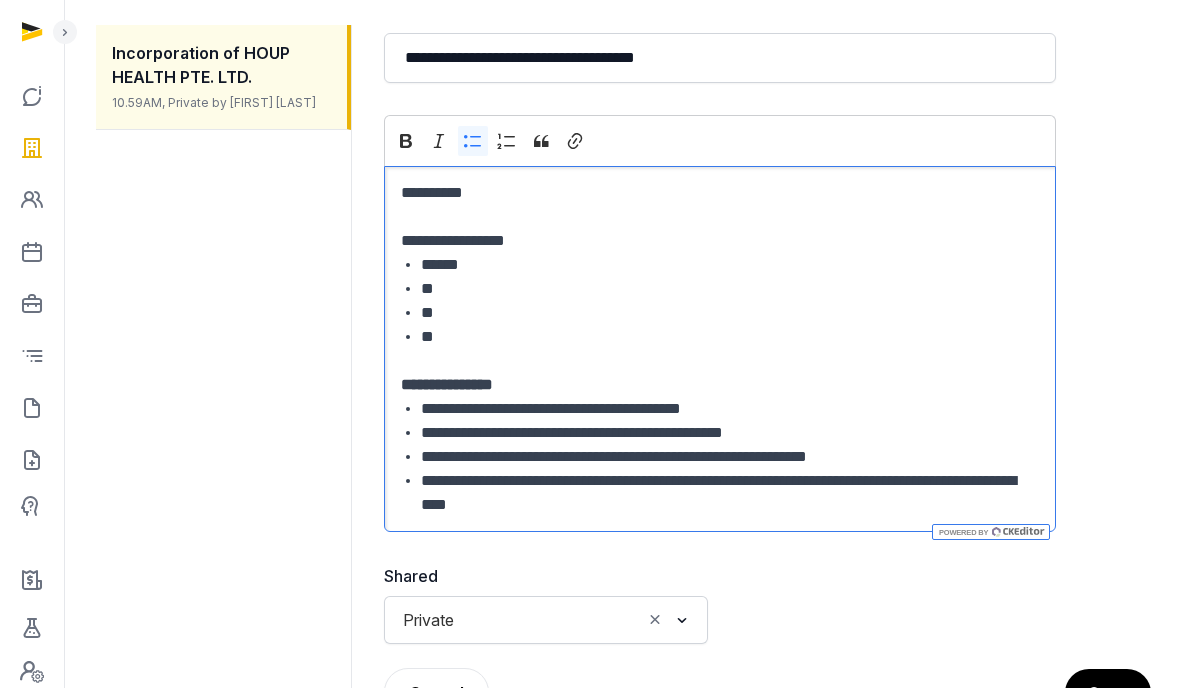click on "[REDACTED]" at bounding box center (730, 433) 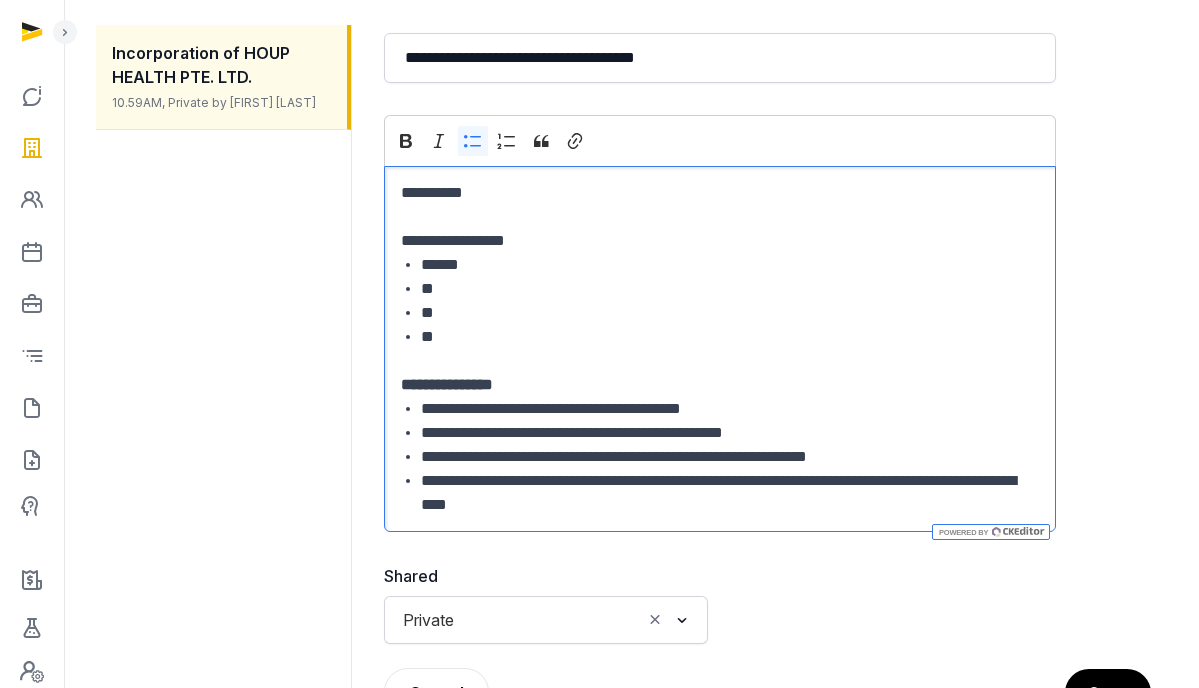 drag, startPoint x: 471, startPoint y: 437, endPoint x: 690, endPoint y: 434, distance: 219.02055 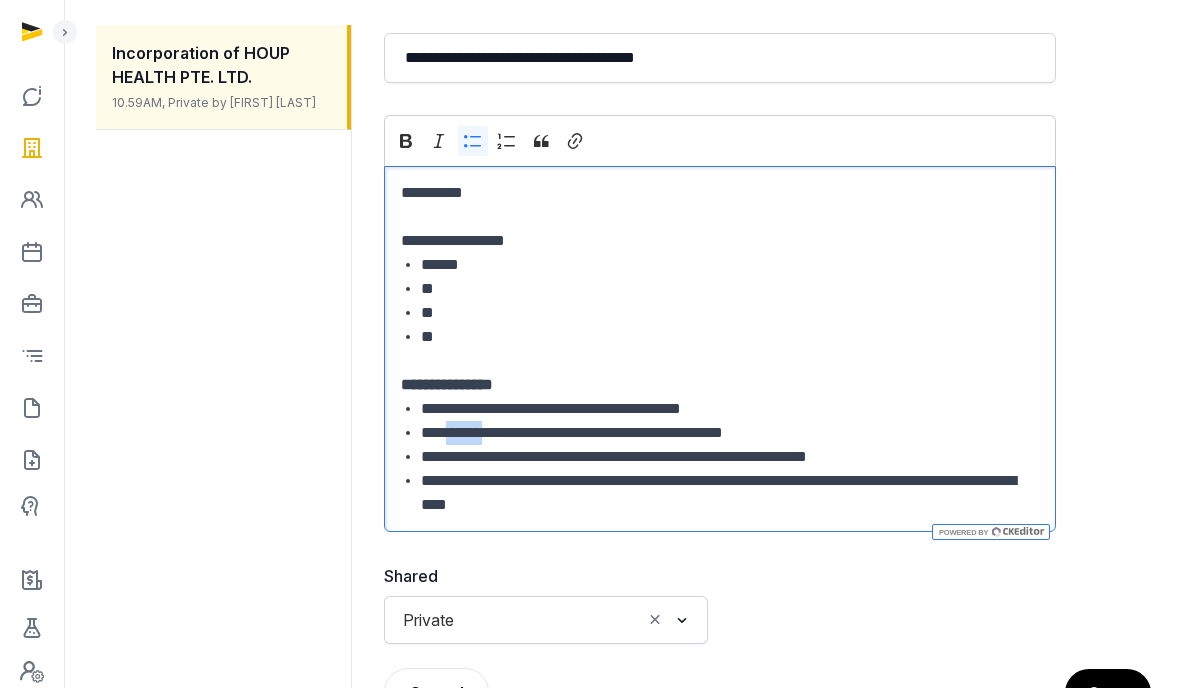drag, startPoint x: 503, startPoint y: 433, endPoint x: 456, endPoint y: 437, distance: 47.169907 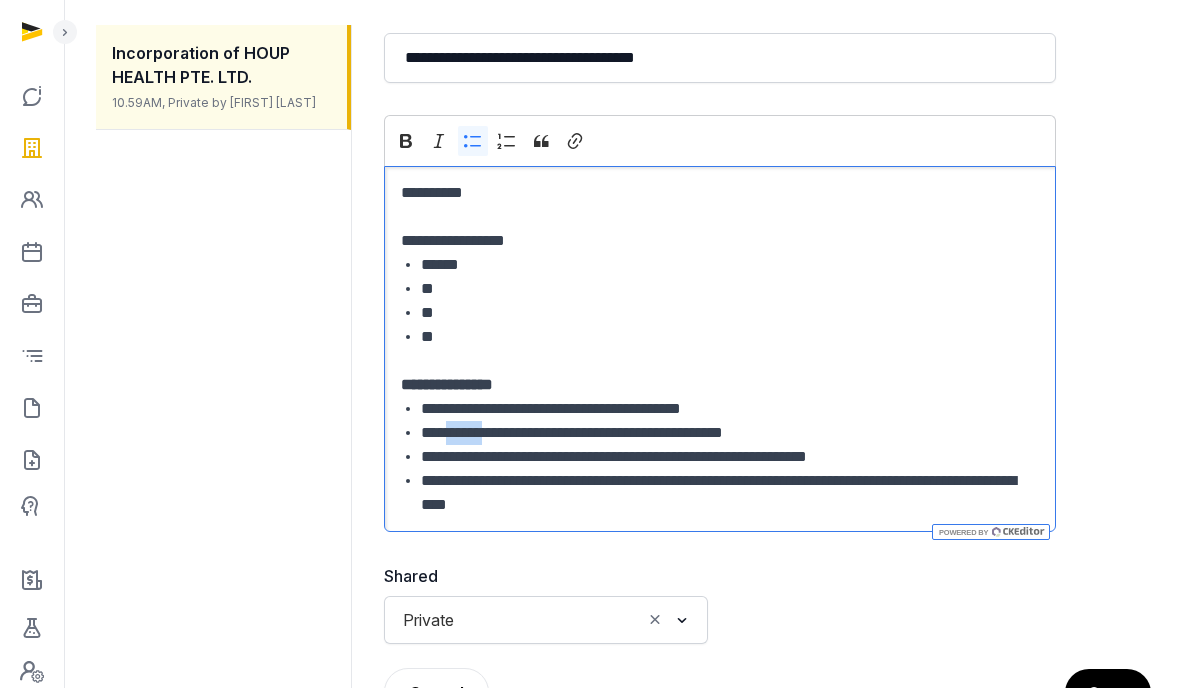 click on "[REDACTED]" at bounding box center (730, 433) 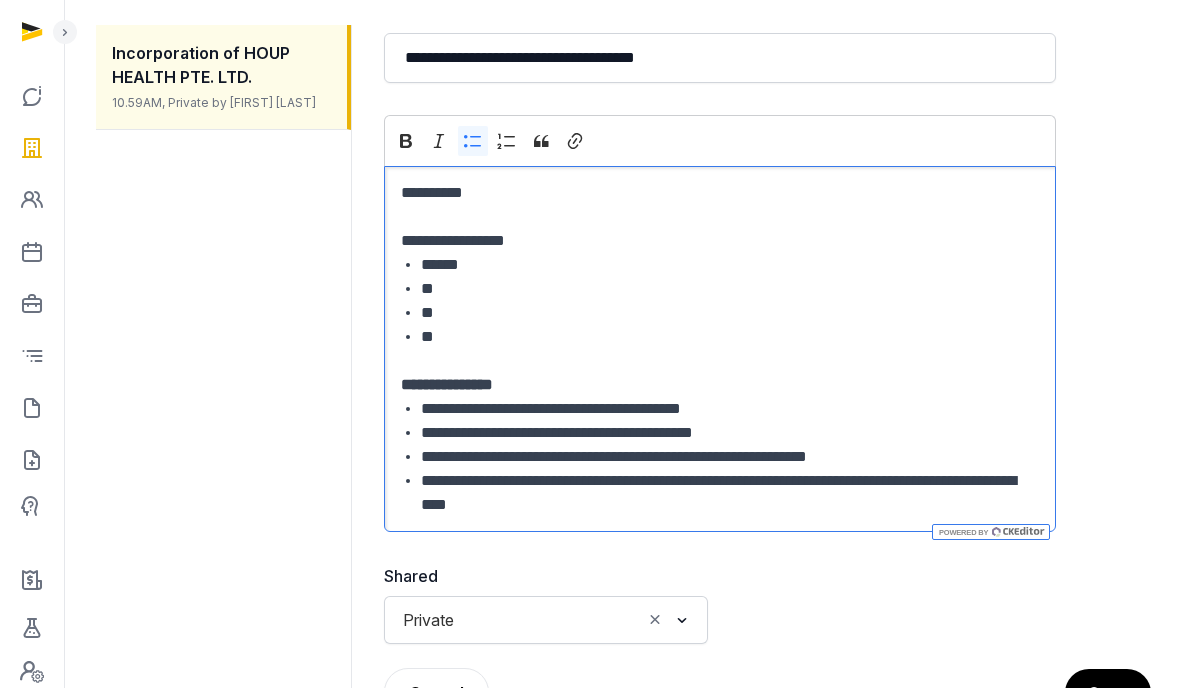 click on "**********" at bounding box center (730, 457) 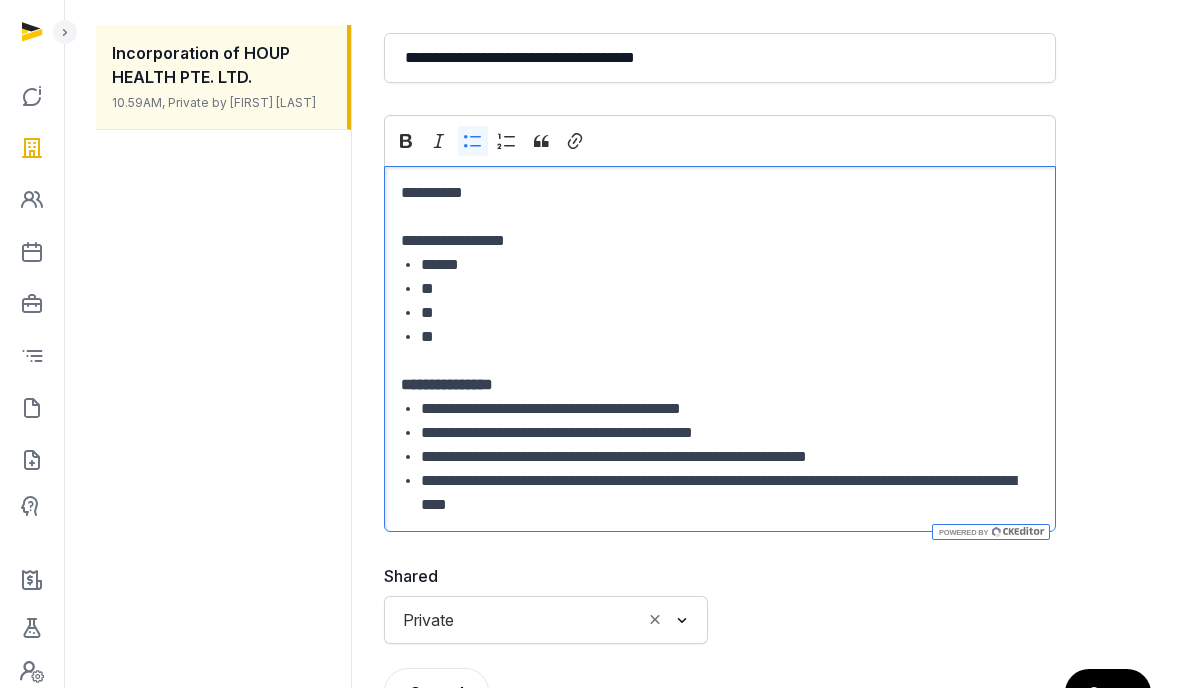 drag, startPoint x: 548, startPoint y: 458, endPoint x: 519, endPoint y: 482, distance: 37.64306 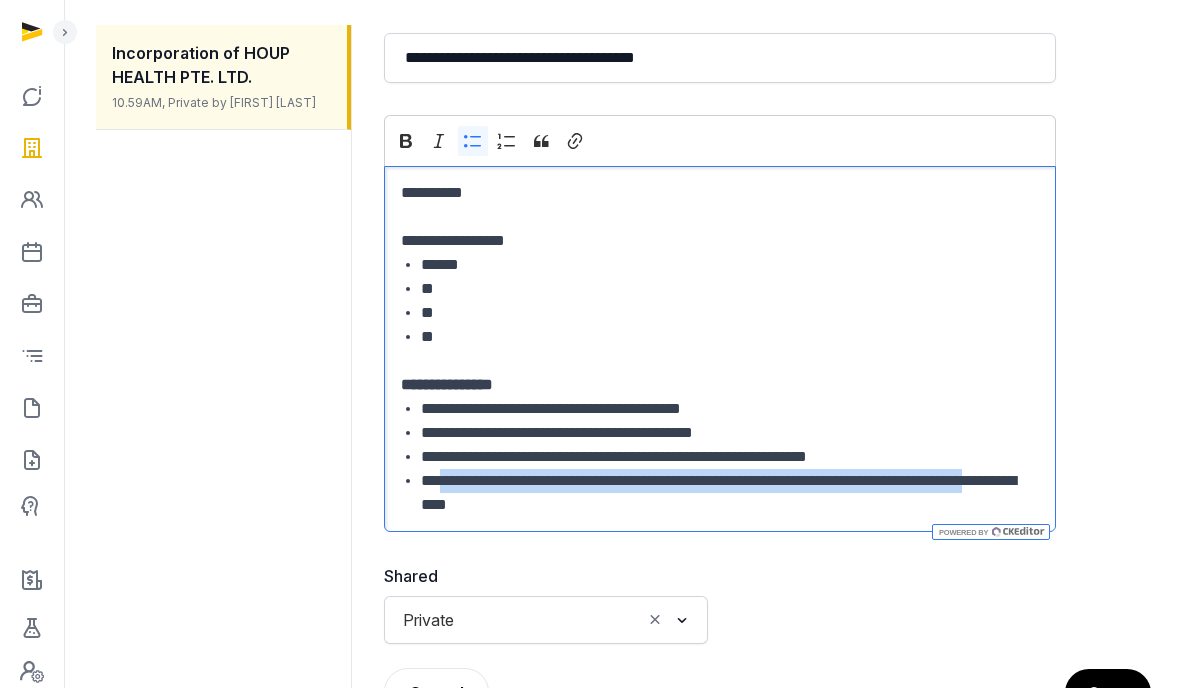 drag, startPoint x: 519, startPoint y: 493, endPoint x: 619, endPoint y: 493, distance: 100 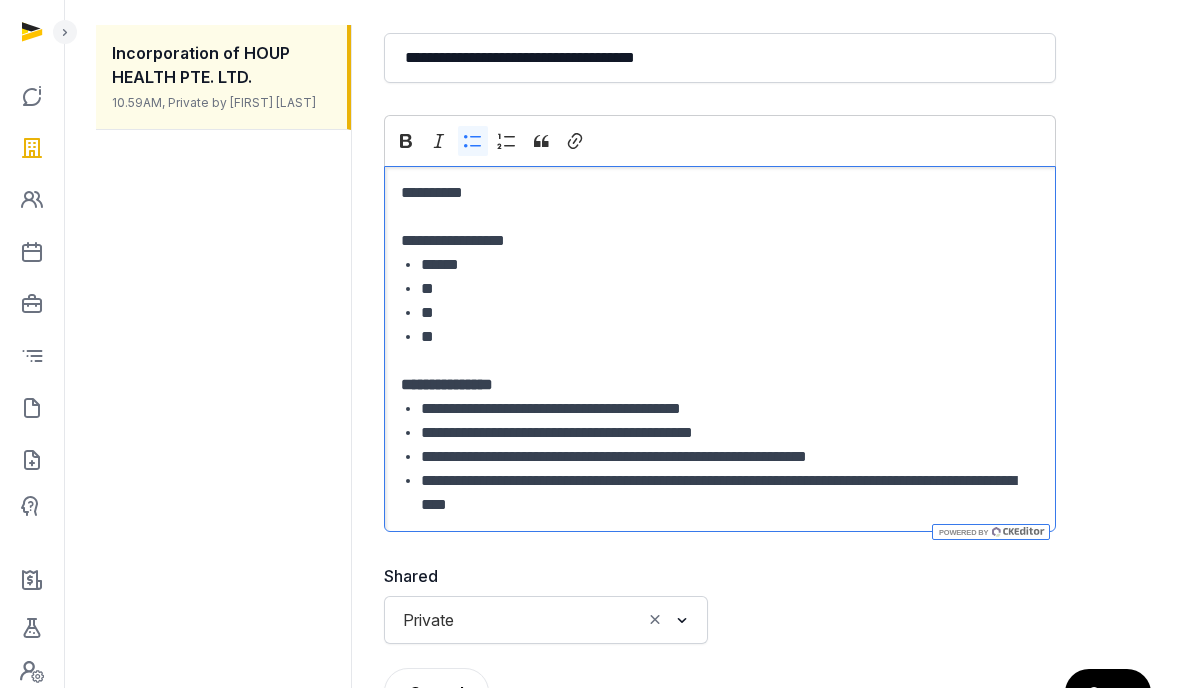 click on "**********" at bounding box center (730, 493) 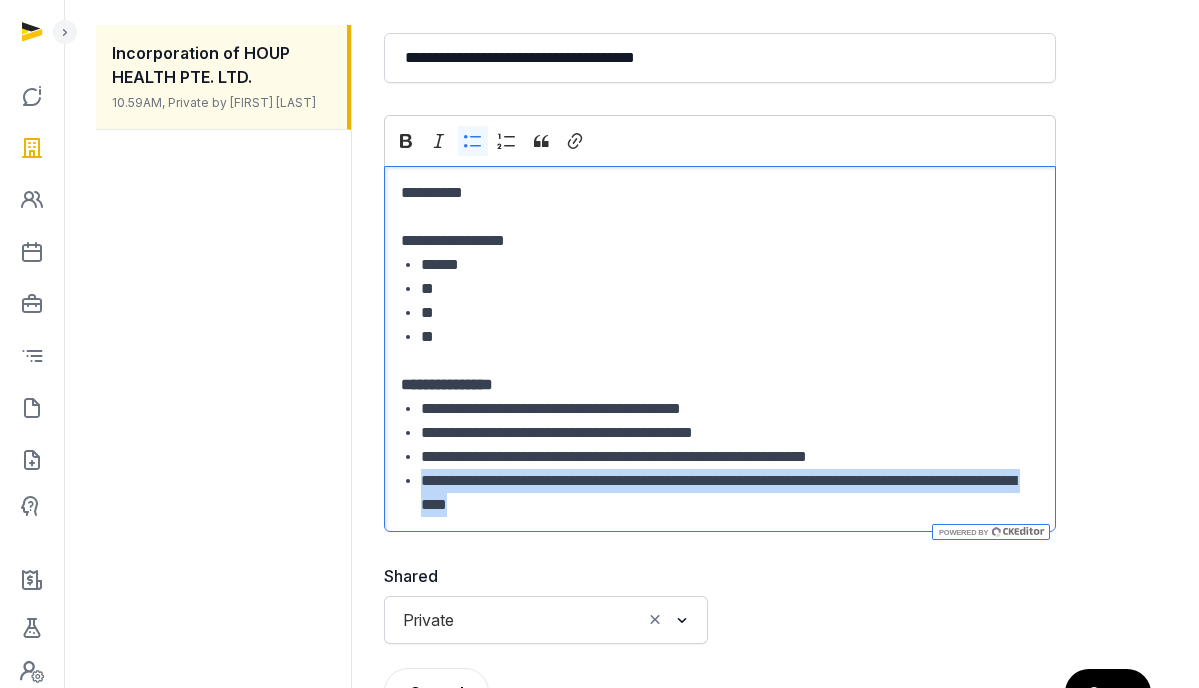 drag, startPoint x: 686, startPoint y: 510, endPoint x: 412, endPoint y: 488, distance: 274.8818 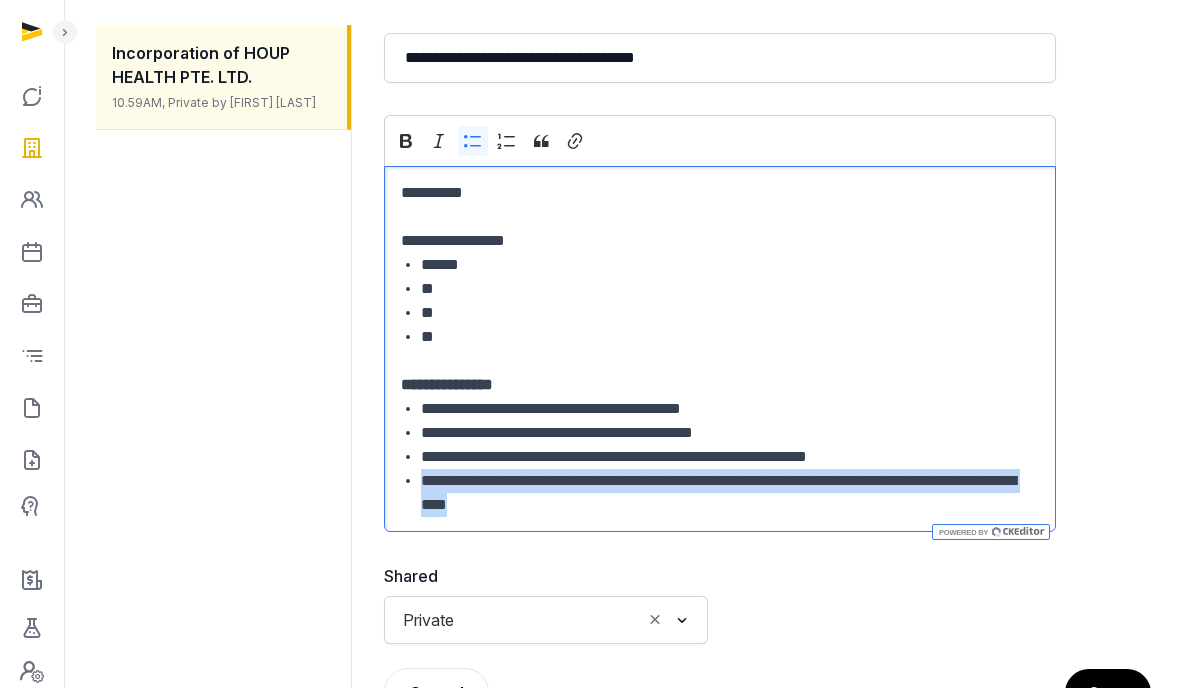click on "**********" at bounding box center [730, 493] 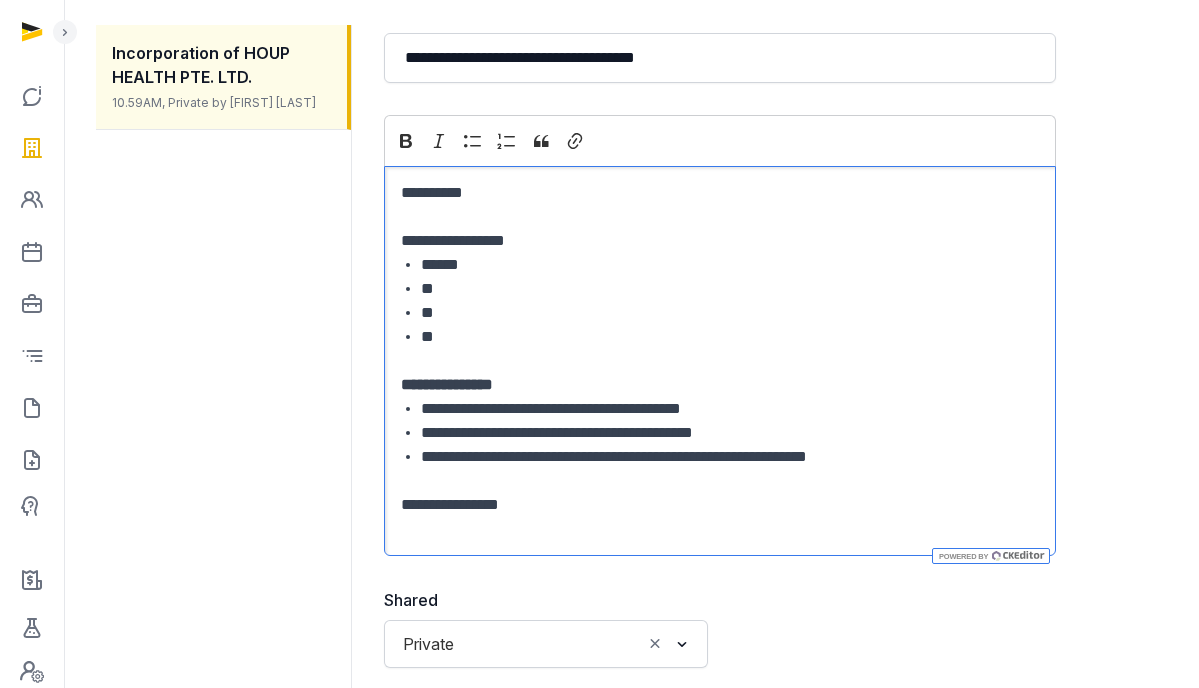 click on "**********" at bounding box center [720, 505] 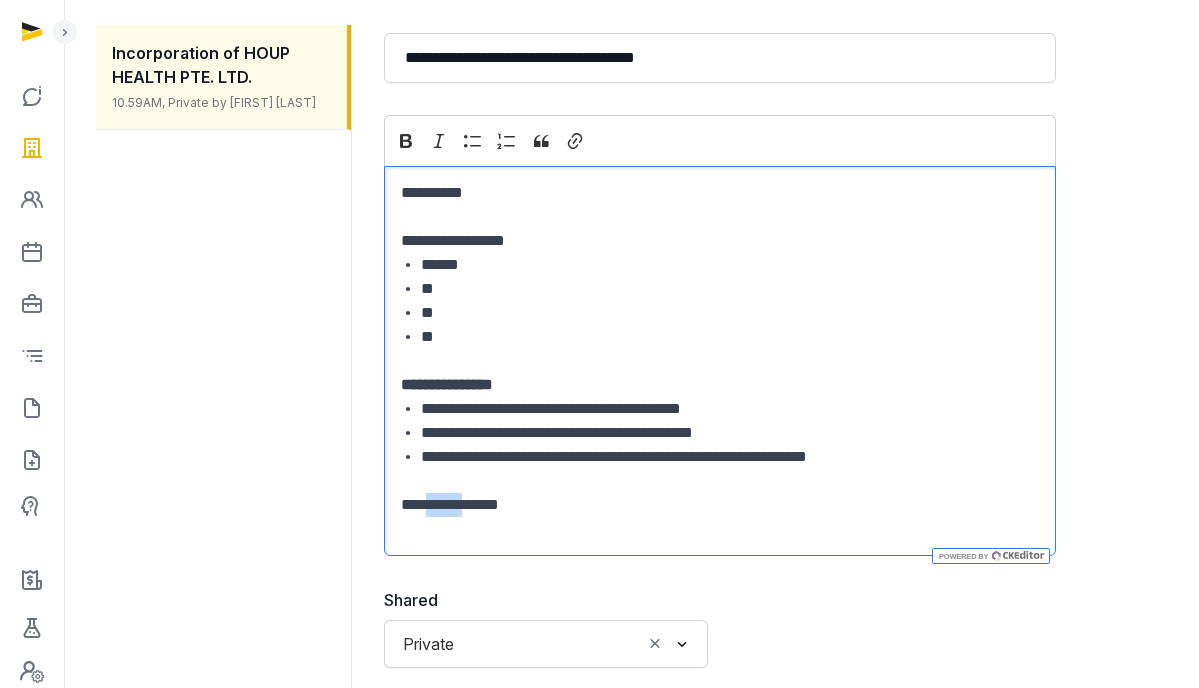 click on "**********" at bounding box center [720, 505] 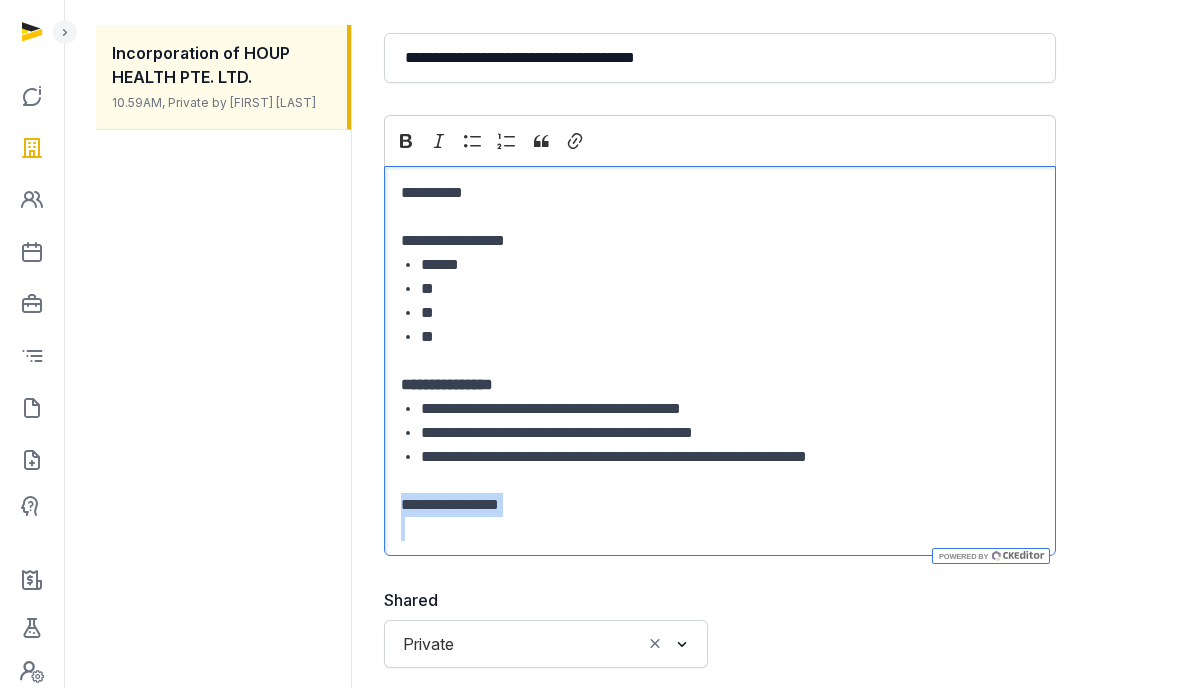 click on "**********" at bounding box center [720, 505] 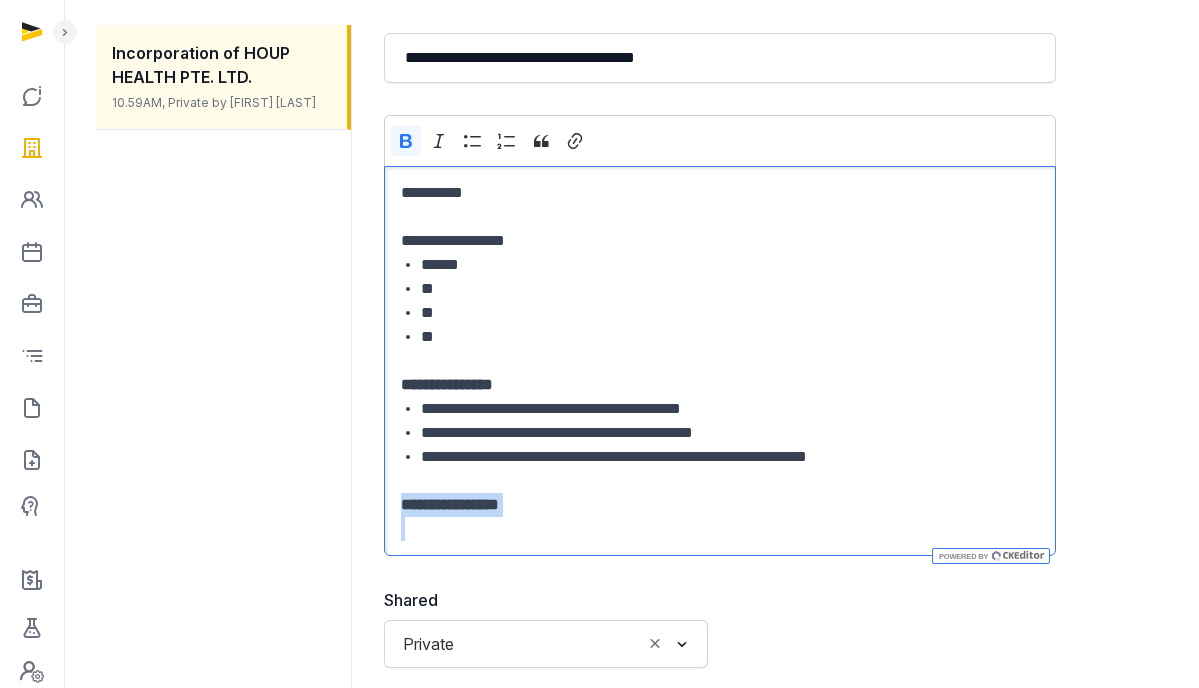 click at bounding box center [720, 529] 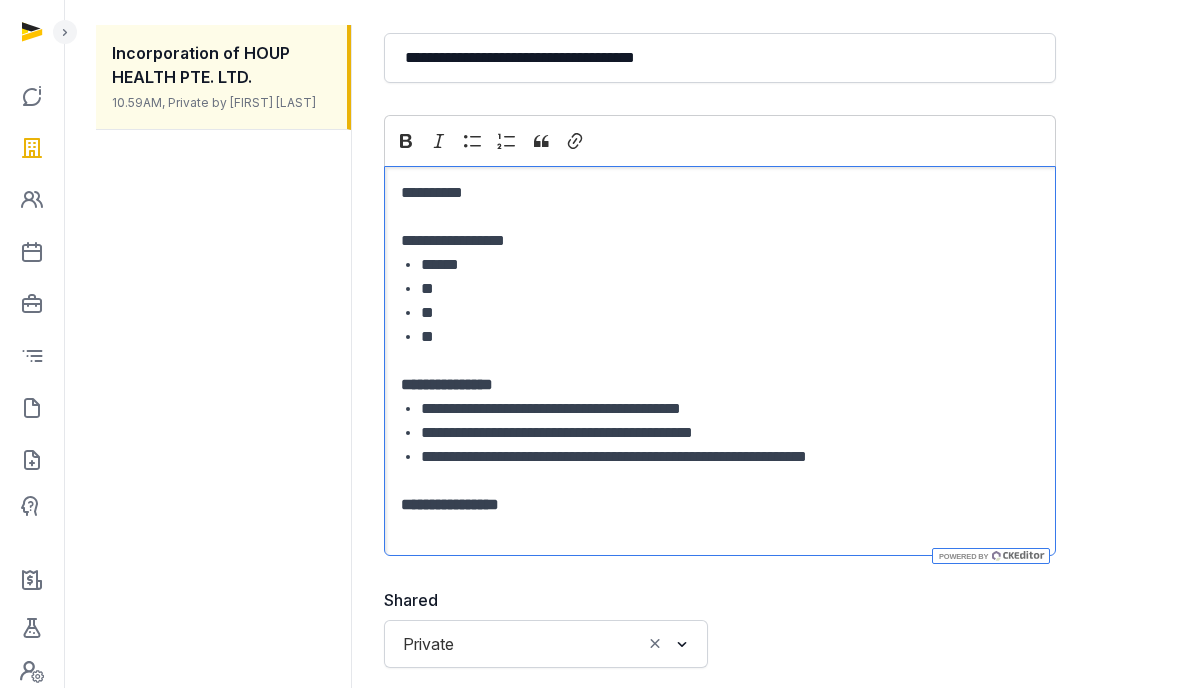 scroll, scrollTop: 444, scrollLeft: 0, axis: vertical 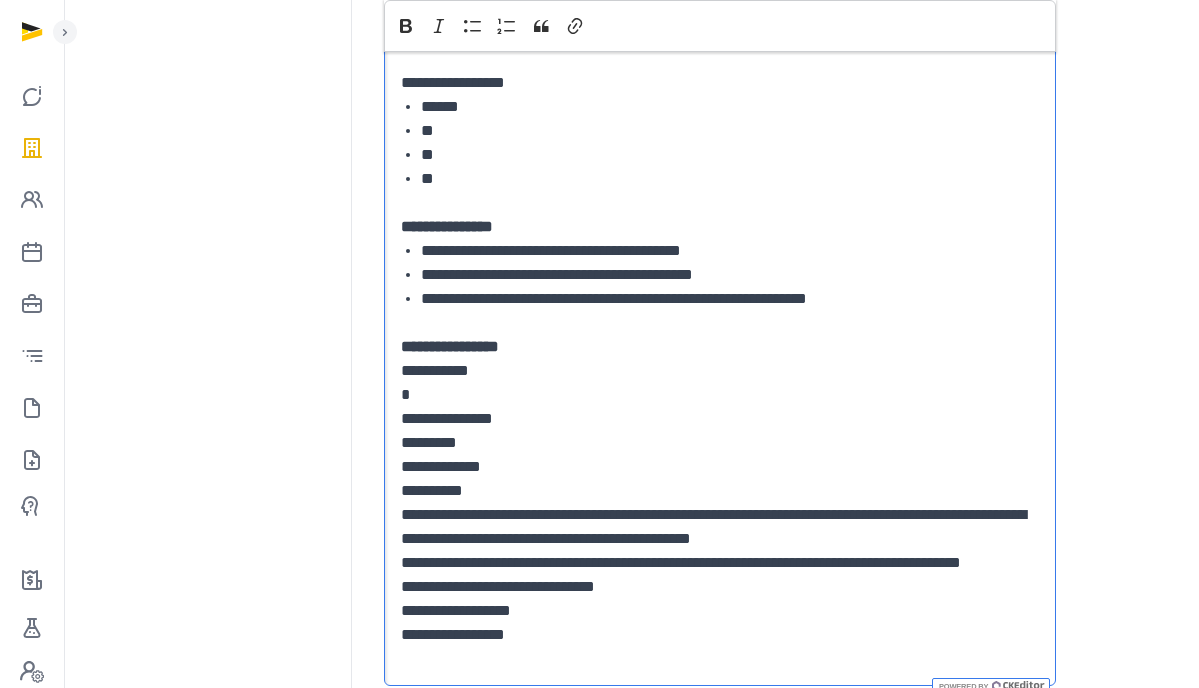 click on "[REDACTED]" at bounding box center (720, 551) 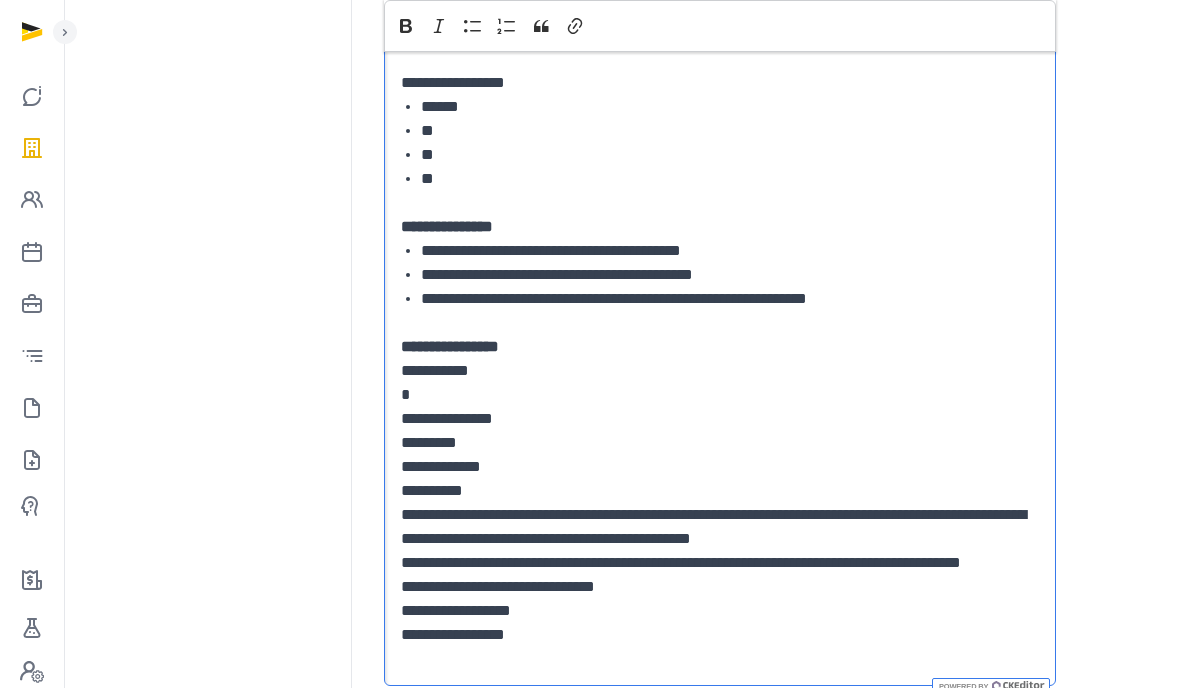 click on "[REDACTED]" at bounding box center [720, 551] 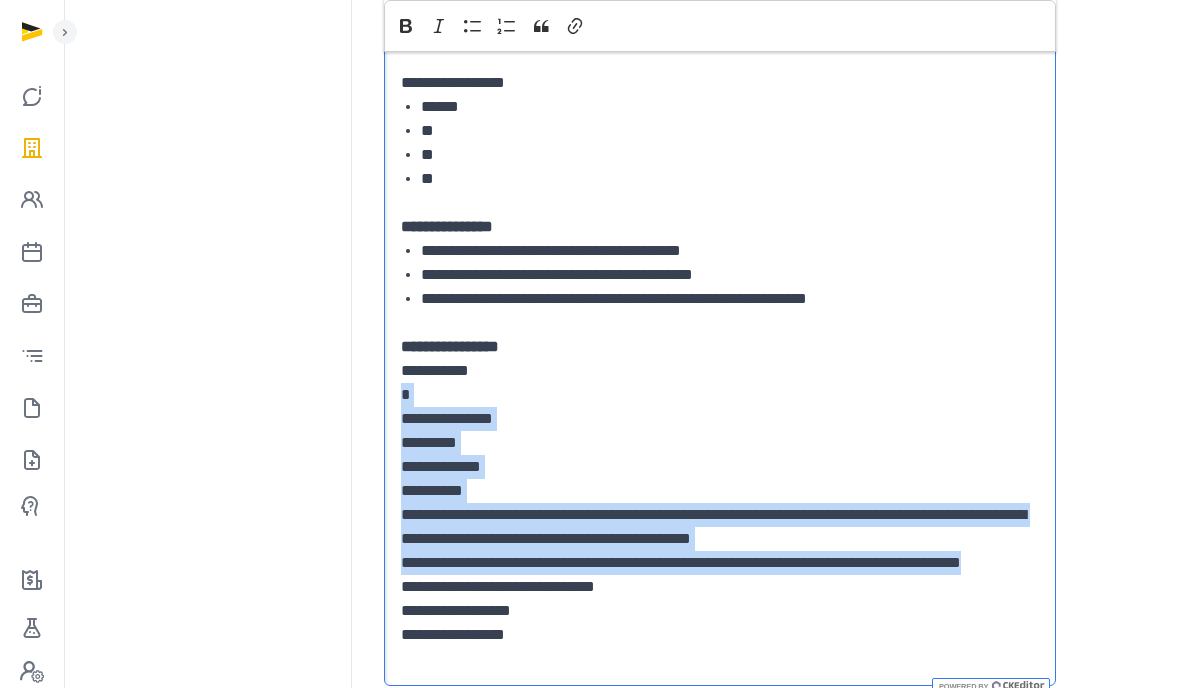drag, startPoint x: 511, startPoint y: 585, endPoint x: 378, endPoint y: 396, distance: 231.10603 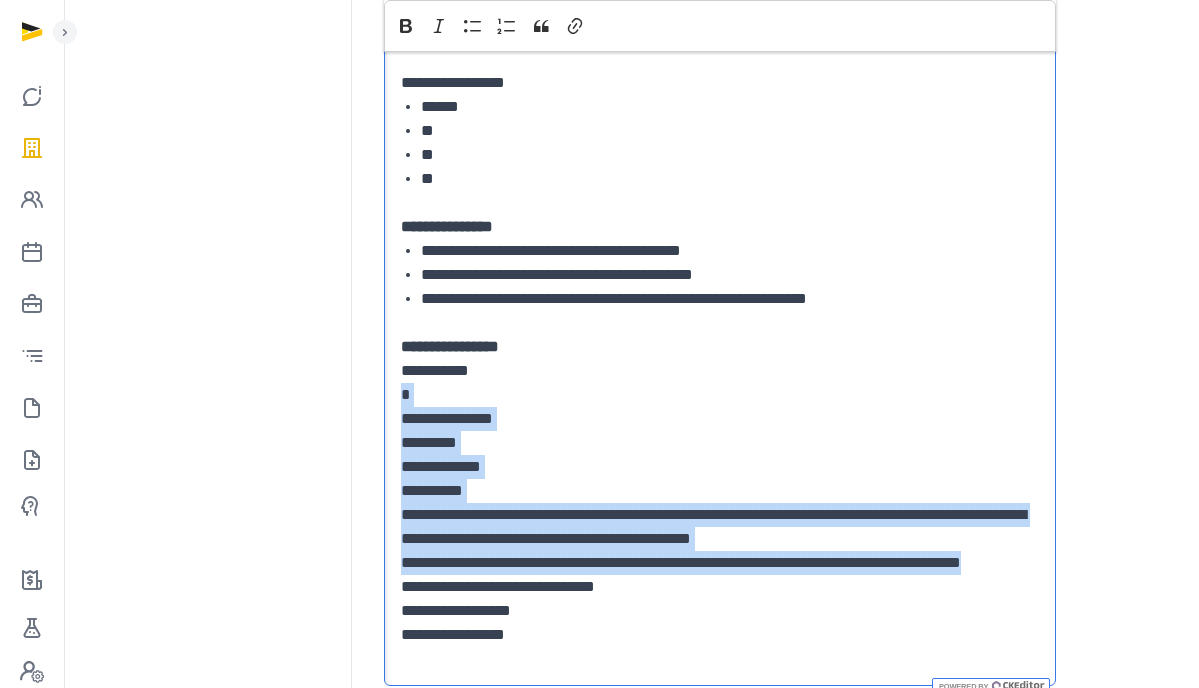 click on "**********" at bounding box center [767, 369] 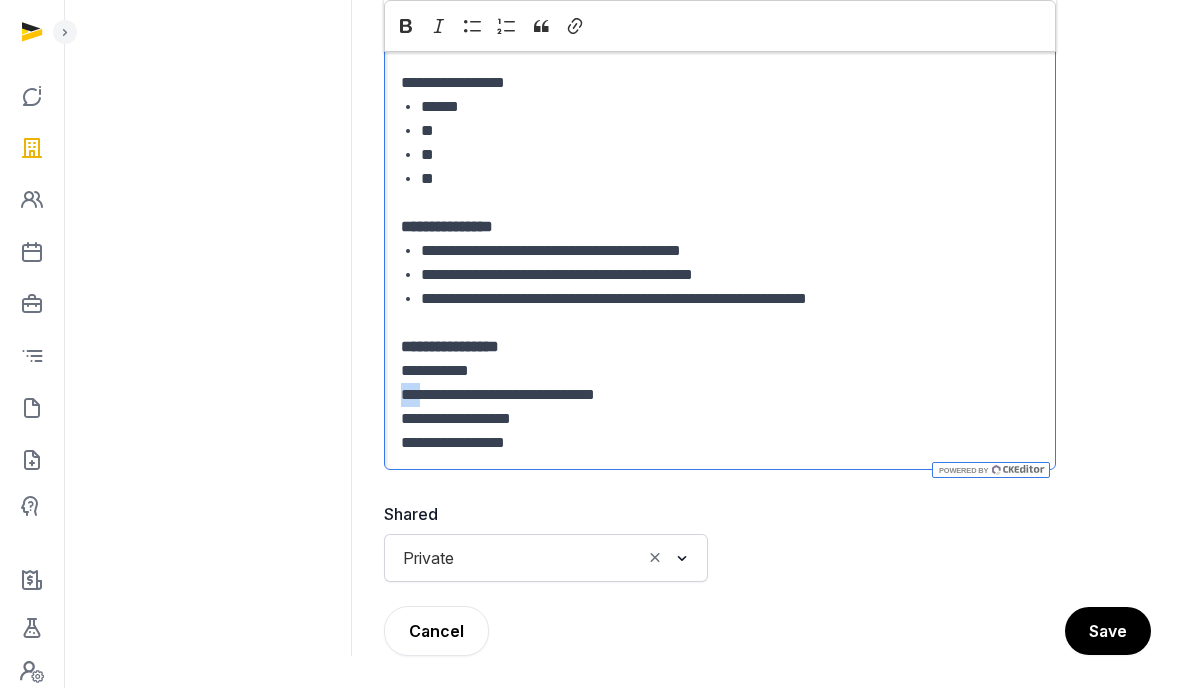 drag, startPoint x: 418, startPoint y: 396, endPoint x: 383, endPoint y: 402, distance: 35.510563 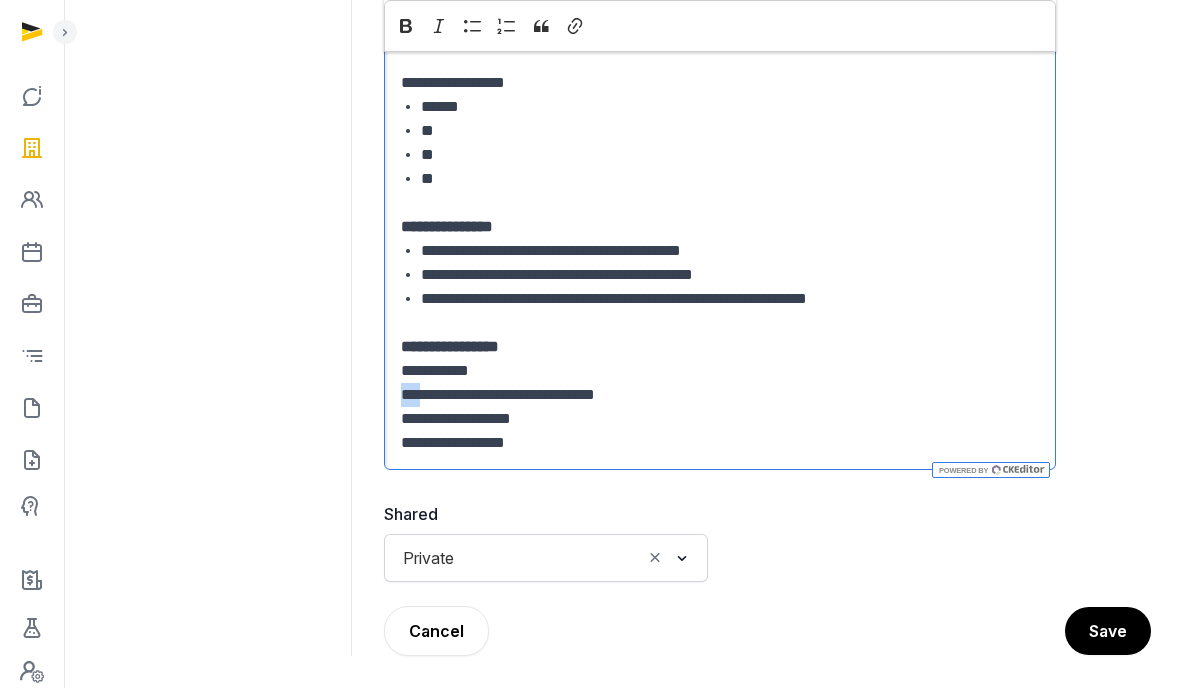 click on "**********" at bounding box center (631, 261) 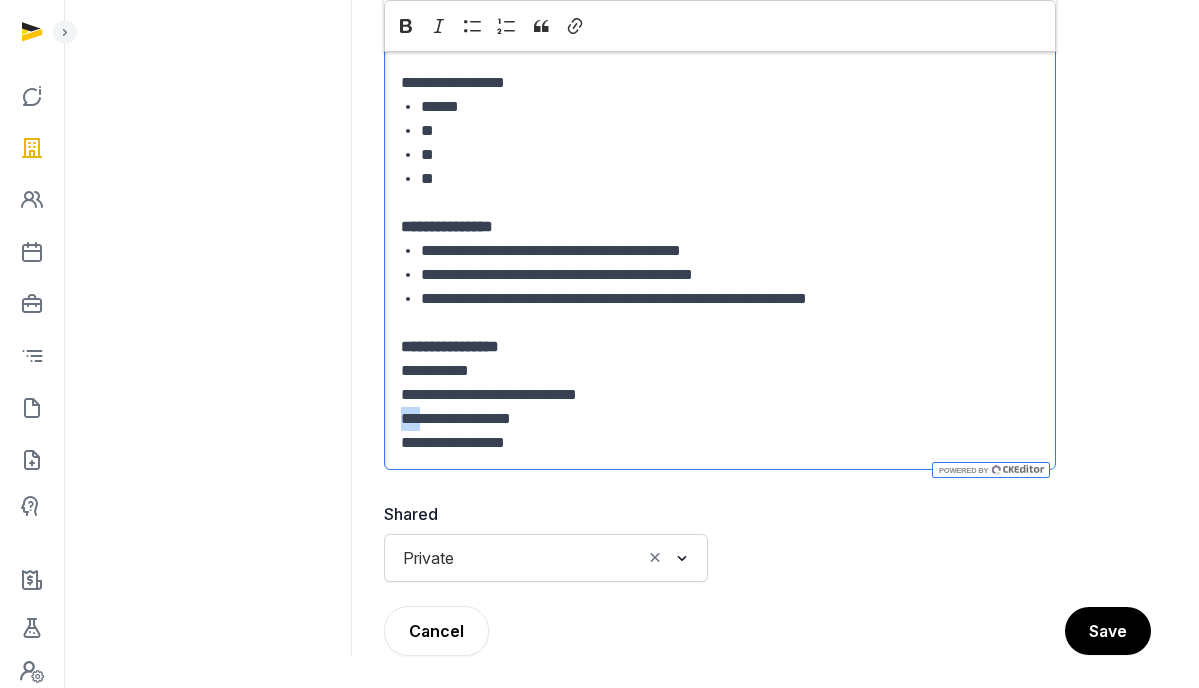 drag, startPoint x: 421, startPoint y: 419, endPoint x: 388, endPoint y: 421, distance: 33.06055 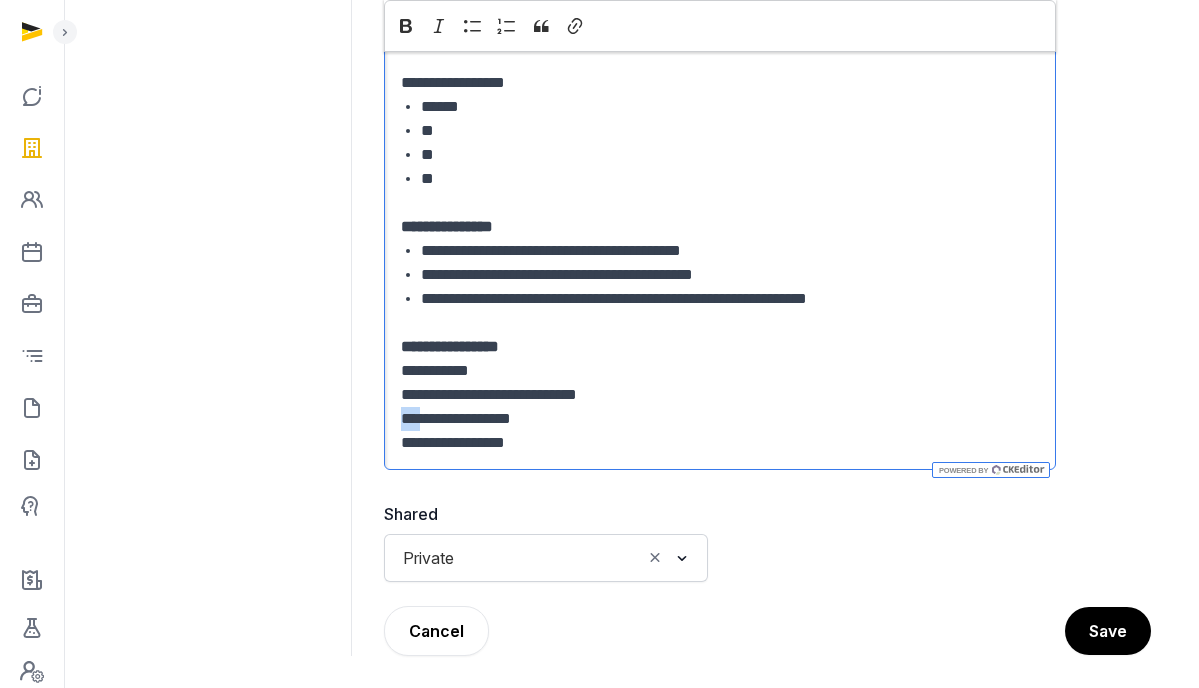 click on "[REDACTED]" at bounding box center [720, 239] 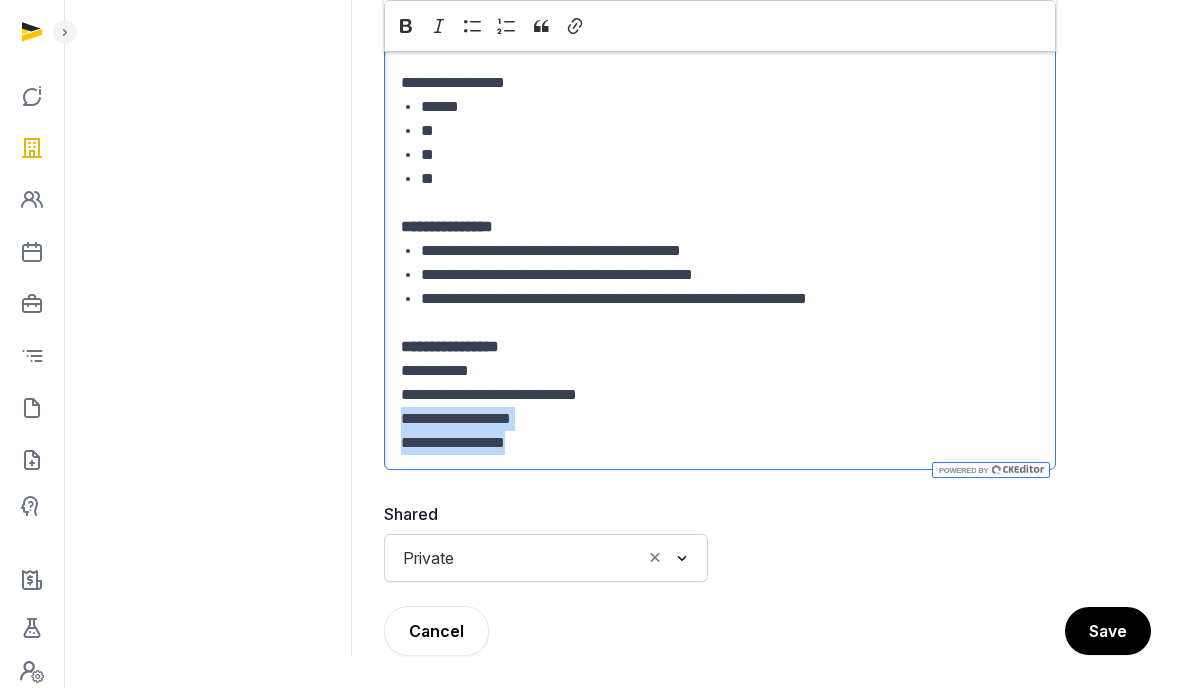 drag, startPoint x: 603, startPoint y: 454, endPoint x: 383, endPoint y: 420, distance: 222.61177 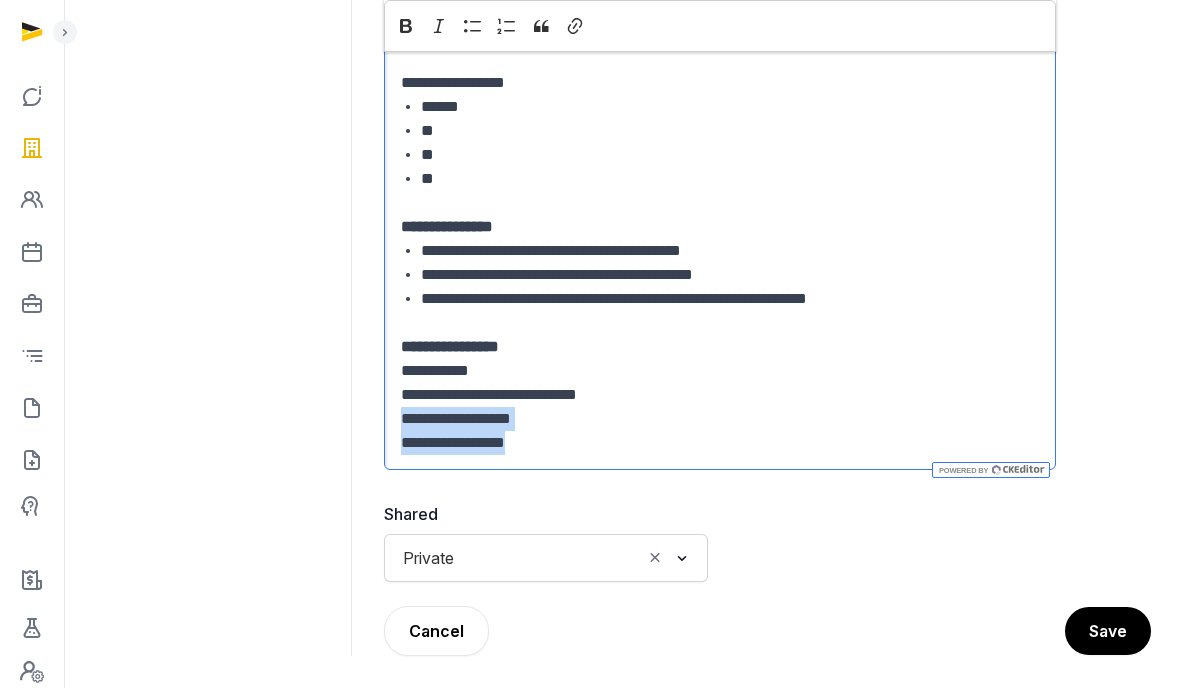 click on "[REDACTED]" at bounding box center (720, 239) 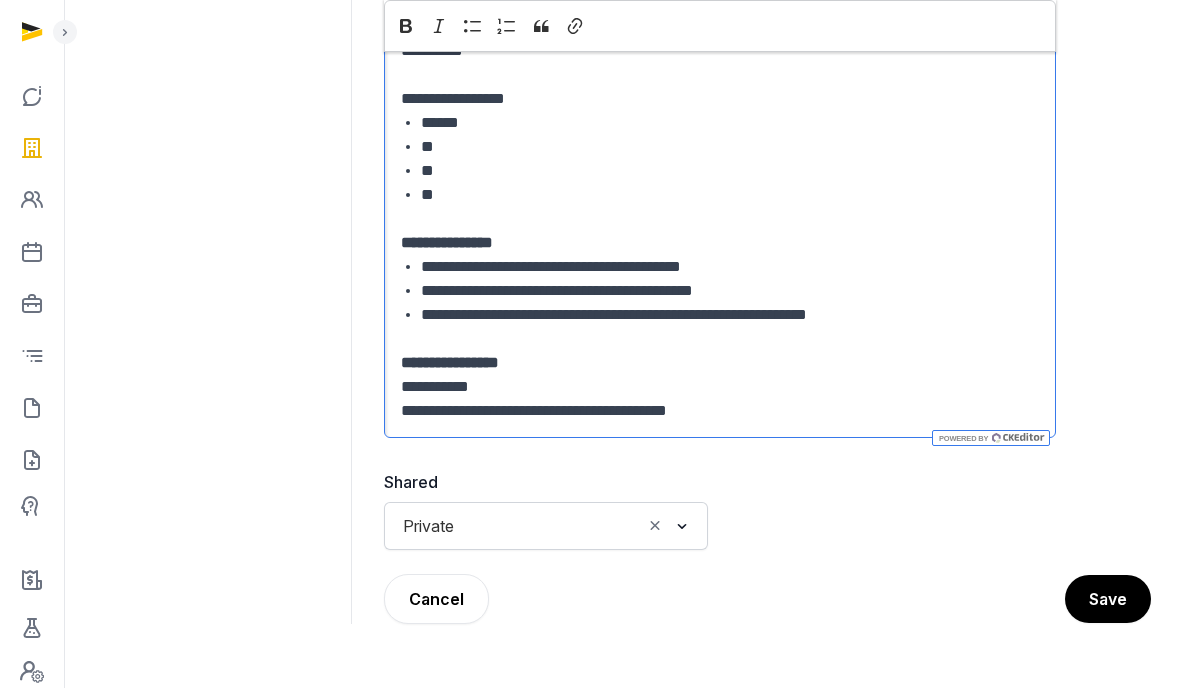 scroll, scrollTop: 444, scrollLeft: 0, axis: vertical 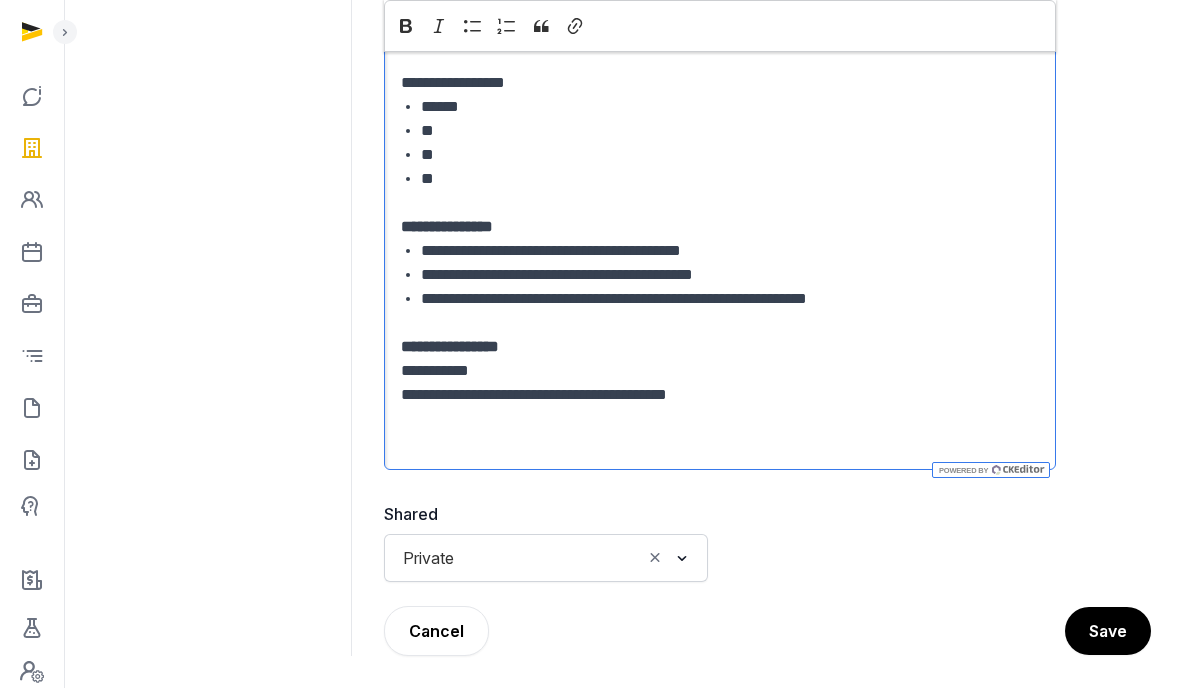 click on "**********" at bounding box center [720, 383] 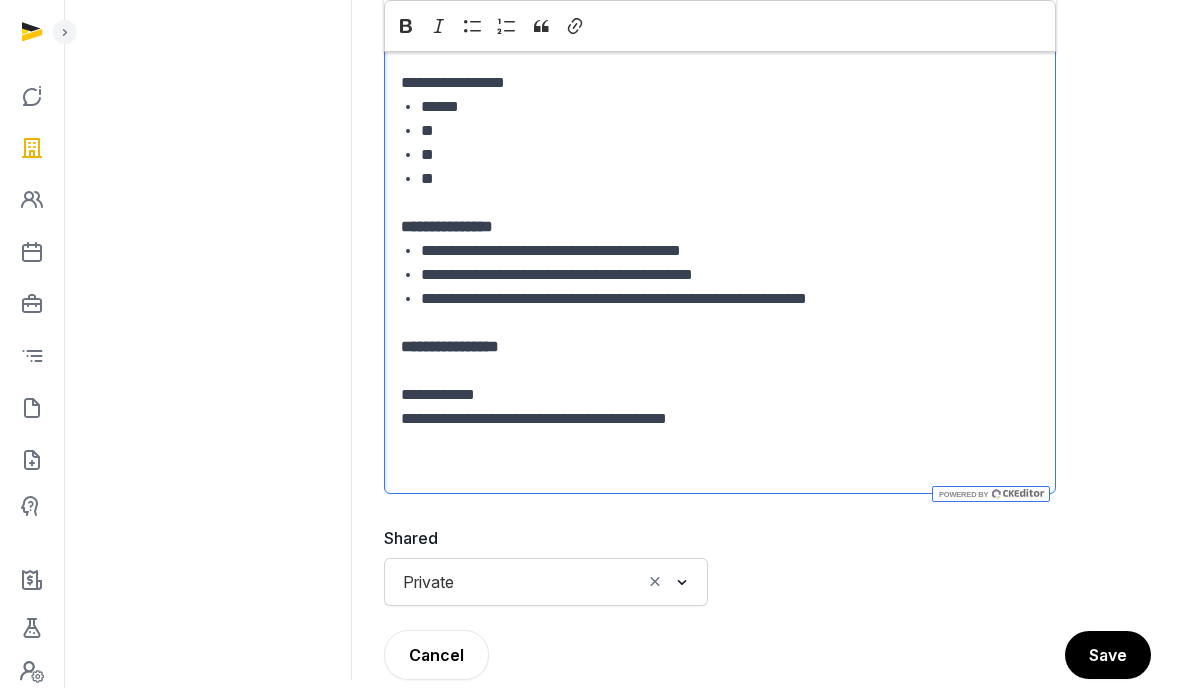 click at bounding box center [720, 467] 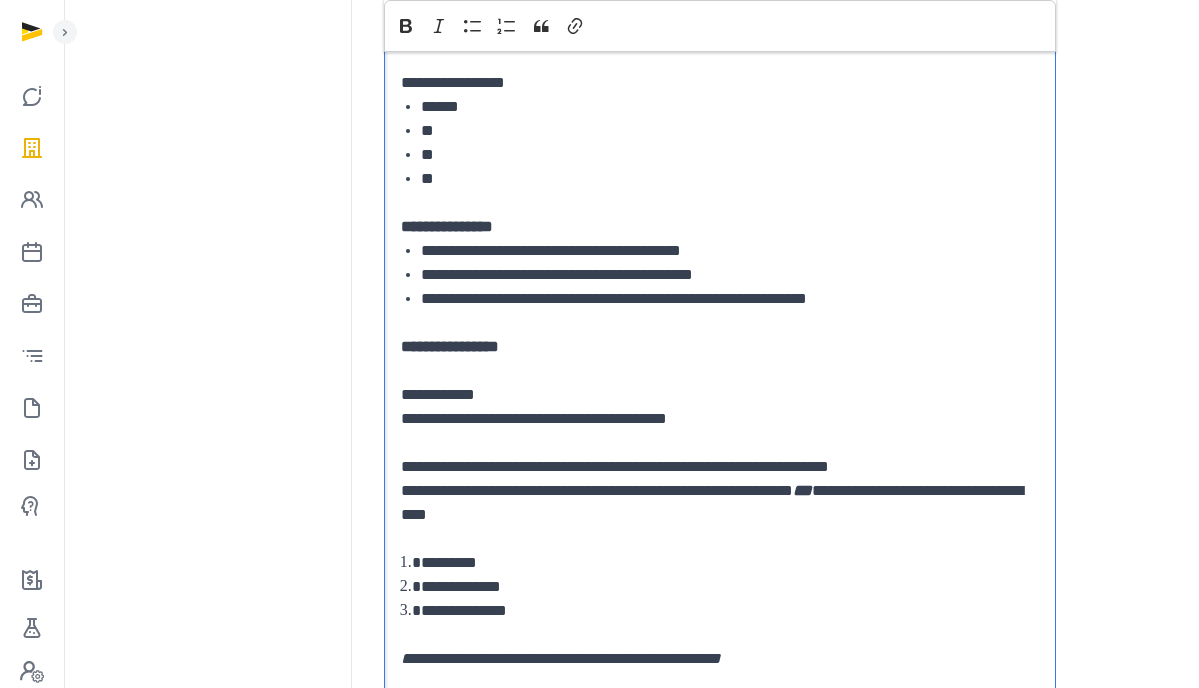 scroll, scrollTop: 516, scrollLeft: 0, axis: vertical 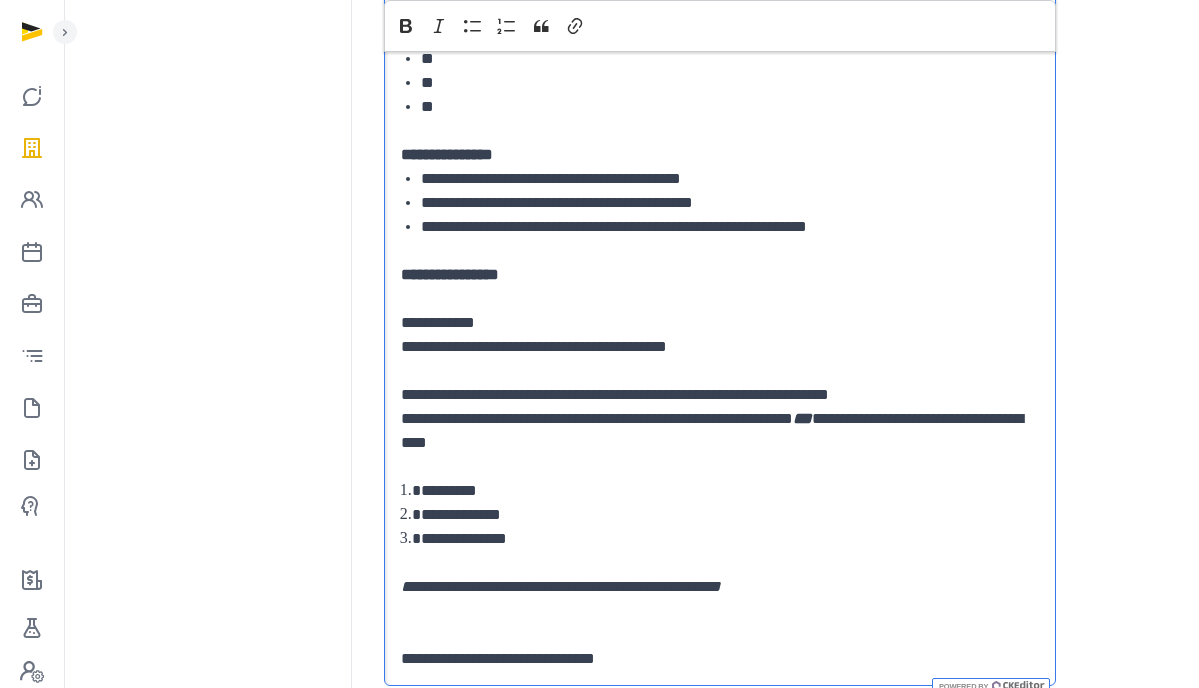 click on "**********" at bounding box center [720, 431] 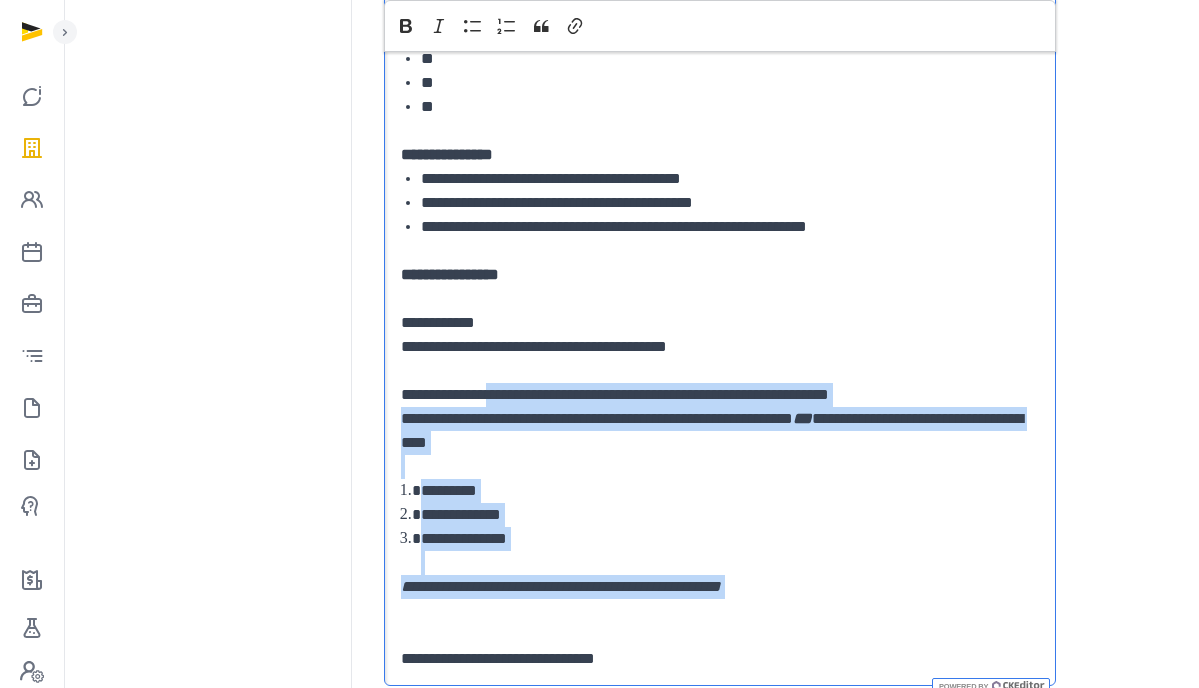 drag, startPoint x: 513, startPoint y: 395, endPoint x: 629, endPoint y: 622, distance: 254.92155 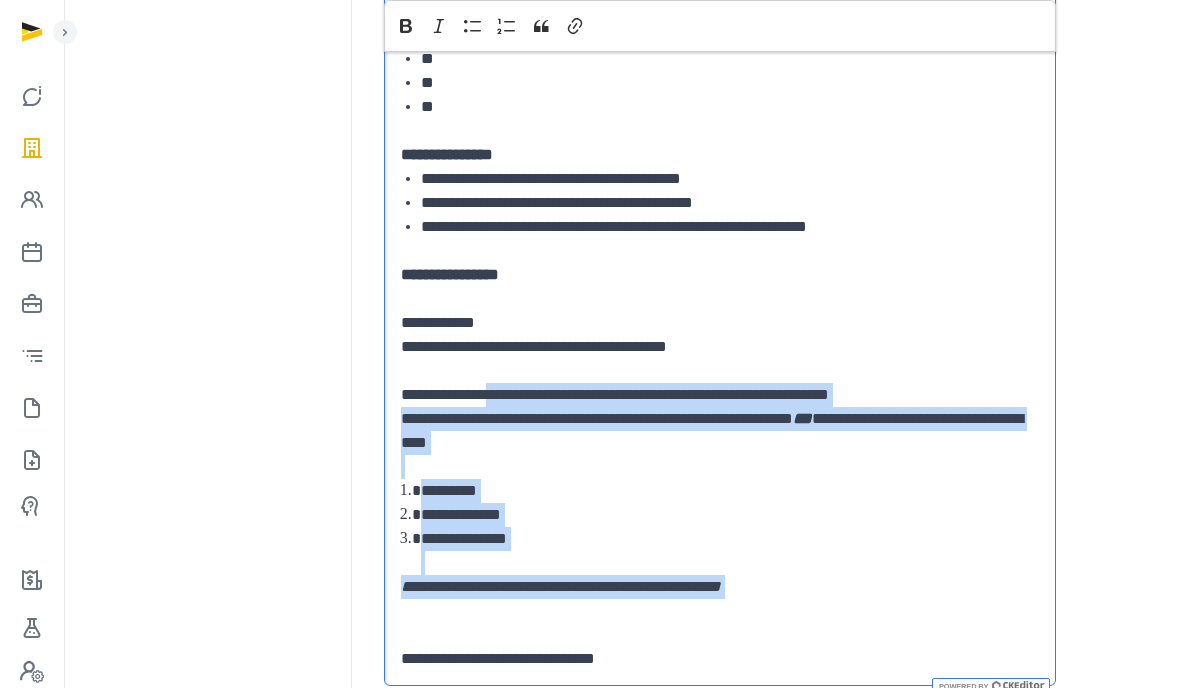 click on "[REDACTED]" at bounding box center (720, 311) 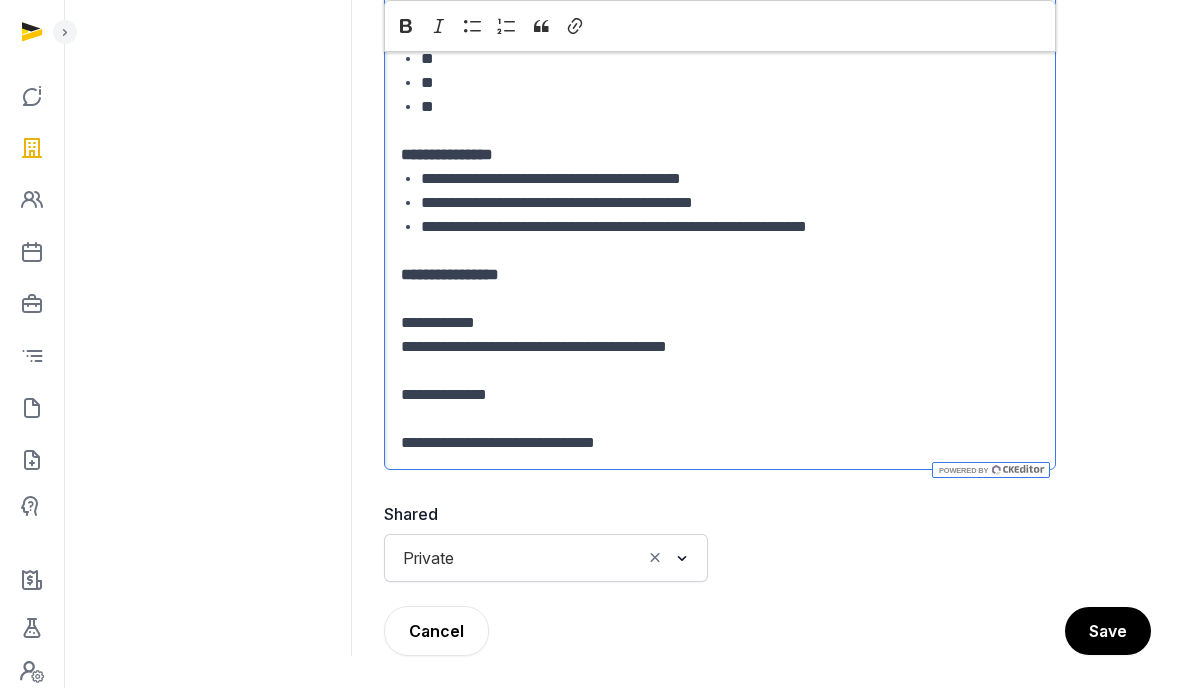 click at bounding box center [720, 419] 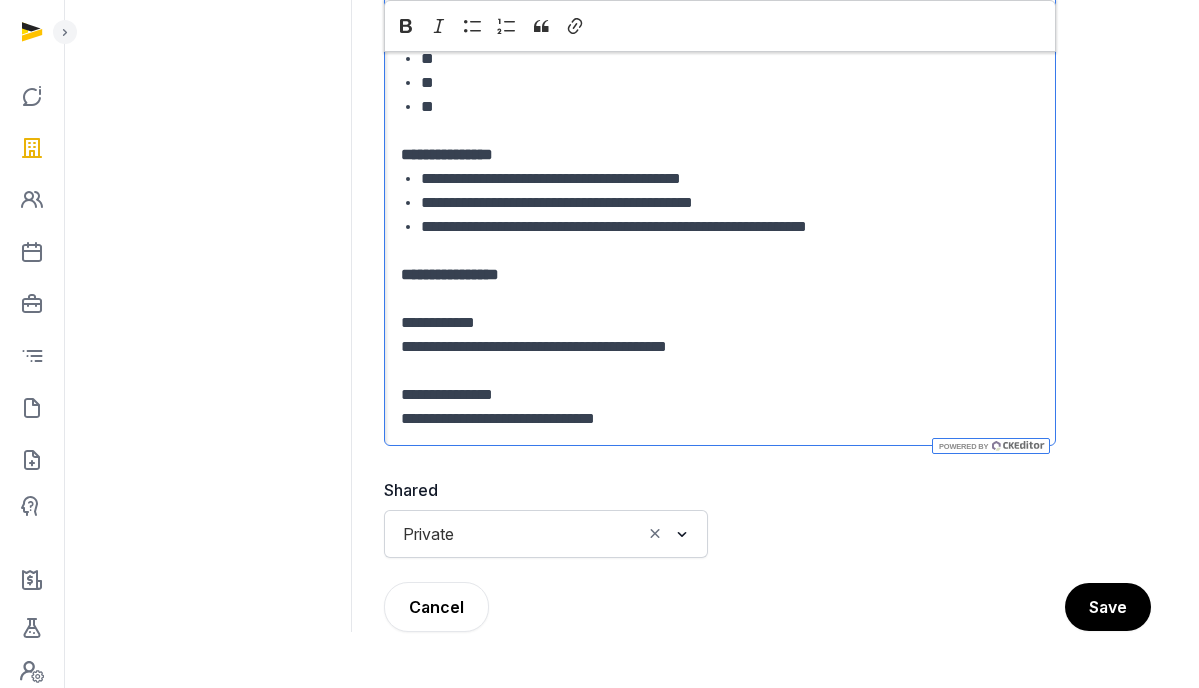 click on "**********" at bounding box center (720, 419) 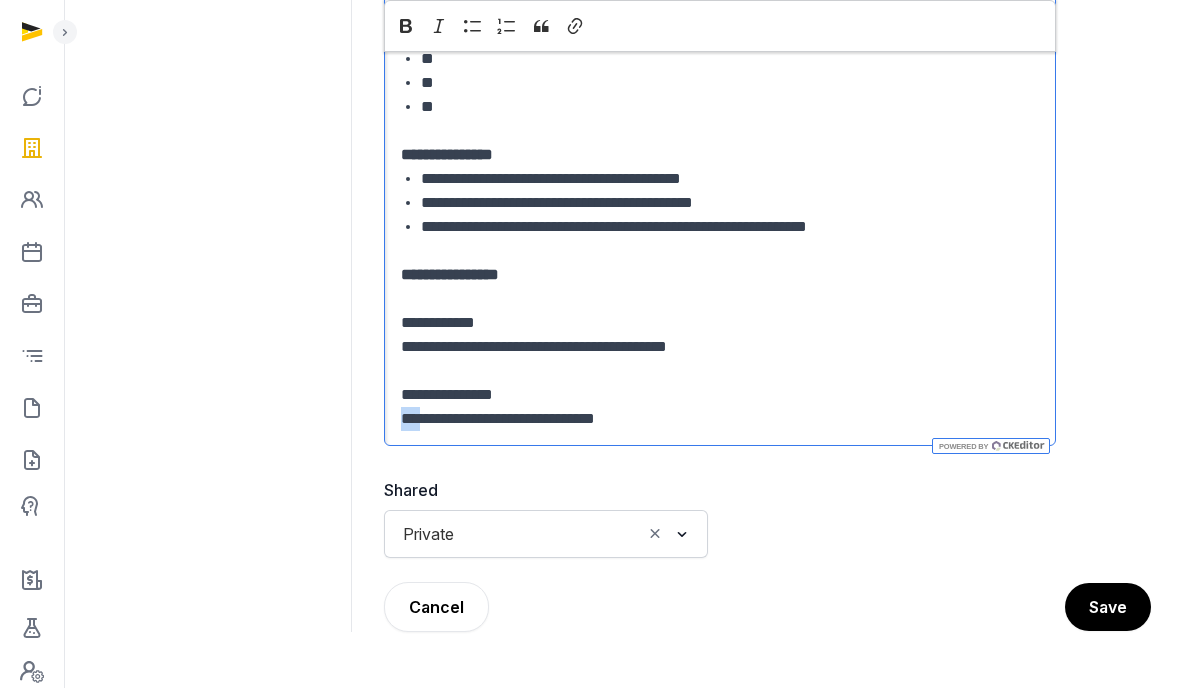 drag, startPoint x: 416, startPoint y: 417, endPoint x: 366, endPoint y: 415, distance: 50.039986 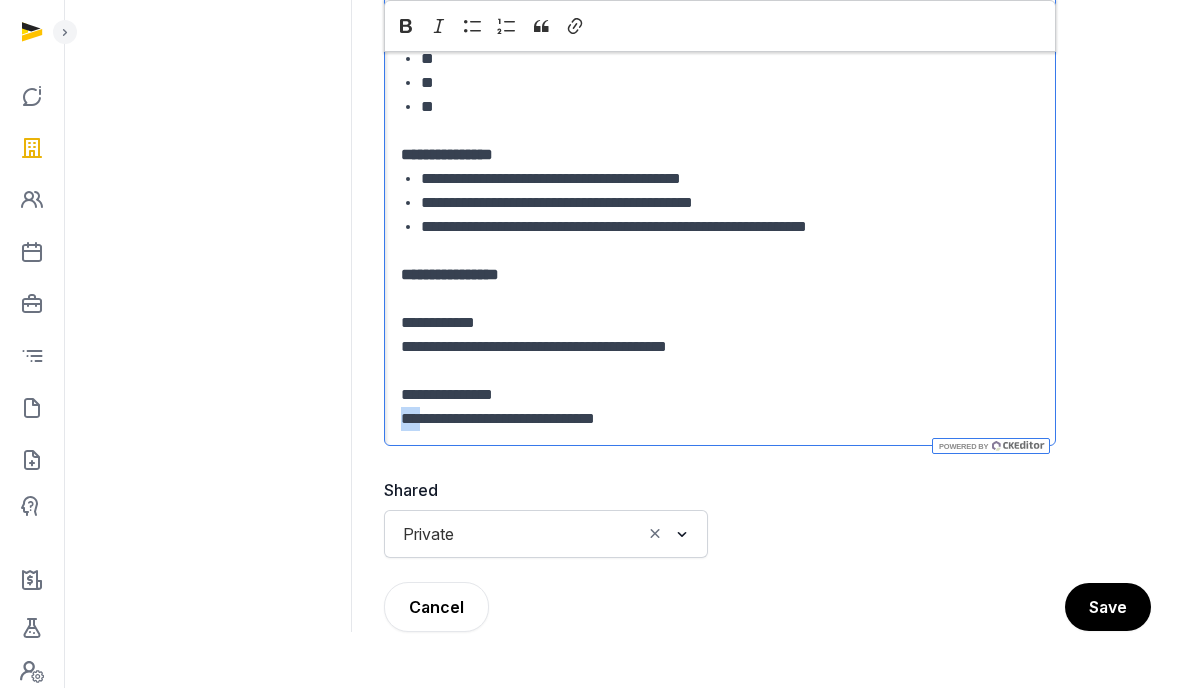 click on "Incorporation of HOUP HEALTH PTE. LTD. 10.59AM, Private by [FIRST] [LAST] Back [REDACTED] Shared Private Loading... Cancel Save" at bounding box center [631, 213] 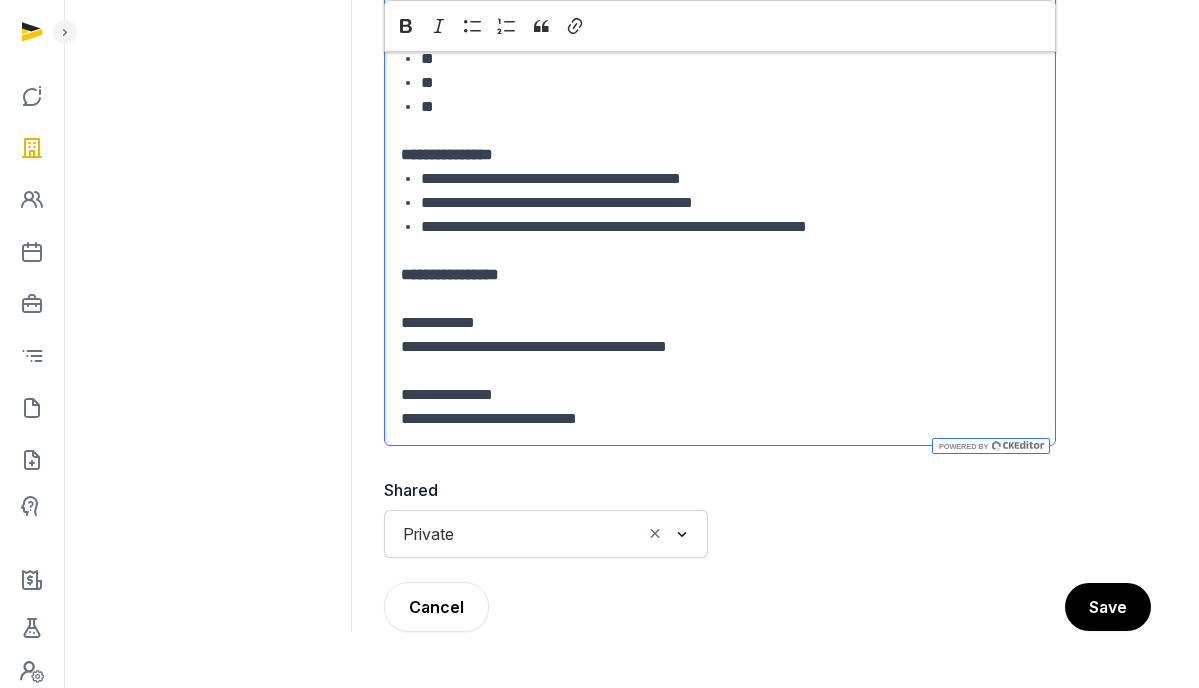 click on "[REDACTED]" at bounding box center (720, 419) 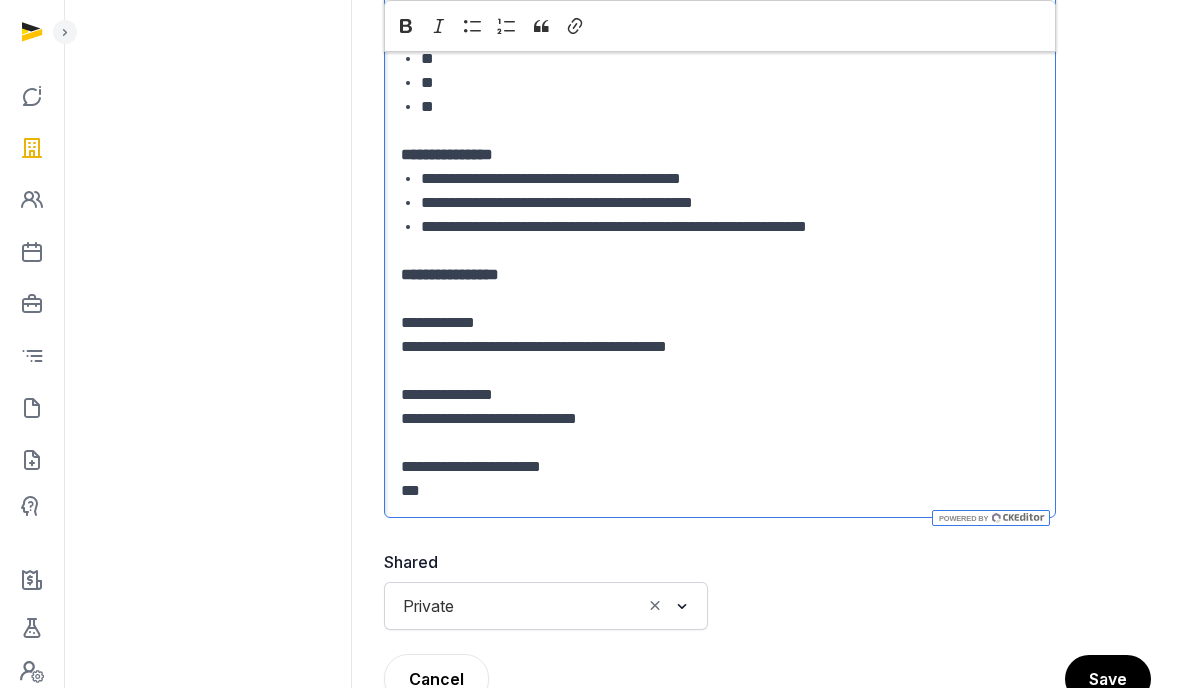 click on "***" at bounding box center [720, 491] 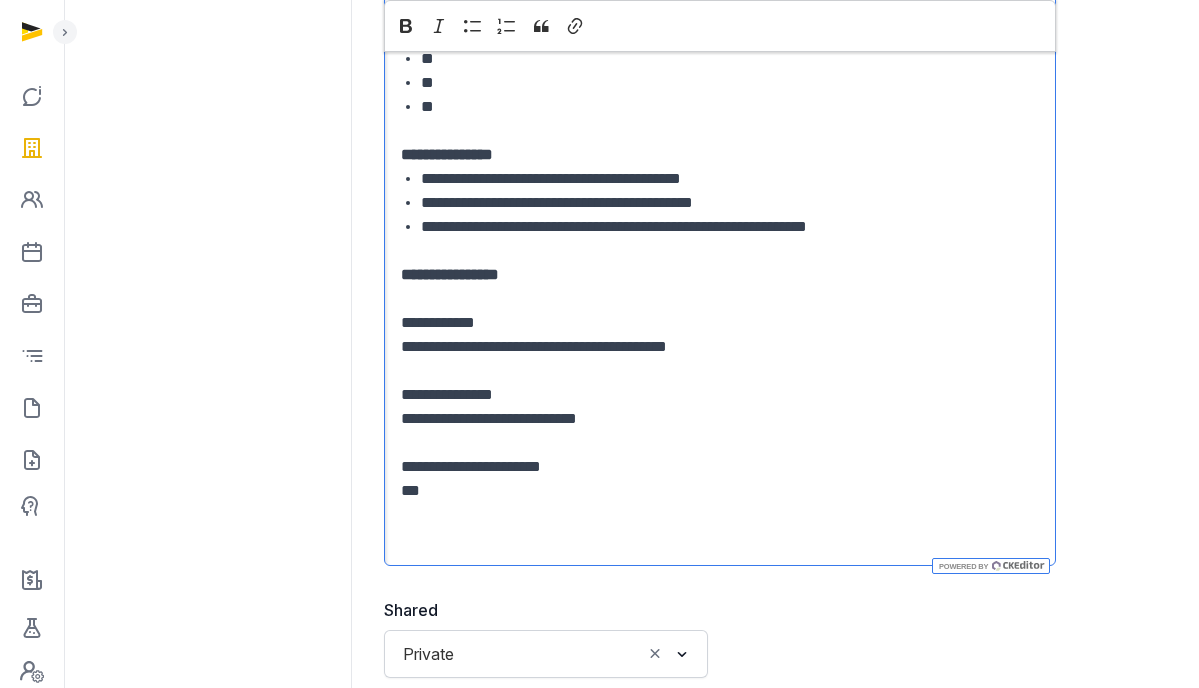 scroll, scrollTop: 636, scrollLeft: 0, axis: vertical 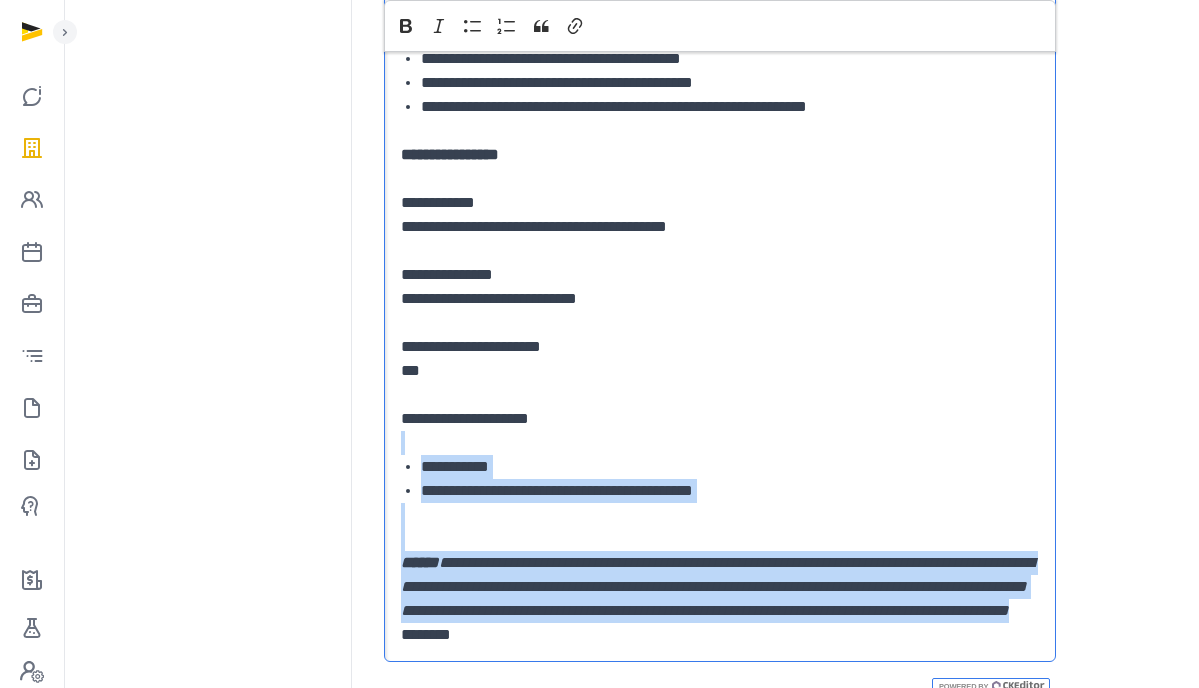 drag, startPoint x: 1016, startPoint y: 637, endPoint x: 405, endPoint y: 433, distance: 644.15607 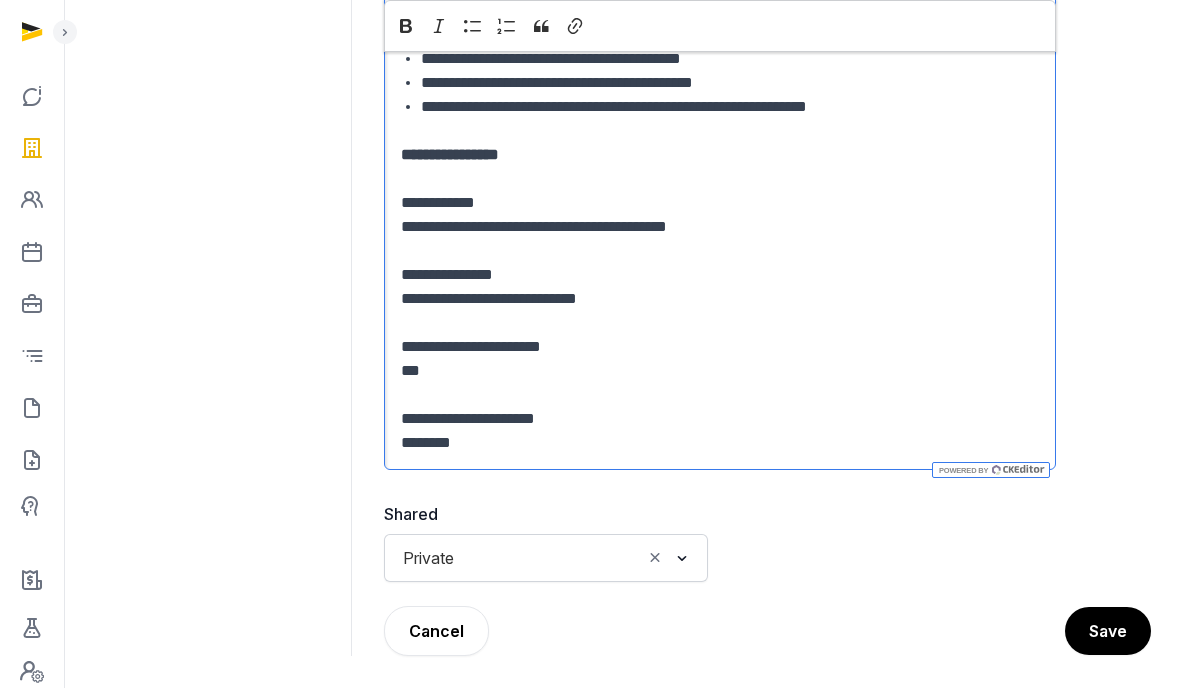 click on "********" at bounding box center (720, 443) 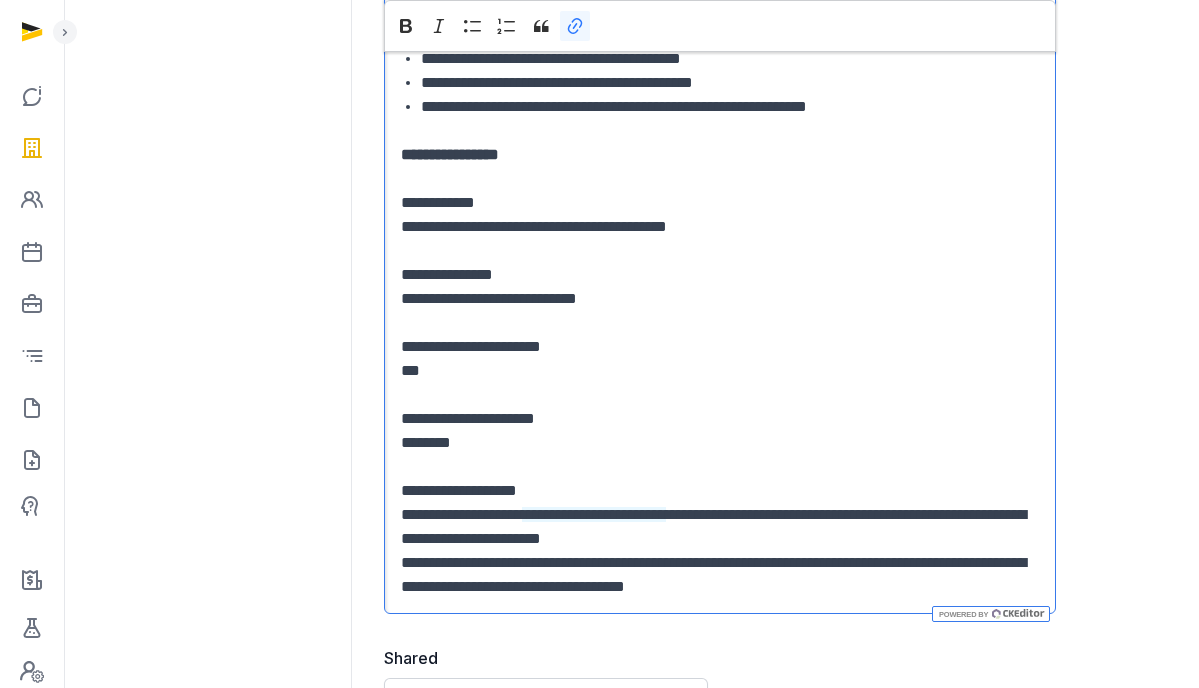 click on "**********" at bounding box center [594, 514] 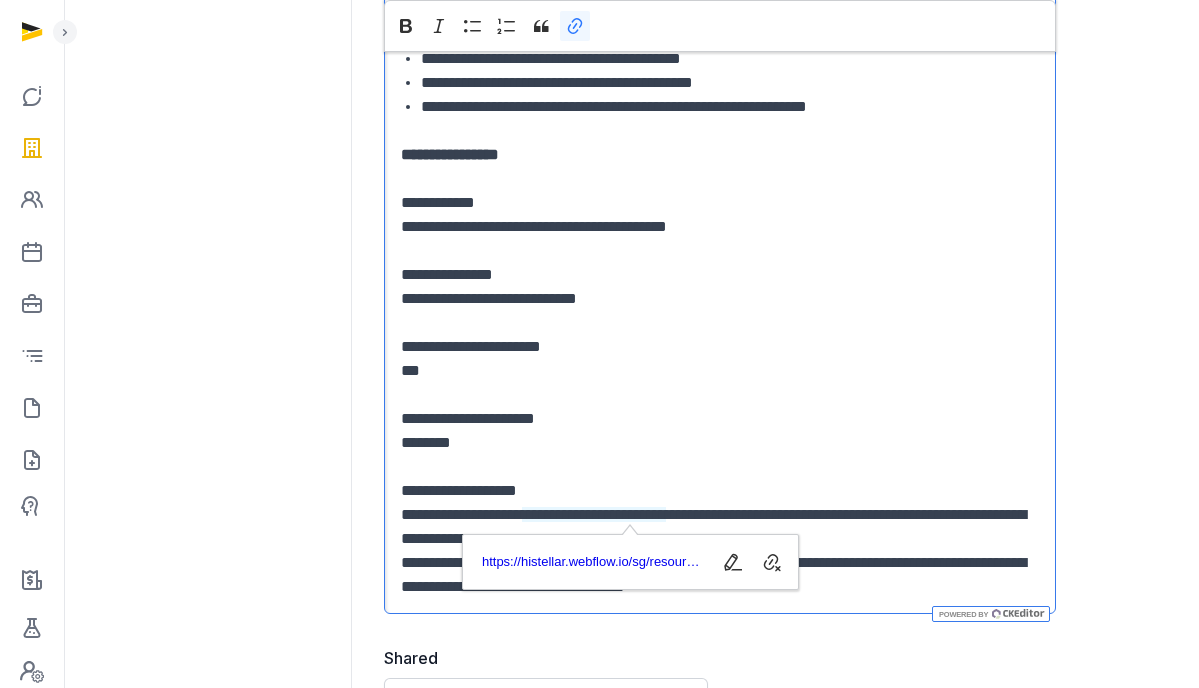 click on "**********" at bounding box center [720, 527] 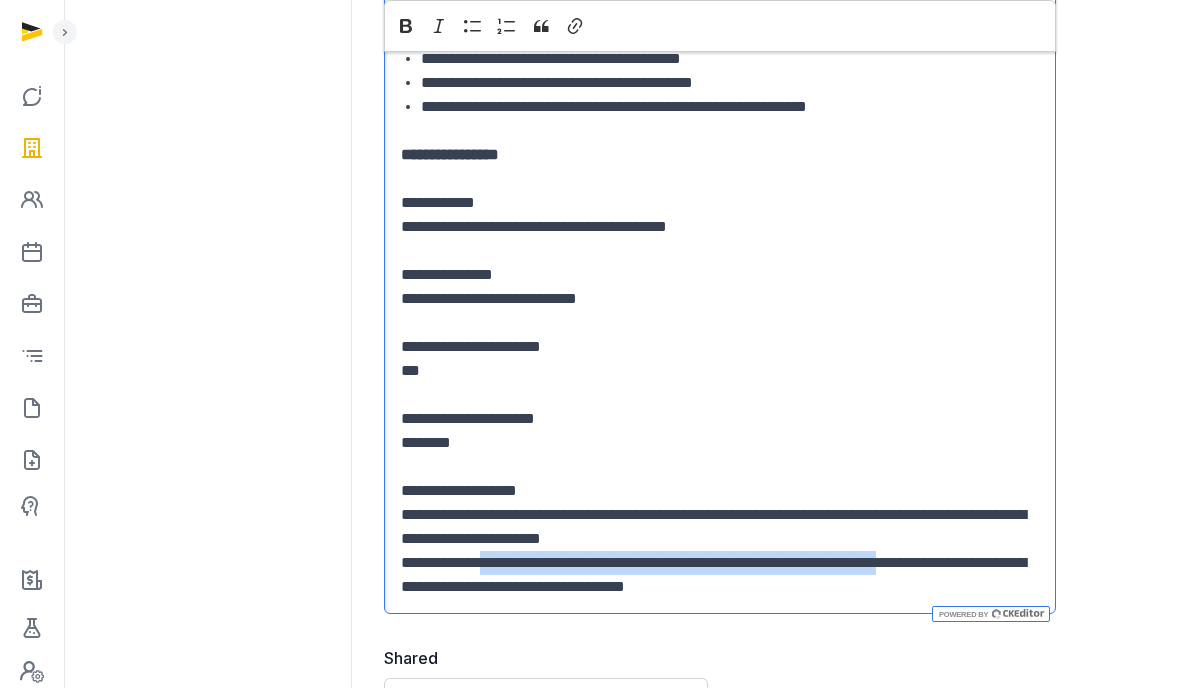 drag, startPoint x: 1043, startPoint y: 568, endPoint x: 514, endPoint y: 558, distance: 529.0945 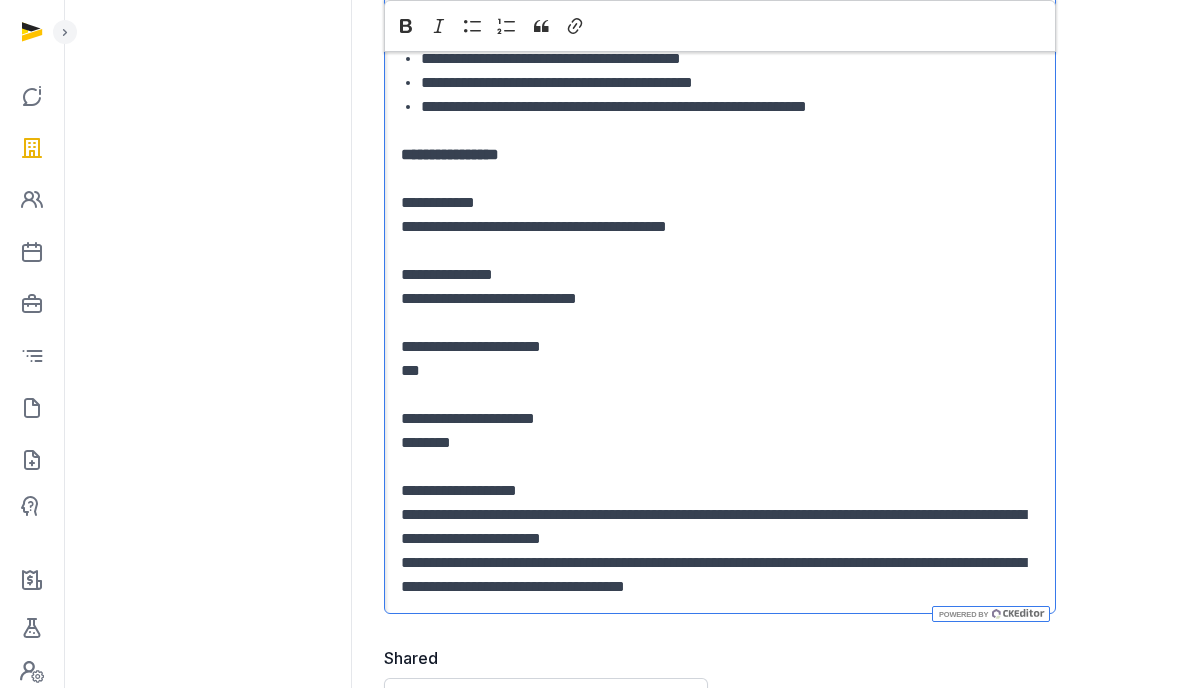 click on "**********" at bounding box center (720, 527) 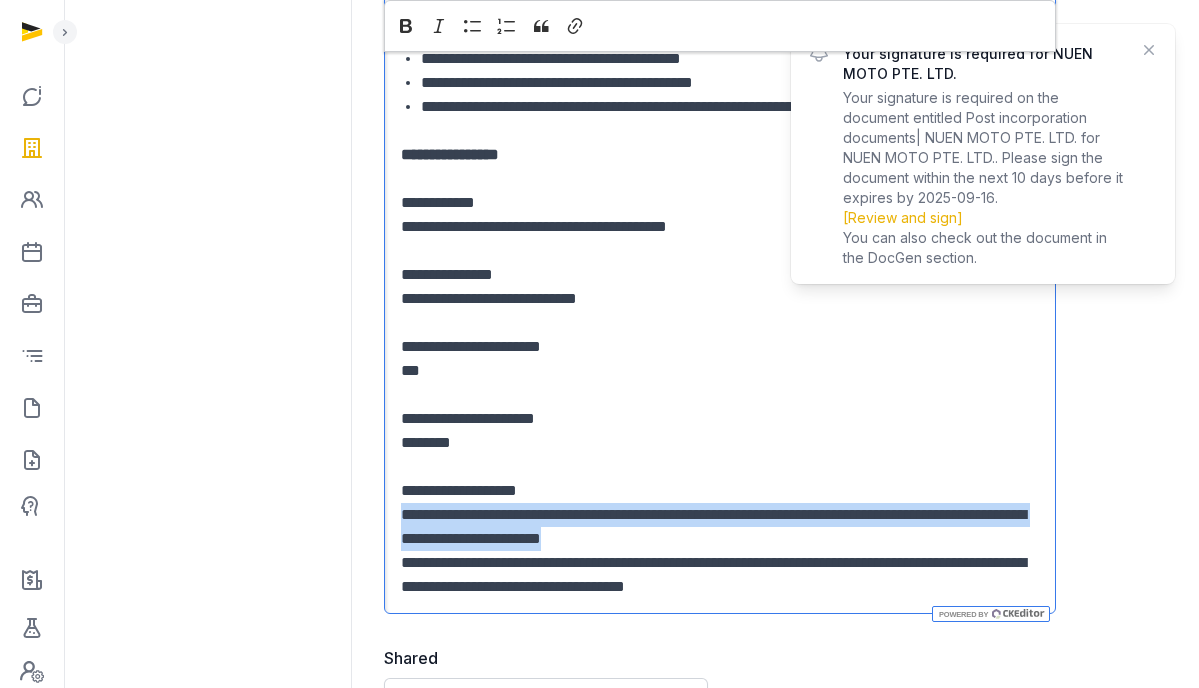 drag, startPoint x: 788, startPoint y: 540, endPoint x: 378, endPoint y: 516, distance: 410.70184 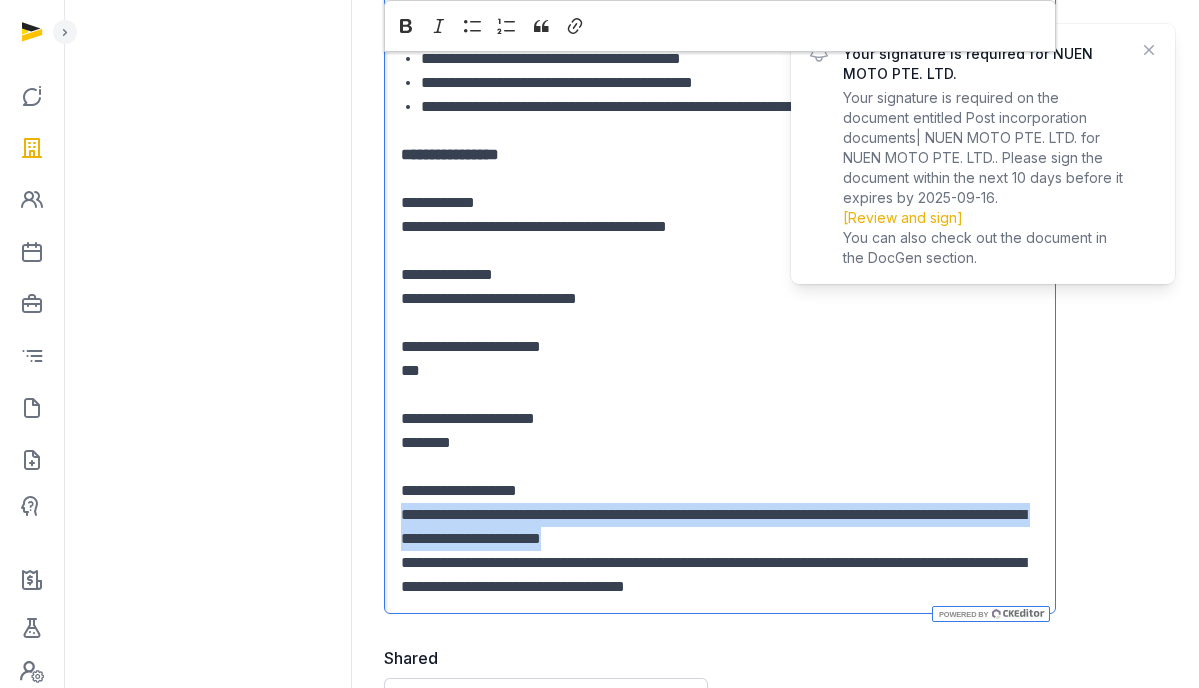 click on "**********" at bounding box center [767, 237] 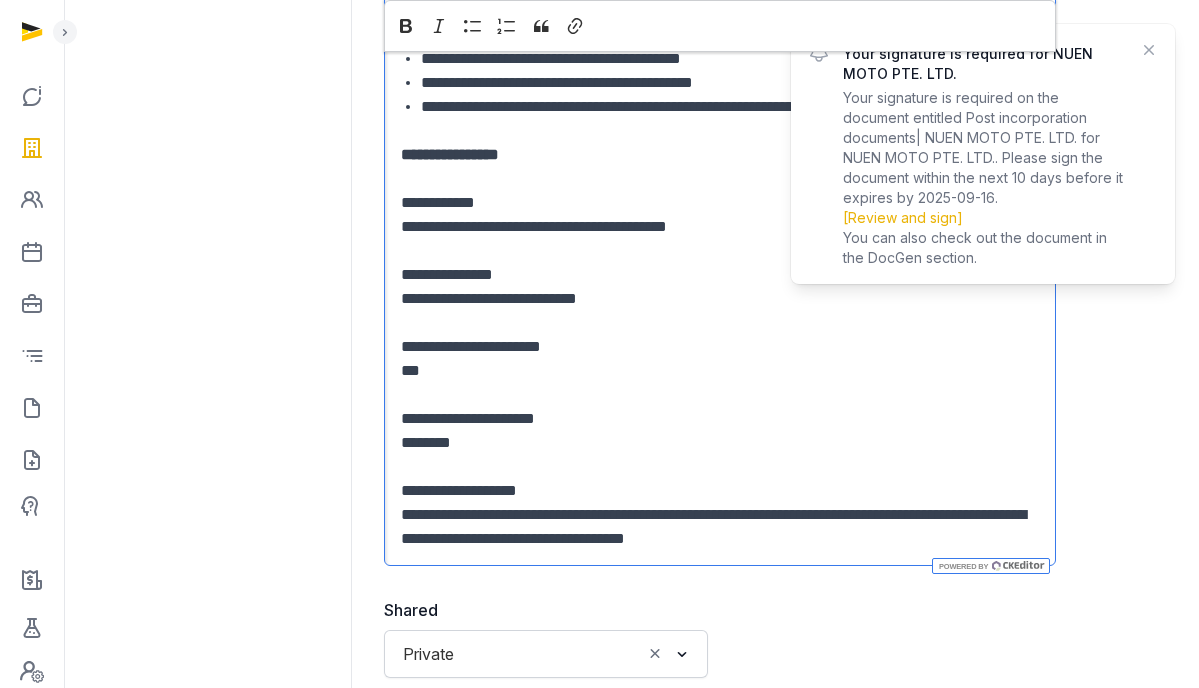 click on "[REDACTED]" at bounding box center [720, 527] 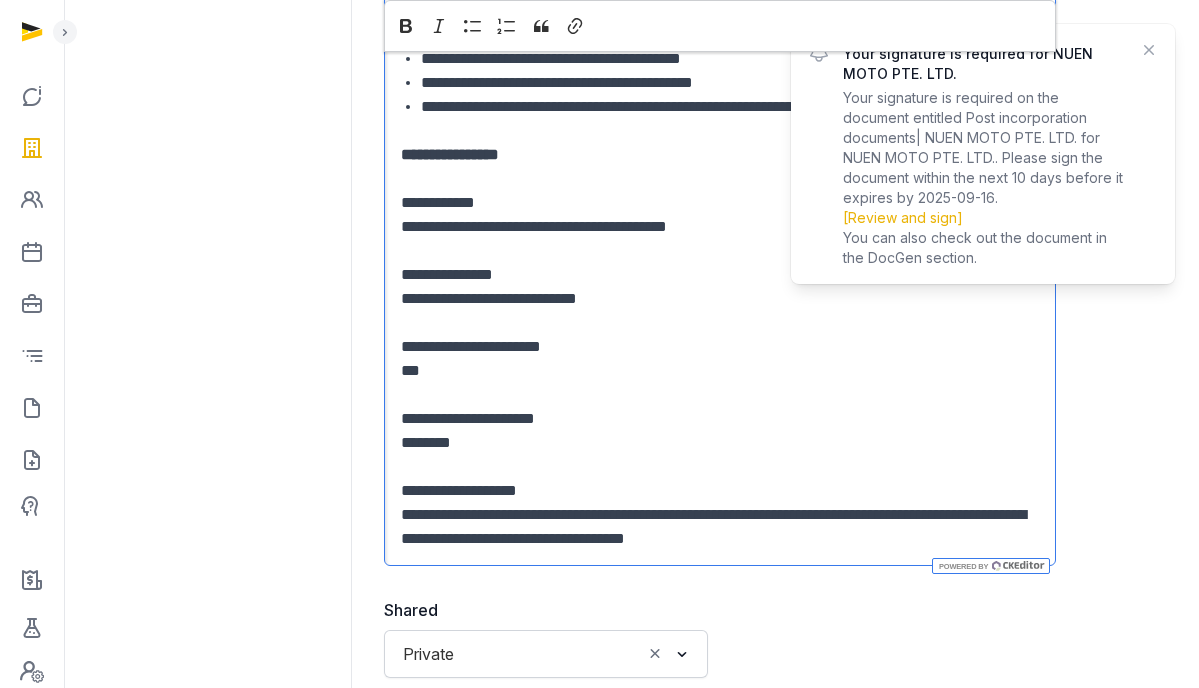 click on "**********" at bounding box center [720, 491] 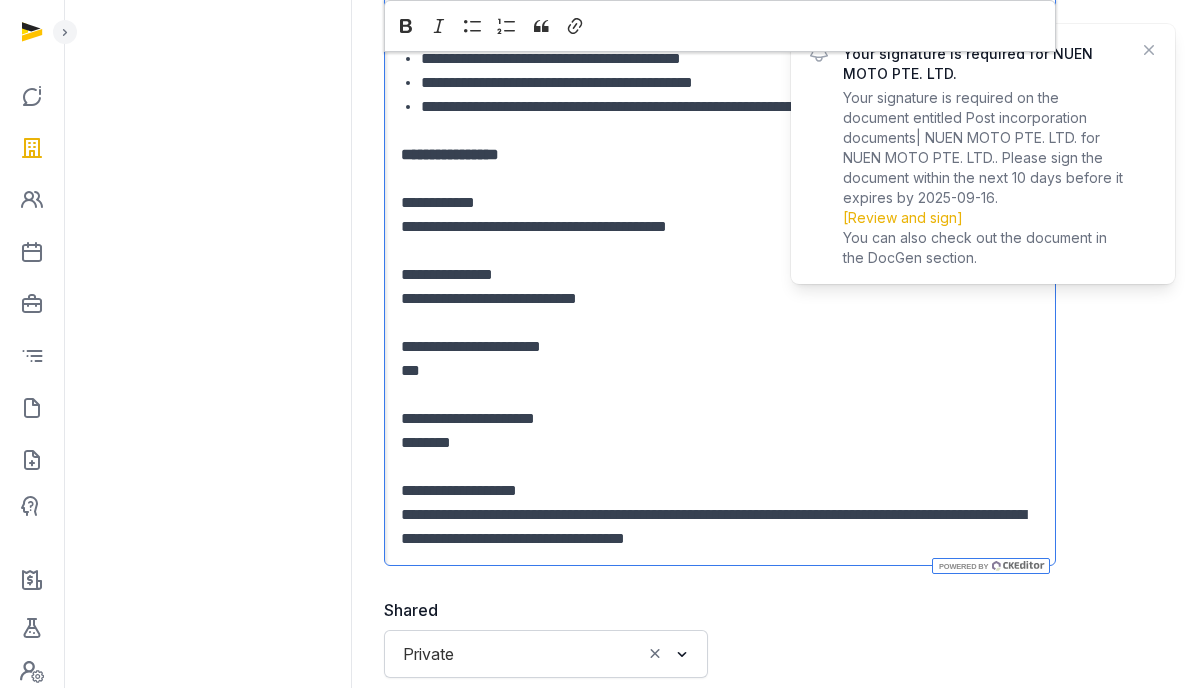 click on "[REDACTED]" at bounding box center [720, 527] 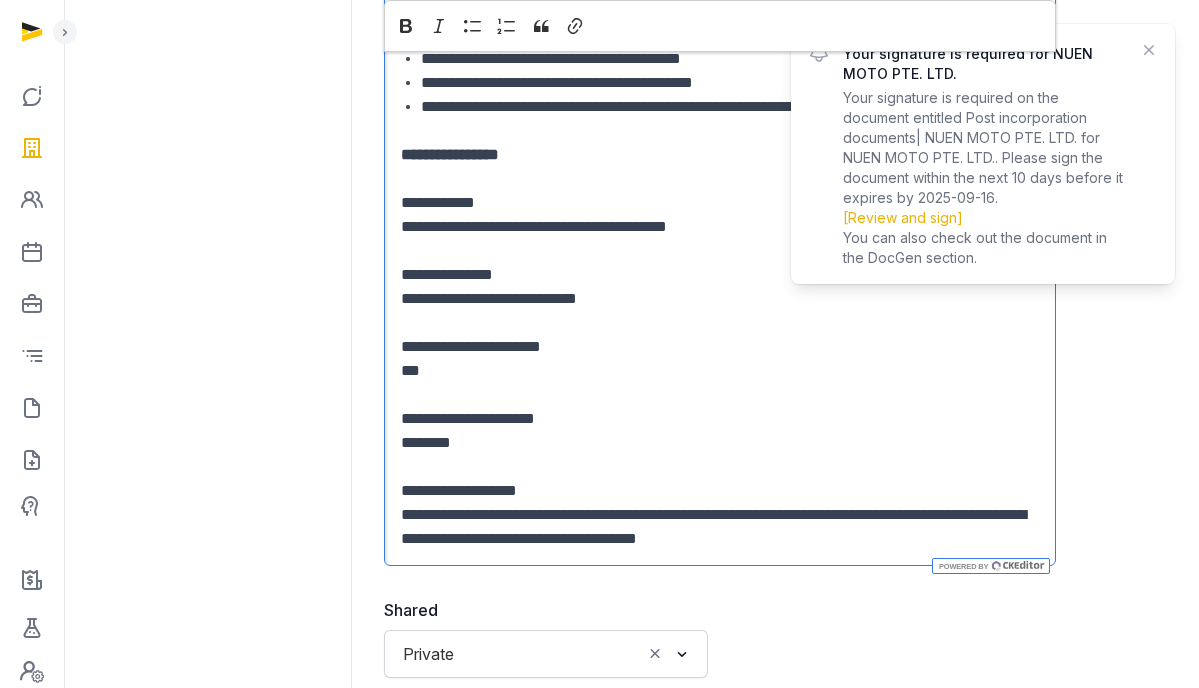 click on "**********" at bounding box center [720, 527] 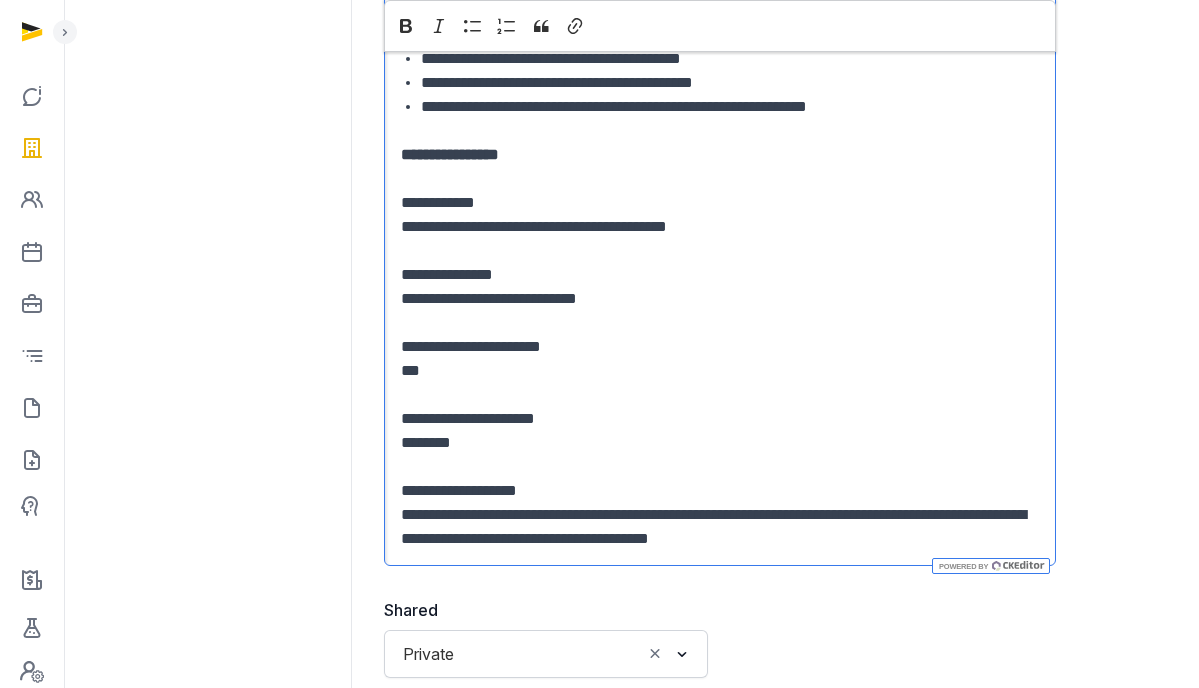 click on "**********" at bounding box center [720, 527] 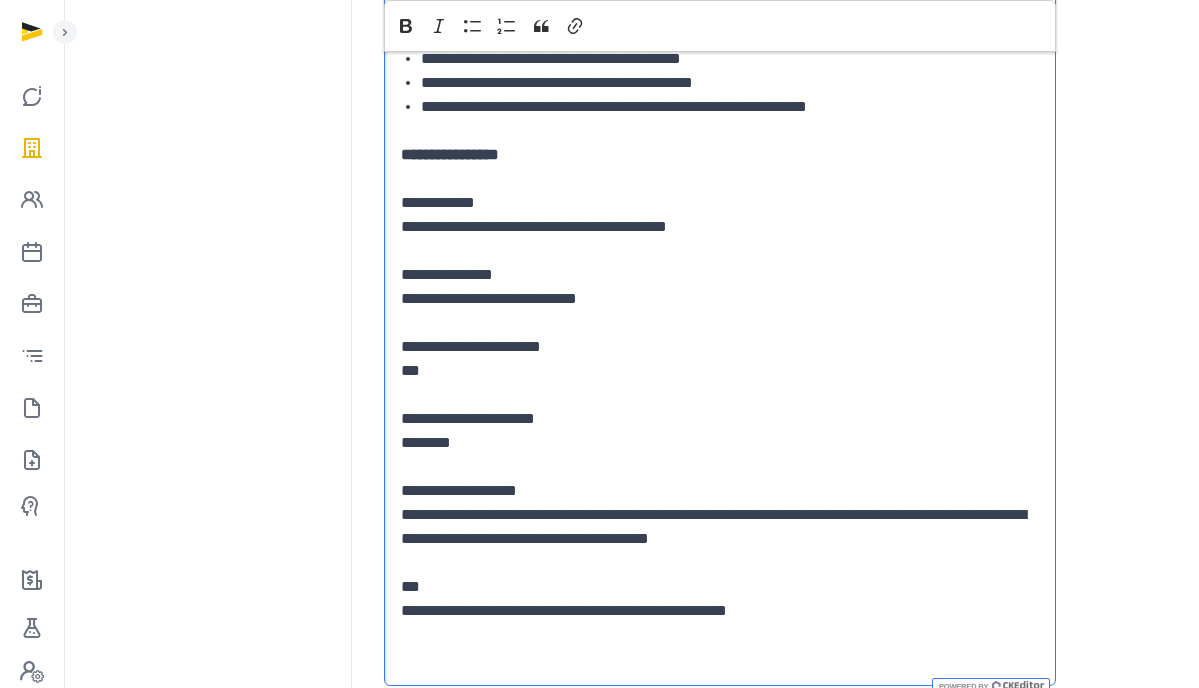 scroll, scrollTop: 639, scrollLeft: 0, axis: vertical 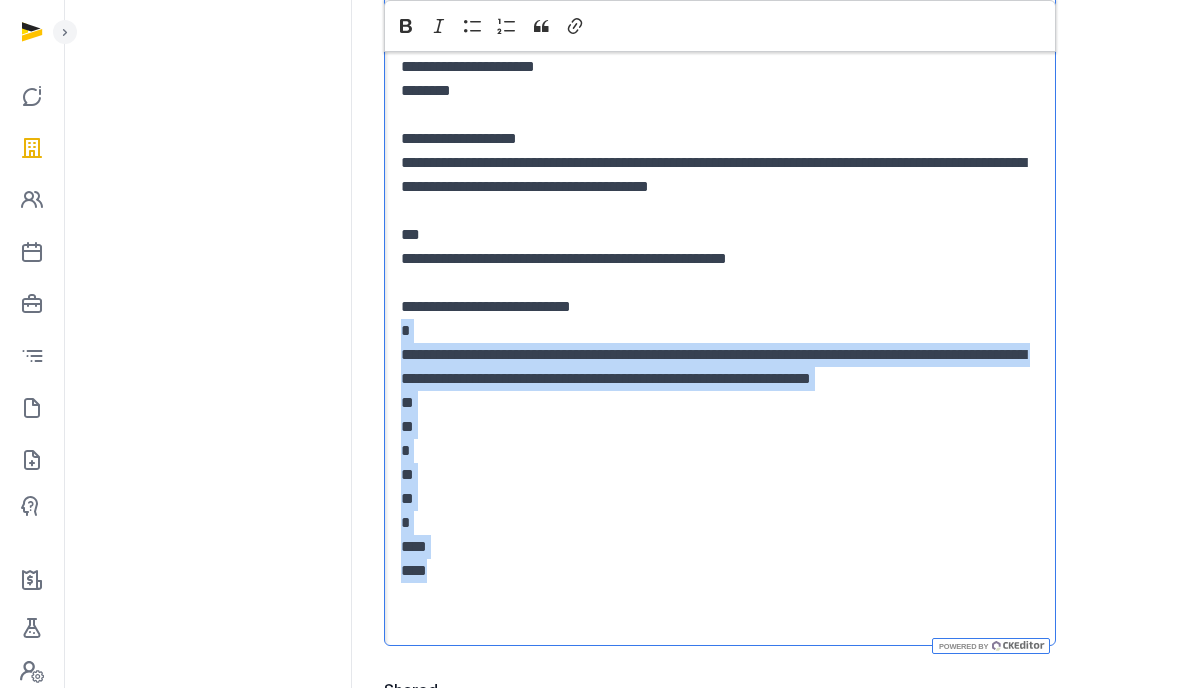 drag, startPoint x: 521, startPoint y: 589, endPoint x: 392, endPoint y: 325, distance: 293.83157 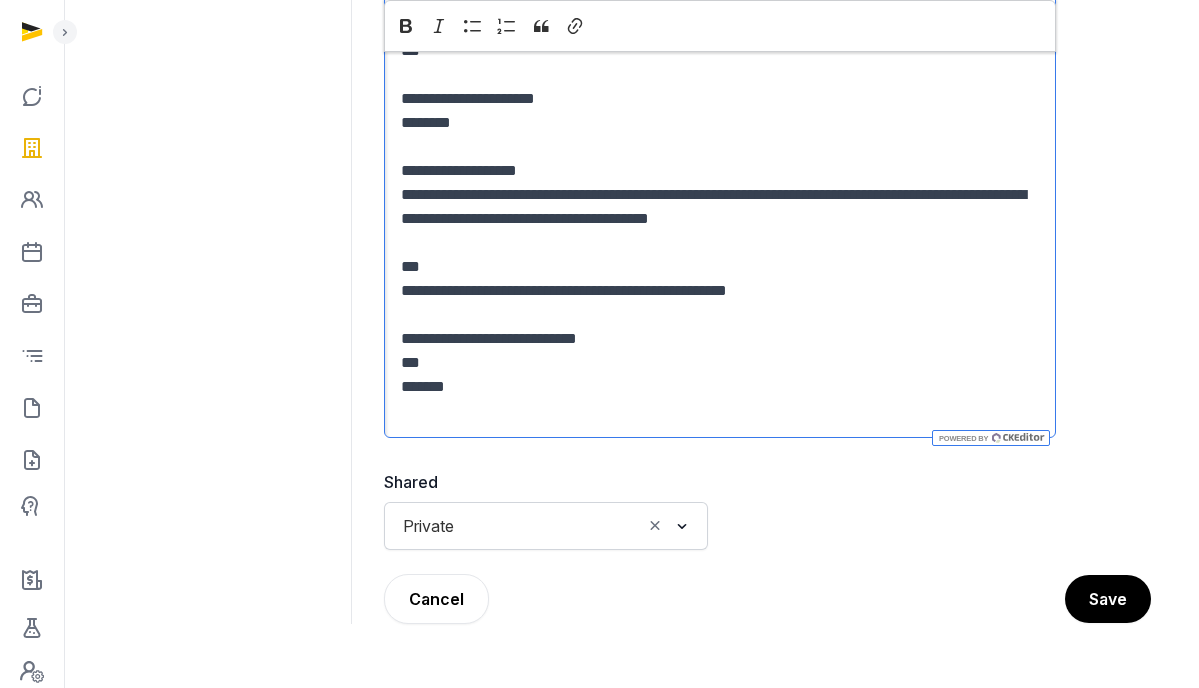 scroll, scrollTop: 980, scrollLeft: 0, axis: vertical 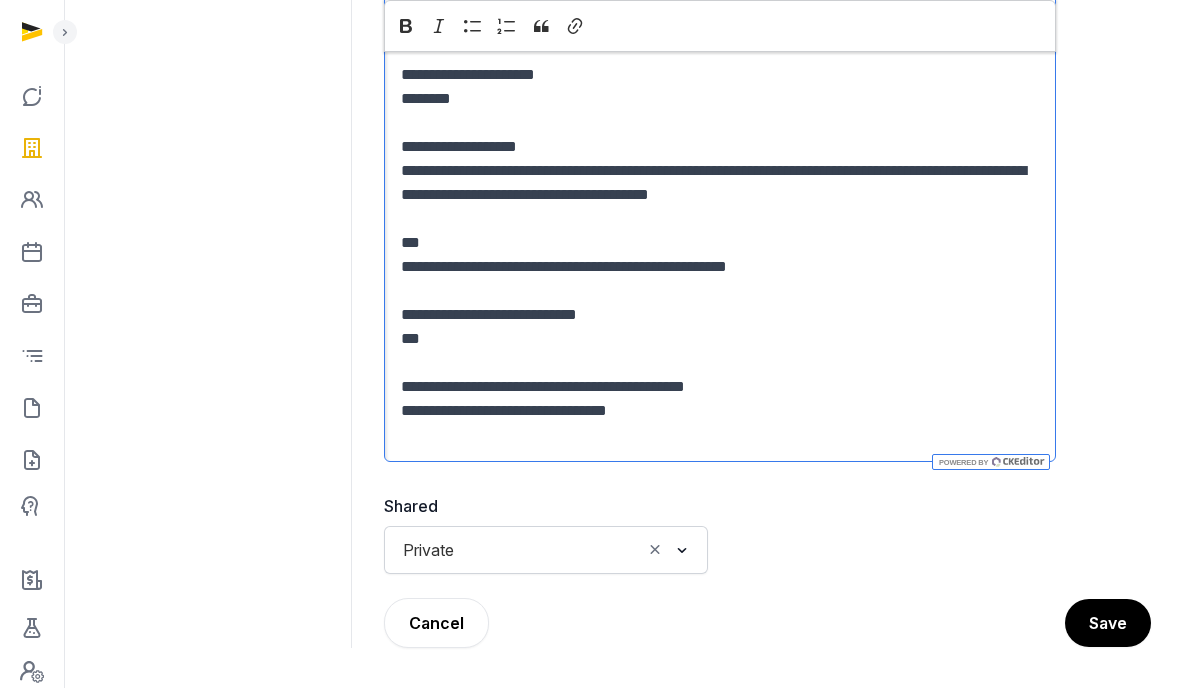 click 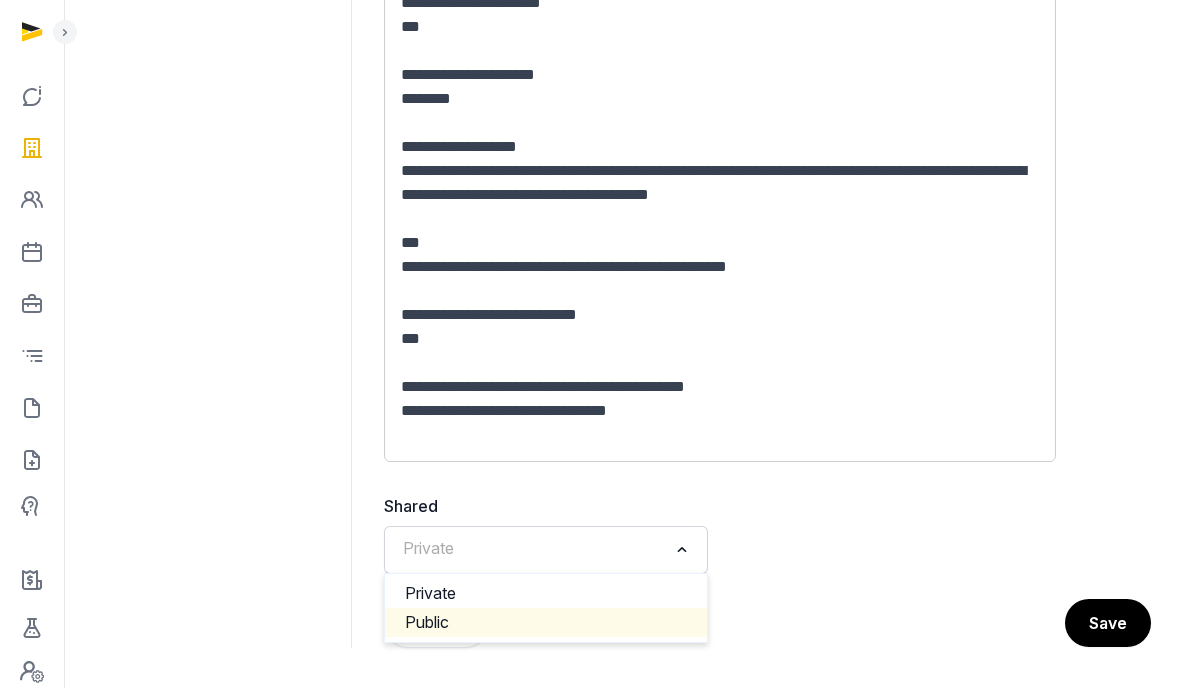 click on "Public" 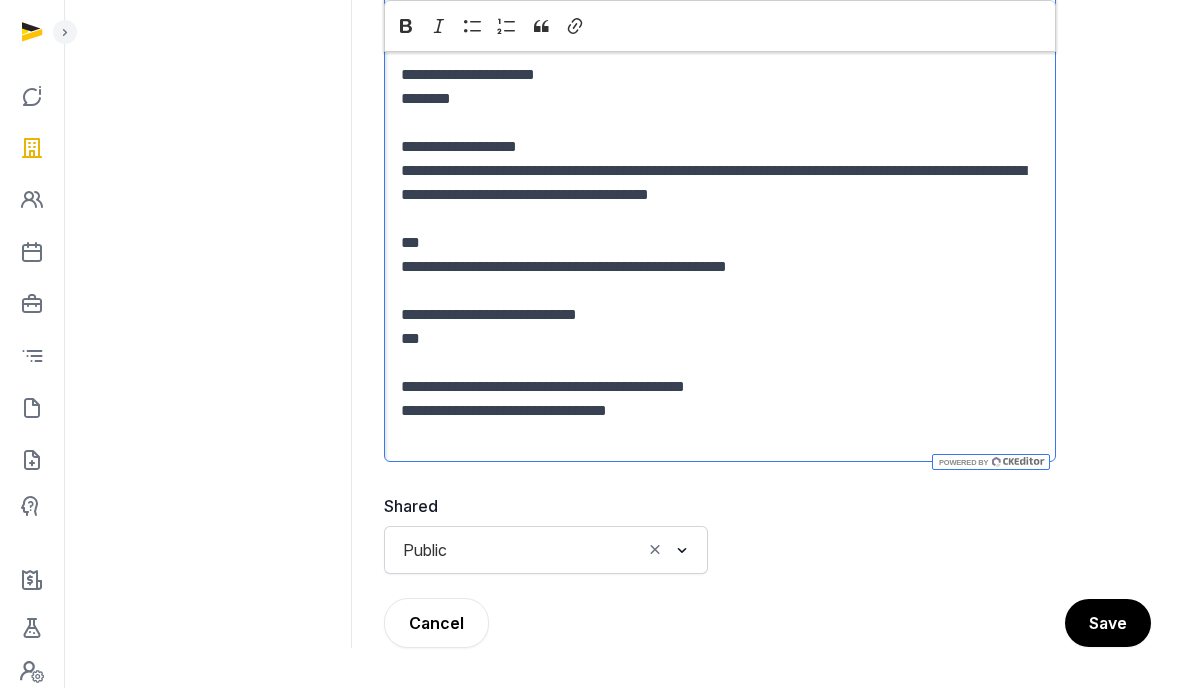 click on "**********" at bounding box center [720, 423] 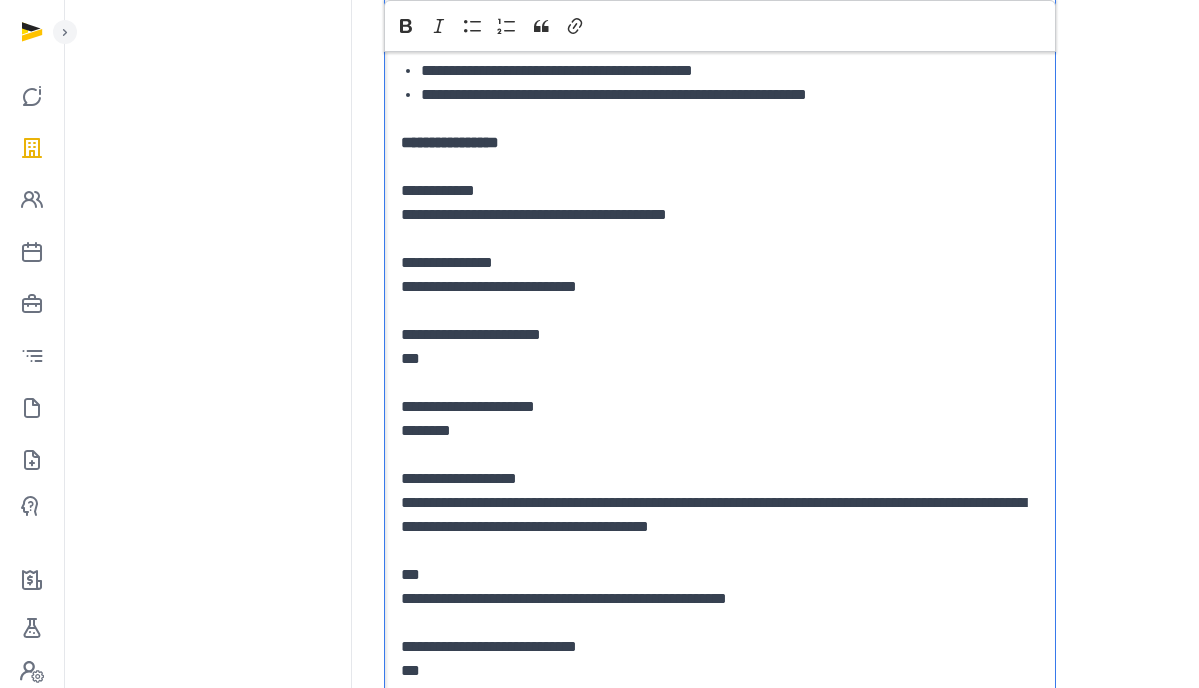 scroll, scrollTop: 647, scrollLeft: 0, axis: vertical 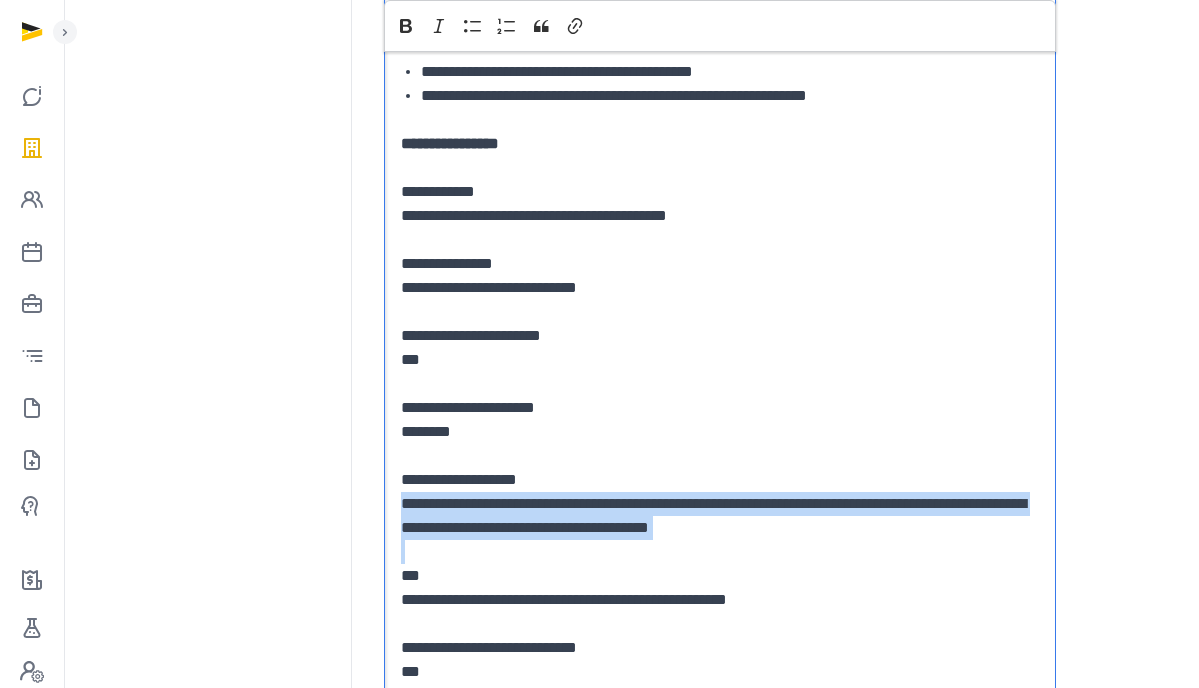 drag, startPoint x: 921, startPoint y: 541, endPoint x: 361, endPoint y: 502, distance: 561.3564 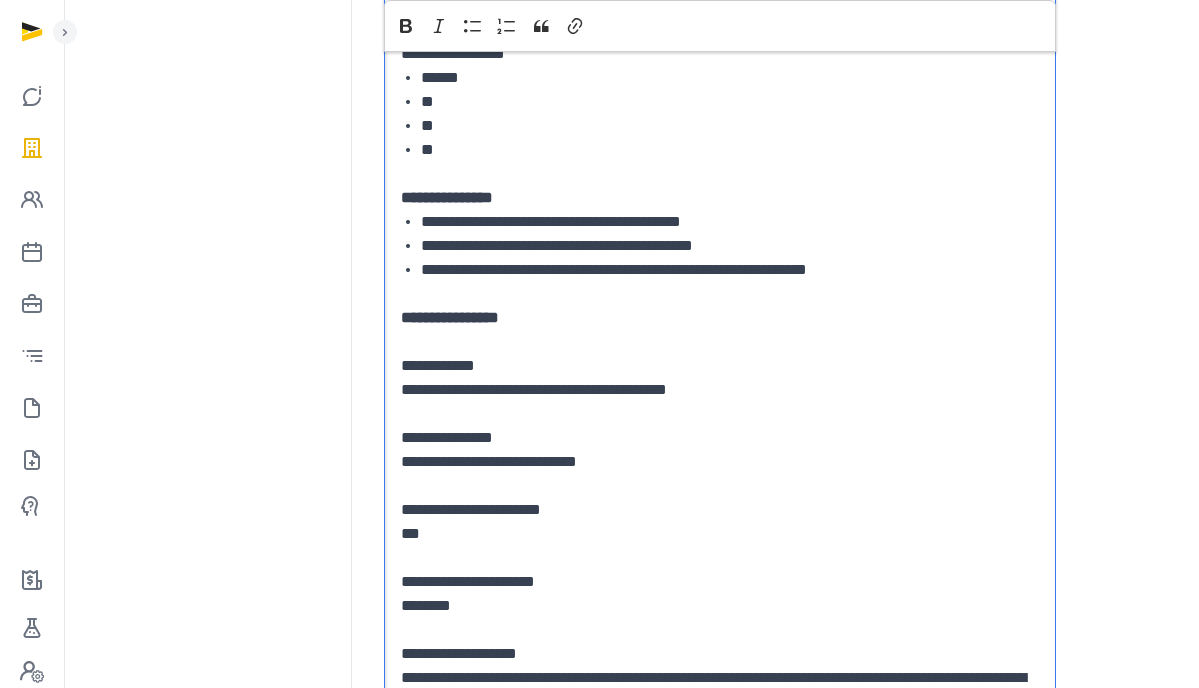 click on "[REDACTED]" at bounding box center [720, 378] 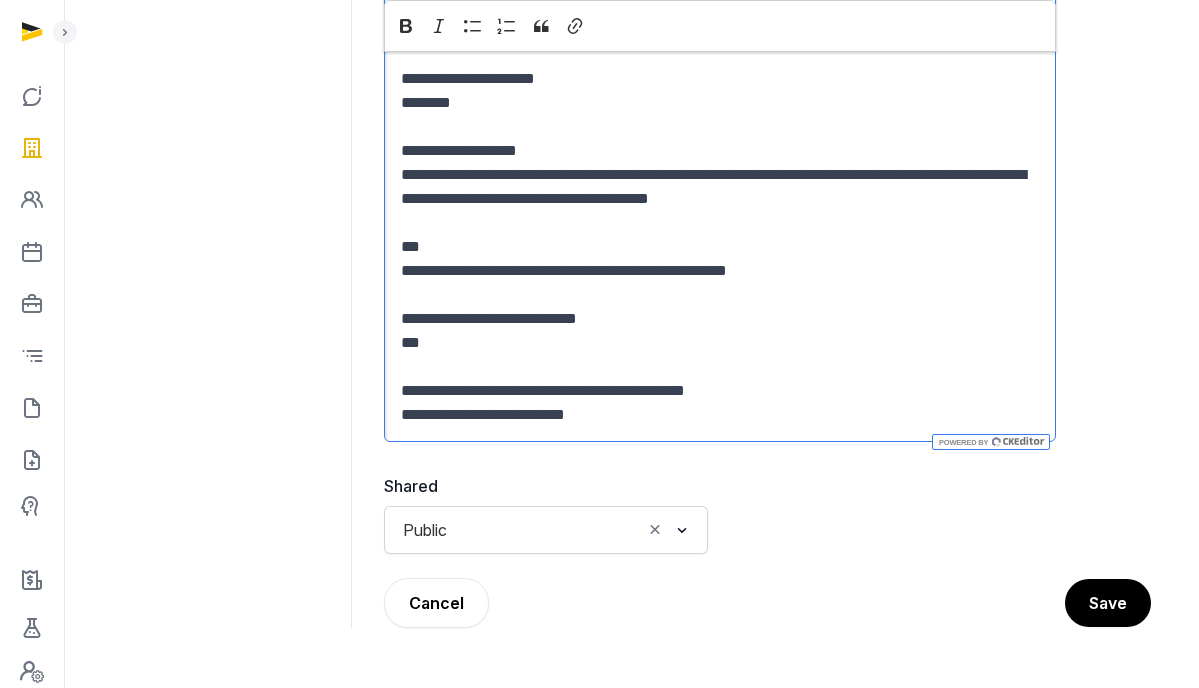 scroll, scrollTop: 980, scrollLeft: 0, axis: vertical 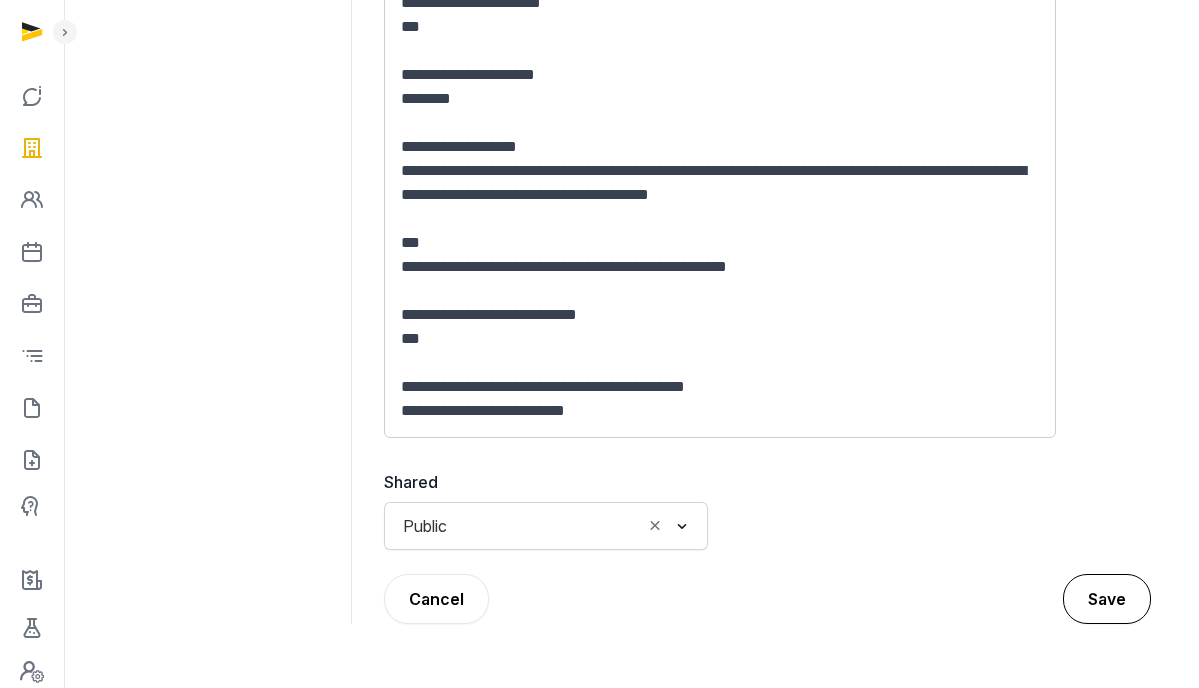 click on "Save" at bounding box center (1107, 599) 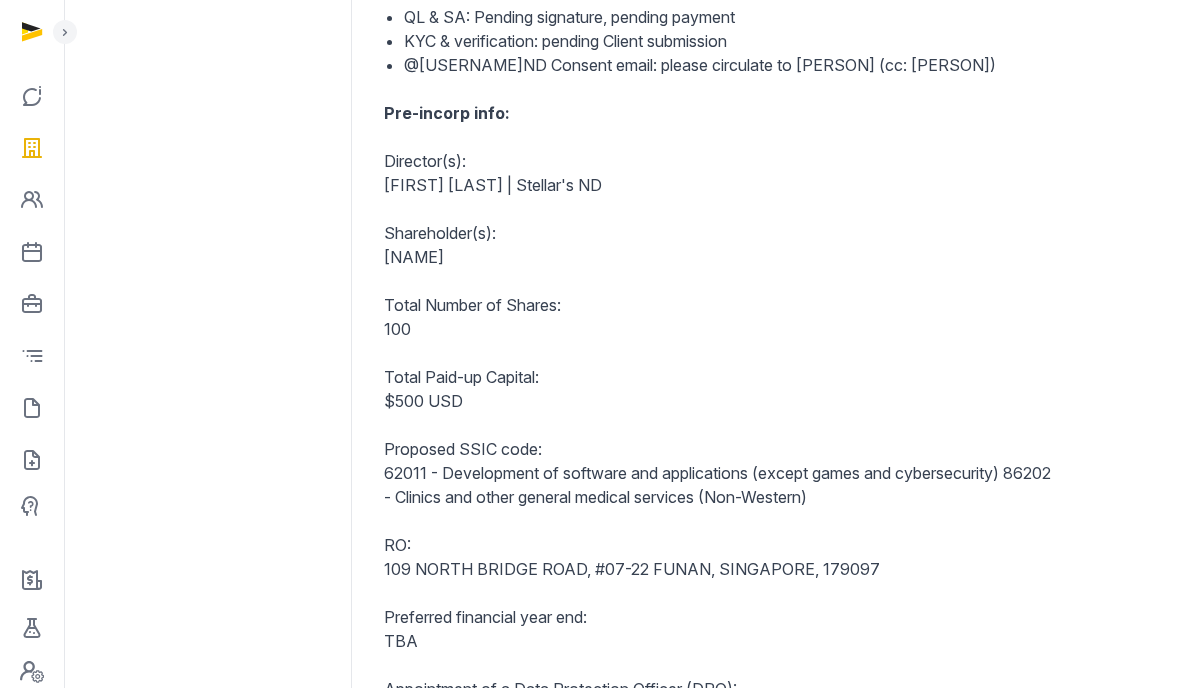 scroll, scrollTop: 769, scrollLeft: 0, axis: vertical 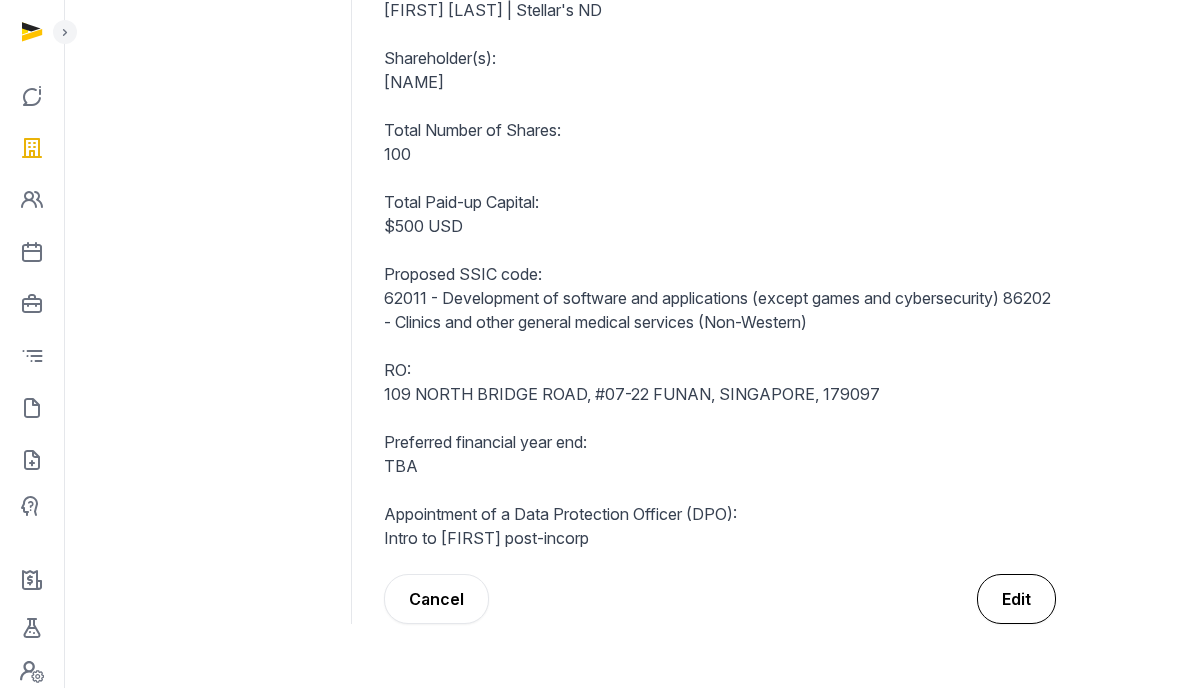 click on "Edit" at bounding box center (1016, 599) 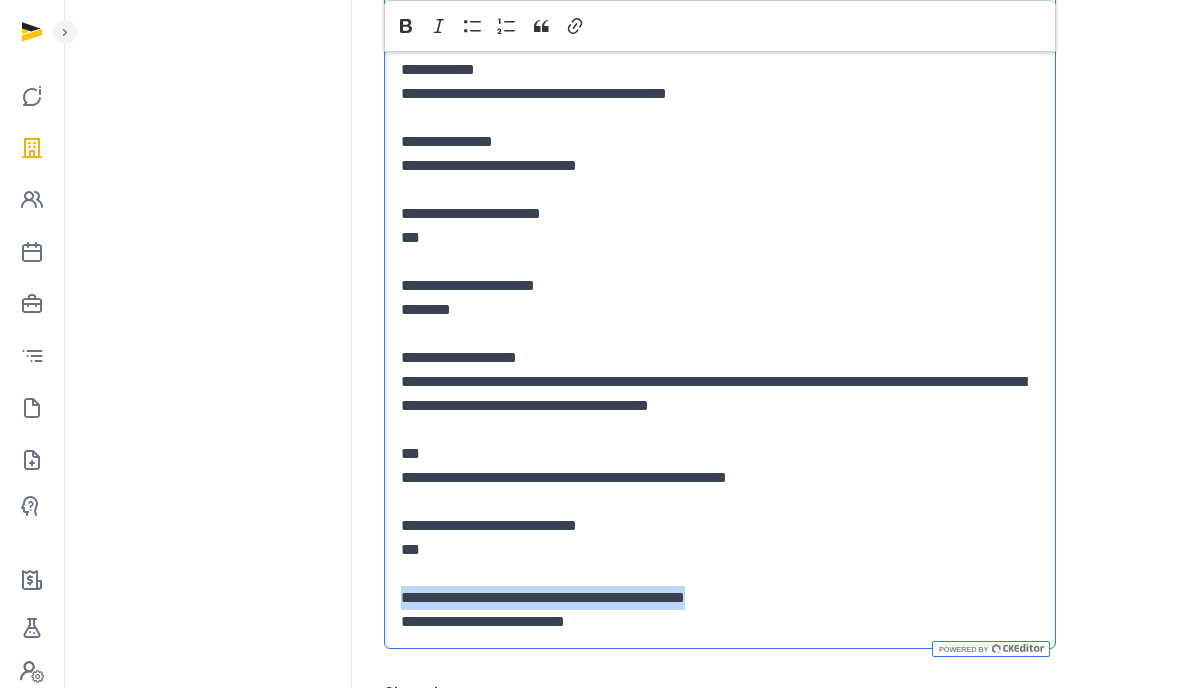 drag, startPoint x: 795, startPoint y: 593, endPoint x: 279, endPoint y: 592, distance: 516.001 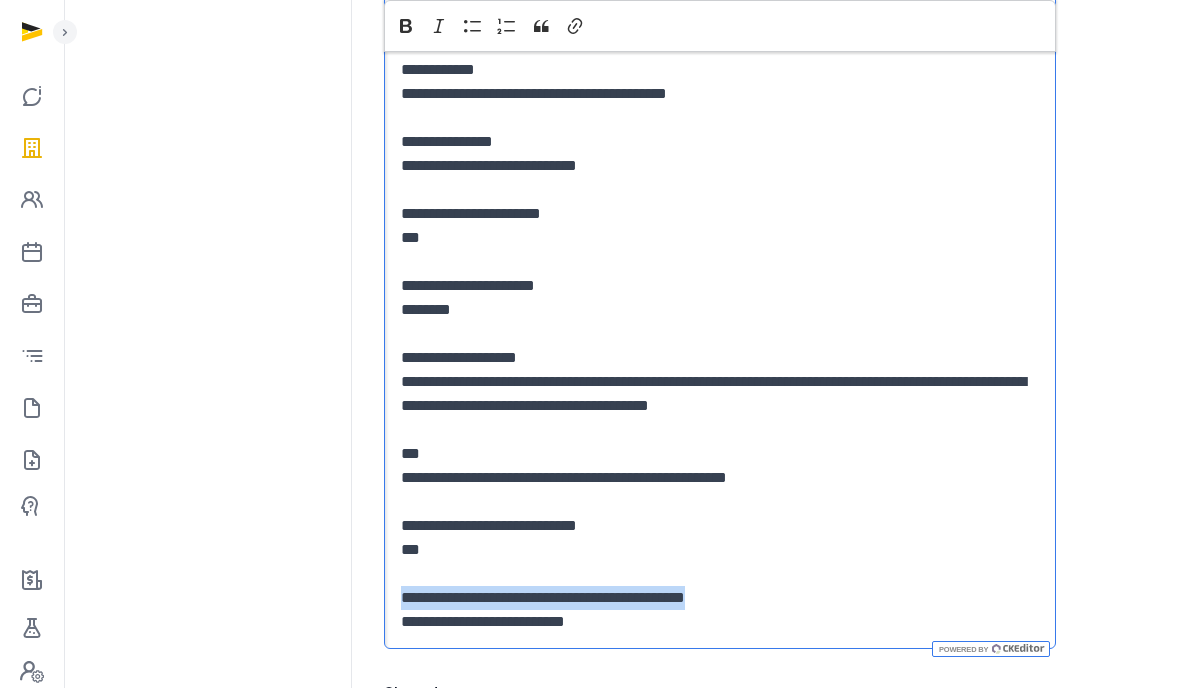 click on "Incorporation of HOUP HEALTH PTE. LTD. 1 second ago, Public by [FIRST] [LAST] Back [REDACTED] Shared Public Loading... Delete Cancel Save" at bounding box center [631, 188] 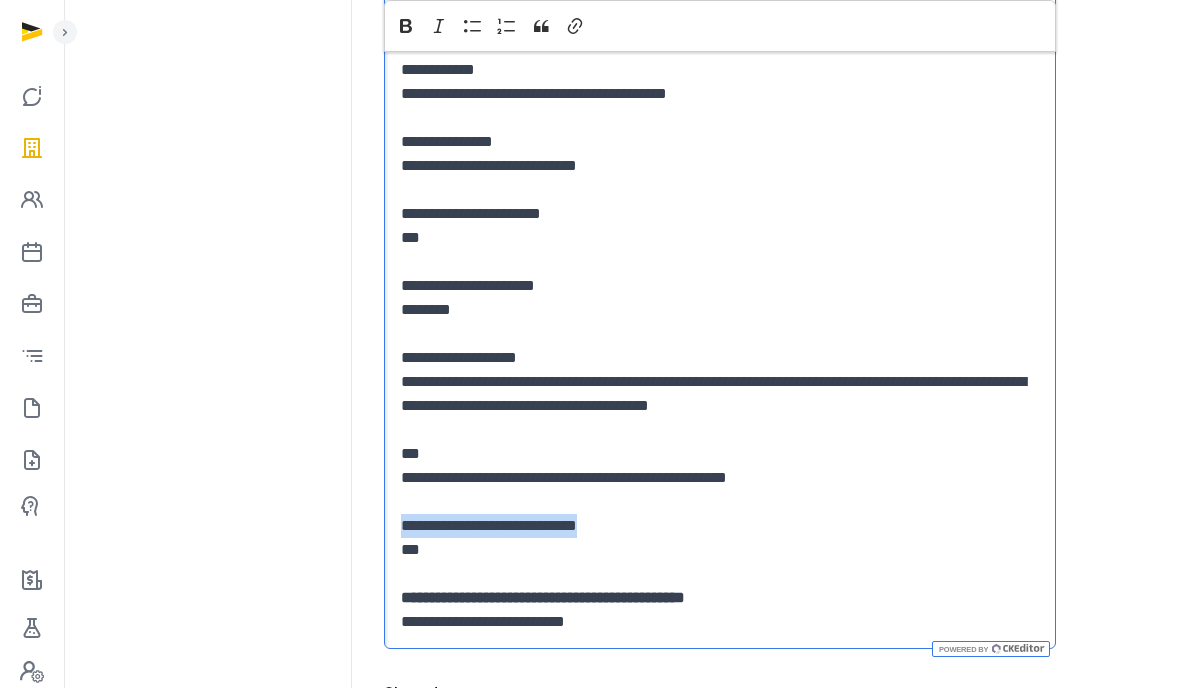 drag, startPoint x: 632, startPoint y: 530, endPoint x: 367, endPoint y: 529, distance: 265.0019 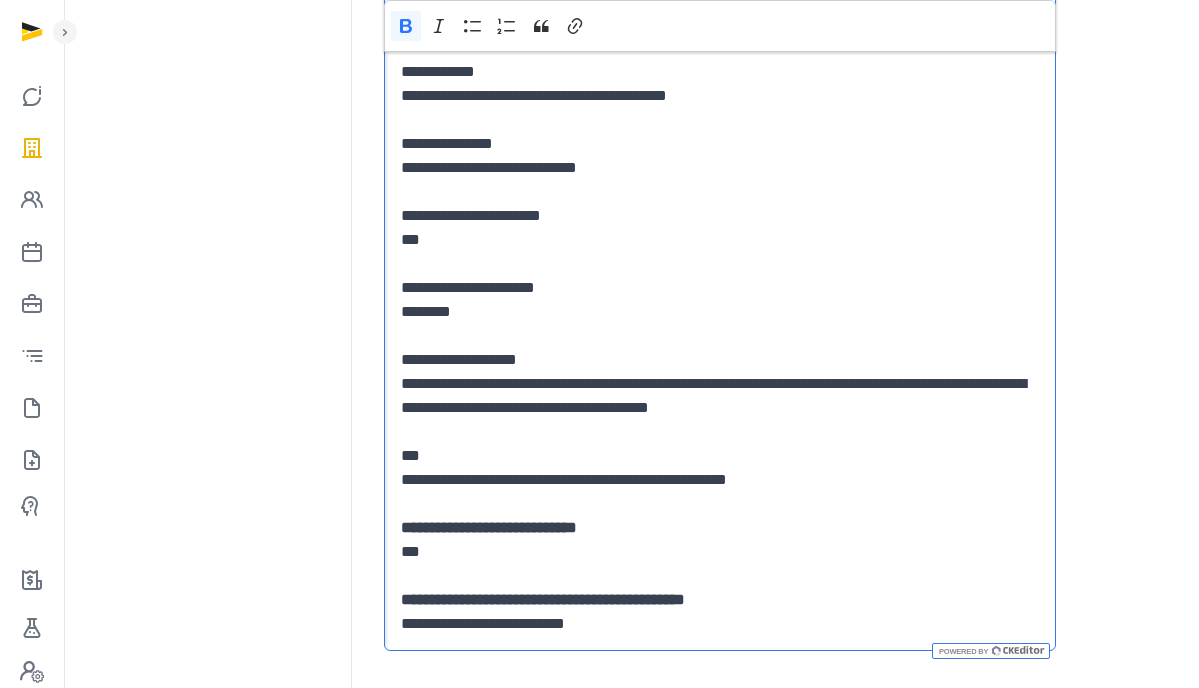 scroll, scrollTop: 765, scrollLeft: 0, axis: vertical 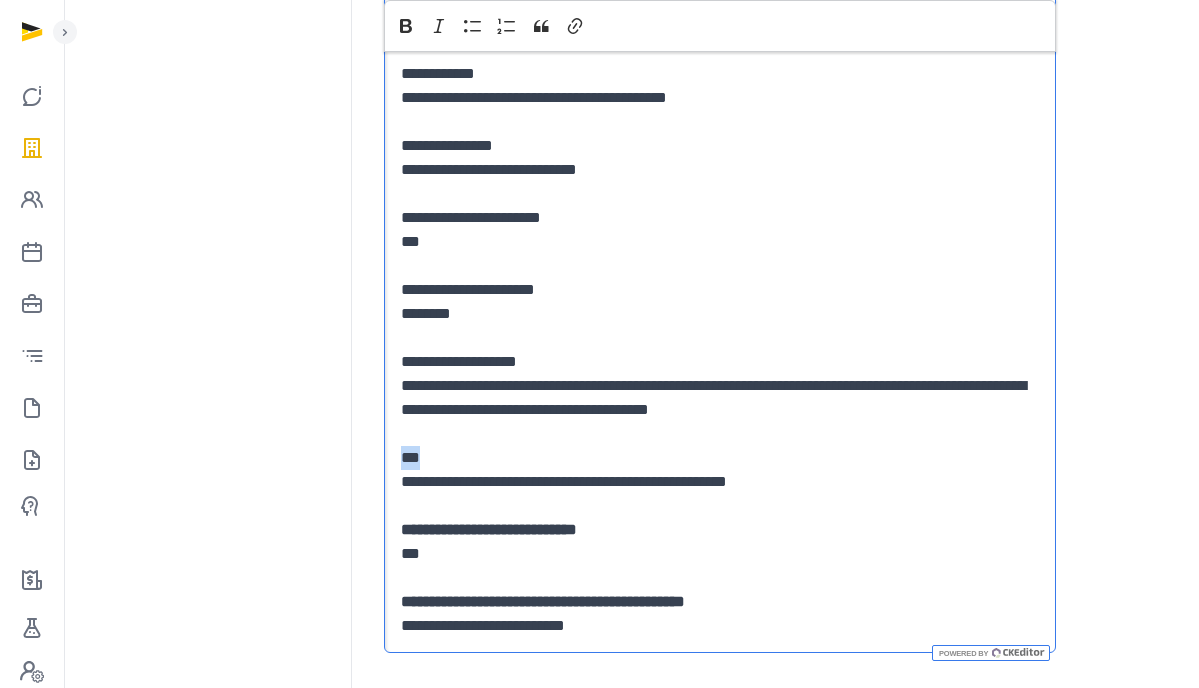 drag, startPoint x: 434, startPoint y: 461, endPoint x: 381, endPoint y: 461, distance: 53 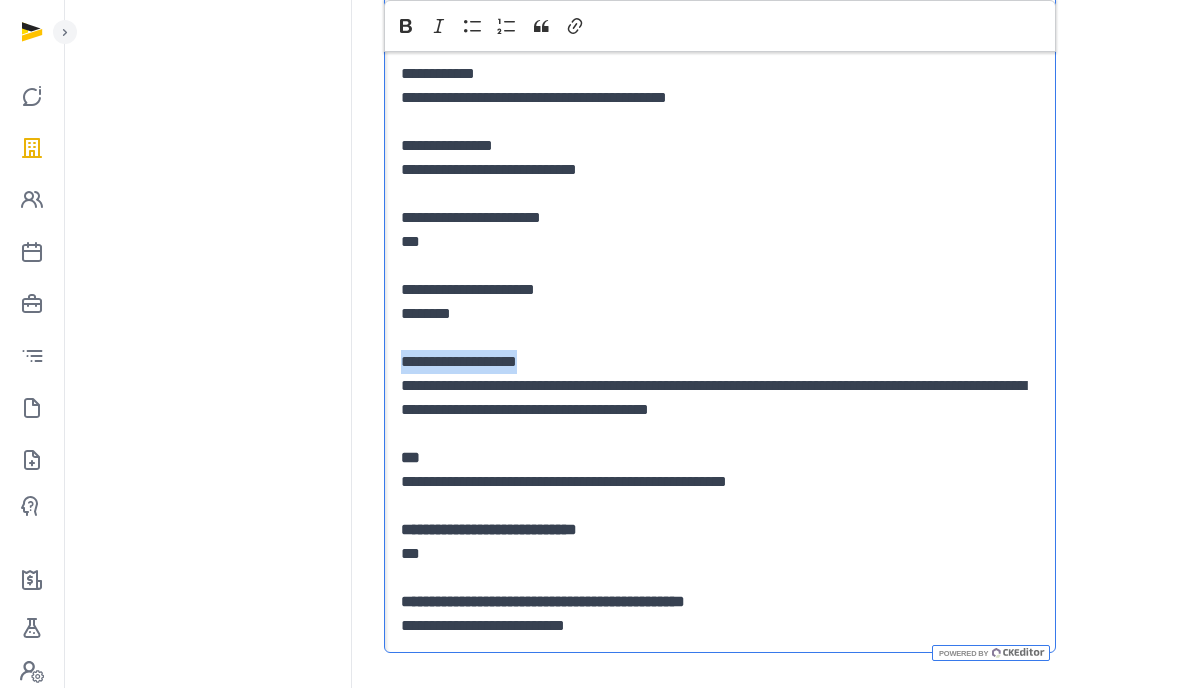 drag, startPoint x: 592, startPoint y: 367, endPoint x: 385, endPoint y: 370, distance: 207.02174 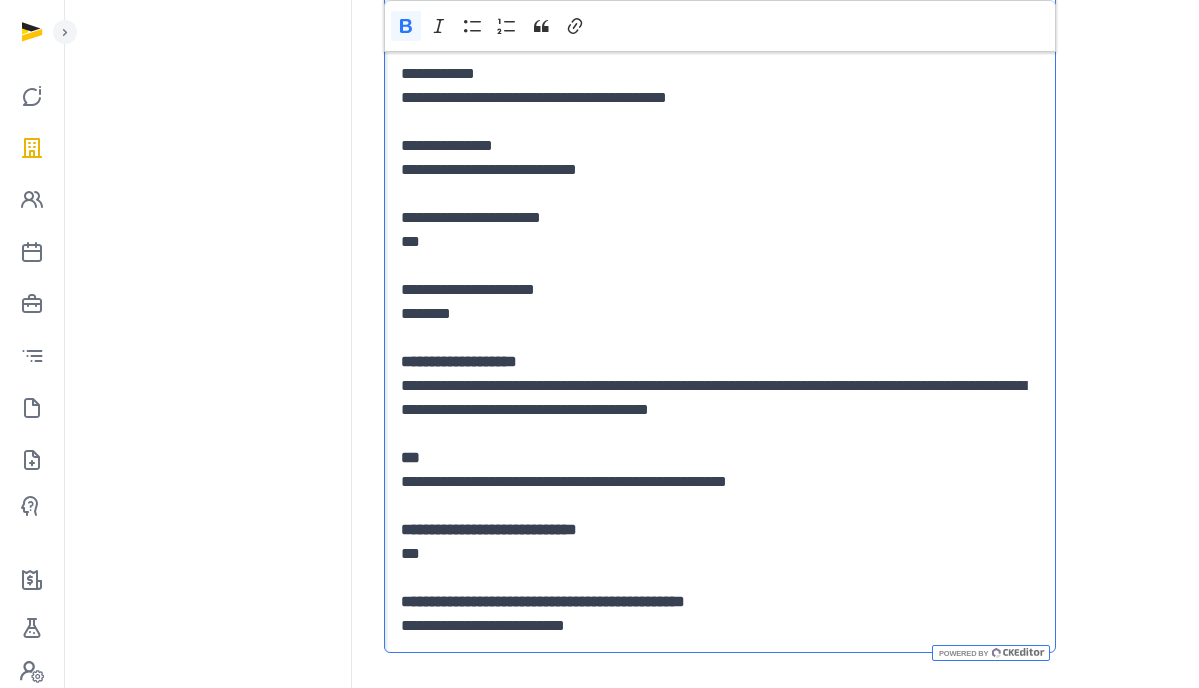 click on "***" at bounding box center [720, 554] 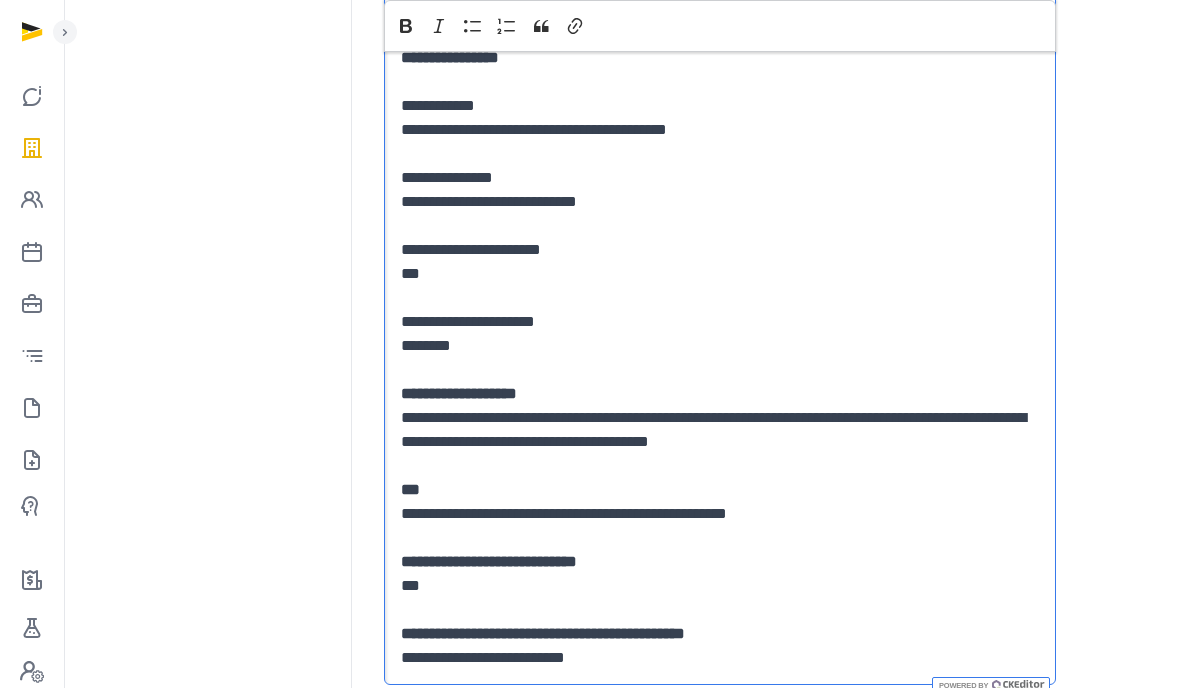 scroll, scrollTop: 732, scrollLeft: 0, axis: vertical 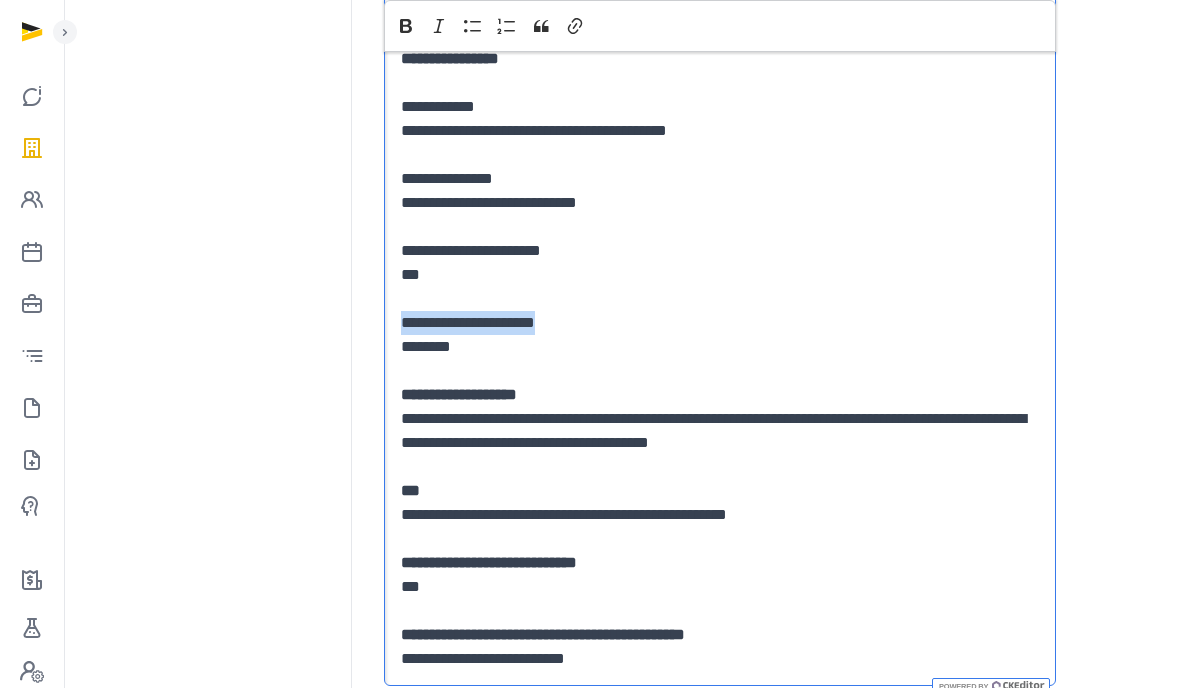drag, startPoint x: 593, startPoint y: 330, endPoint x: 341, endPoint y: 329, distance: 252.00198 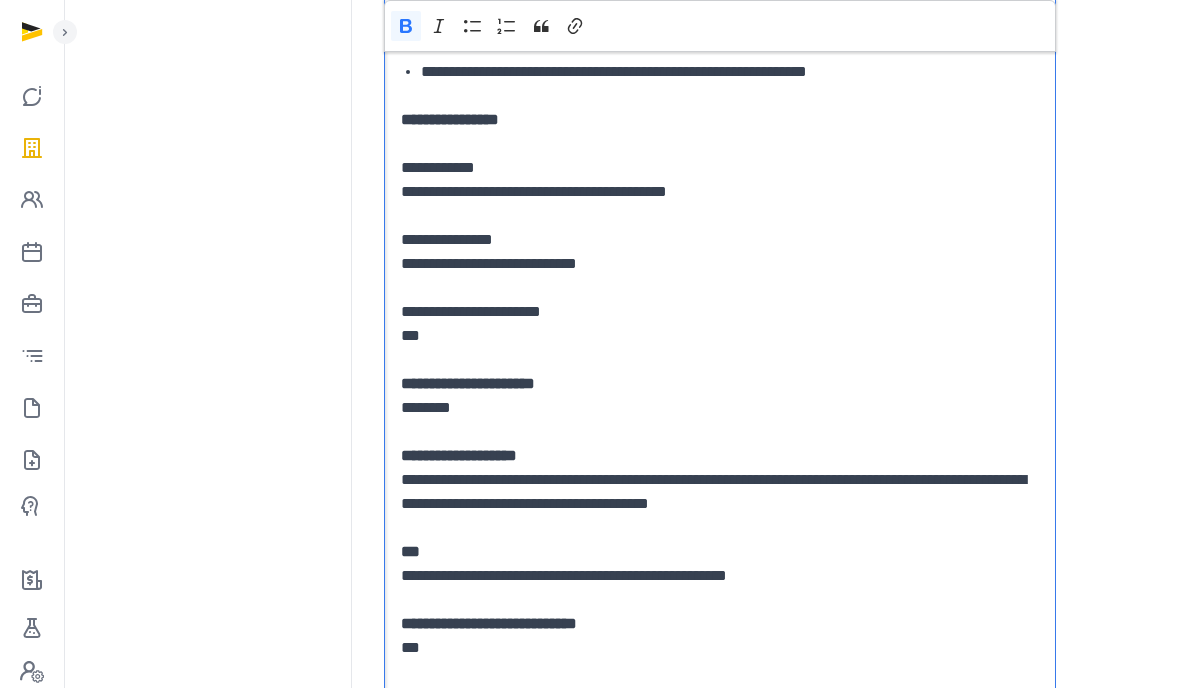 scroll, scrollTop: 670, scrollLeft: 0, axis: vertical 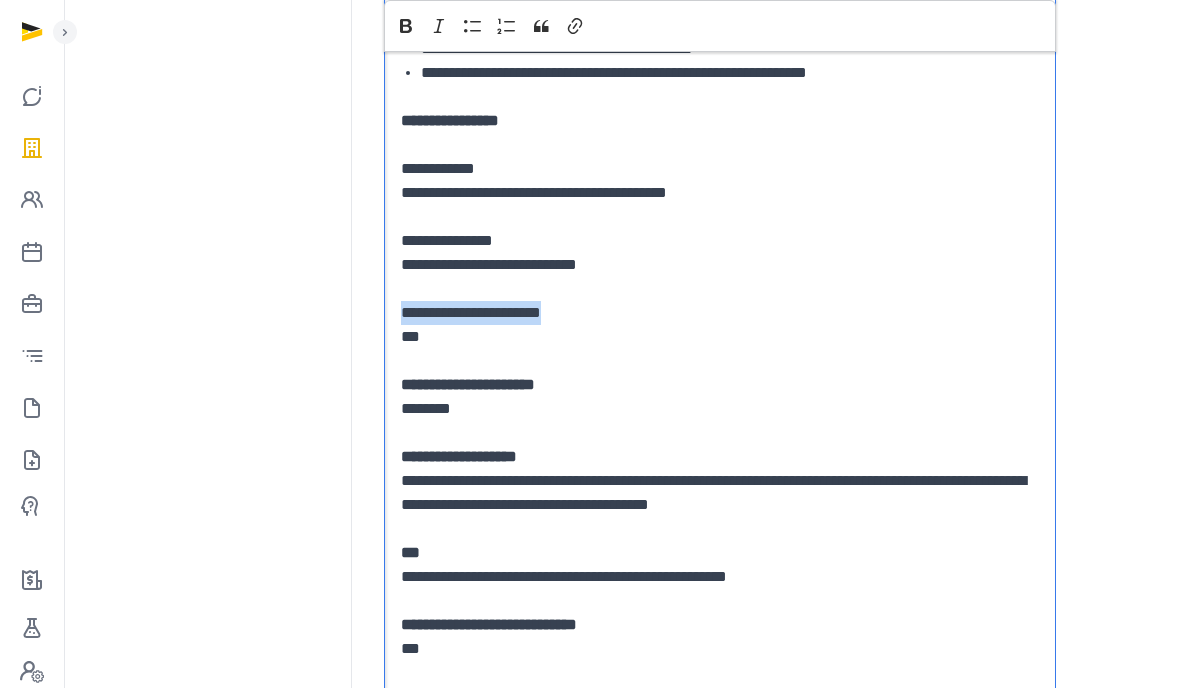 drag, startPoint x: 608, startPoint y: 316, endPoint x: 343, endPoint y: 319, distance: 265.01697 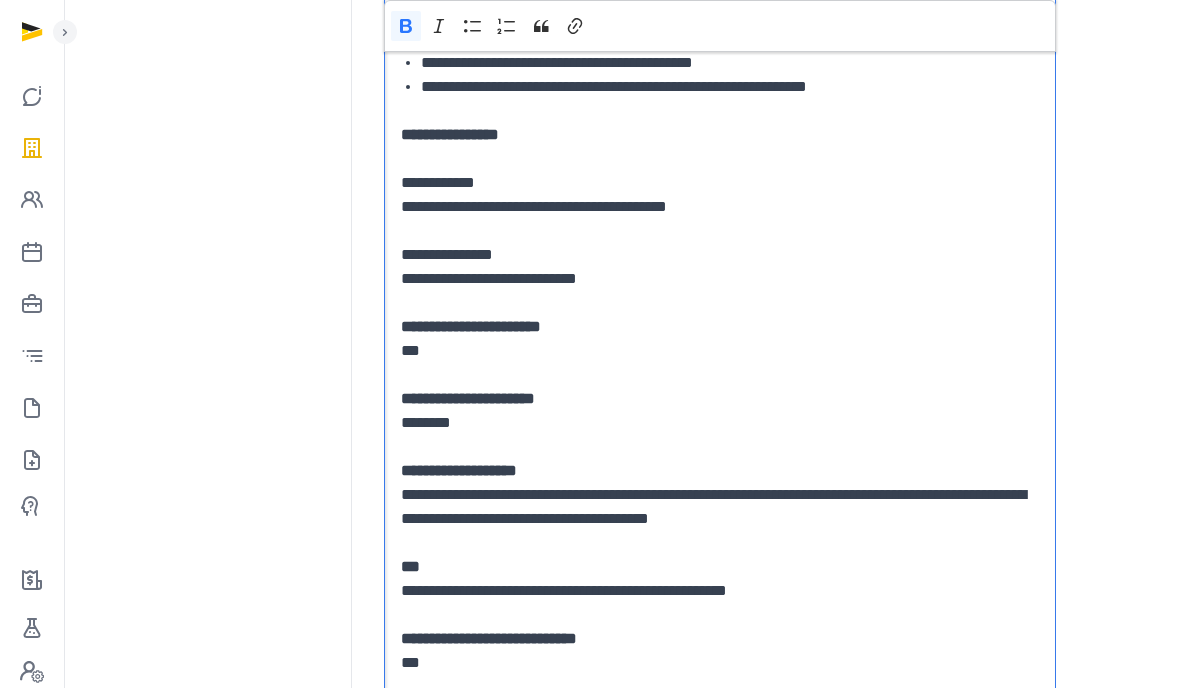 scroll, scrollTop: 631, scrollLeft: 0, axis: vertical 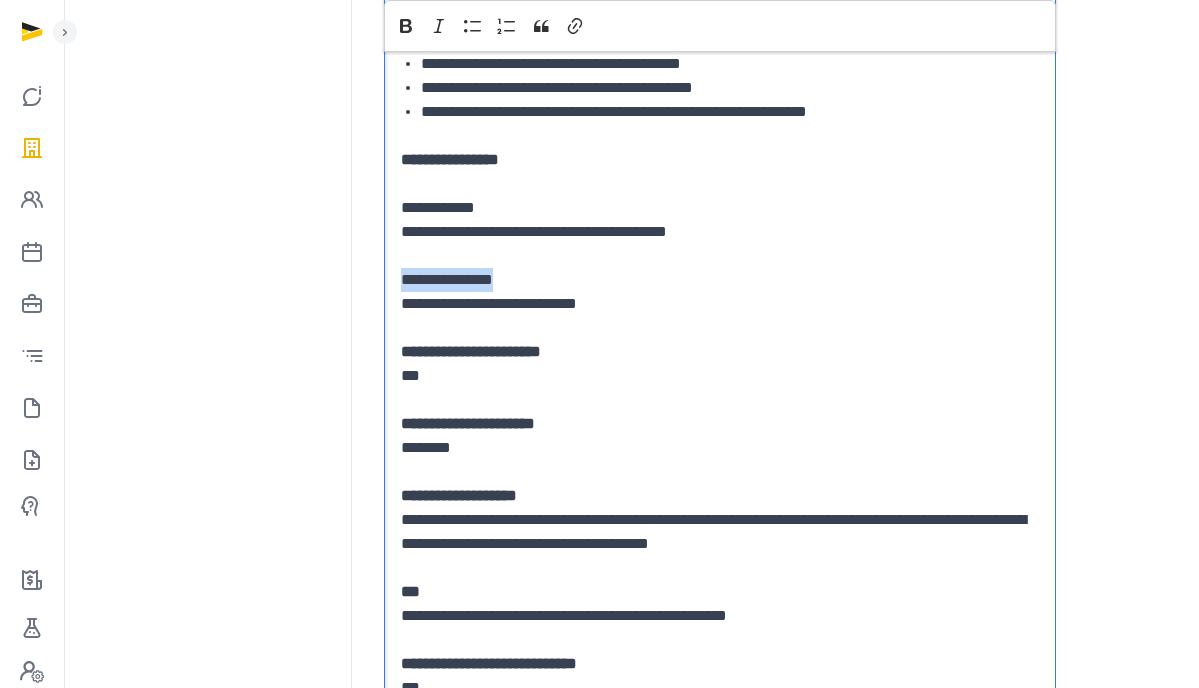 drag, startPoint x: 533, startPoint y: 279, endPoint x: 331, endPoint y: 275, distance: 202.0396 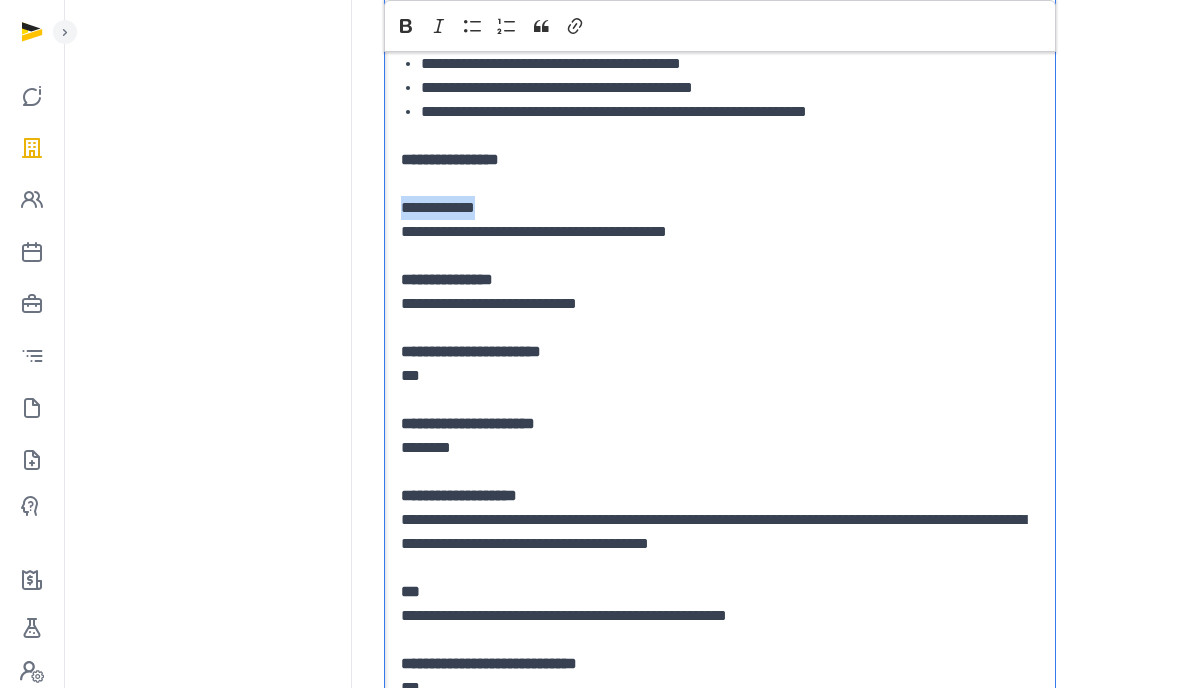 drag, startPoint x: 565, startPoint y: 209, endPoint x: 402, endPoint y: 205, distance: 163.04907 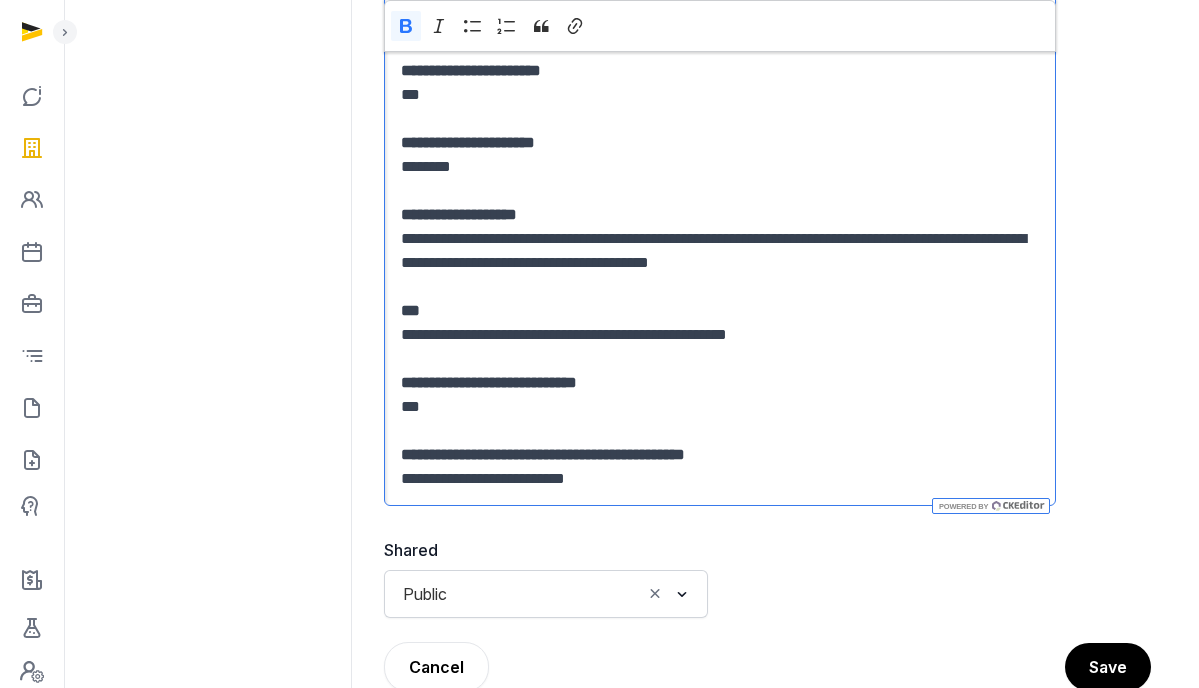 scroll, scrollTop: 980, scrollLeft: 0, axis: vertical 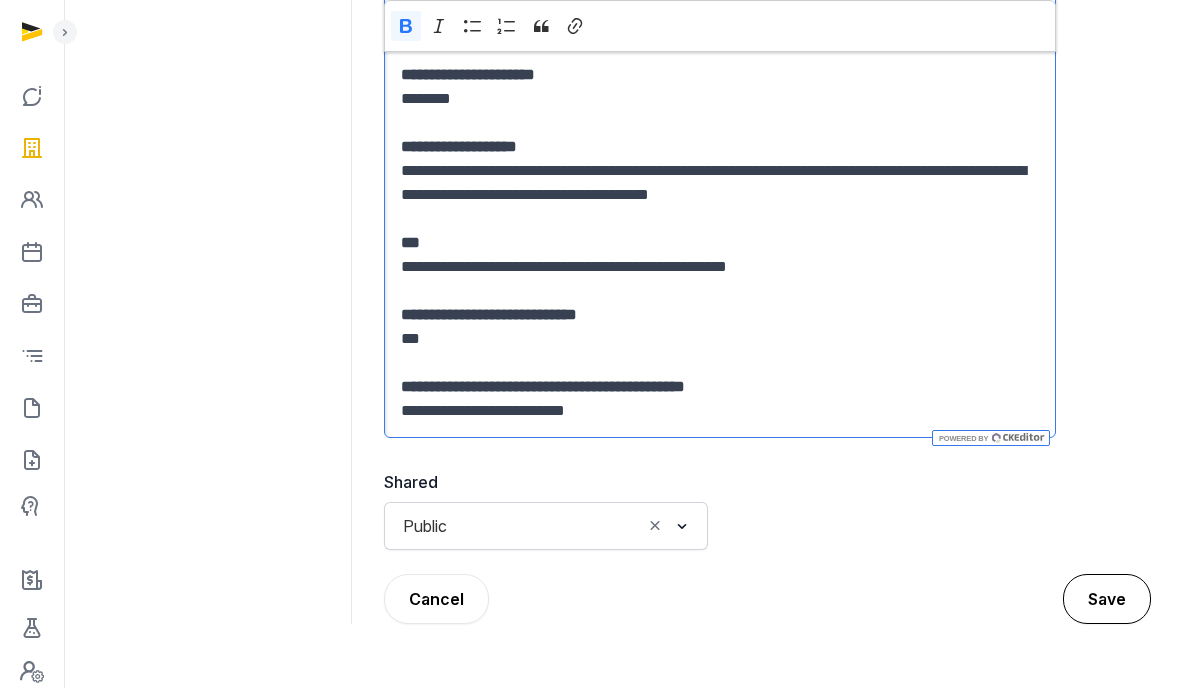 click on "Save" at bounding box center [1107, 599] 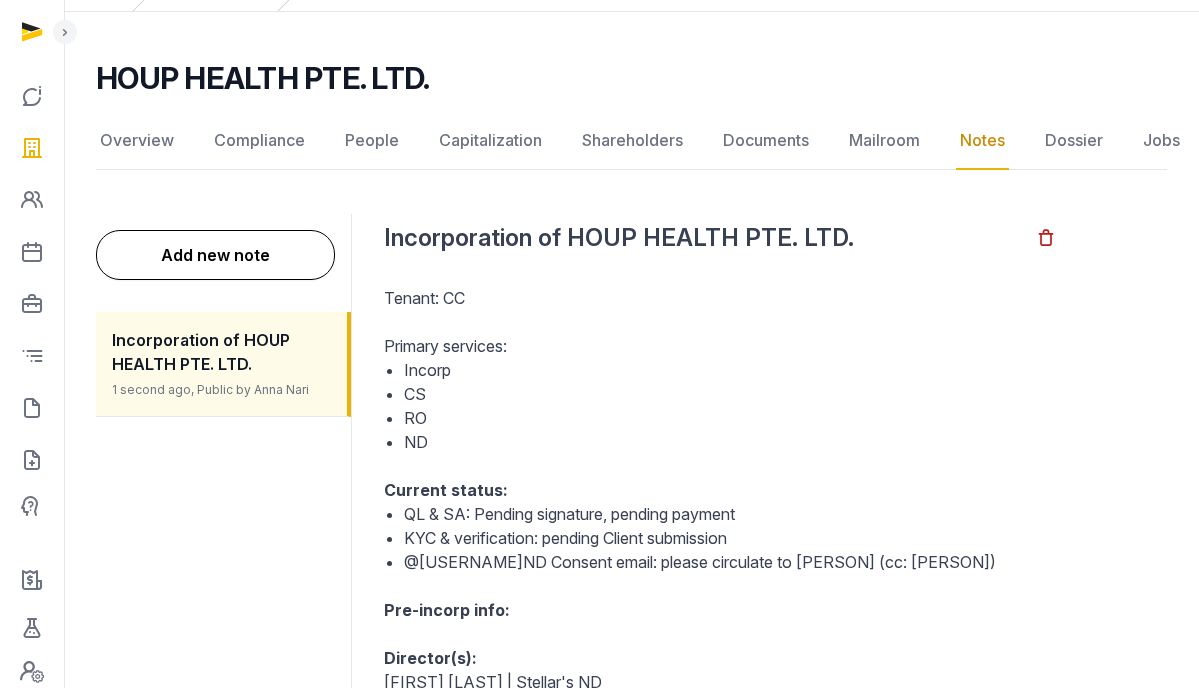 scroll, scrollTop: 0, scrollLeft: 0, axis: both 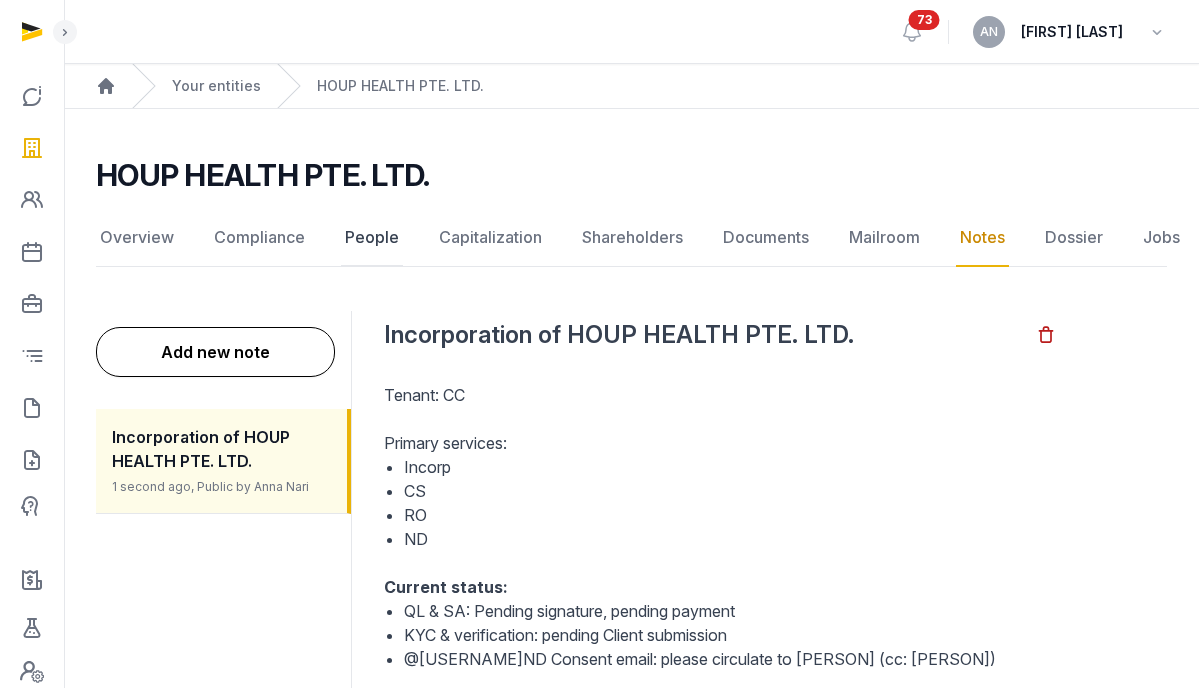 click on "People" 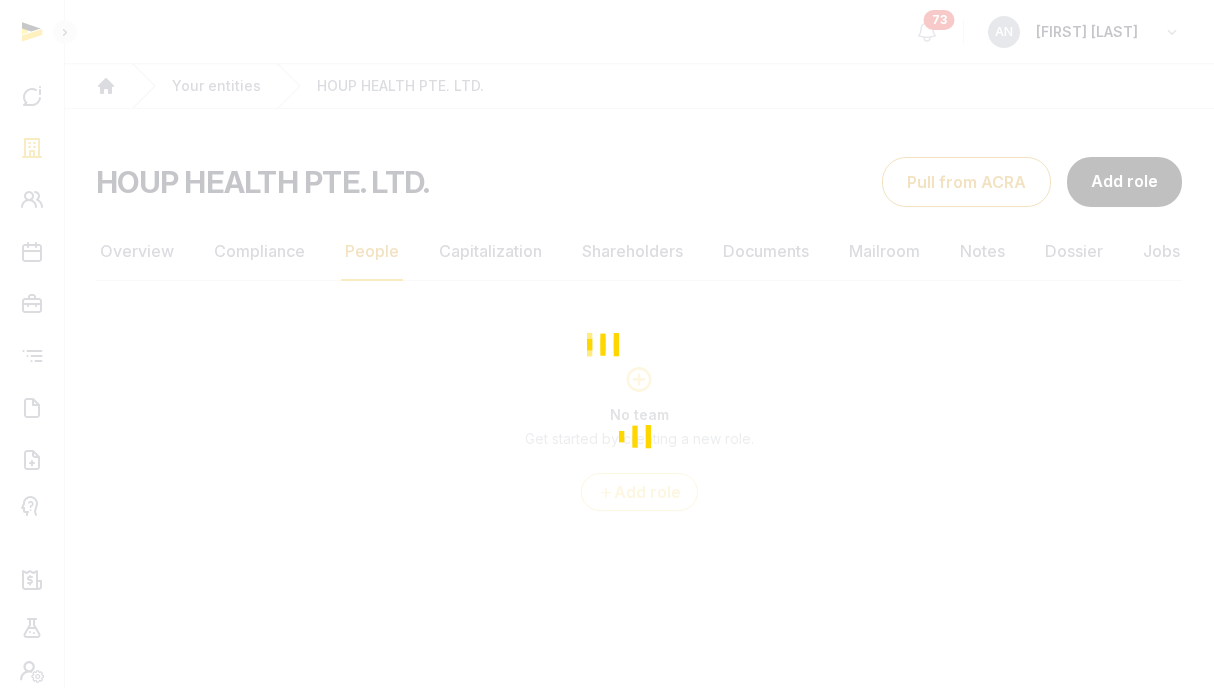 click at bounding box center [607, 344] 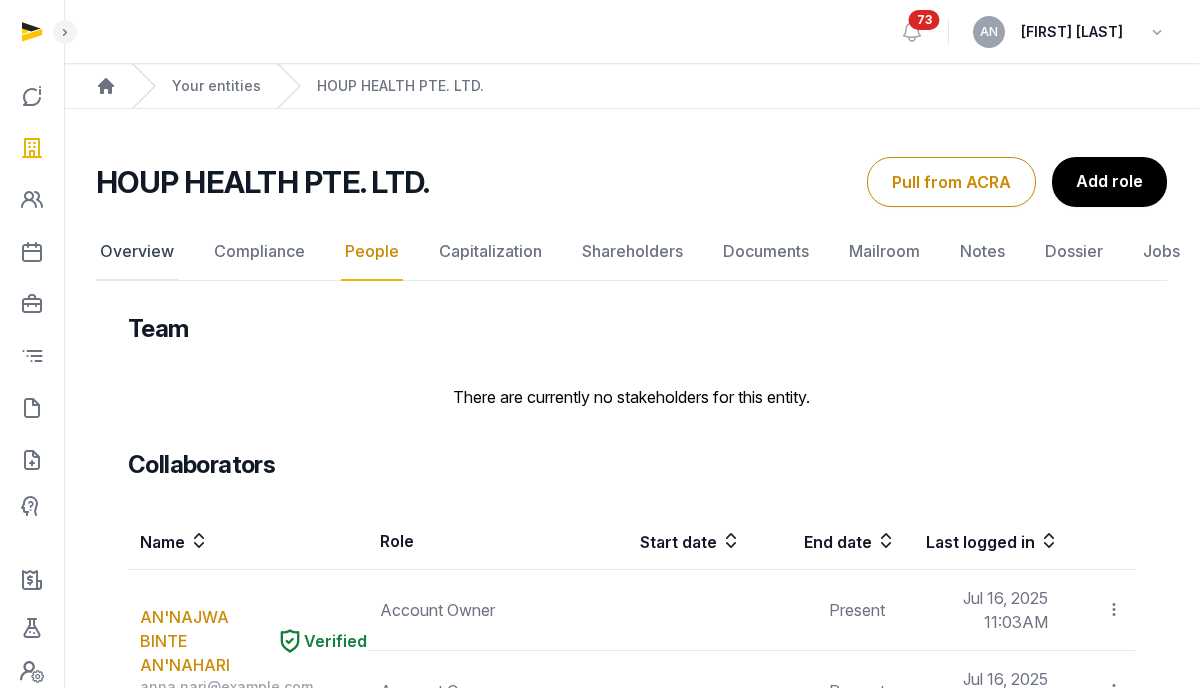 click on "Overview" 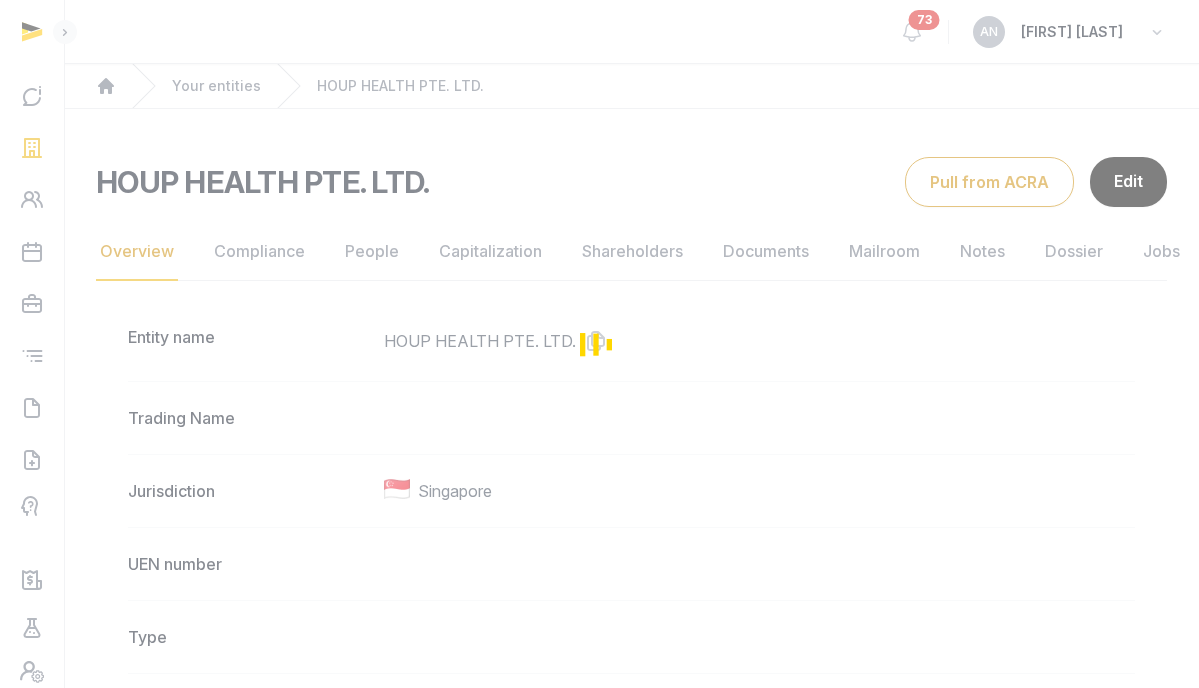click at bounding box center (599, 344) 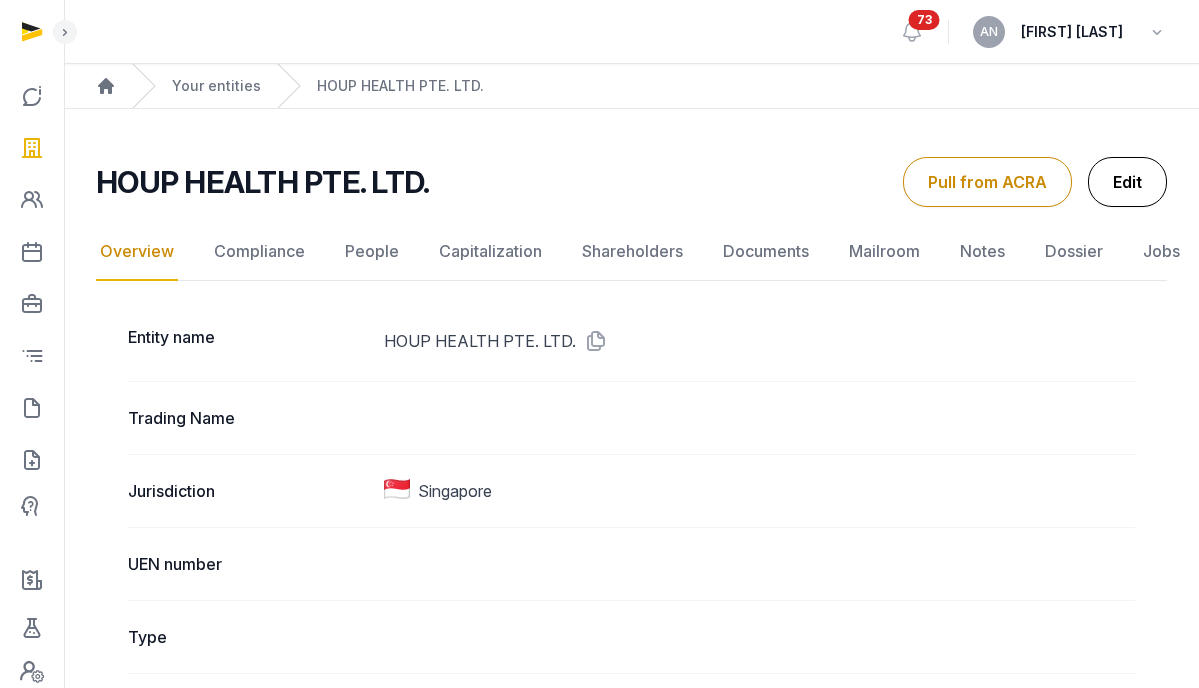 click on "Edit" at bounding box center [1127, 182] 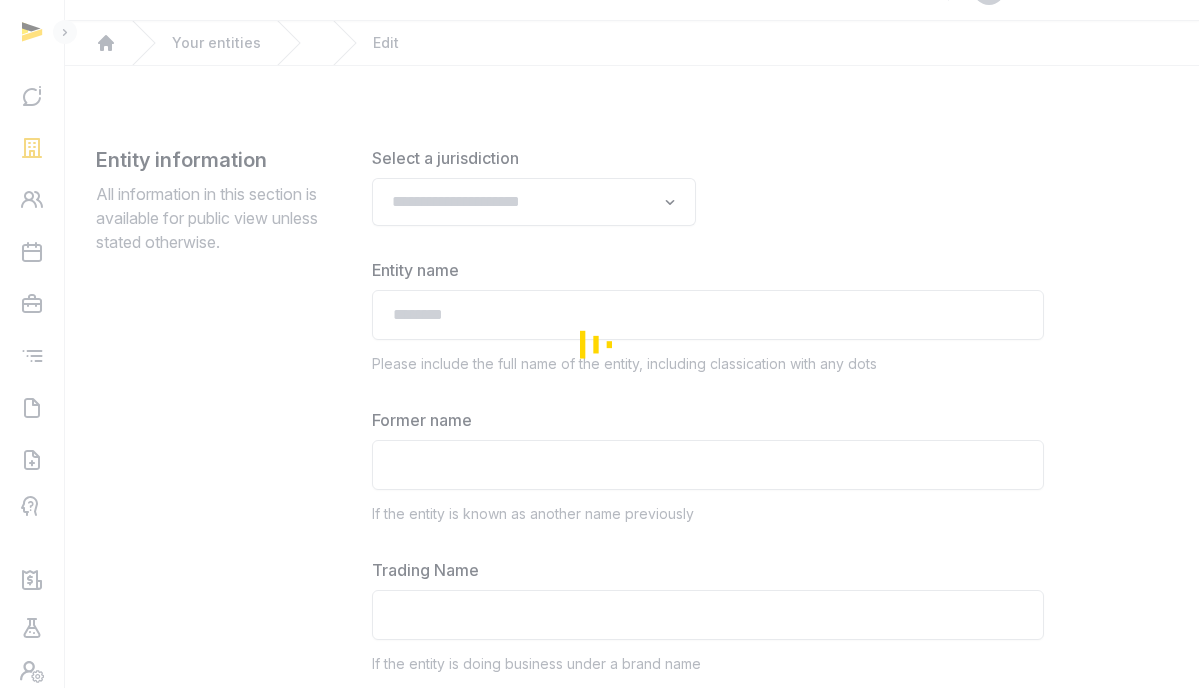 type on "**********" 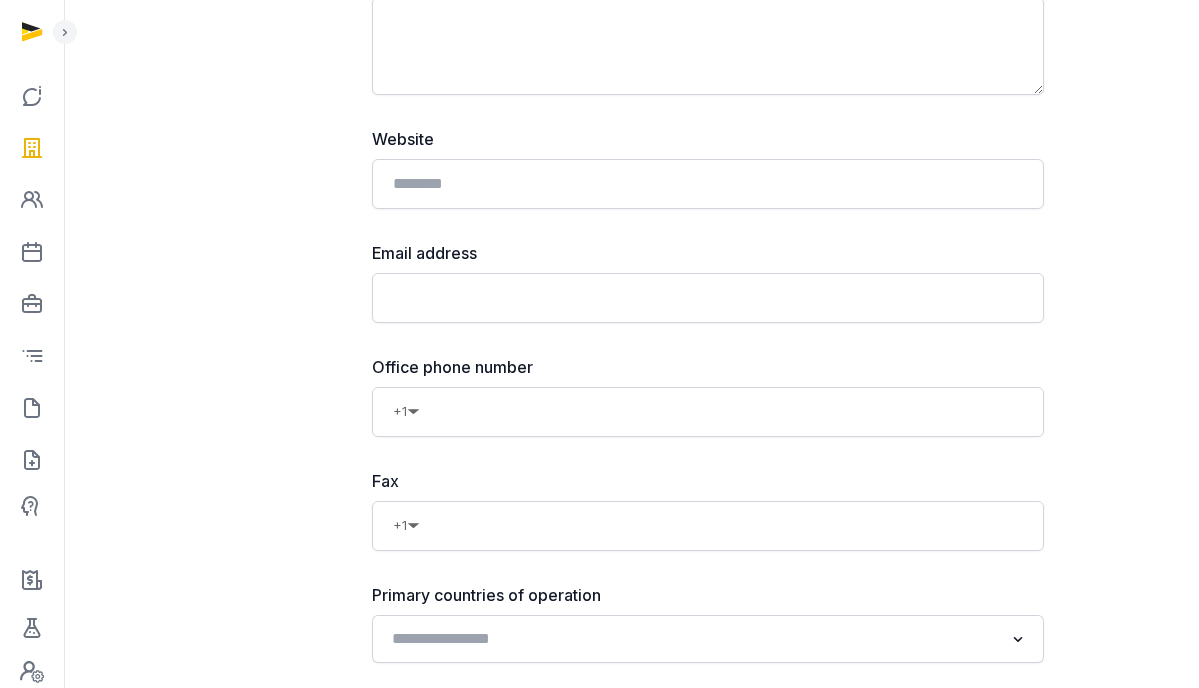 scroll, scrollTop: 1301, scrollLeft: 0, axis: vertical 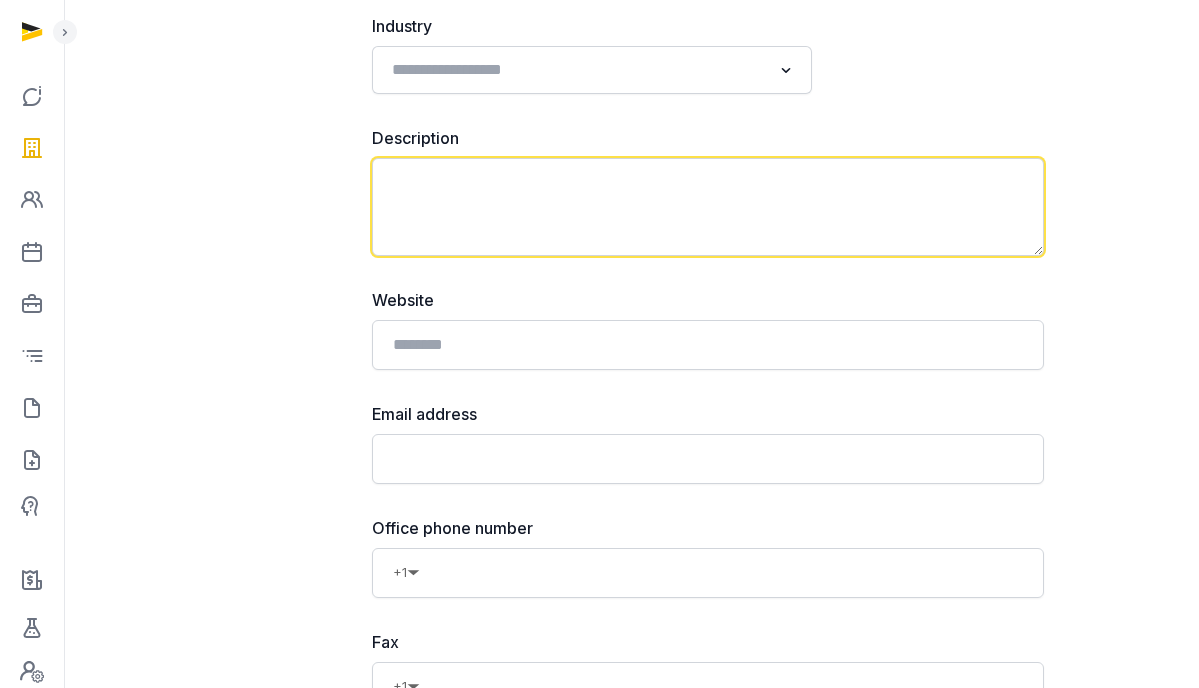 click 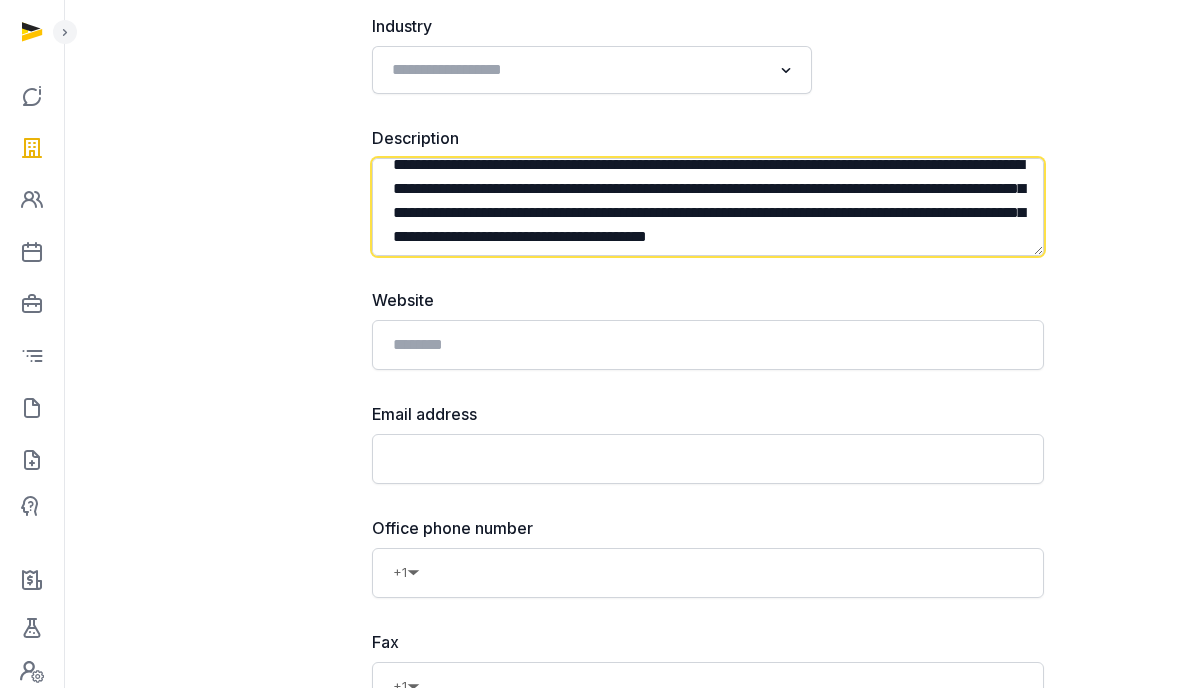 scroll, scrollTop: 48, scrollLeft: 0, axis: vertical 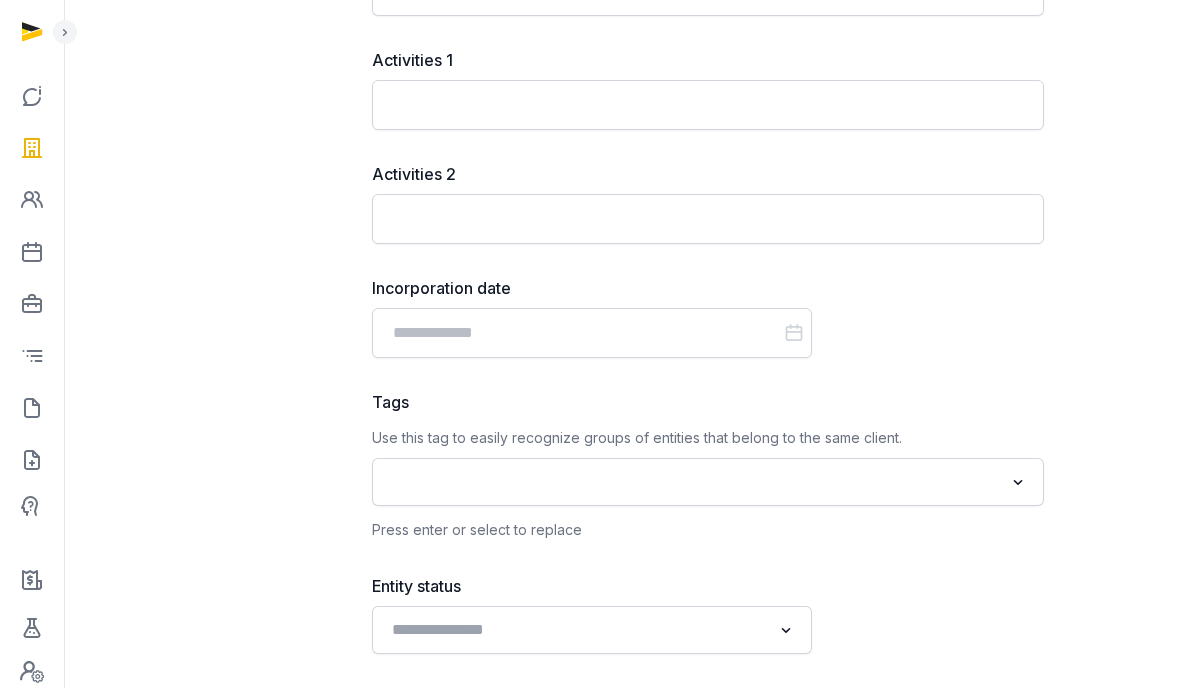type on "**********" 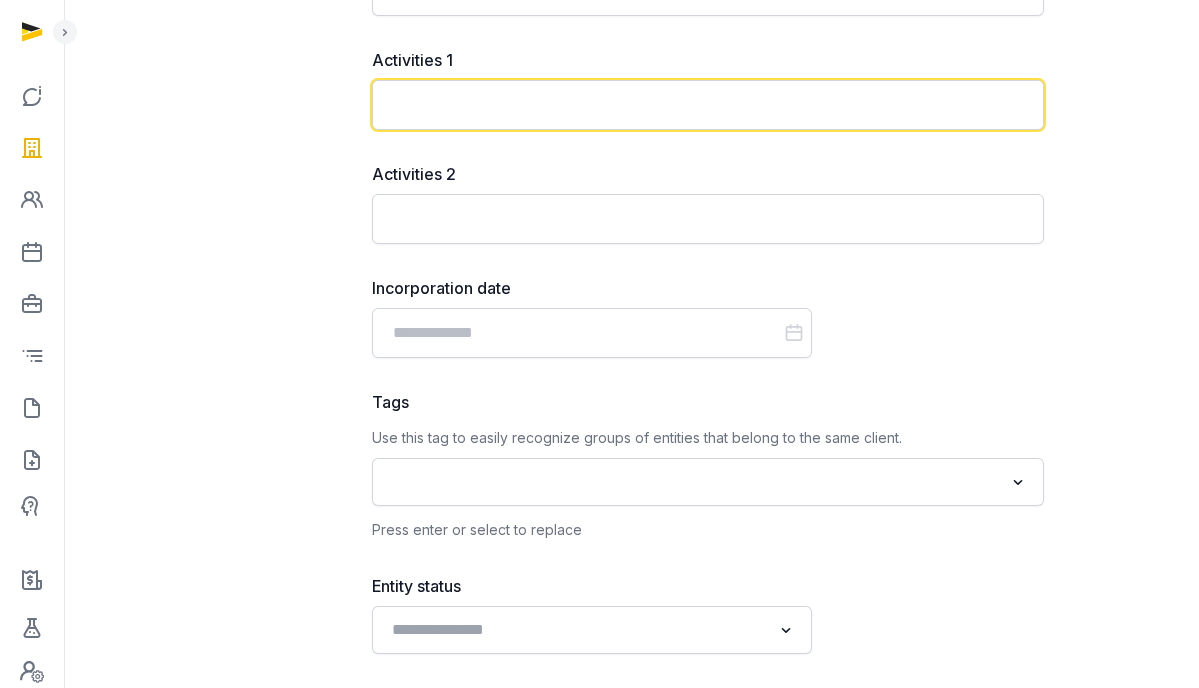 click 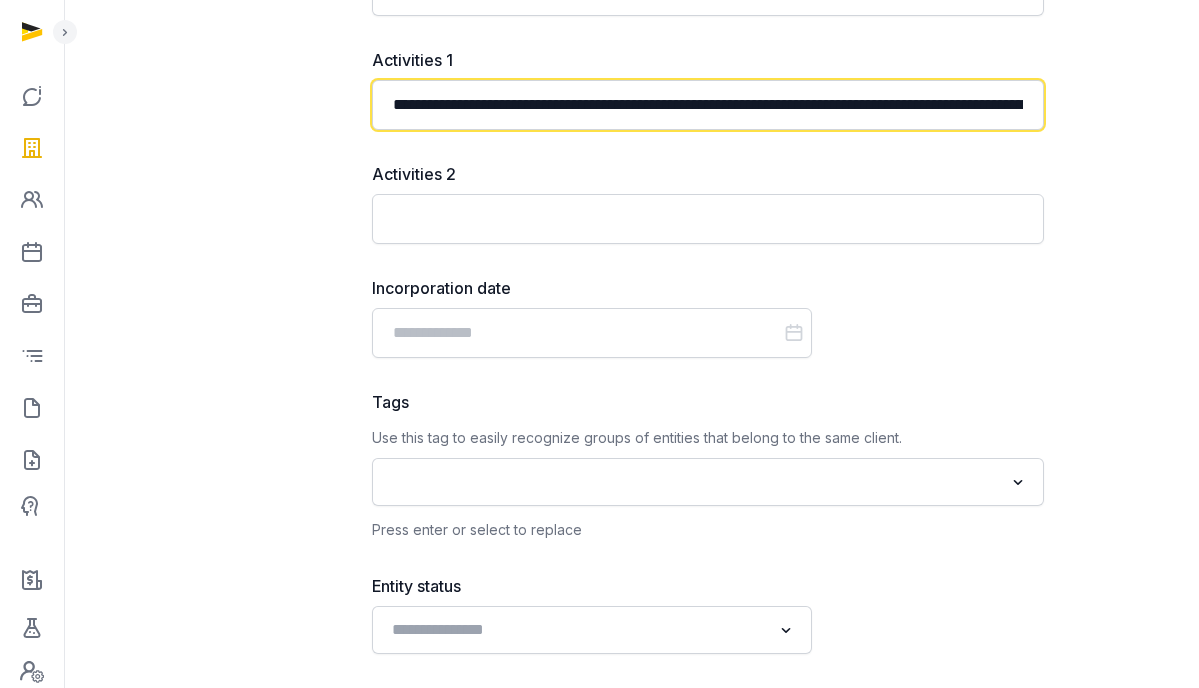 scroll, scrollTop: 0, scrollLeft: 493, axis: horizontal 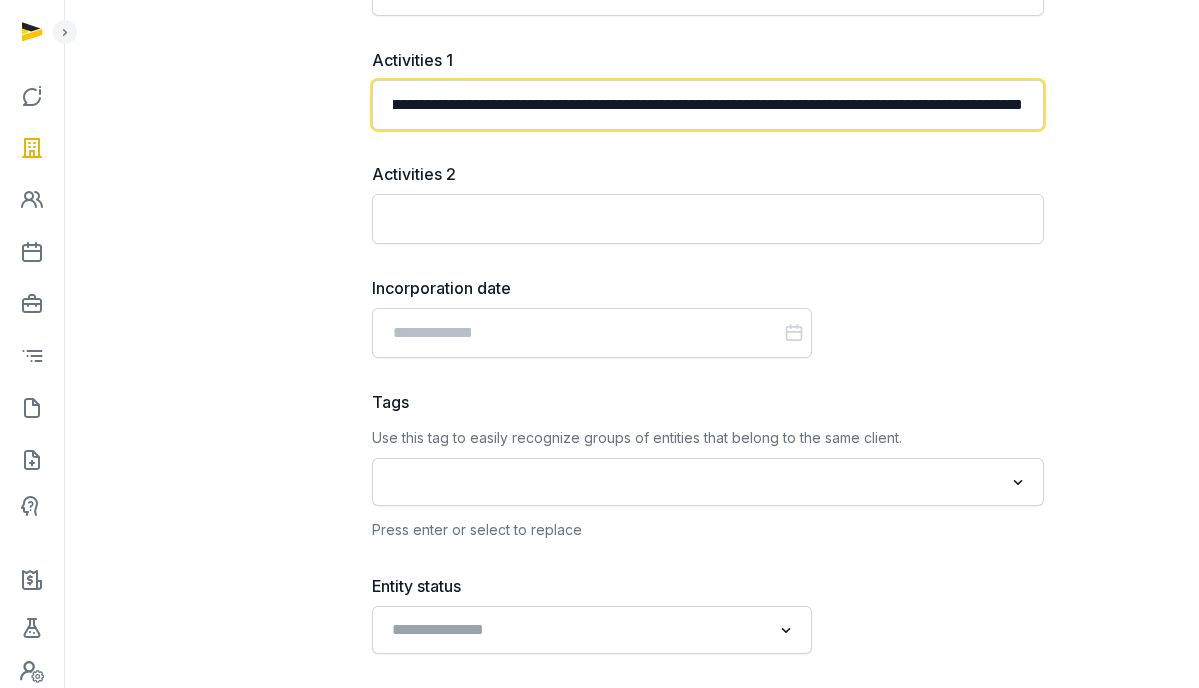 drag, startPoint x: 1028, startPoint y: 106, endPoint x: 534, endPoint y: 107, distance: 494.001 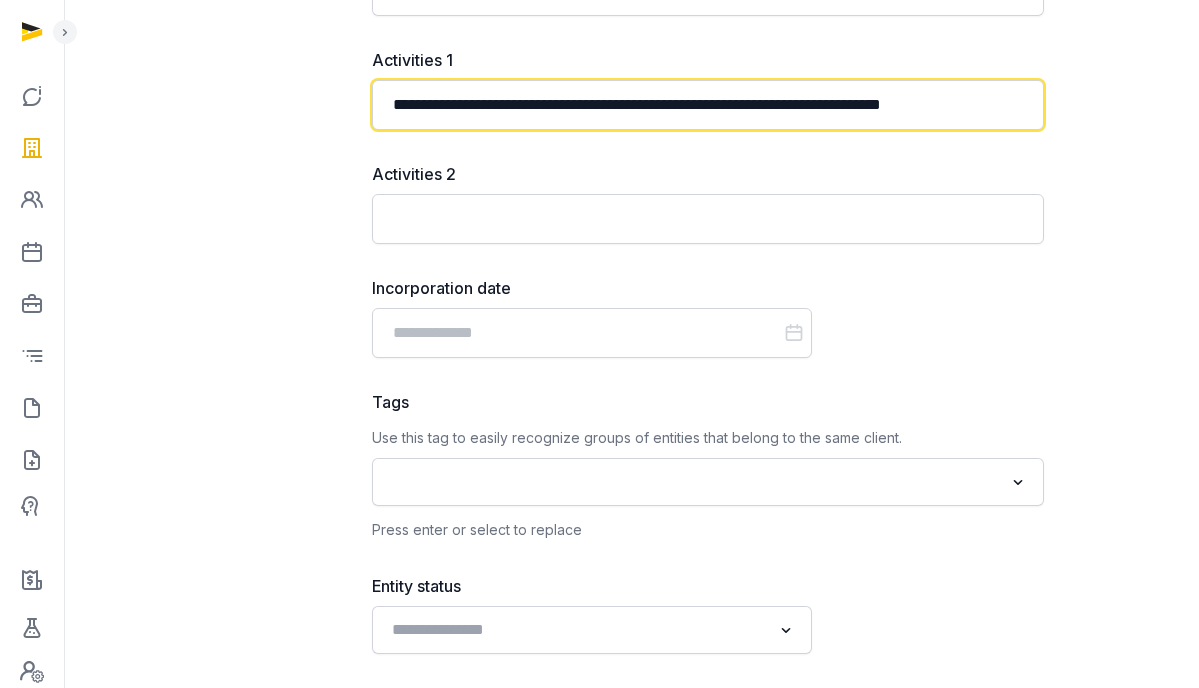 scroll, scrollTop: 0, scrollLeft: 2, axis: horizontal 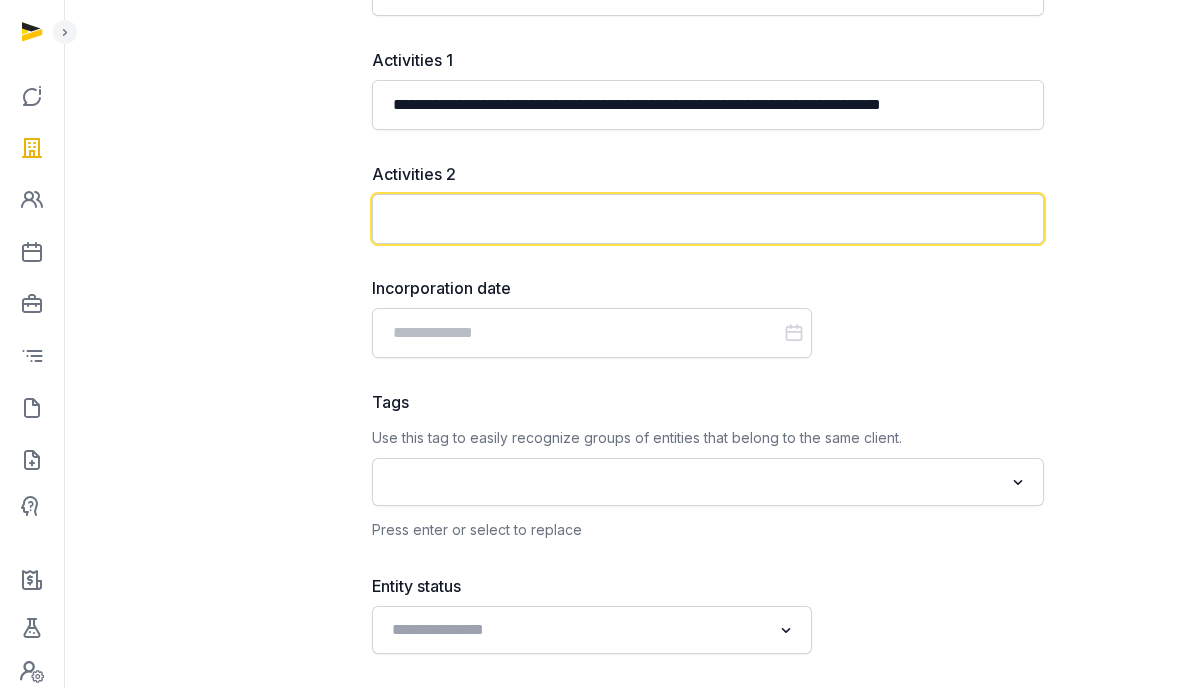 click 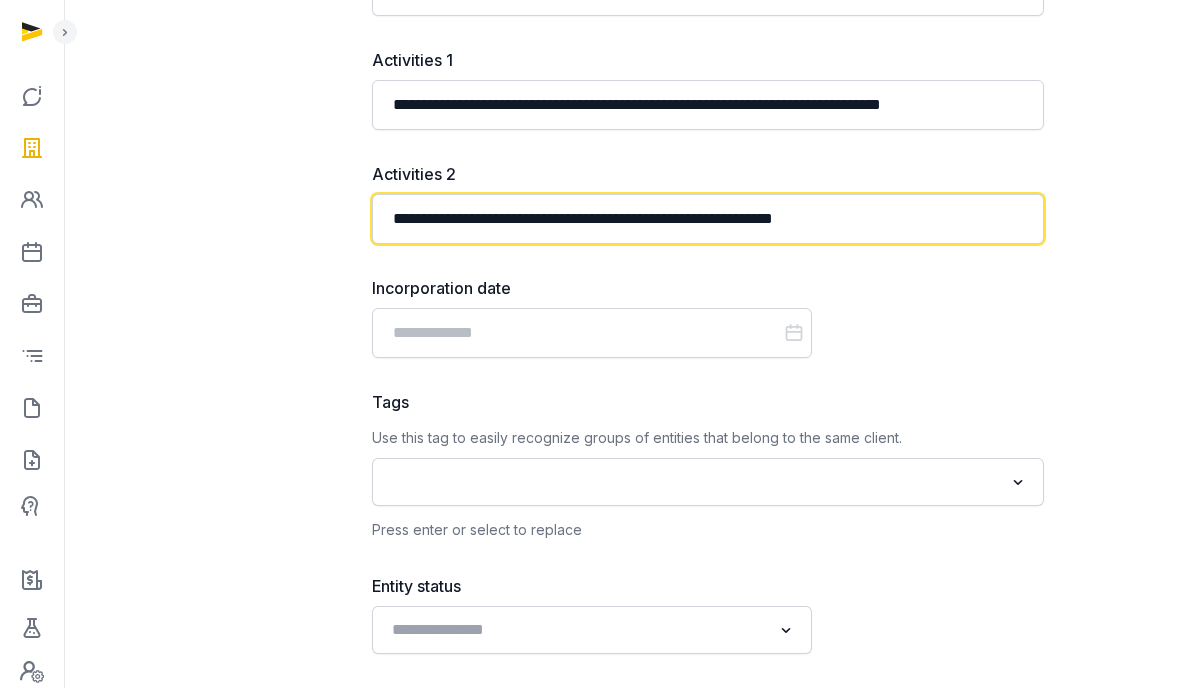 type on "**********" 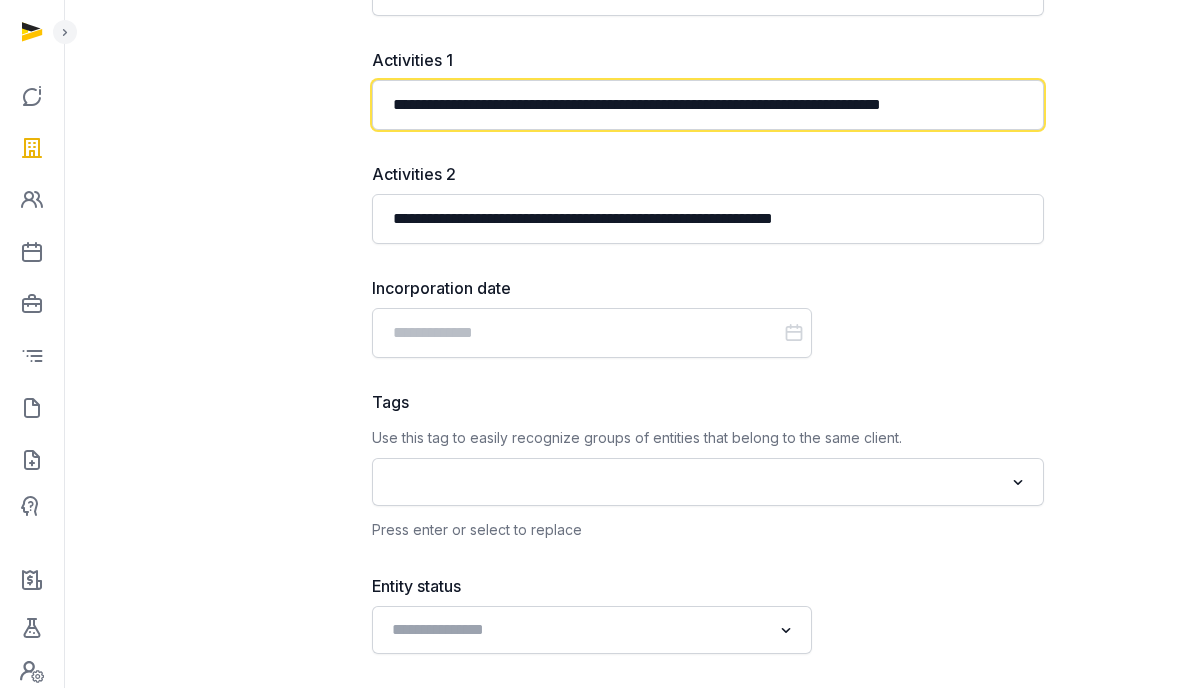 click on "**********" 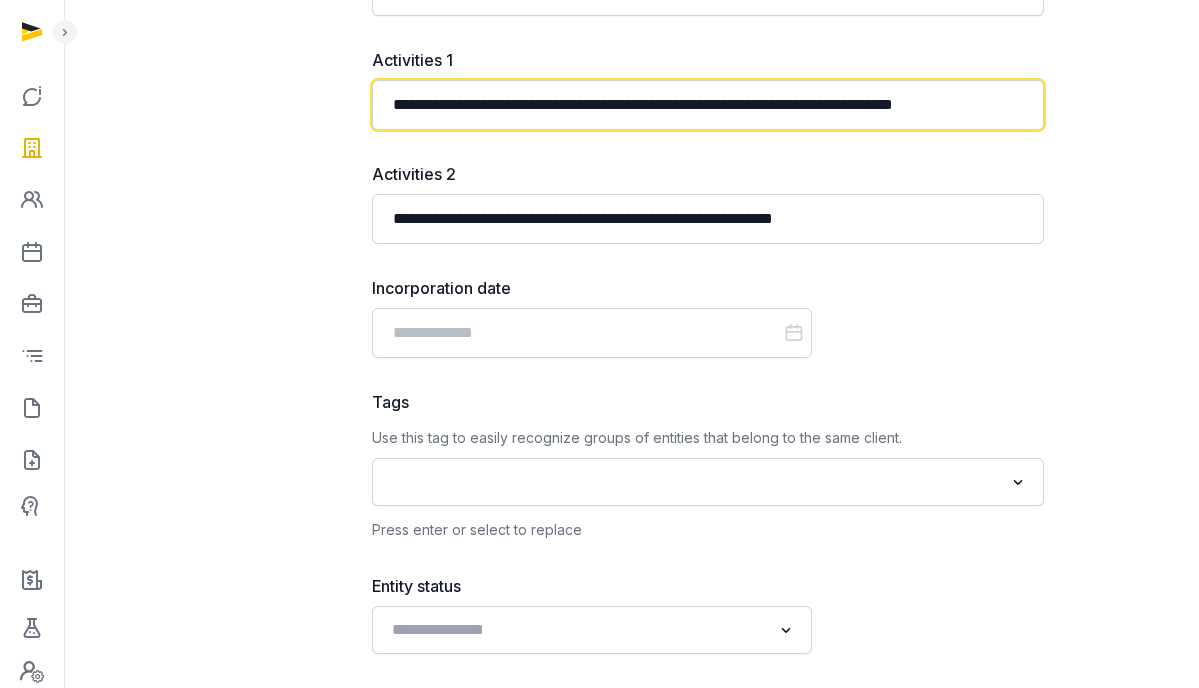 type on "**********" 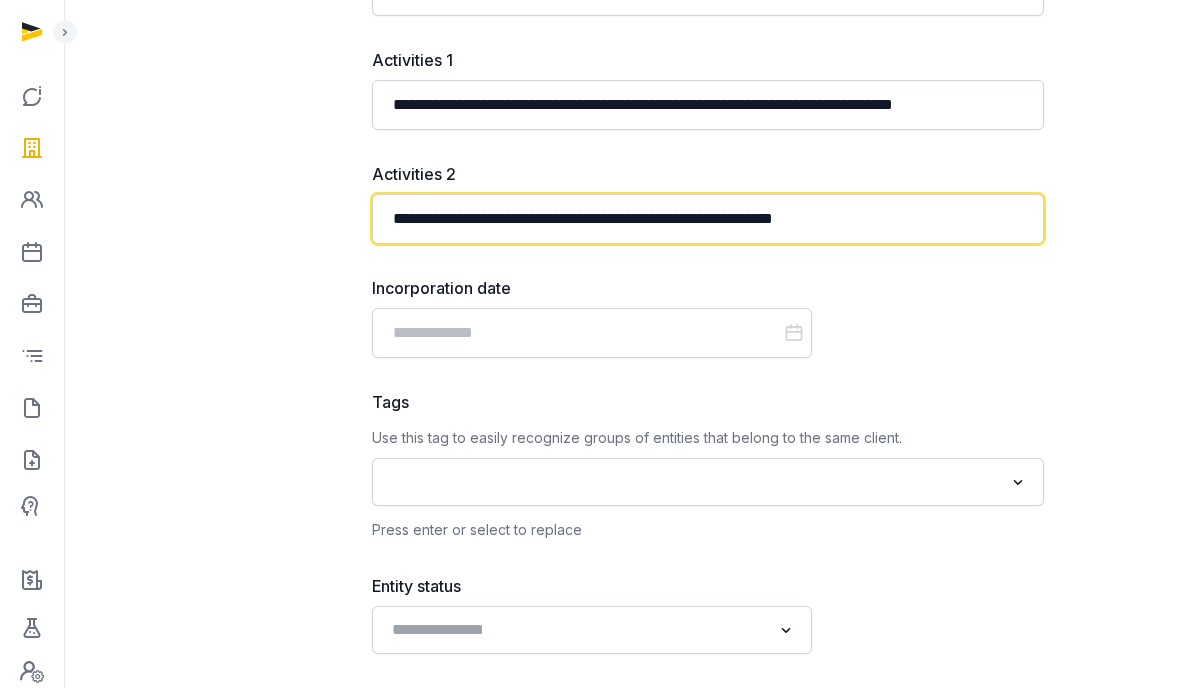 click on "**********" 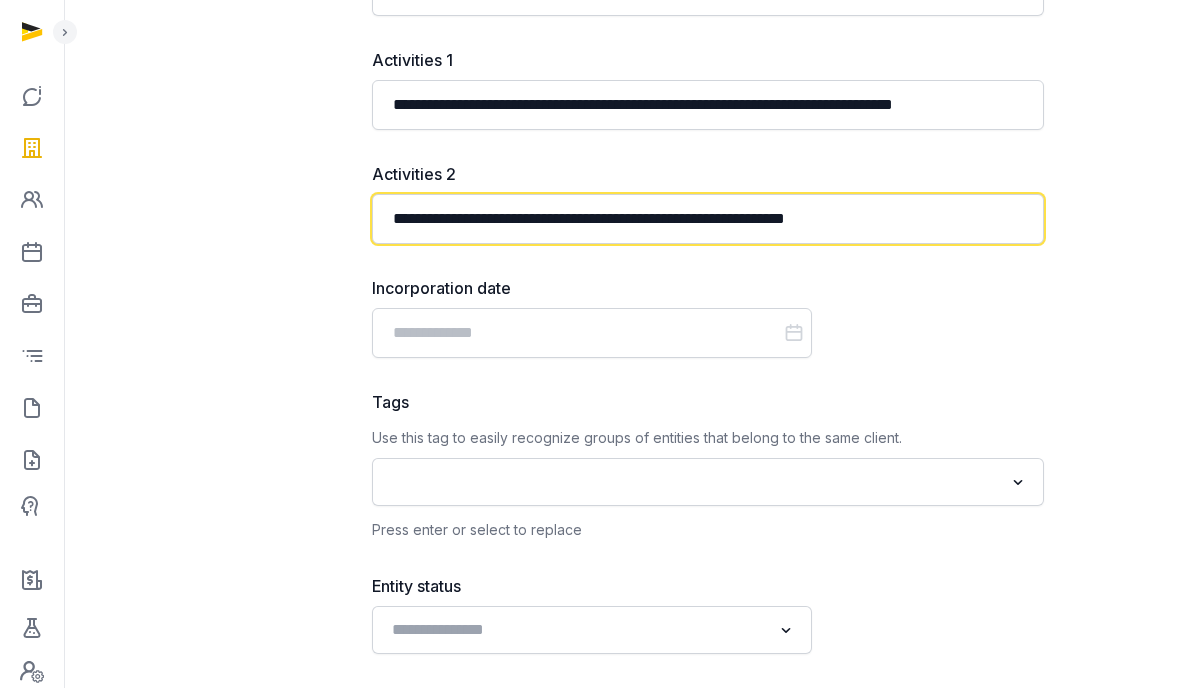 click on "[REDACTED]" 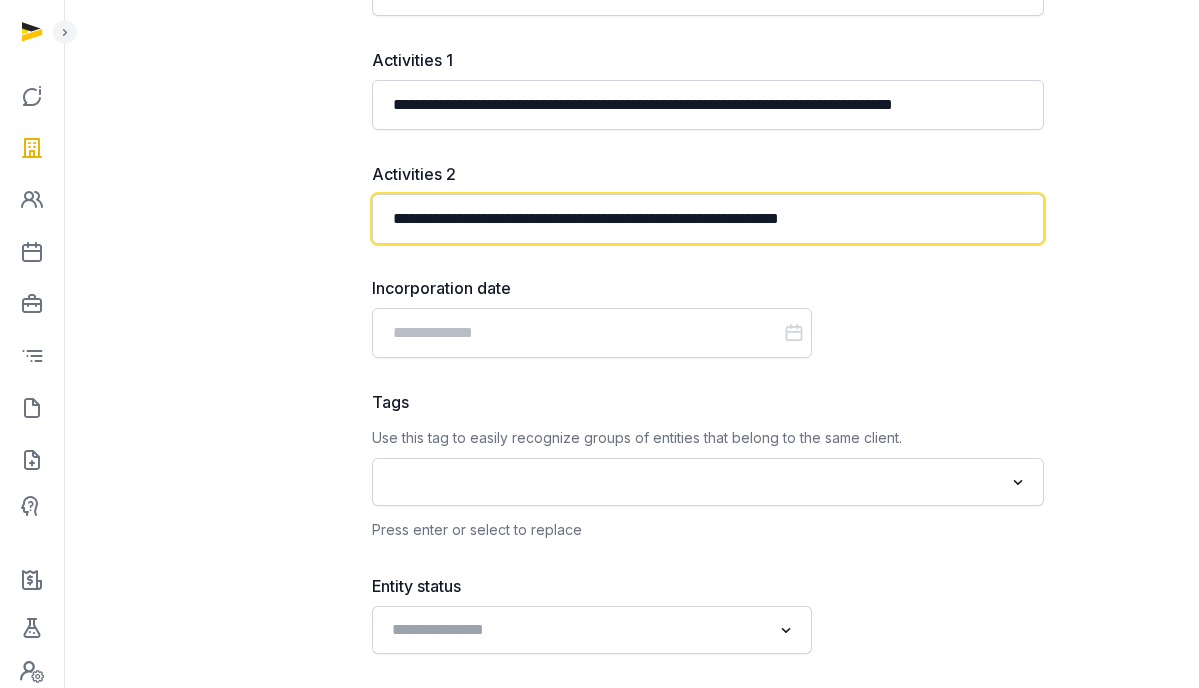 type on "[REDACTED]" 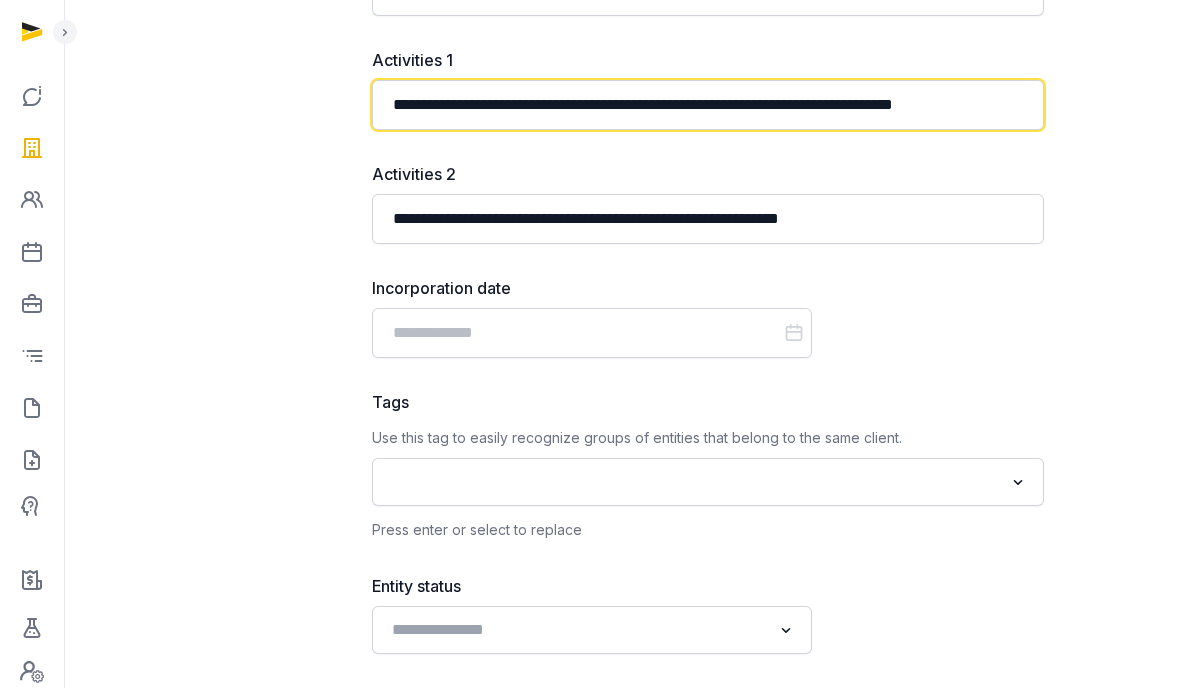click on "**********" 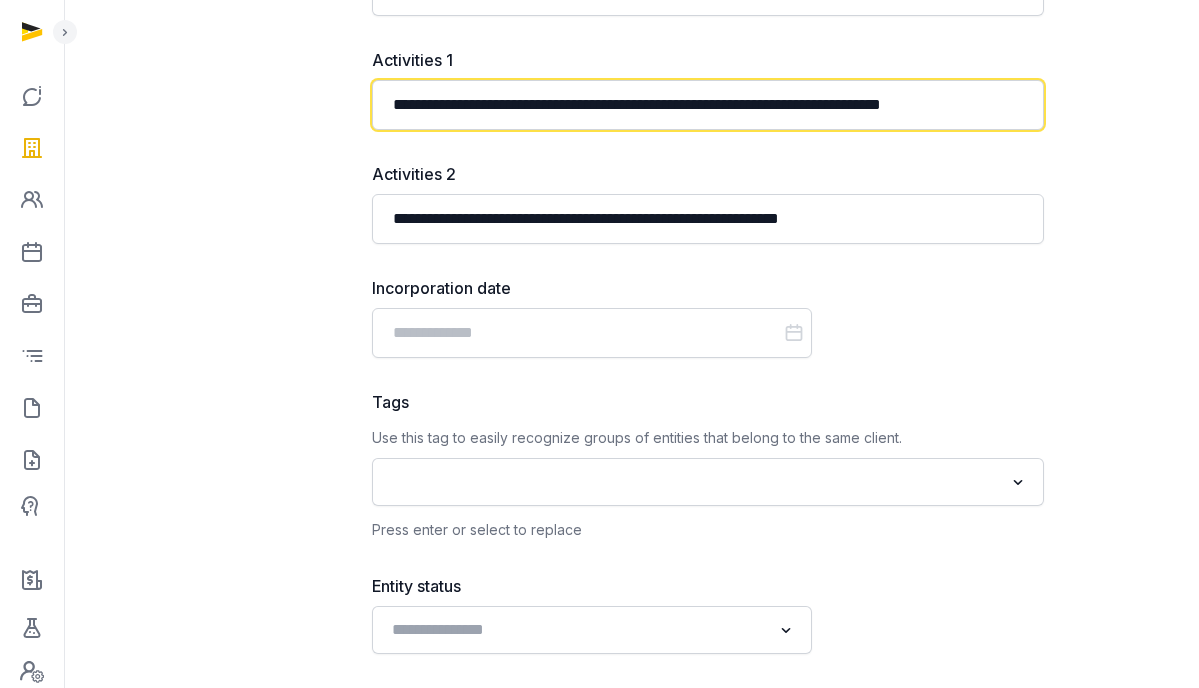 scroll, scrollTop: 0, scrollLeft: 5, axis: horizontal 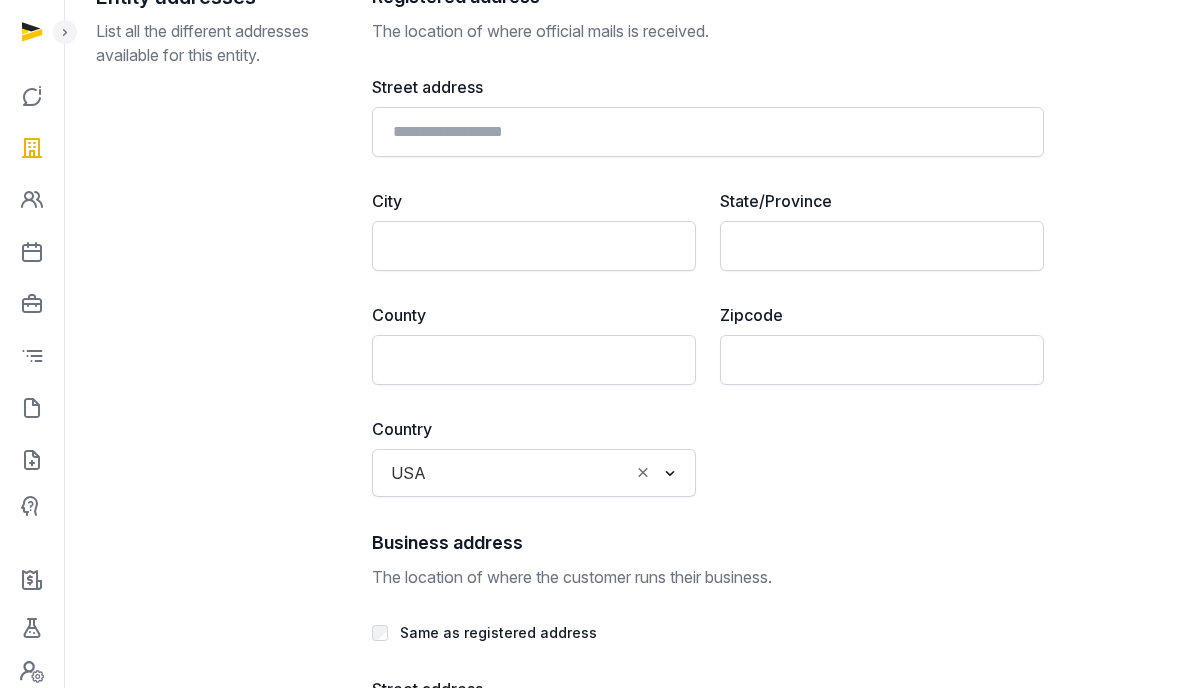 type on "**********" 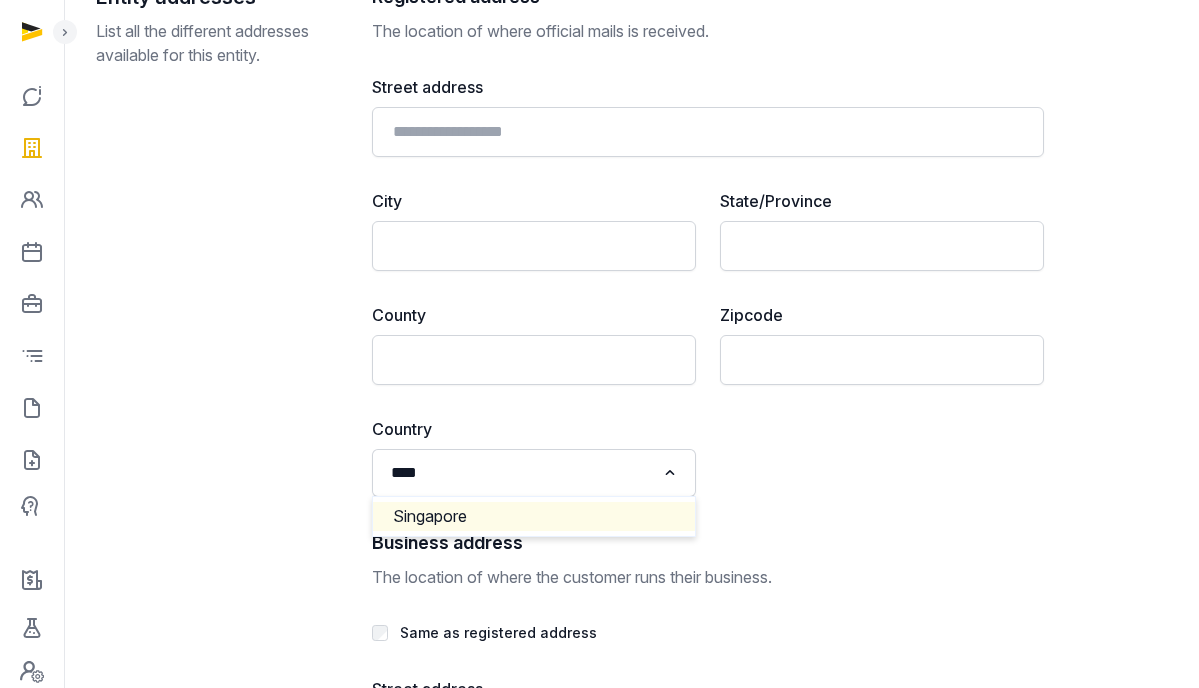 click on "Singapore" 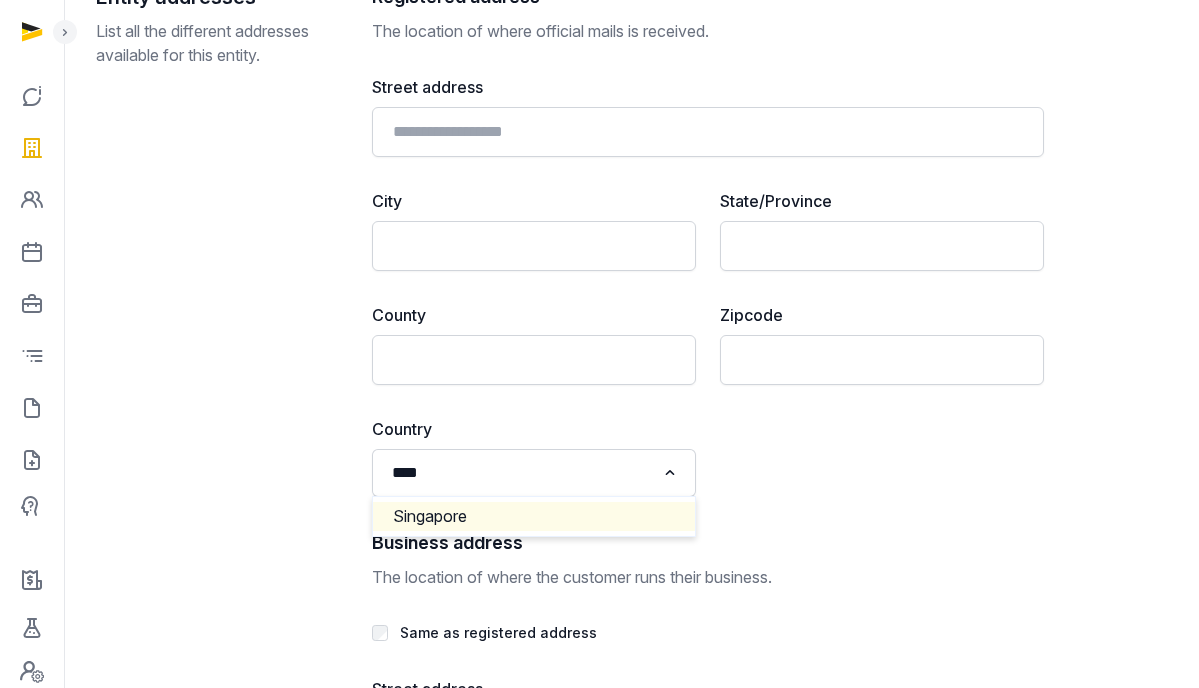 type 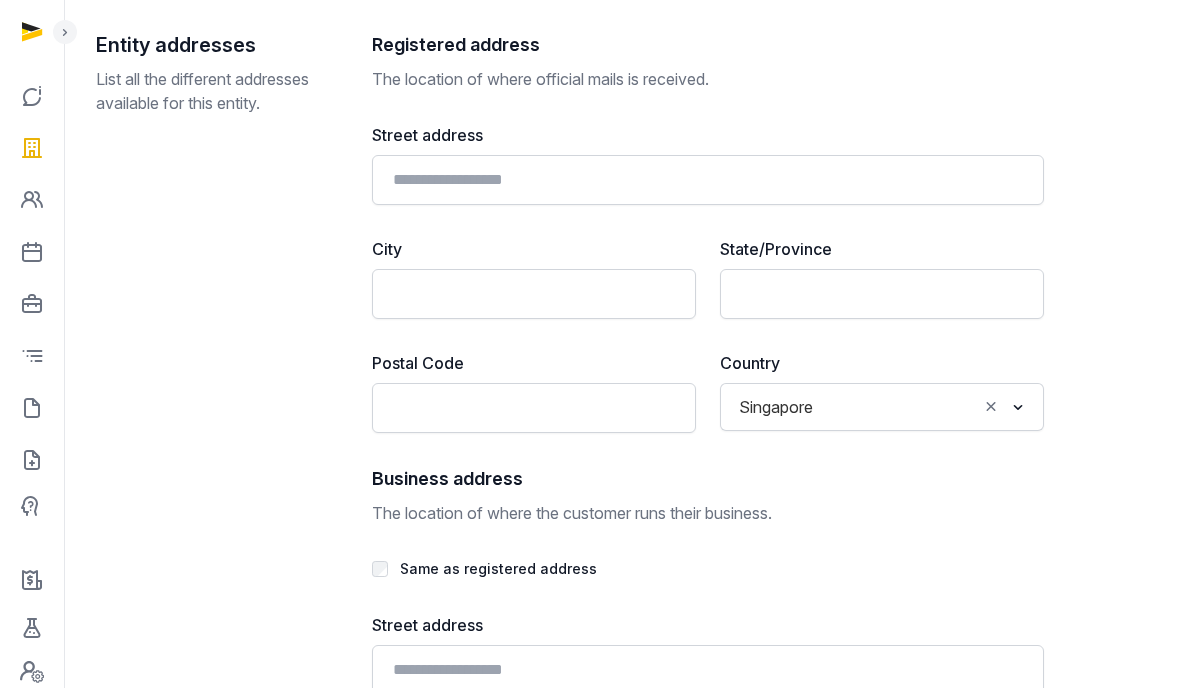 scroll, scrollTop: 3559, scrollLeft: 0, axis: vertical 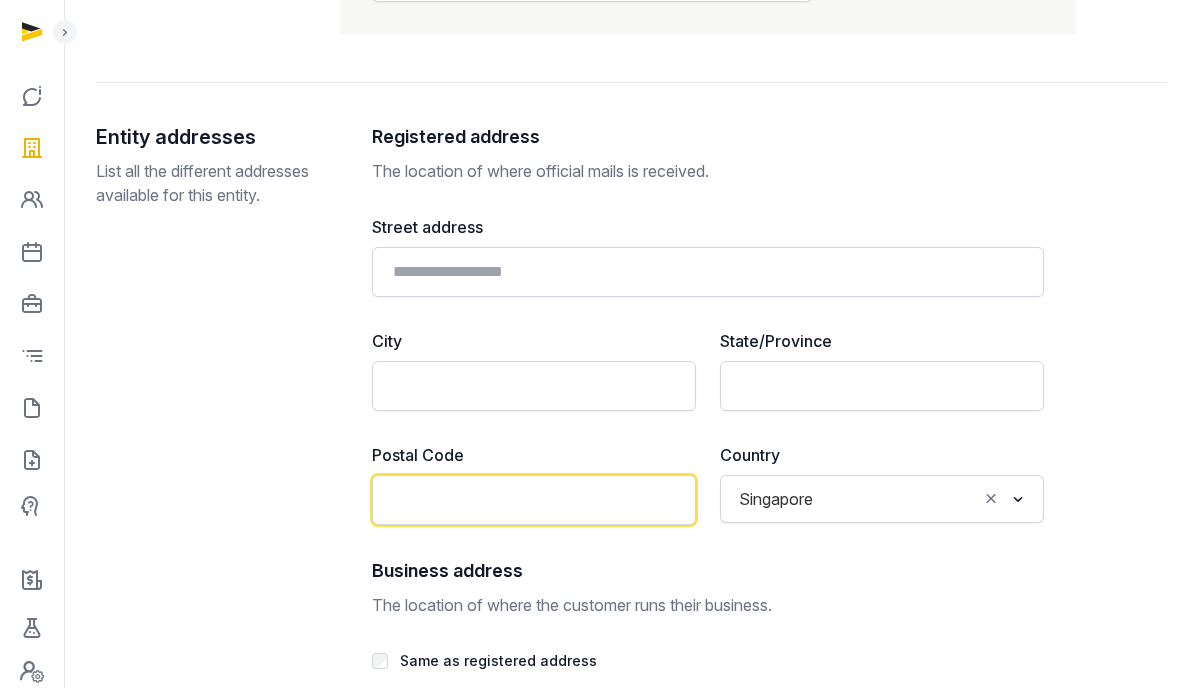 click 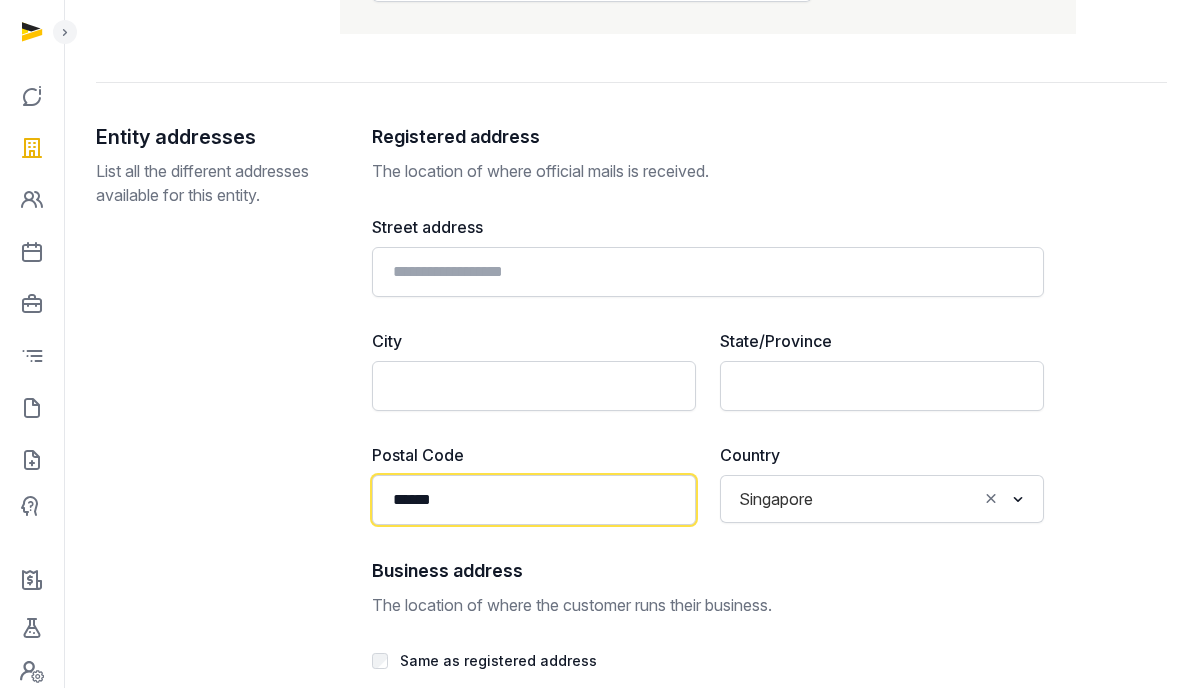 type on "******" 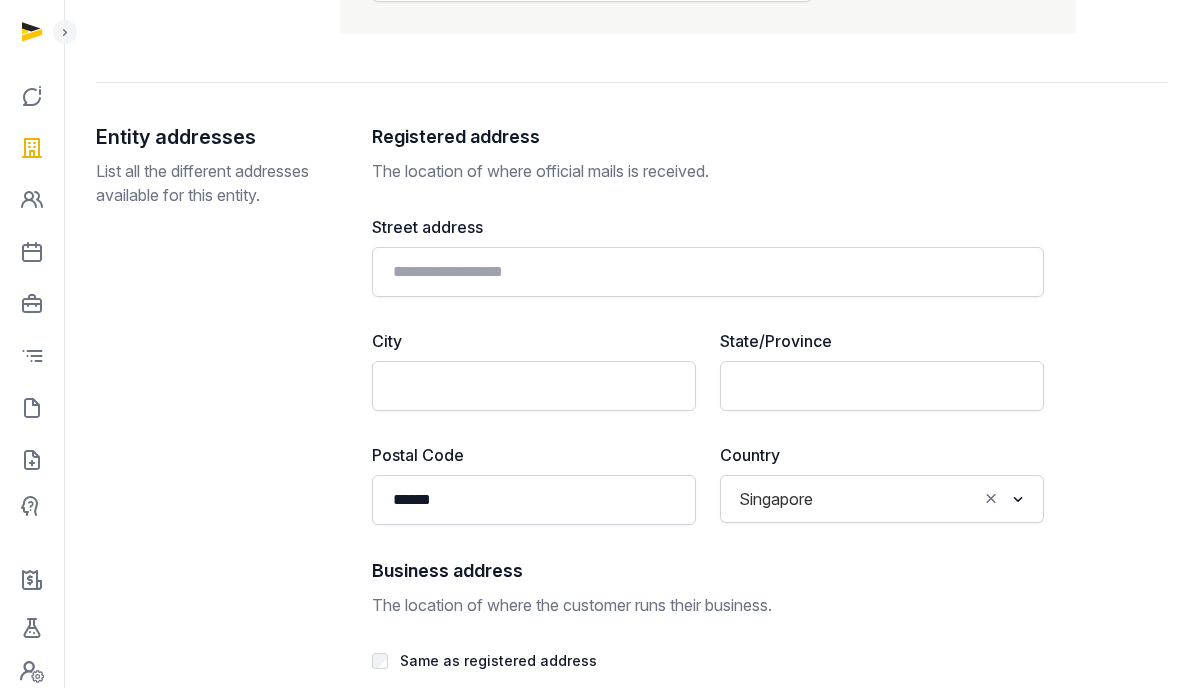 click on "Registered address The location of where official mails is received. Street address [STREET] City [CITY] State/Province [STATE] Postal Code [ZIP] Country Singapore Loading... Business address The location of where the customer runs their business. Same as registered address Street address [STREET] City [CITY] State/Province [STATE] County [COUNTY] Zipcode [ZIP] Country USA Loading... Mailing address The location of where the customer receives mail for their business. Same as business address Street address [STREET] City [CITY] State/Province [STATE] County [COUNTY] Zipcode [ZIP] Country USA Loading..." at bounding box center (708, 926) 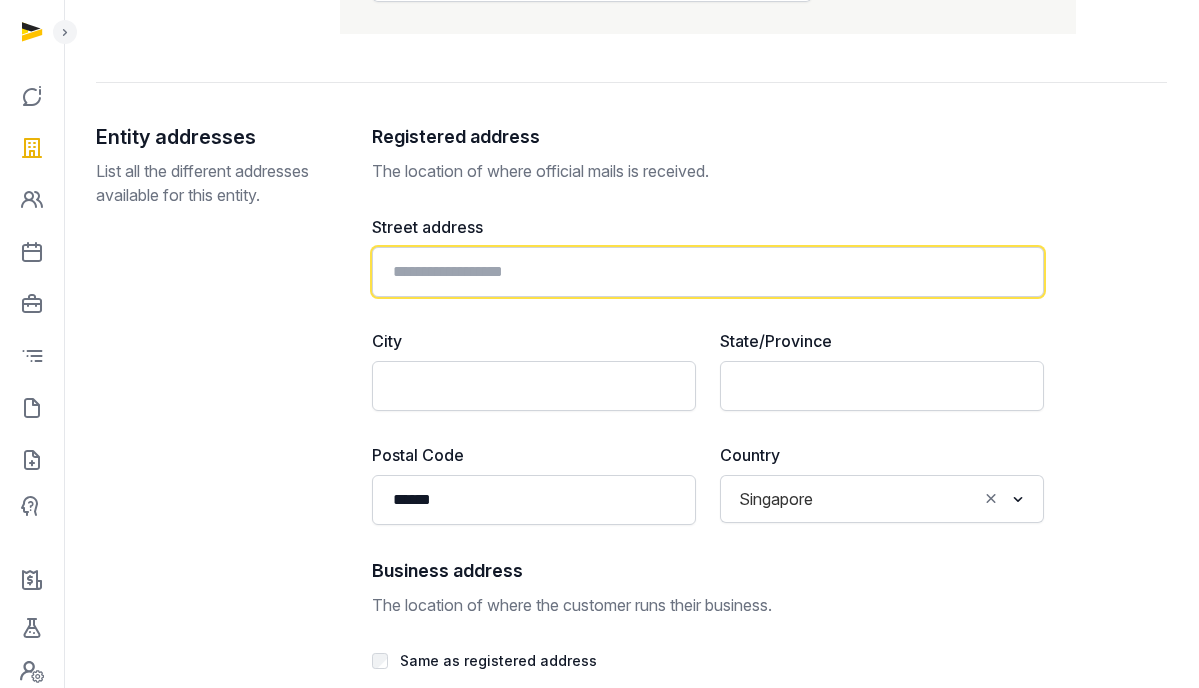 click 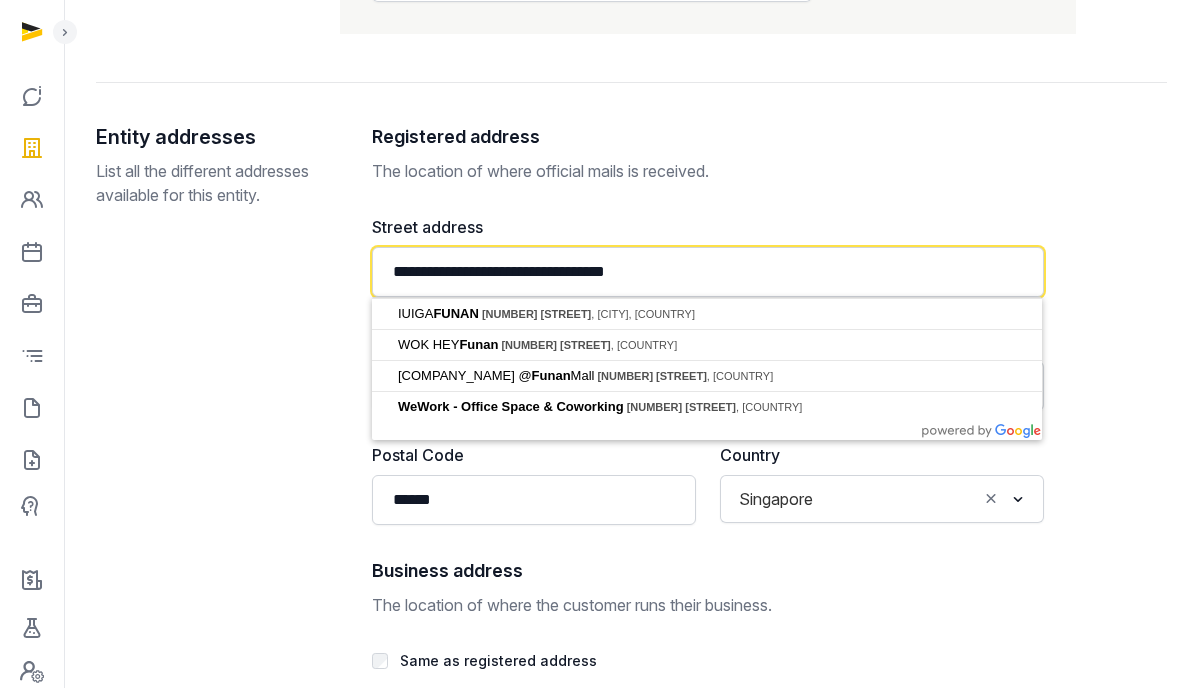 type on "**********" 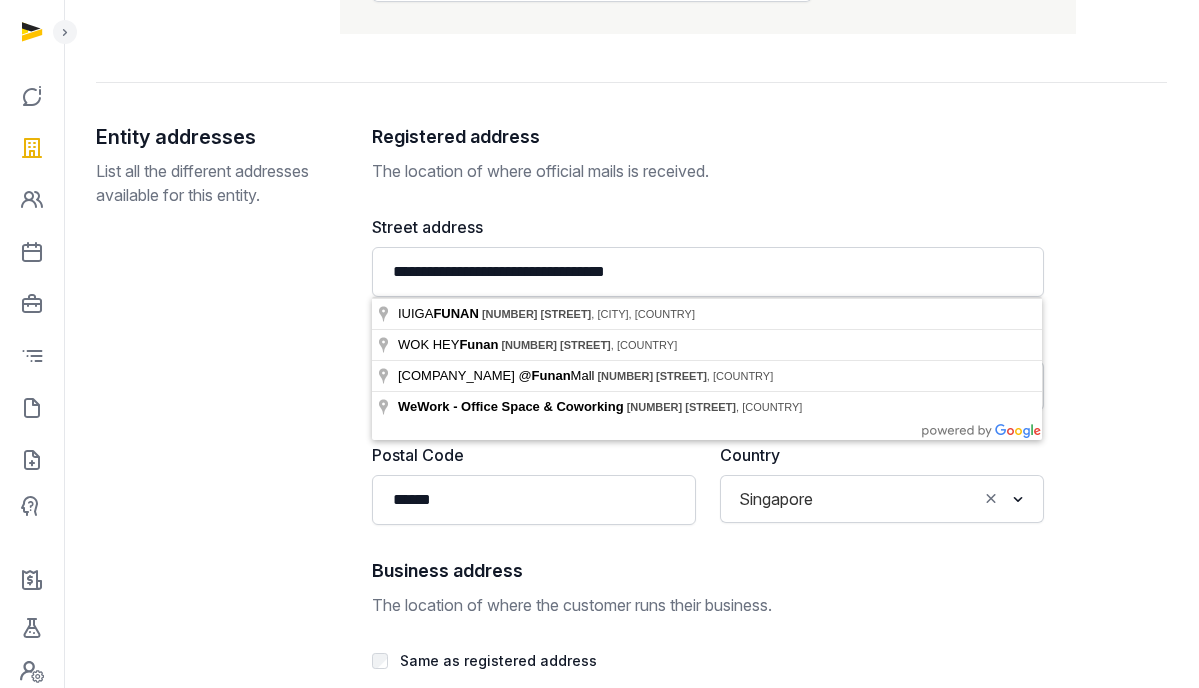click on "Registered address The location of where official mails is received. Street address [STREET] City [CITY] State/Province [STATE] Postal Code [ZIP] Country Singapore Loading... Business address The location of where the customer runs their business. Same as registered address Street address [STREET] City [CITY] State/Province [STATE] County [COUNTY] Zipcode [ZIP] Country USA Loading... Mailing address The location of where the customer receives mail for their business. Same as business address Street address [STREET] City [CITY] State/Province [STATE] County [COUNTY] Zipcode [ZIP] Country USA Loading..." at bounding box center [708, 926] 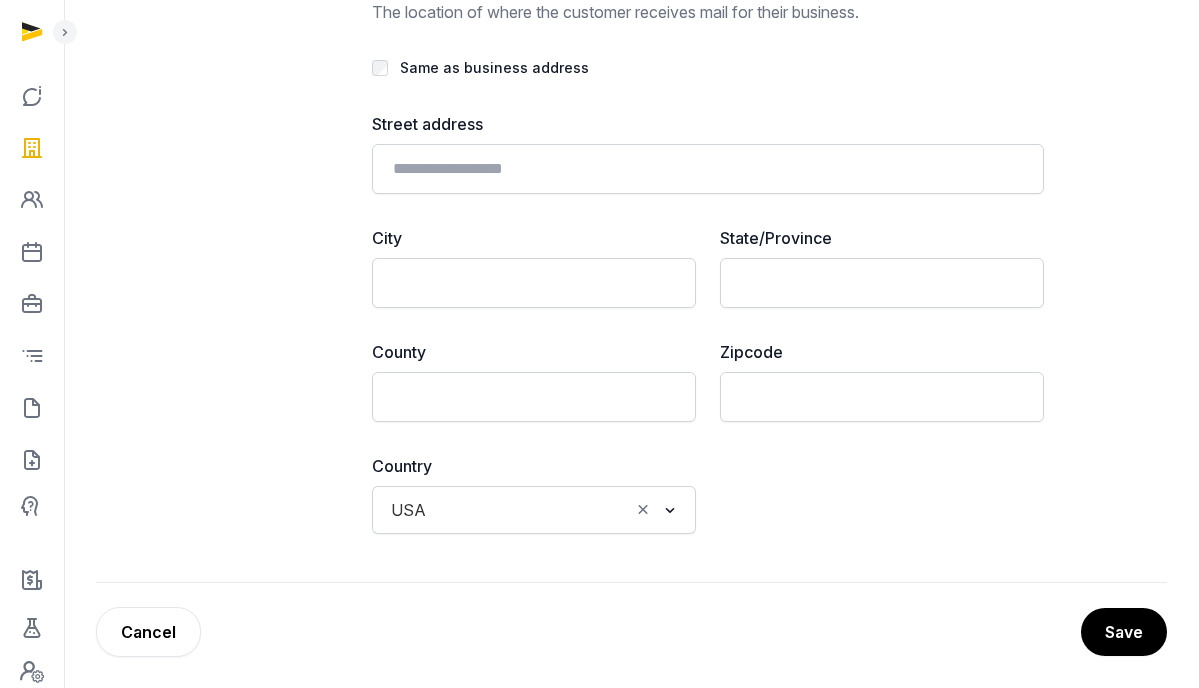 scroll, scrollTop: 4763, scrollLeft: 0, axis: vertical 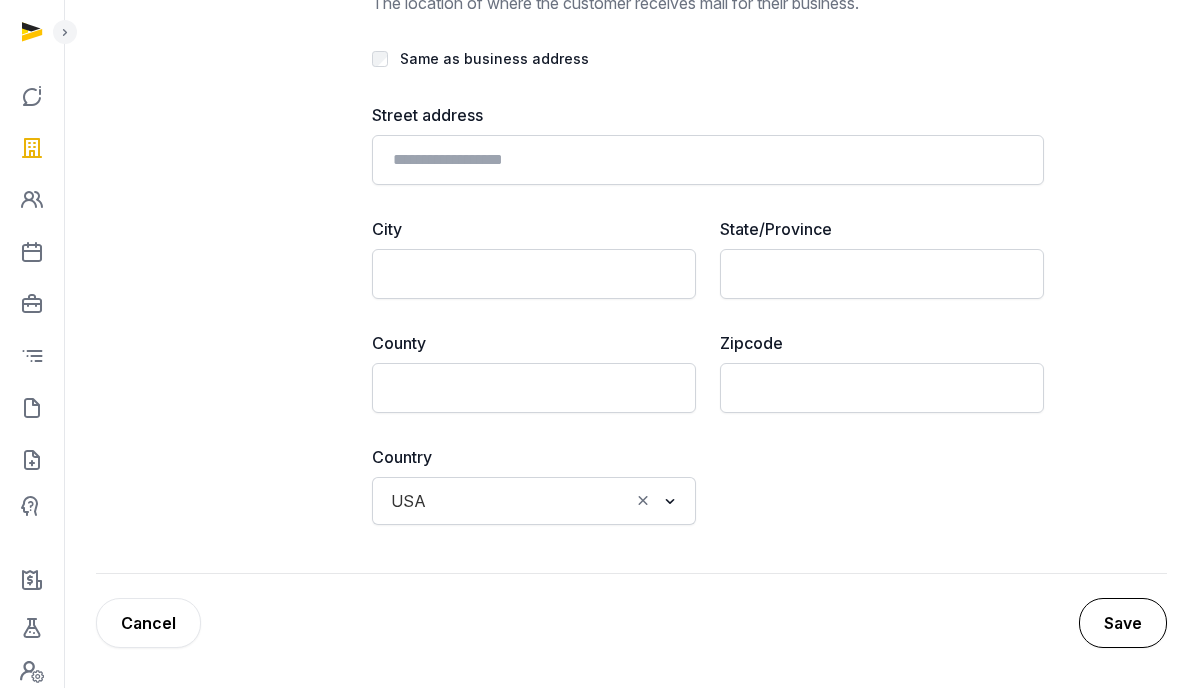 click on "Save" at bounding box center [1123, 623] 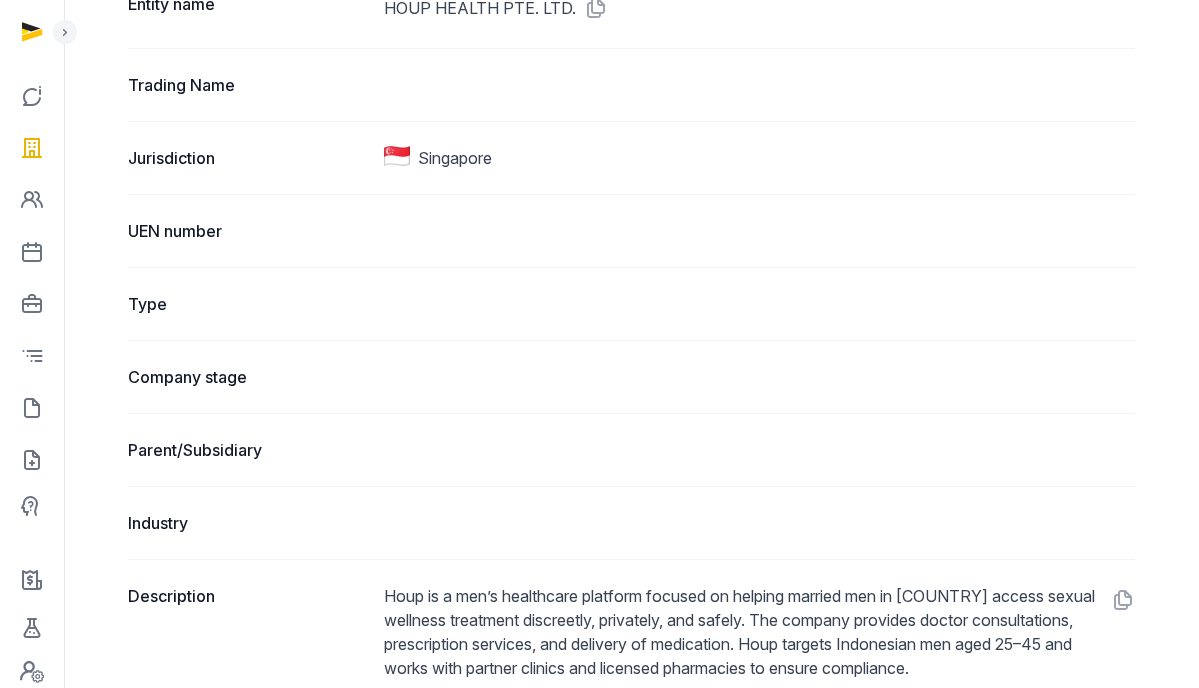 scroll, scrollTop: 0, scrollLeft: 0, axis: both 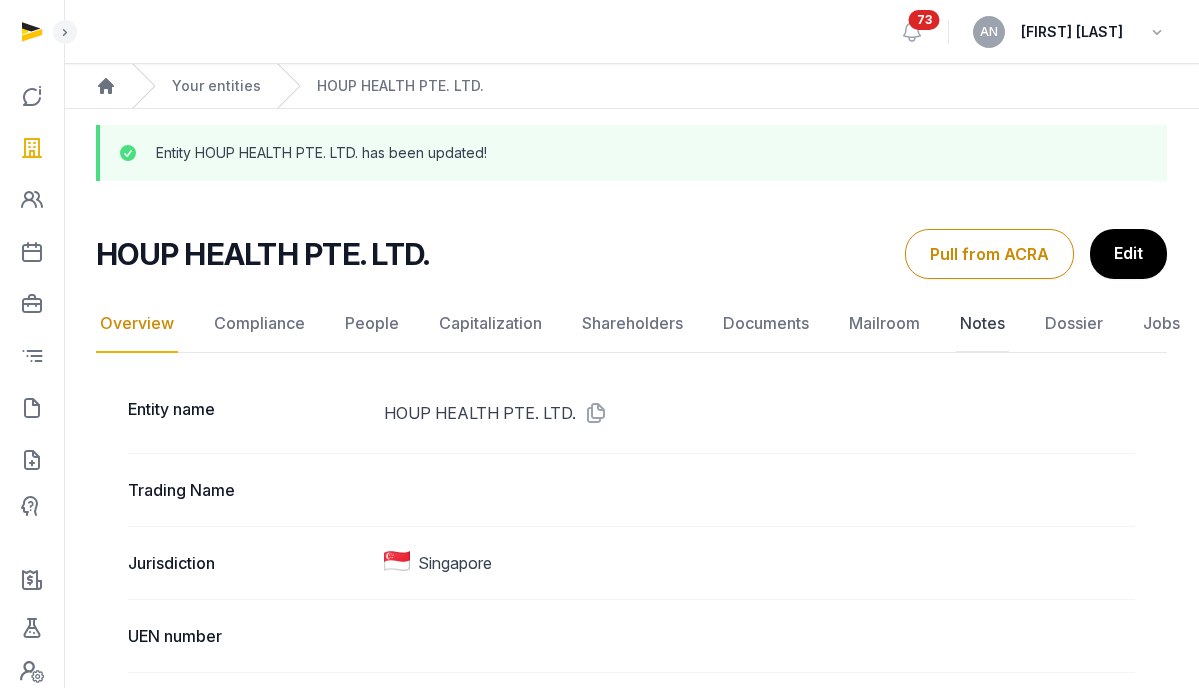 click on "Notes" 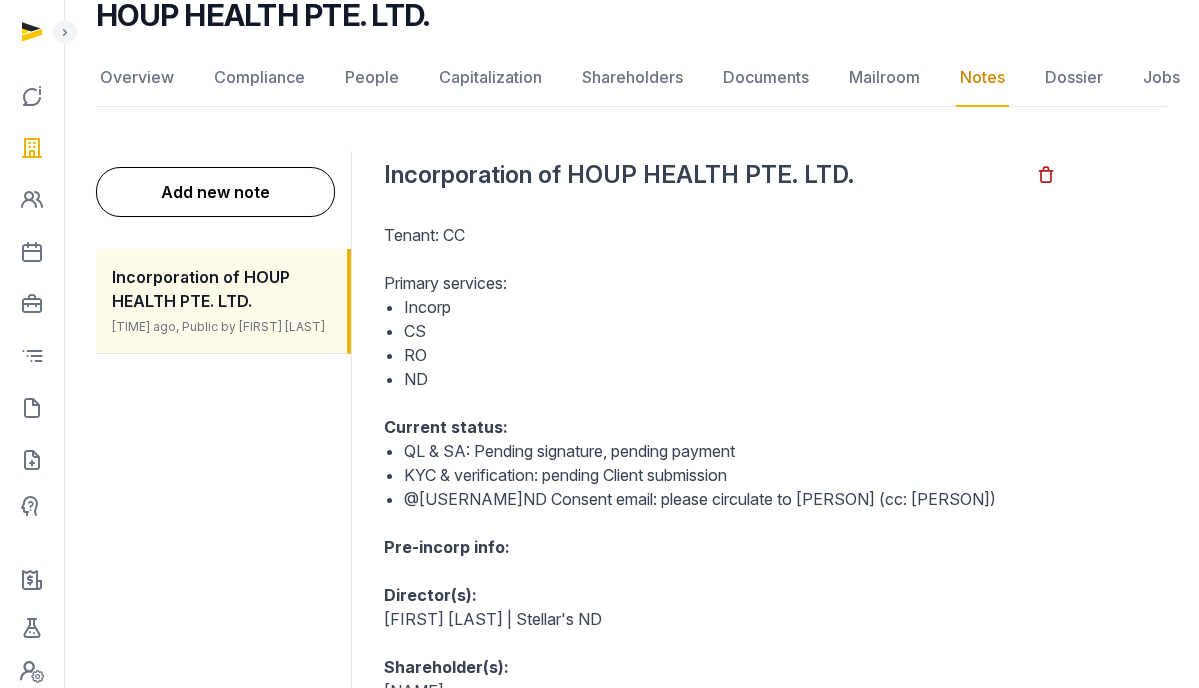 scroll, scrollTop: 0, scrollLeft: 0, axis: both 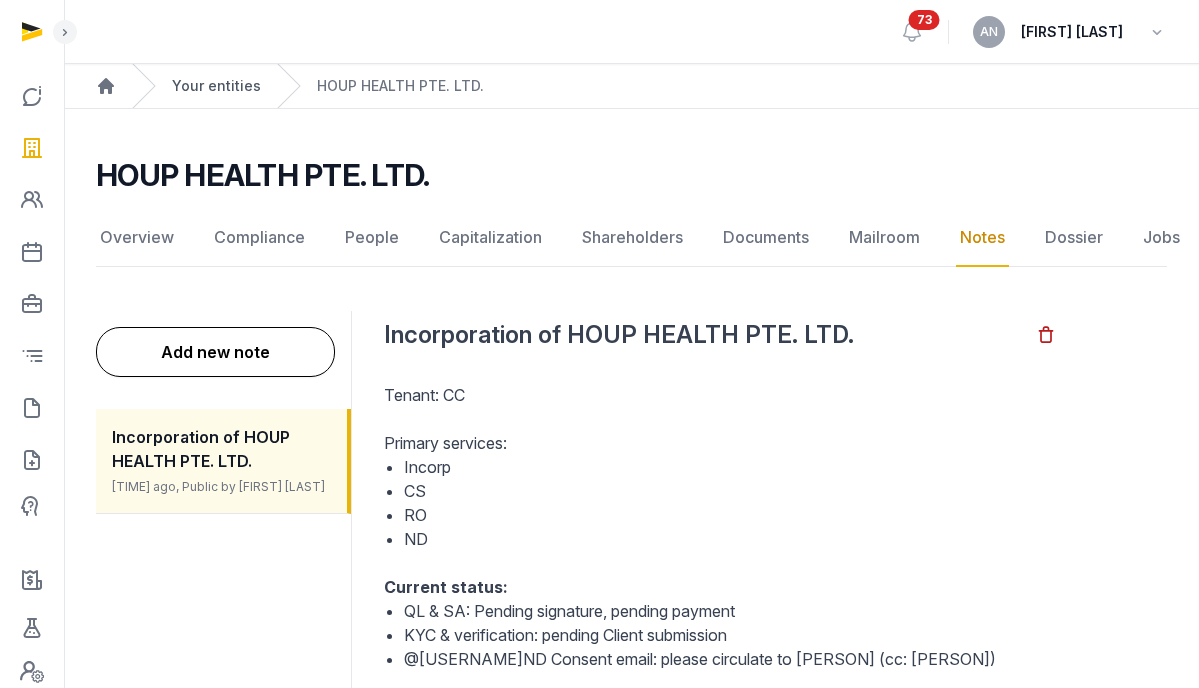 click on "Your entities" at bounding box center [216, 86] 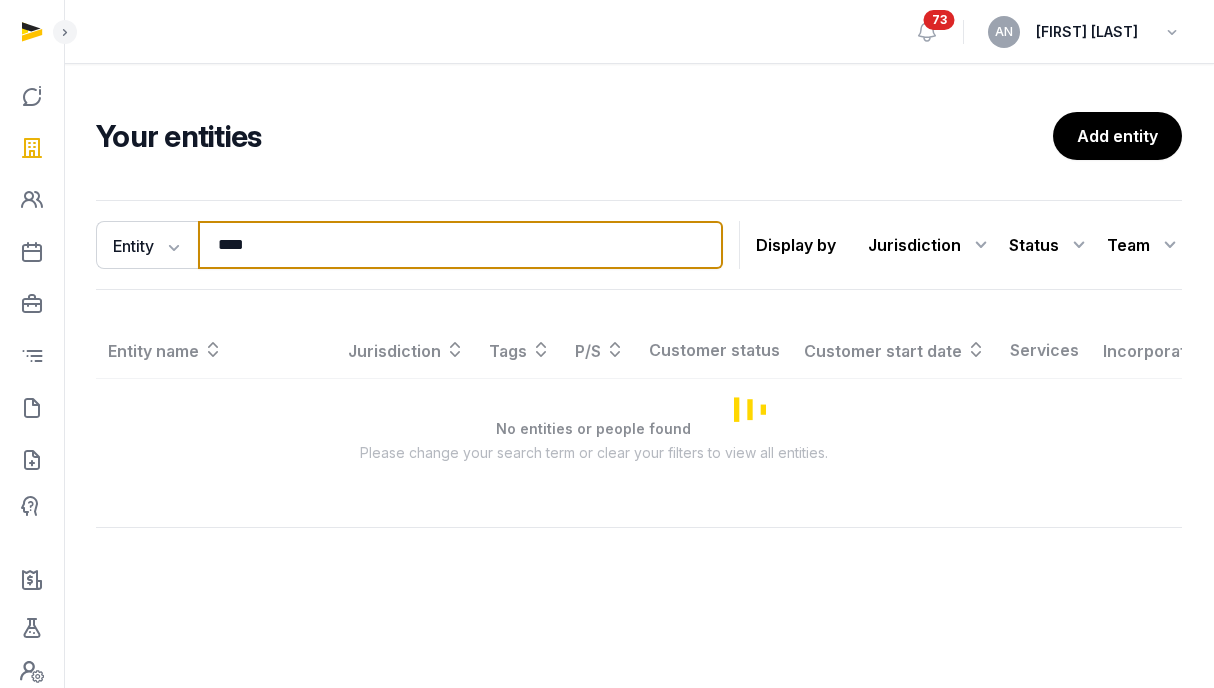 click on "****" at bounding box center (460, 245) 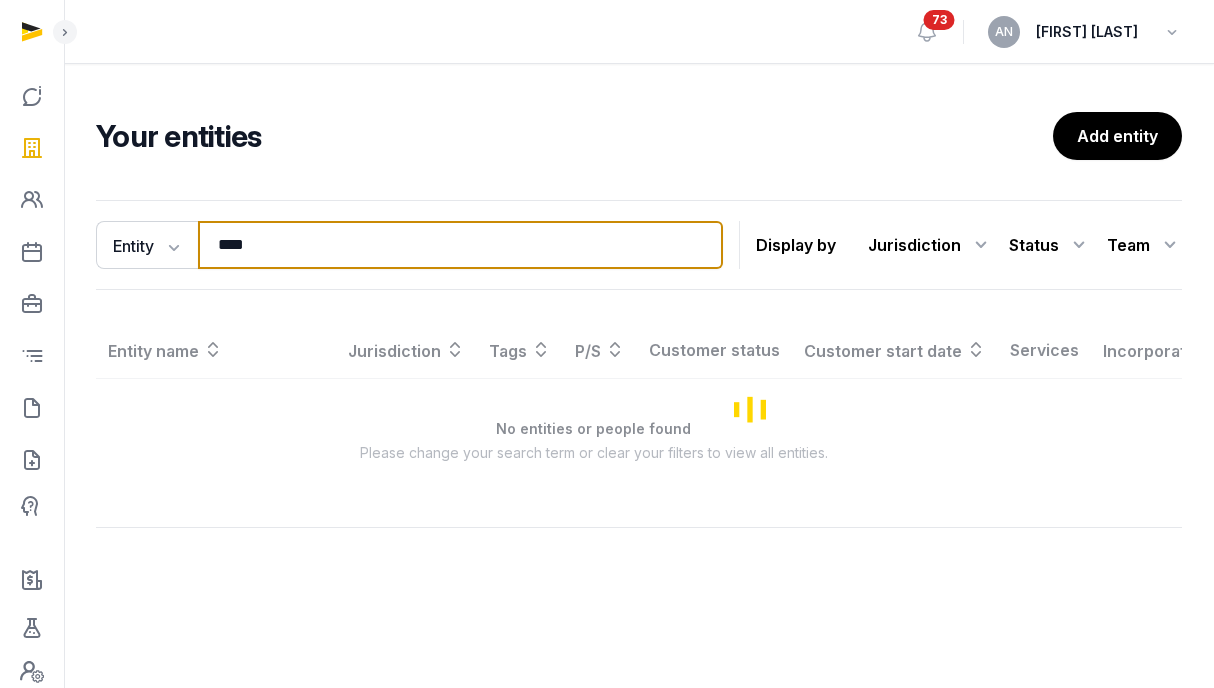 click on "****" at bounding box center [460, 245] 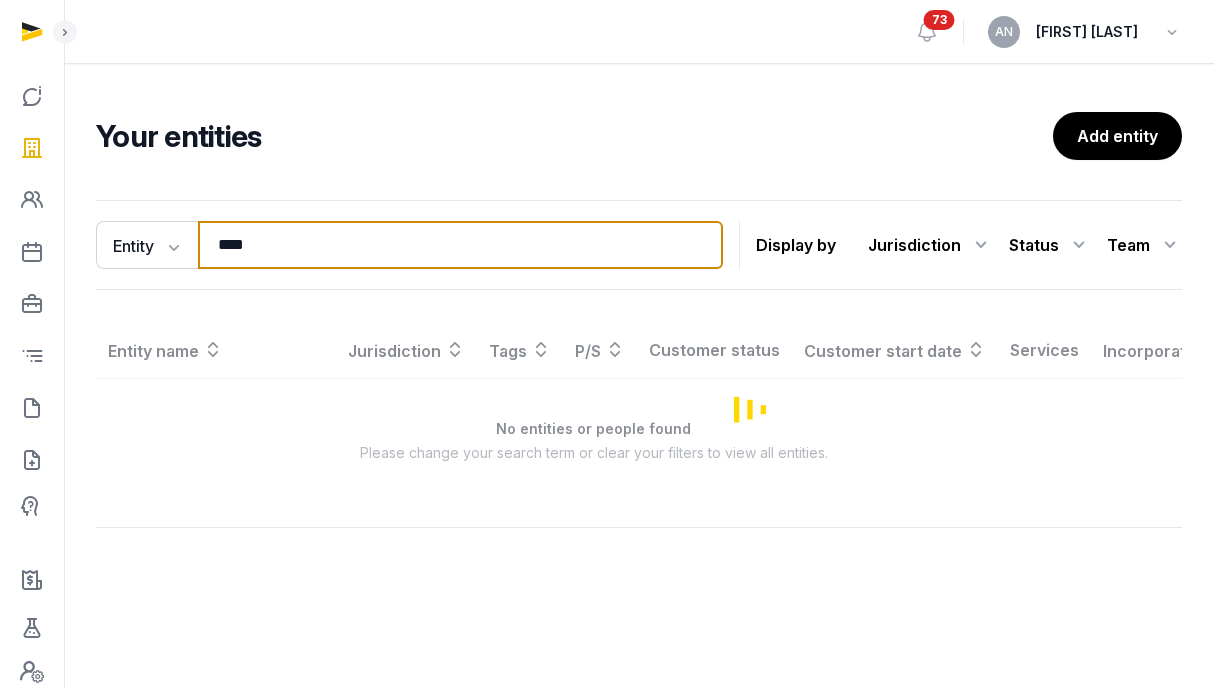 click on "****" at bounding box center (460, 245) 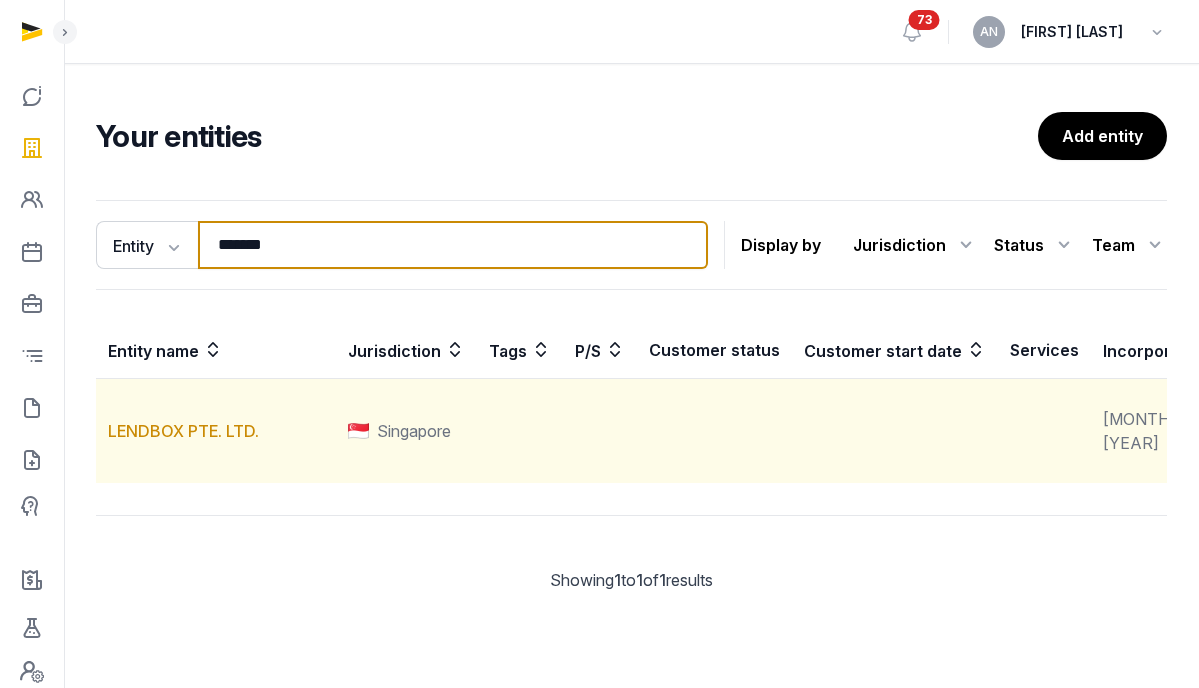 type on "*******" 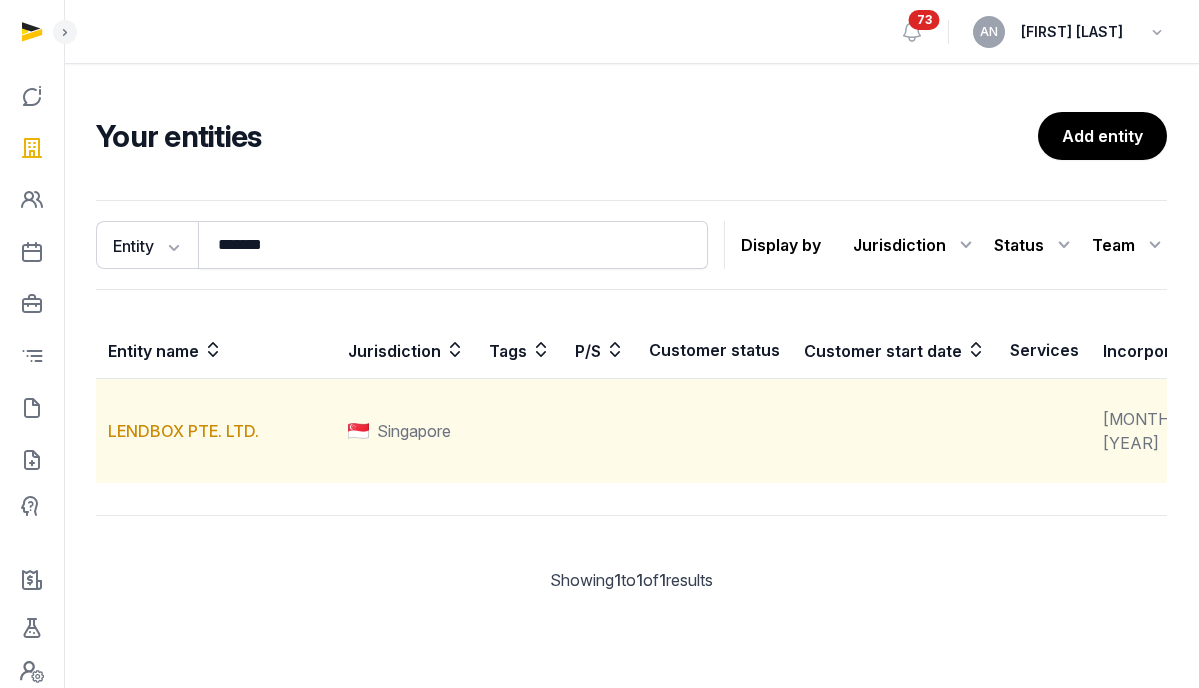 click on "LENDBOX PTE. LTD." at bounding box center (216, 431) 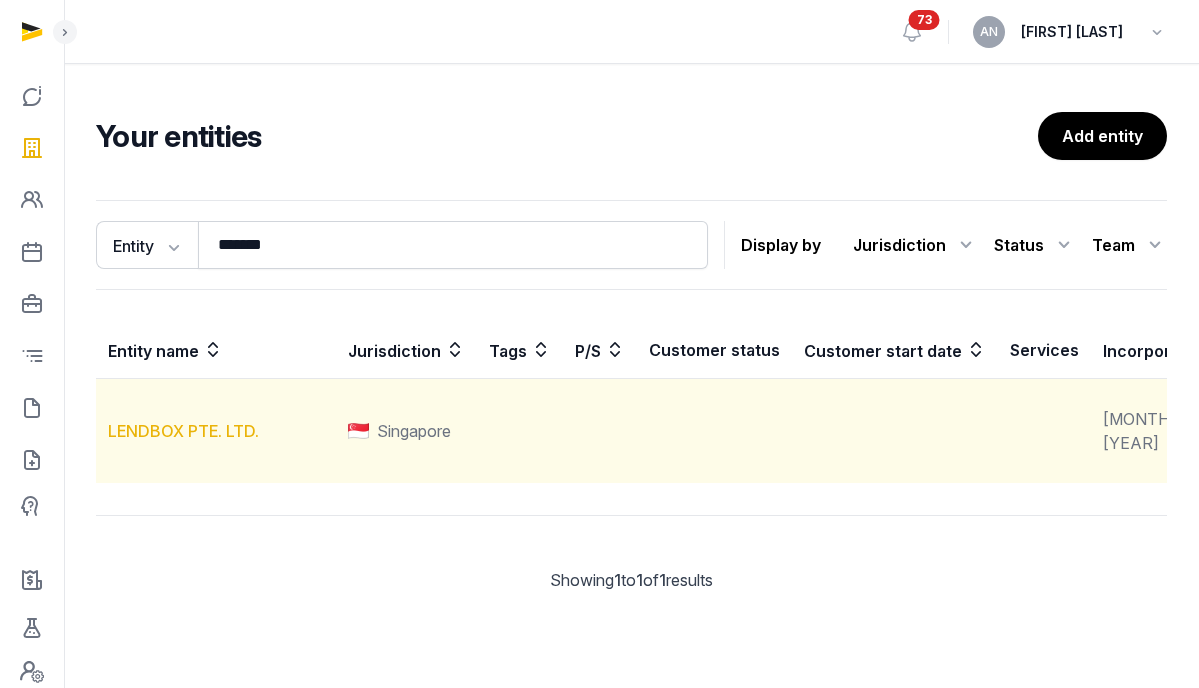 click on "LENDBOX PTE. LTD." at bounding box center [183, 431] 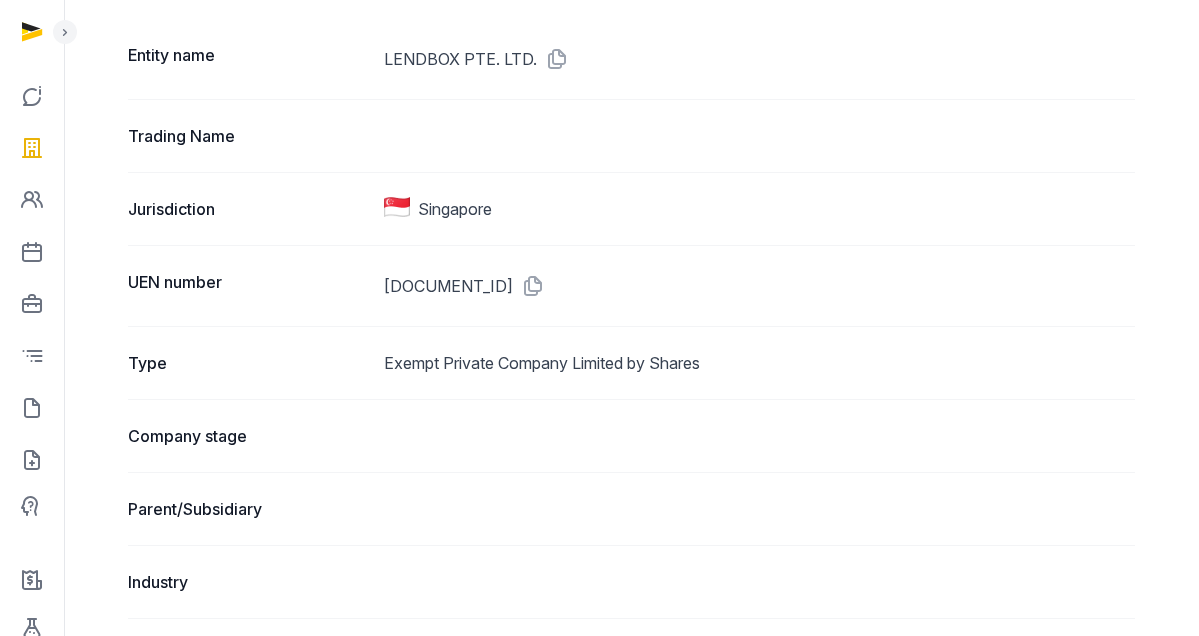 scroll, scrollTop: 169, scrollLeft: 0, axis: vertical 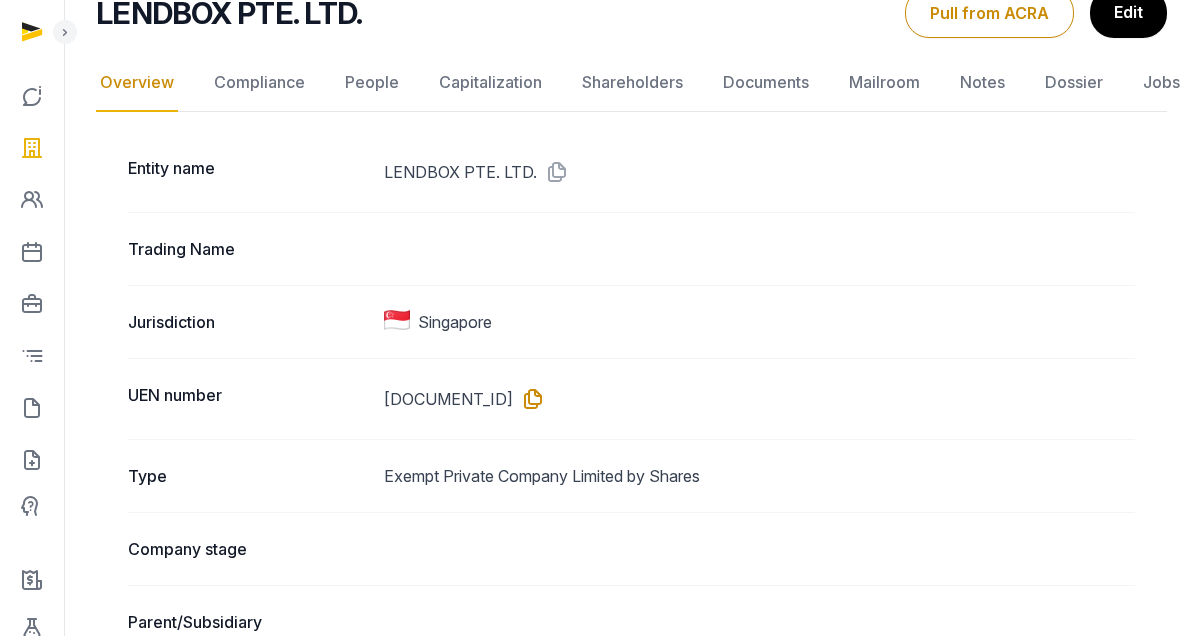 click at bounding box center [529, 399] 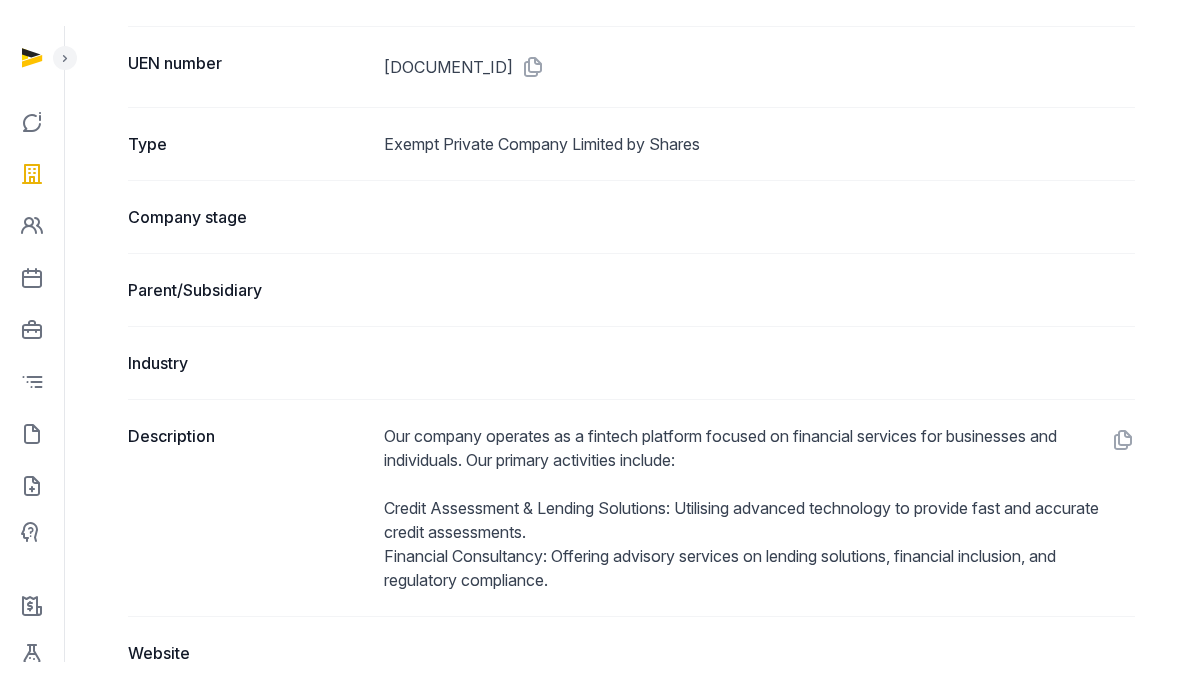 scroll, scrollTop: 337, scrollLeft: 0, axis: vertical 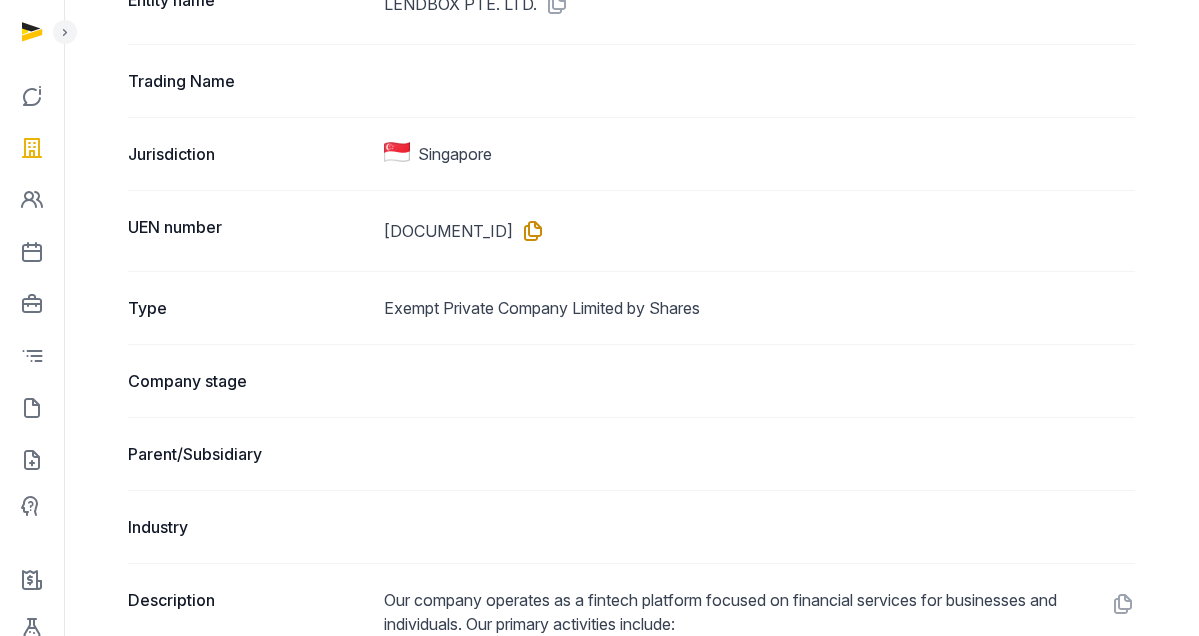click at bounding box center [529, 231] 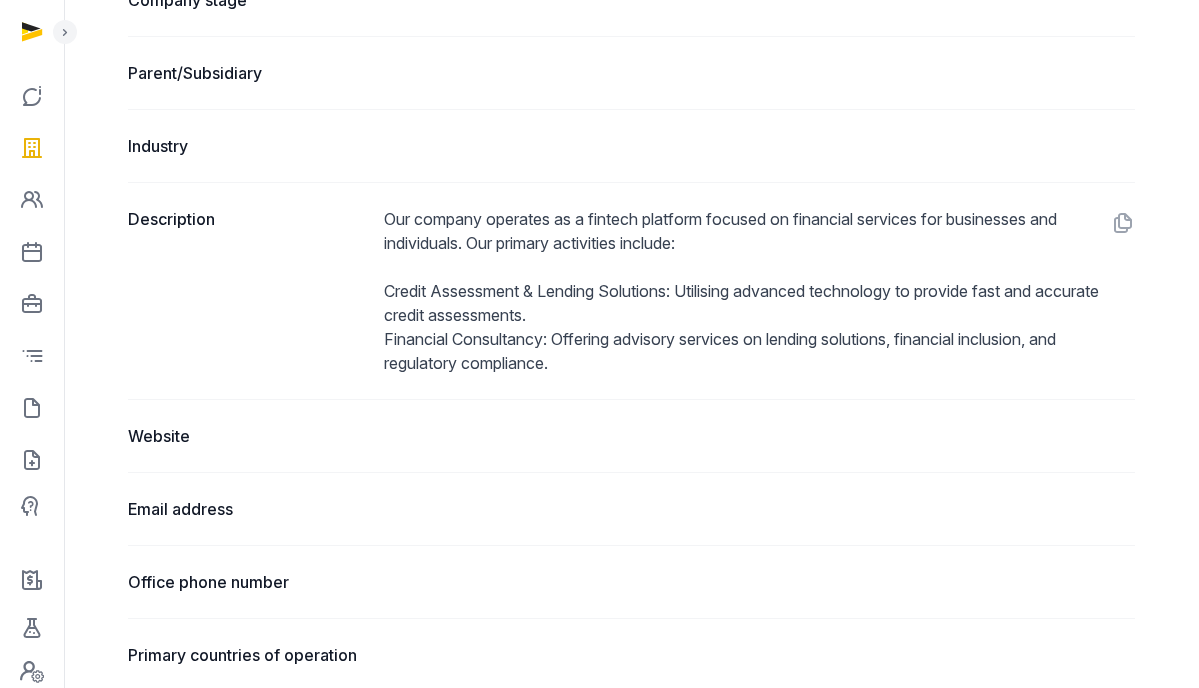scroll, scrollTop: 0, scrollLeft: 0, axis: both 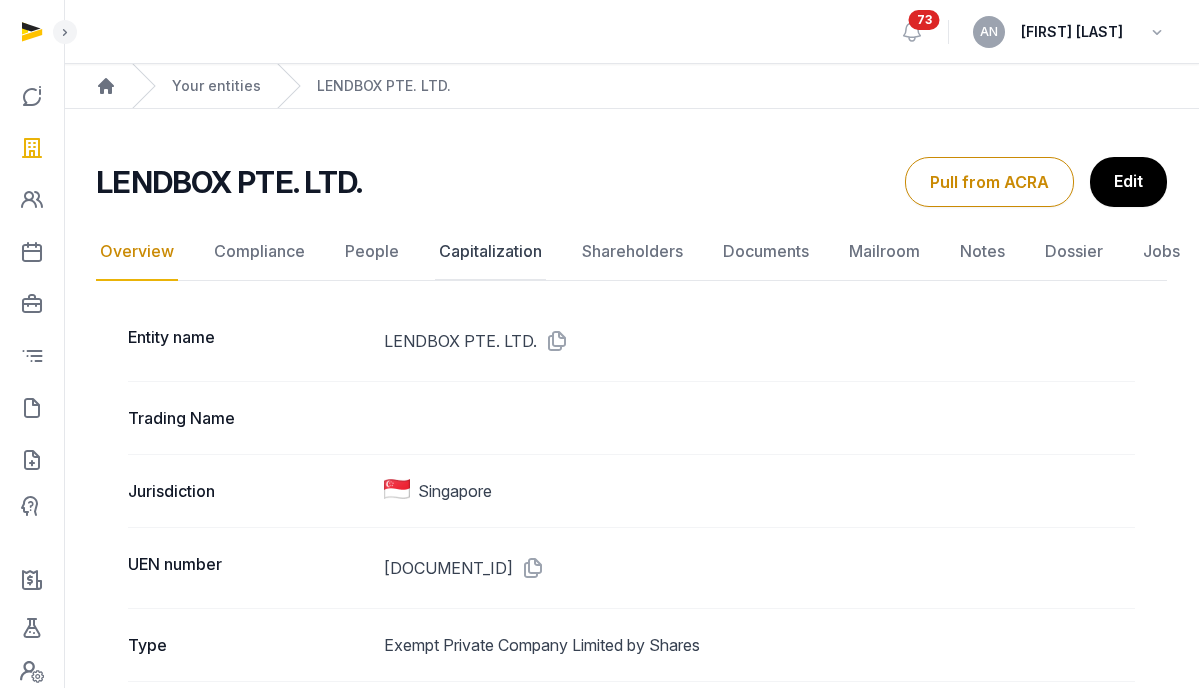 click on "Capitalization" 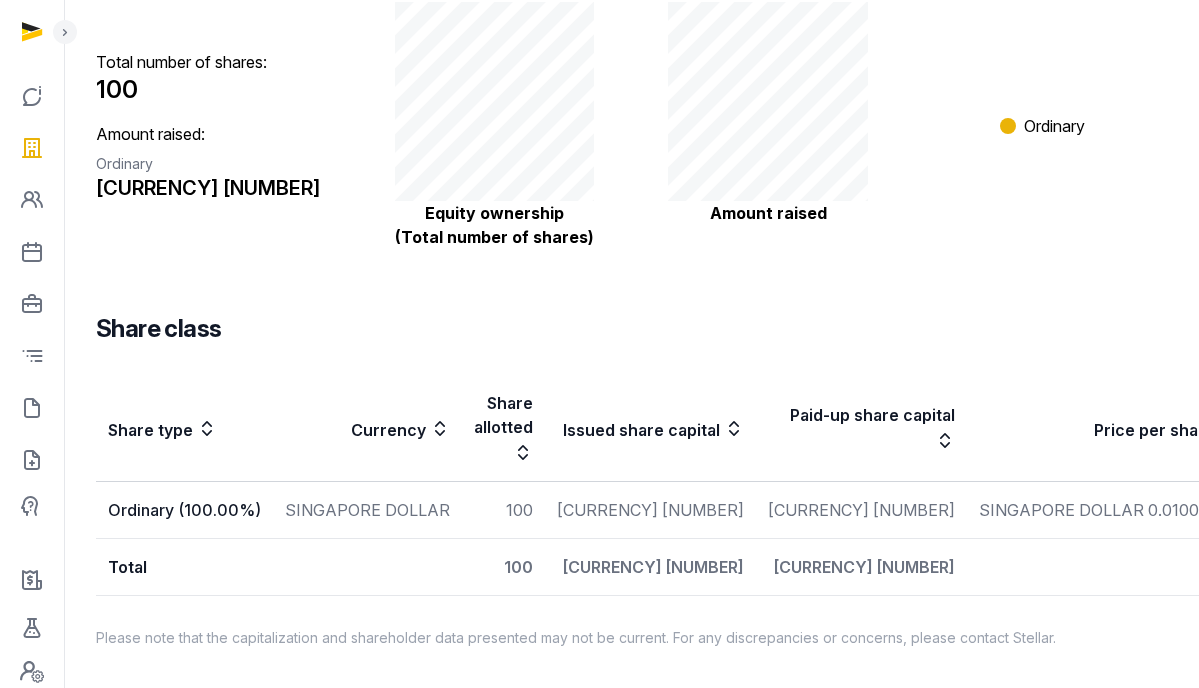 scroll, scrollTop: 0, scrollLeft: 0, axis: both 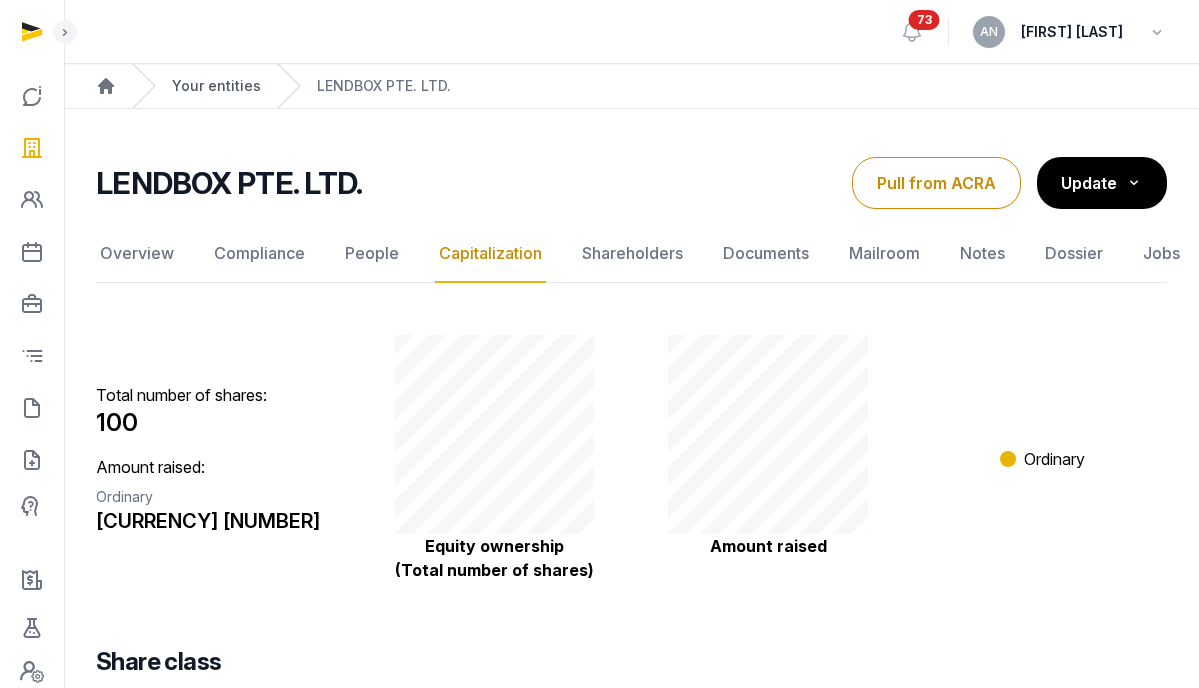 click on "Your entities" at bounding box center (216, 86) 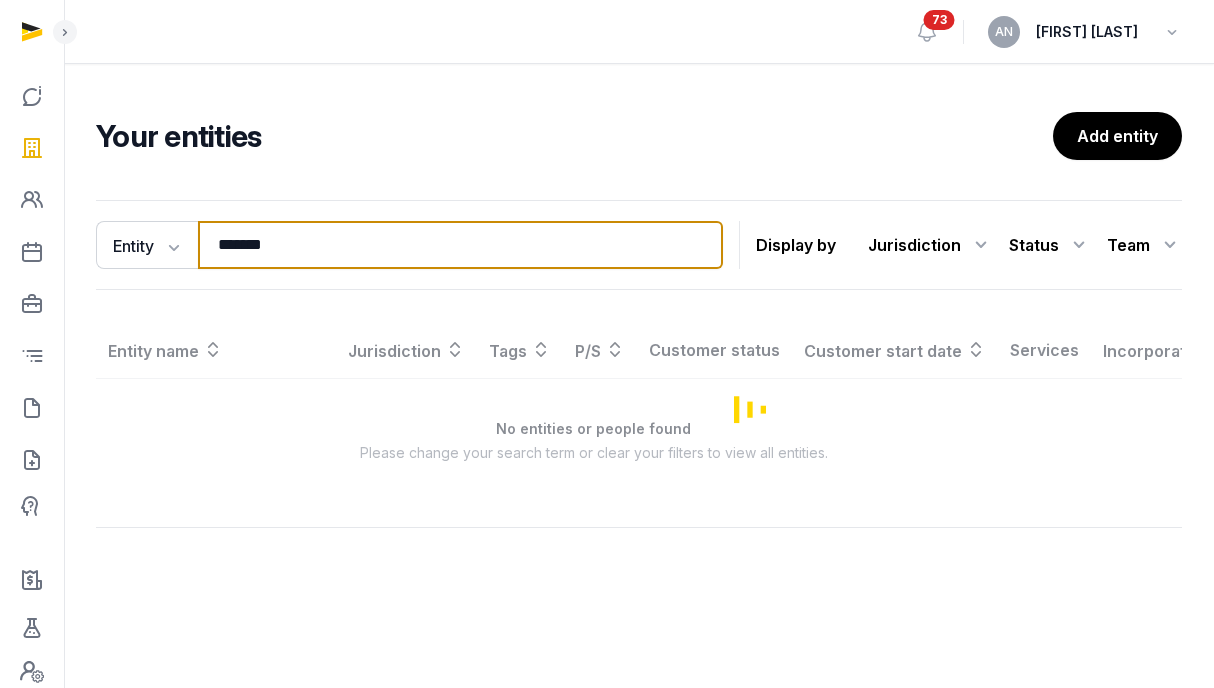 click on "*******" at bounding box center (460, 245) 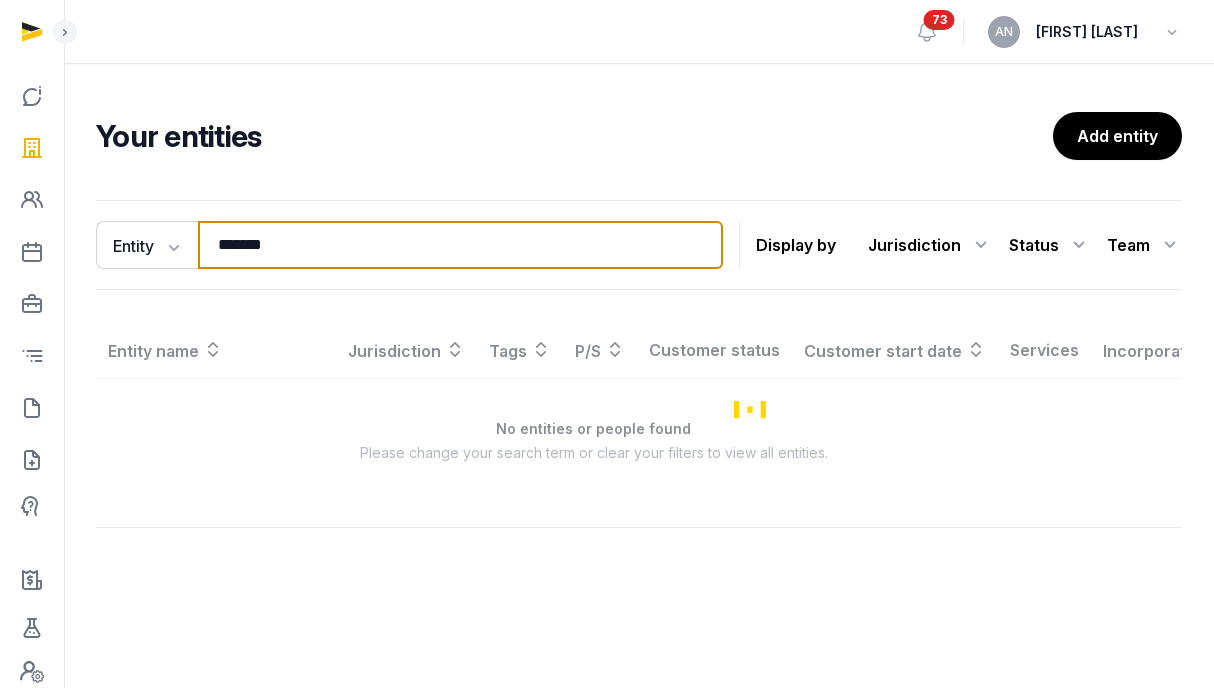click on "*******" at bounding box center [460, 245] 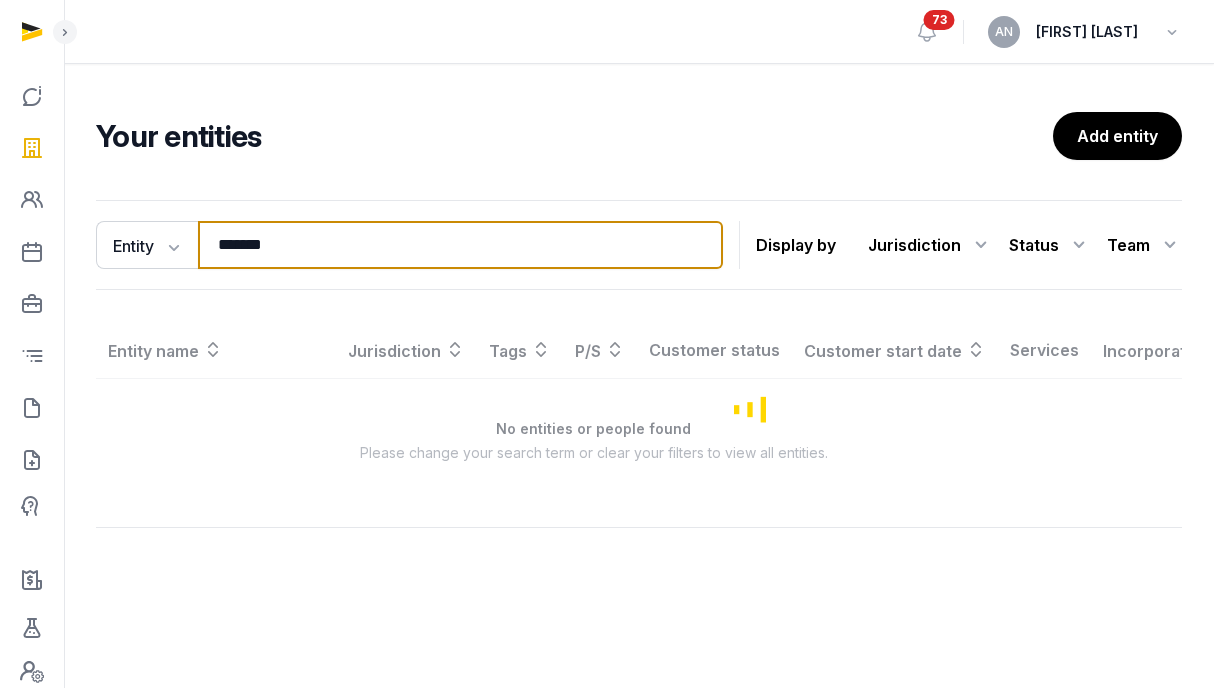 click on "*******" at bounding box center [460, 245] 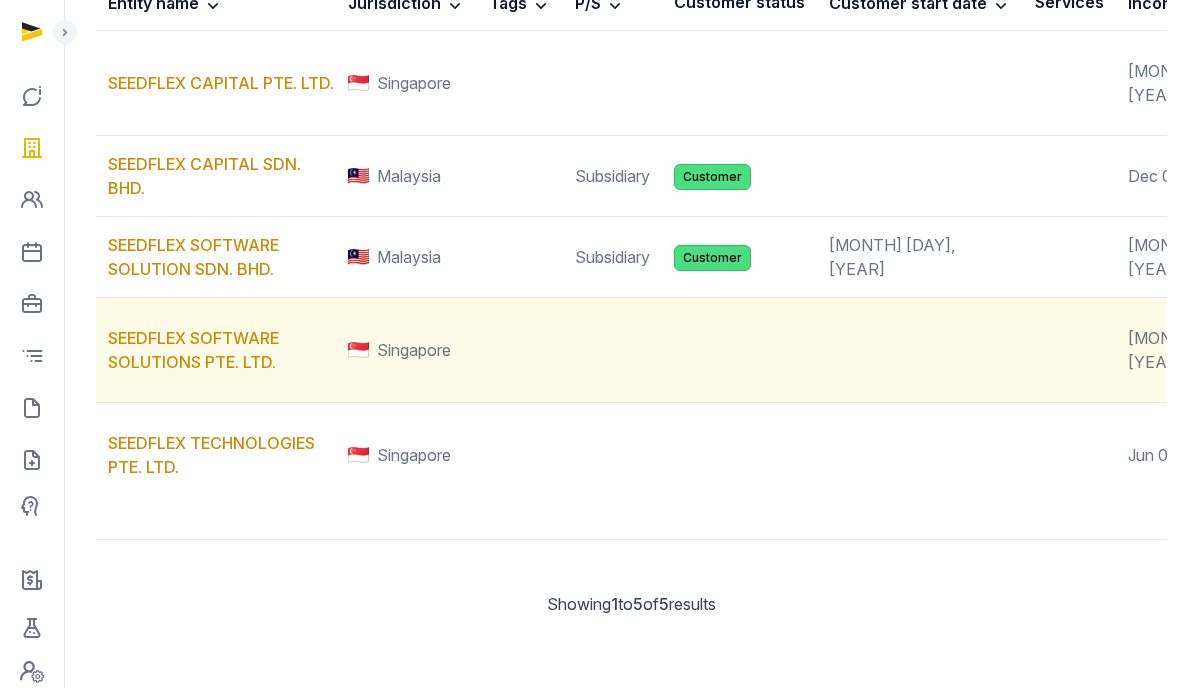 scroll, scrollTop: 489, scrollLeft: 0, axis: vertical 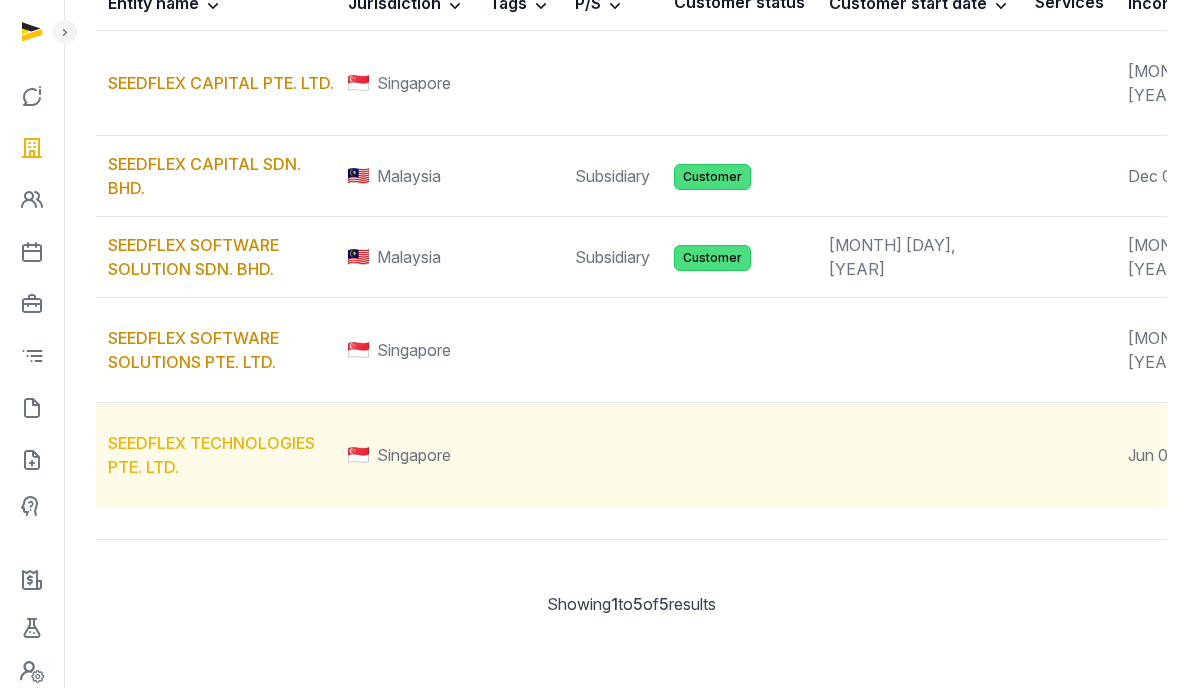 type on "********" 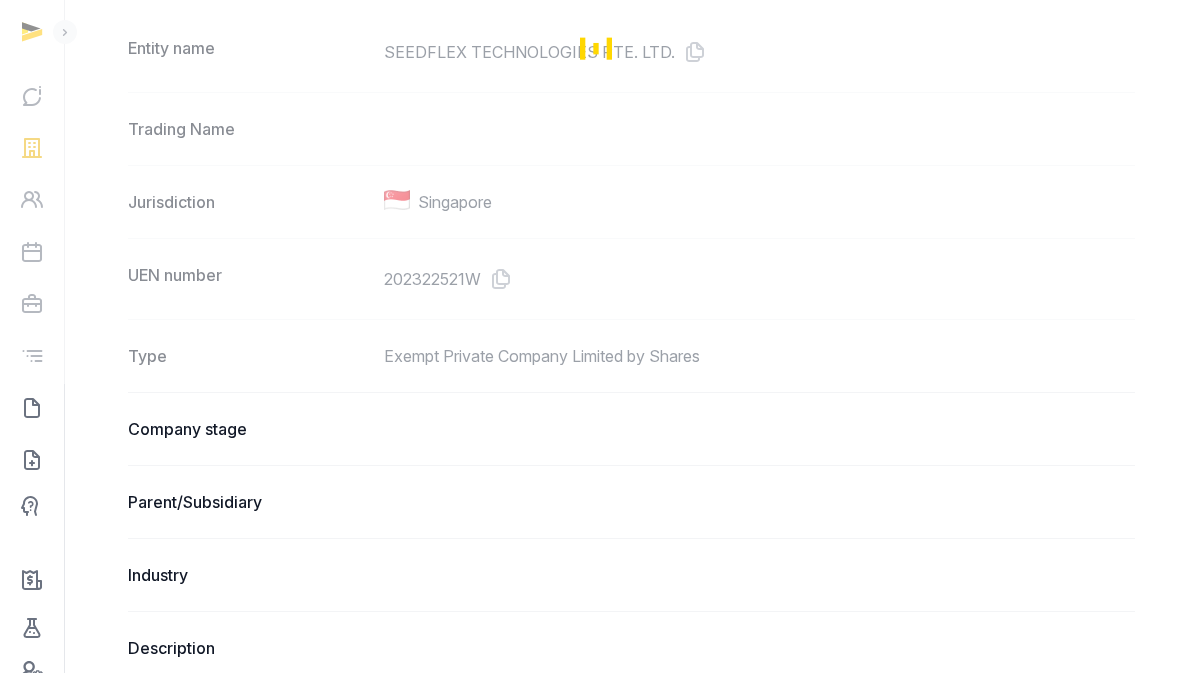 scroll, scrollTop: 326, scrollLeft: 0, axis: vertical 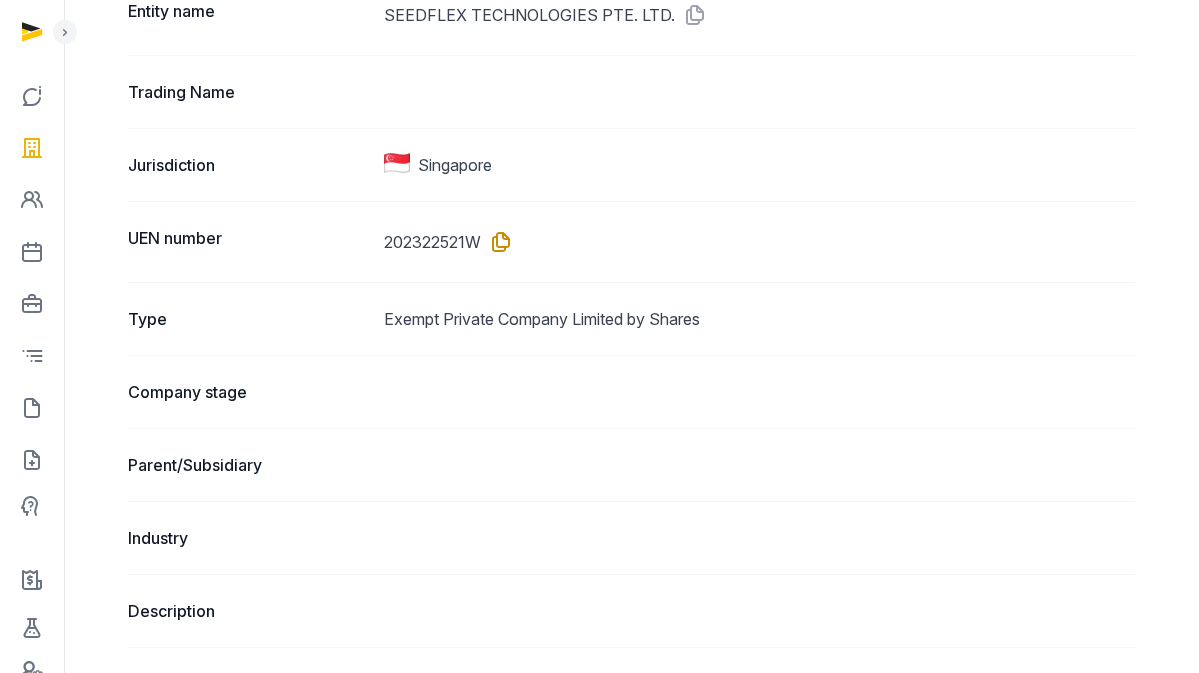 click at bounding box center (497, 242) 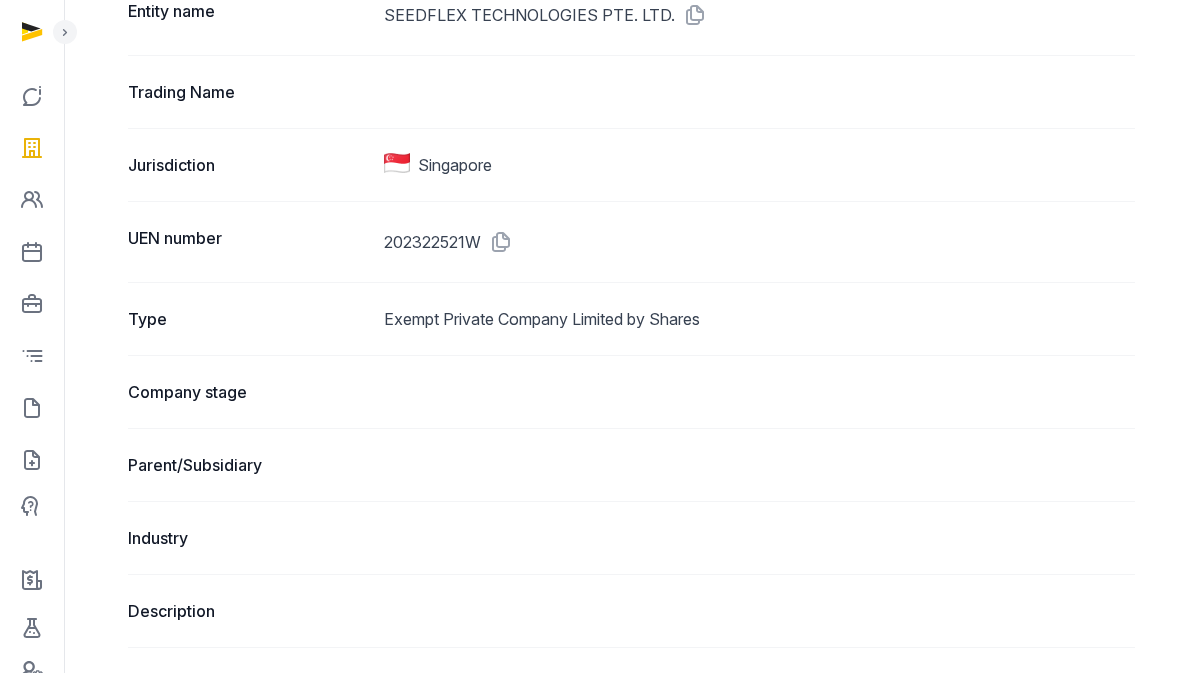 click on "202322521W" at bounding box center (759, 242) 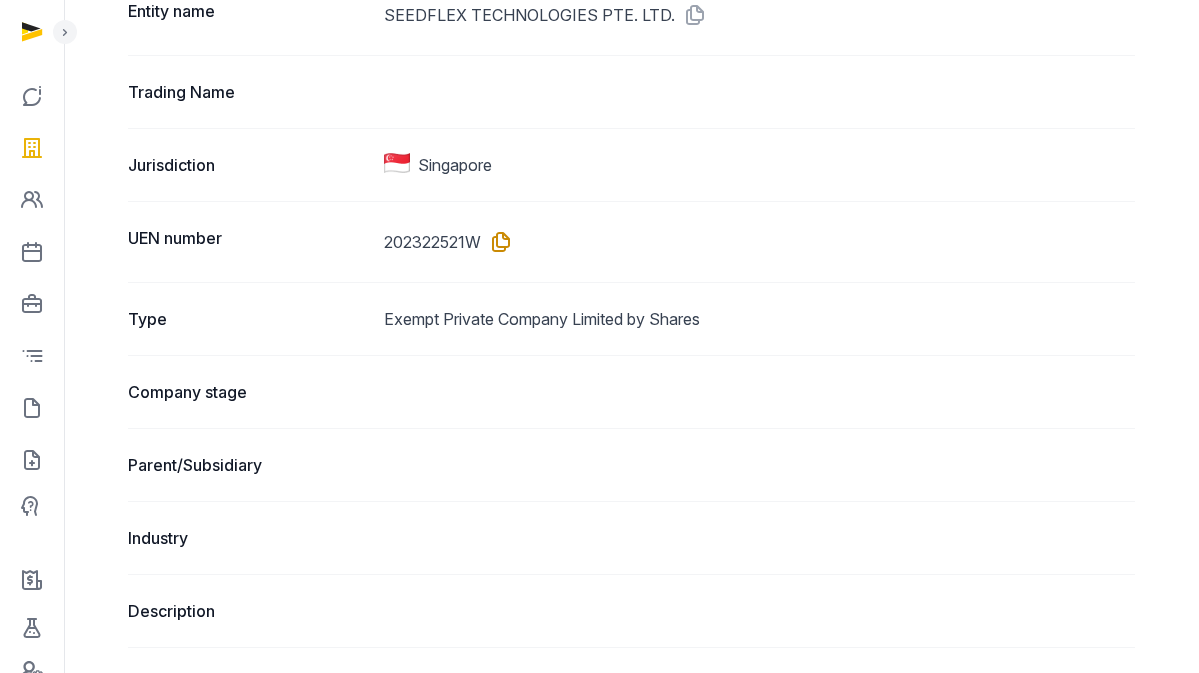 click at bounding box center [497, 242] 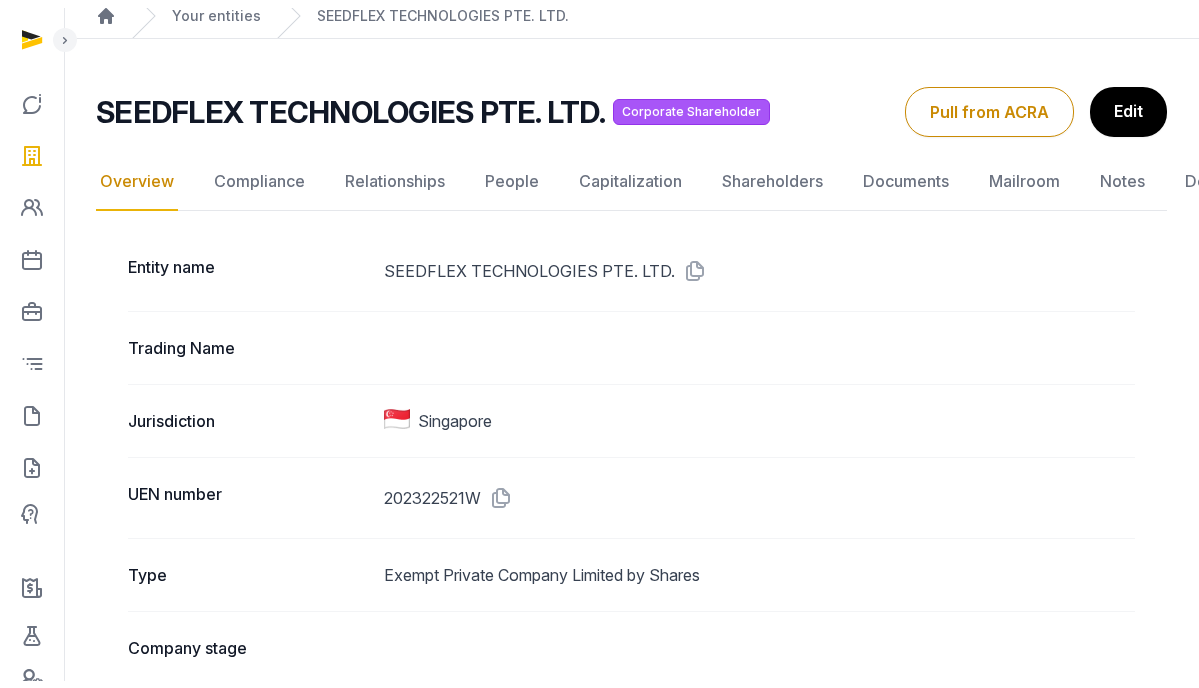 scroll, scrollTop: 0, scrollLeft: 0, axis: both 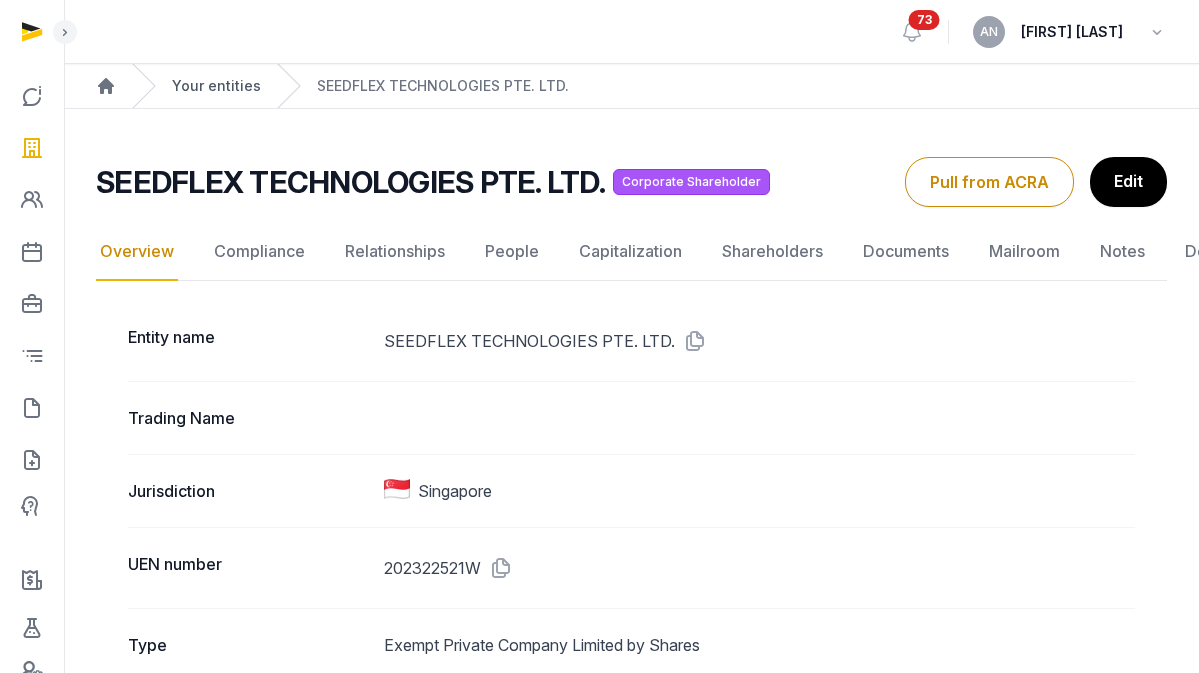 click on "Your entities" at bounding box center [216, 86] 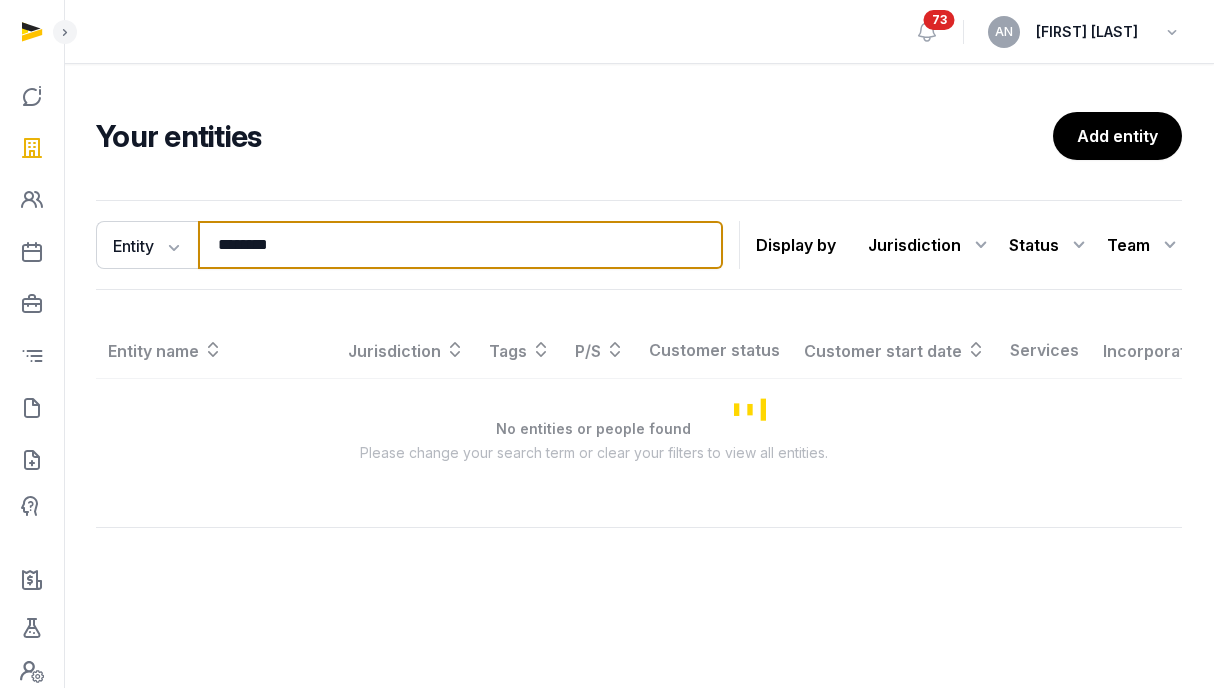 click on "********" at bounding box center [460, 245] 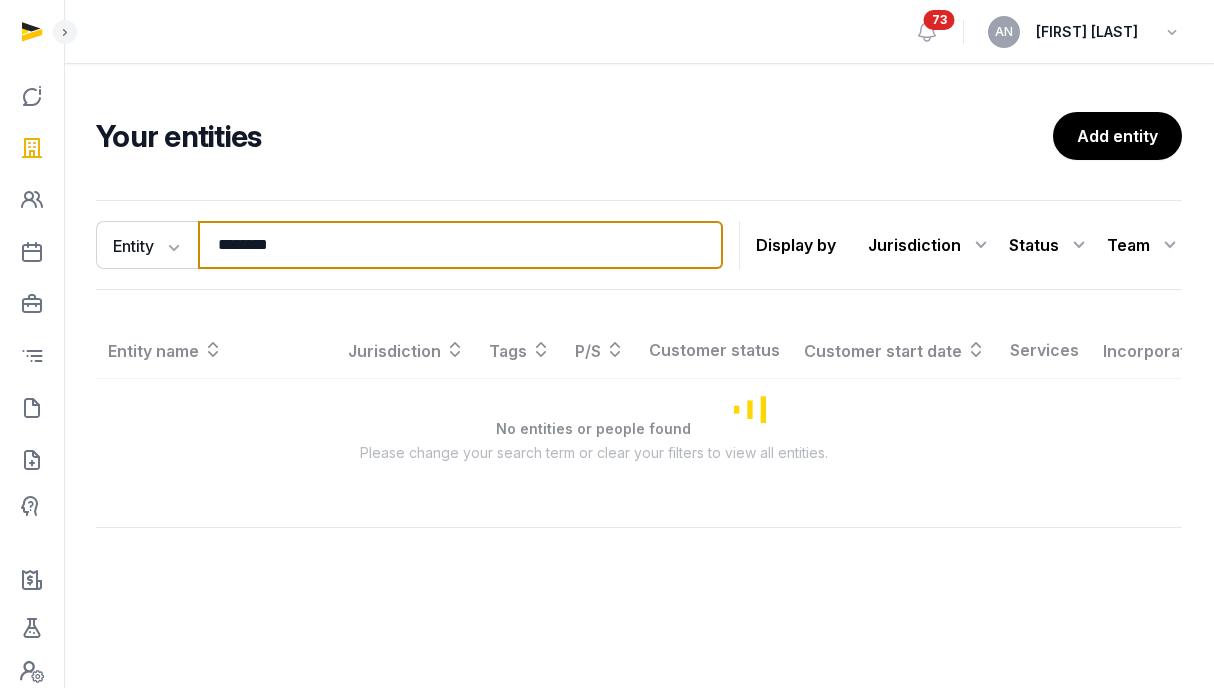 click on "********" at bounding box center [460, 245] 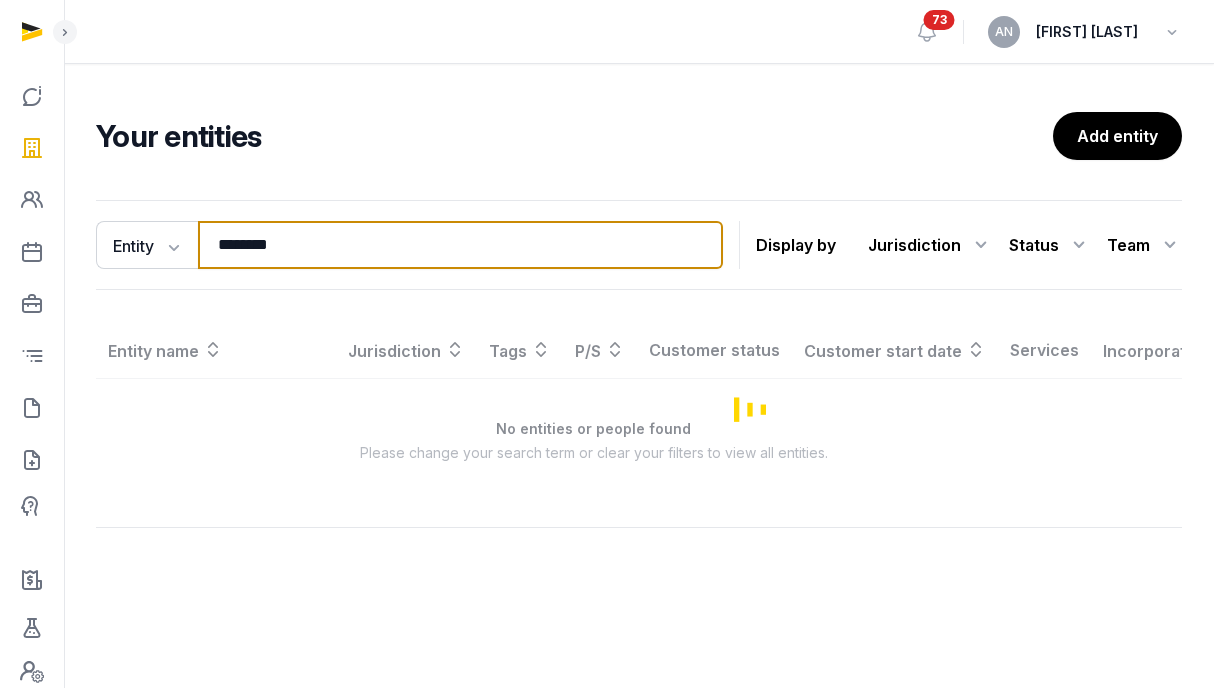 click on "********" at bounding box center (460, 245) 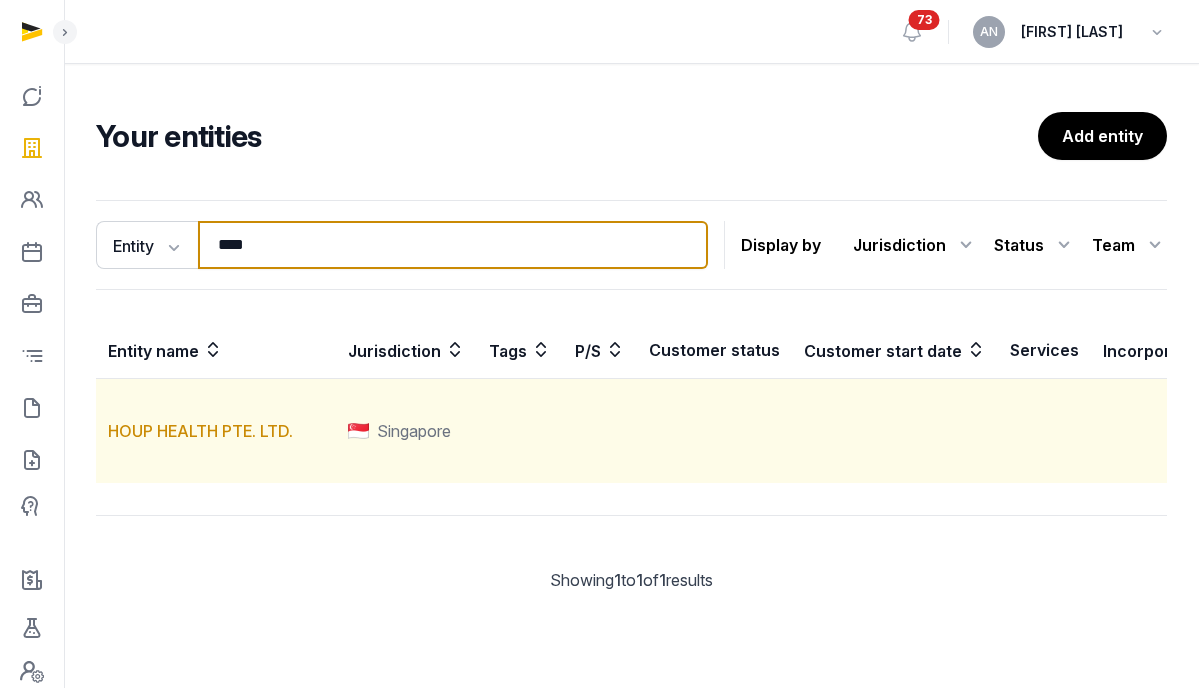 scroll, scrollTop: 39, scrollLeft: 0, axis: vertical 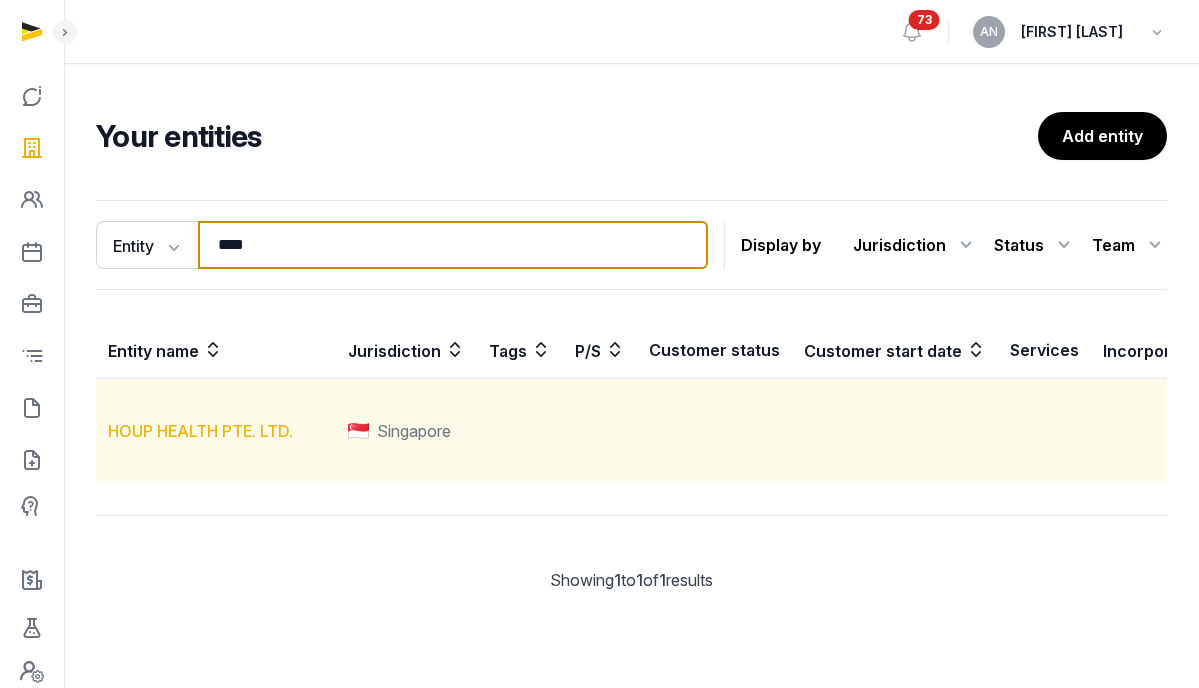 type on "****" 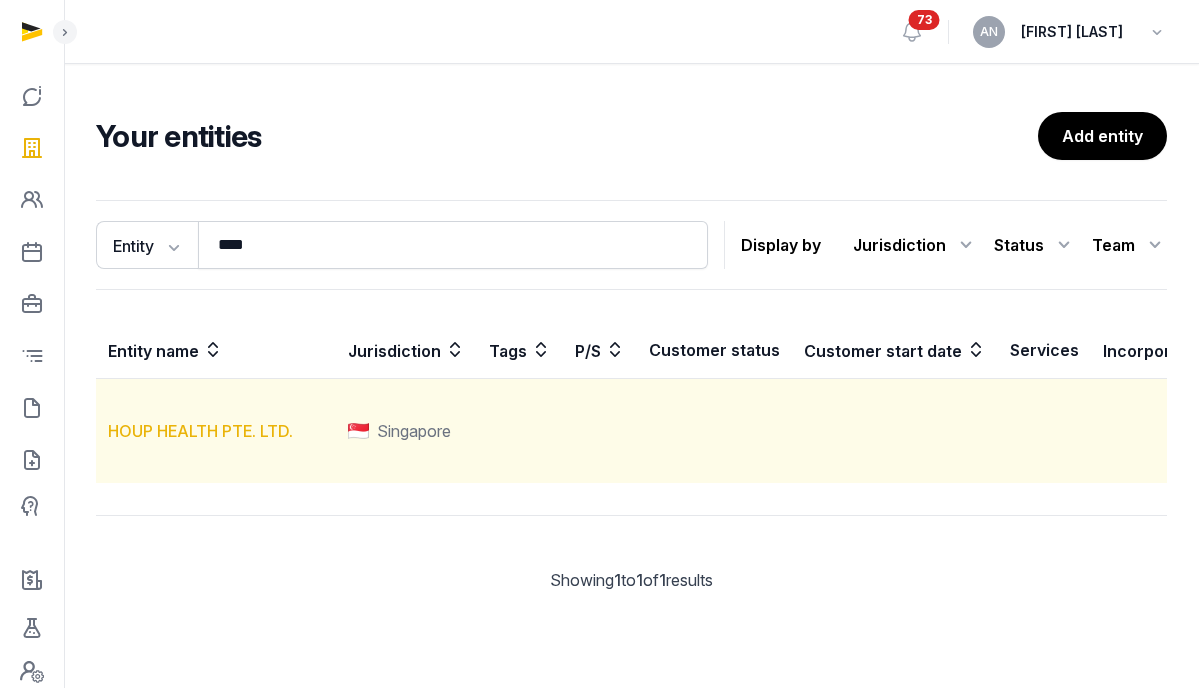 click on "HOUP HEALTH PTE. LTD." at bounding box center [200, 431] 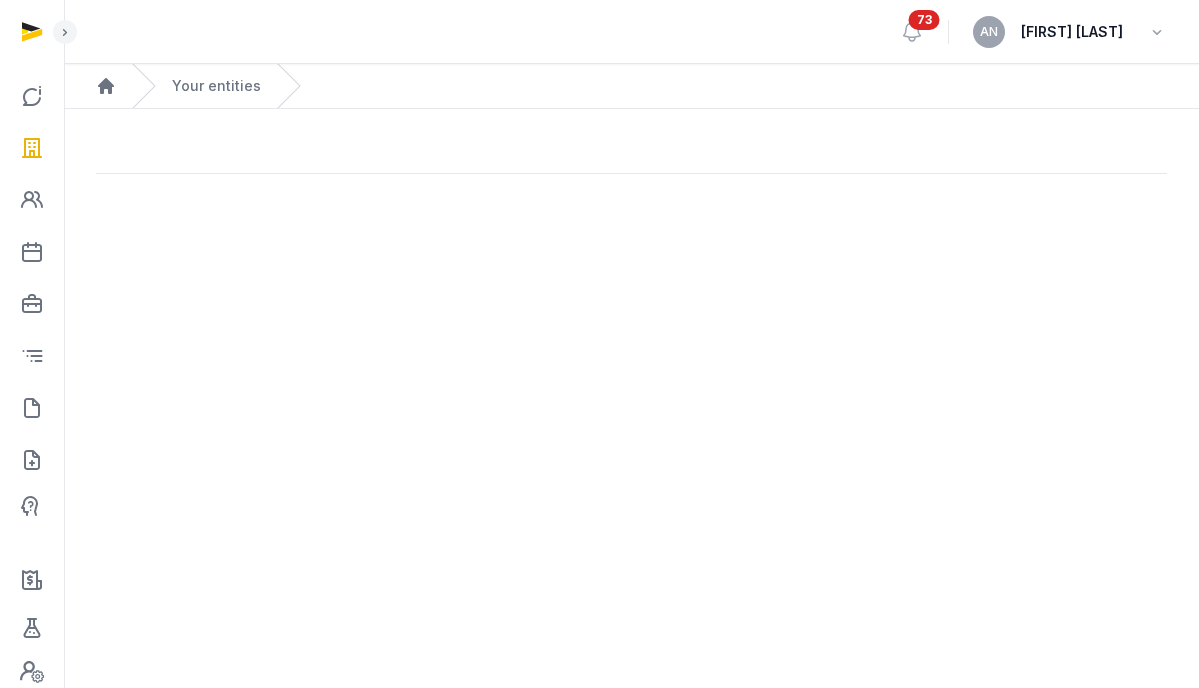scroll, scrollTop: 0, scrollLeft: 0, axis: both 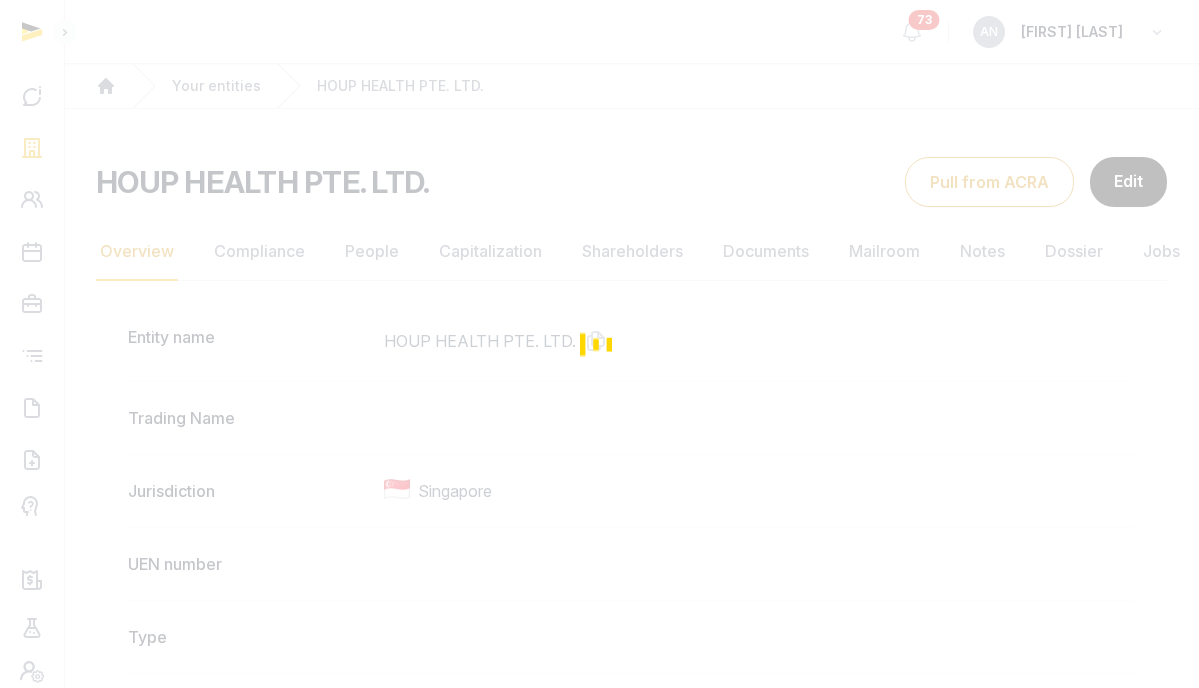 click at bounding box center [599, 344] 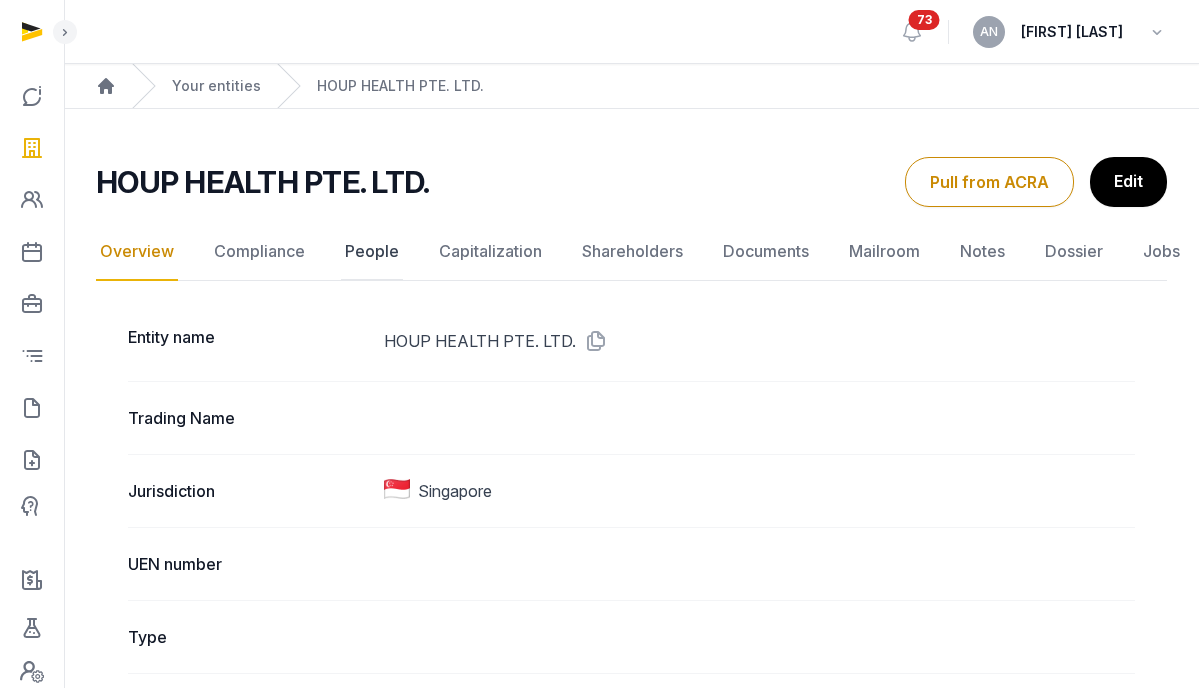 click on "People" 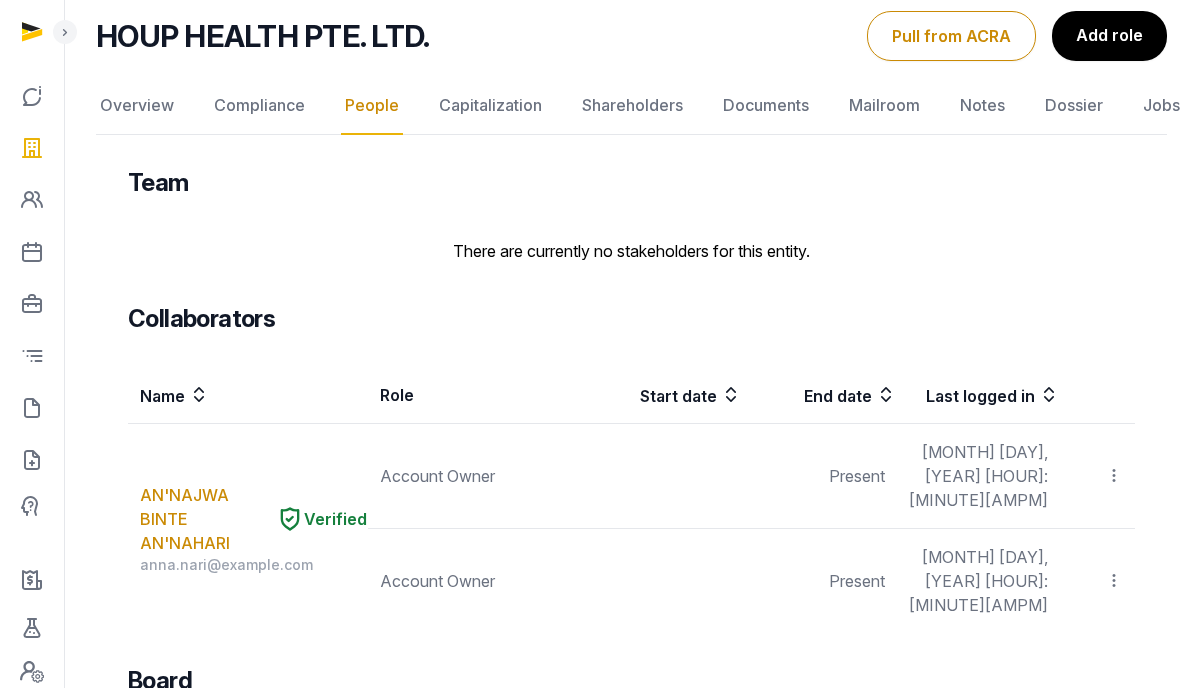 scroll, scrollTop: 0, scrollLeft: 0, axis: both 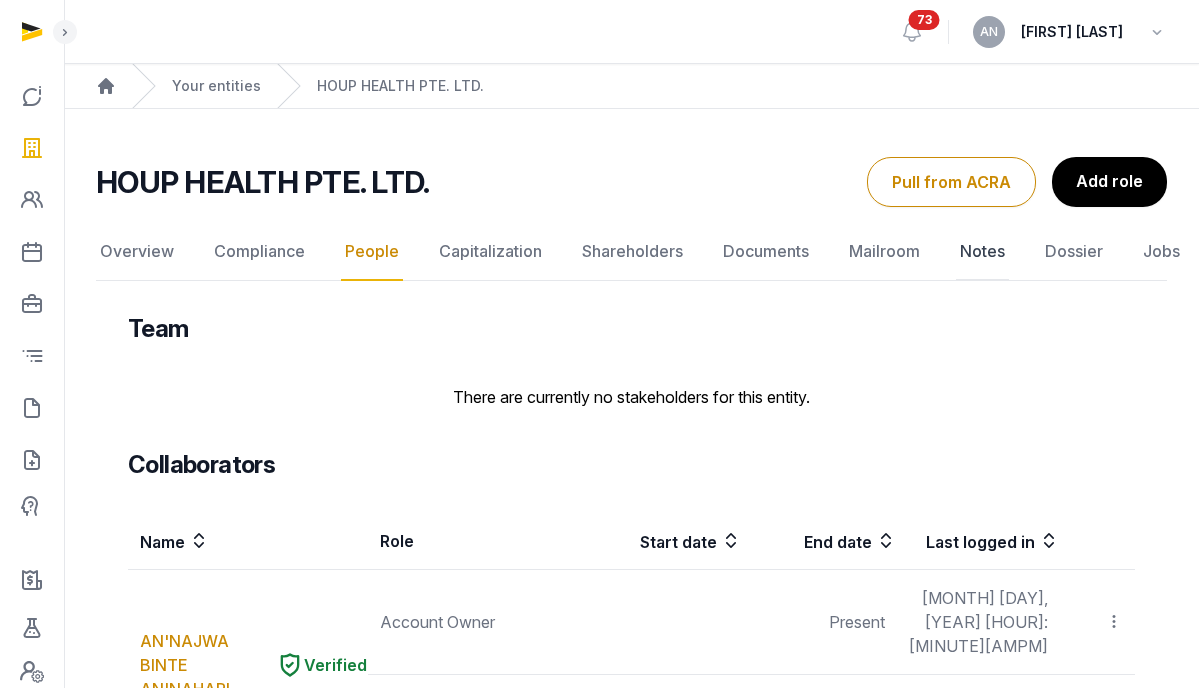 click on "Notes" 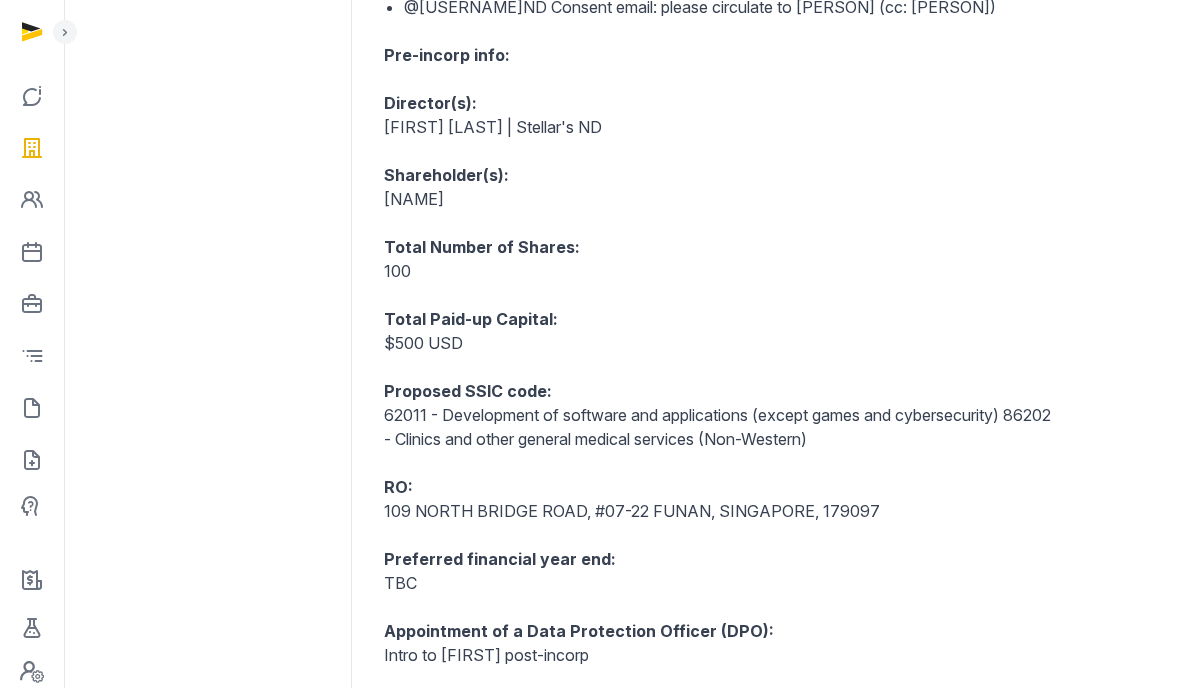 scroll, scrollTop: 769, scrollLeft: 0, axis: vertical 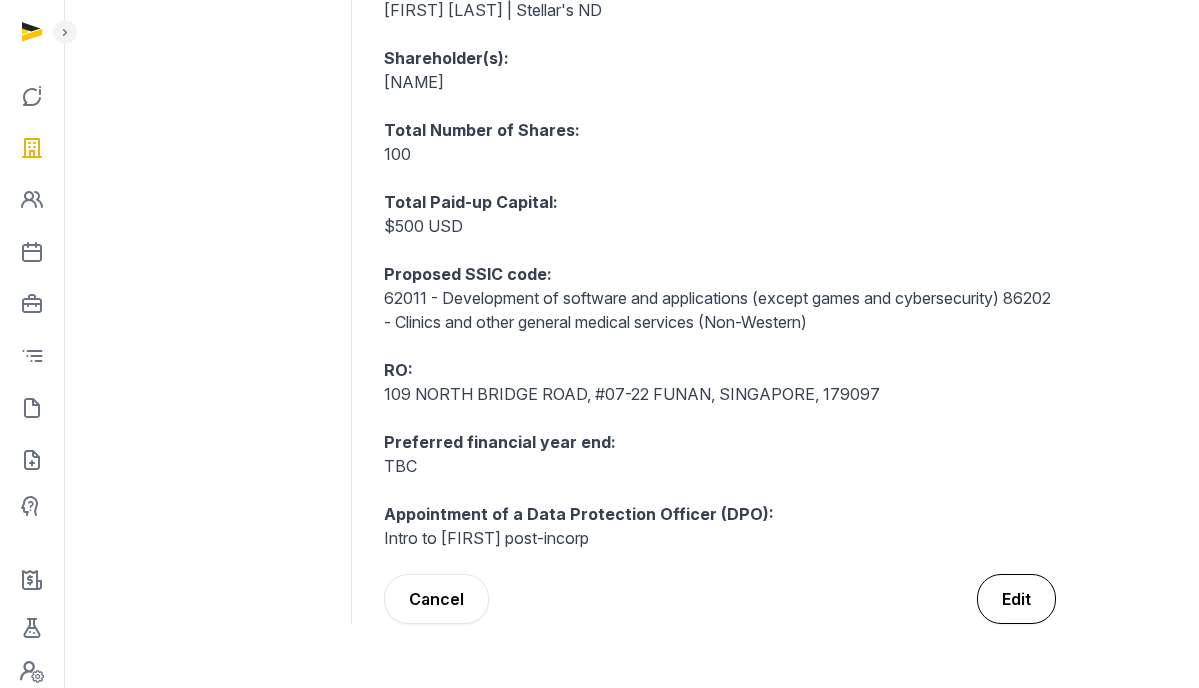 click on "Edit" at bounding box center [1016, 599] 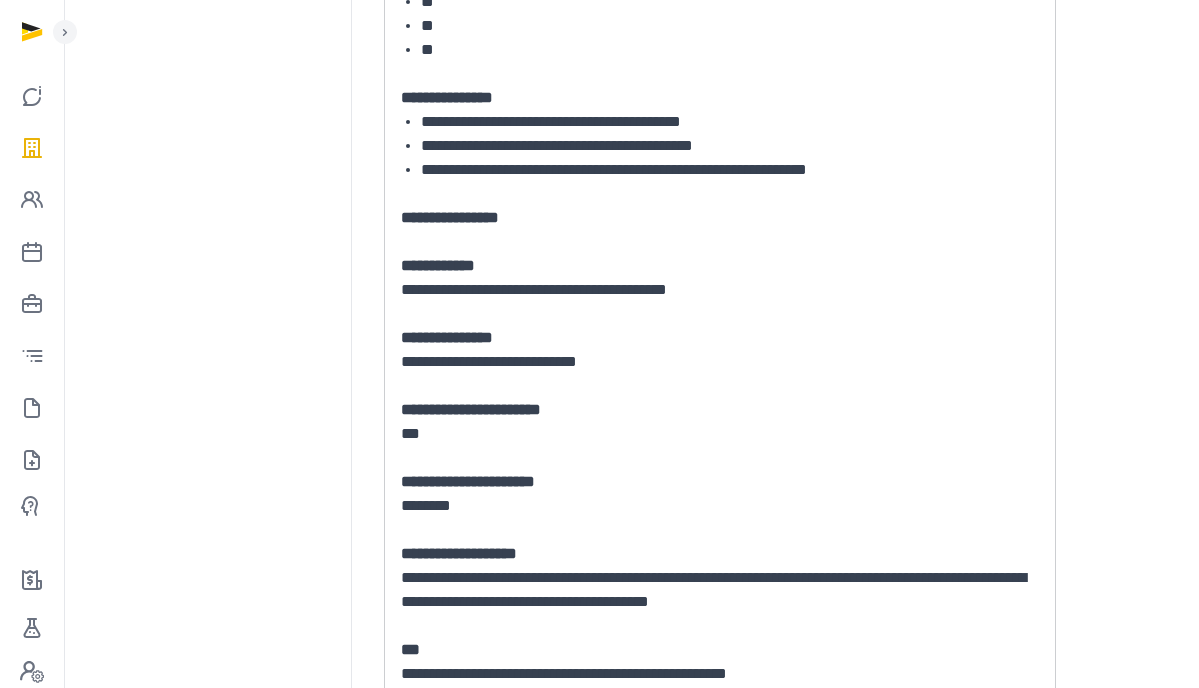 scroll, scrollTop: 537, scrollLeft: 0, axis: vertical 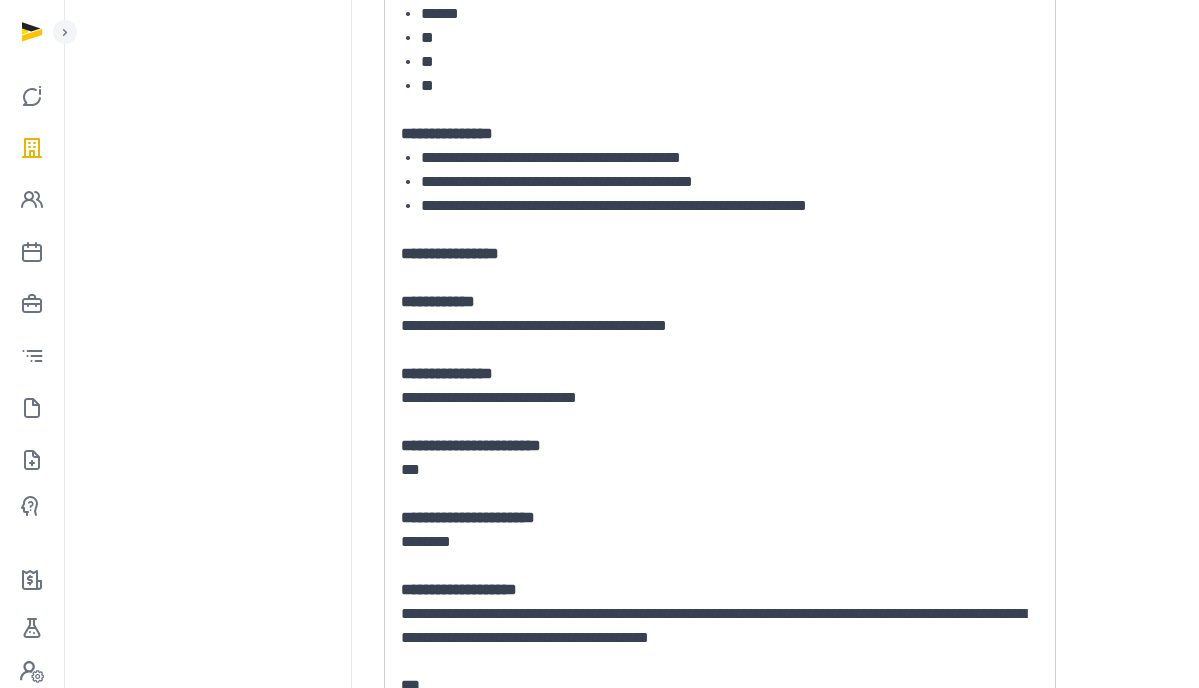 click at bounding box center [720, 422] 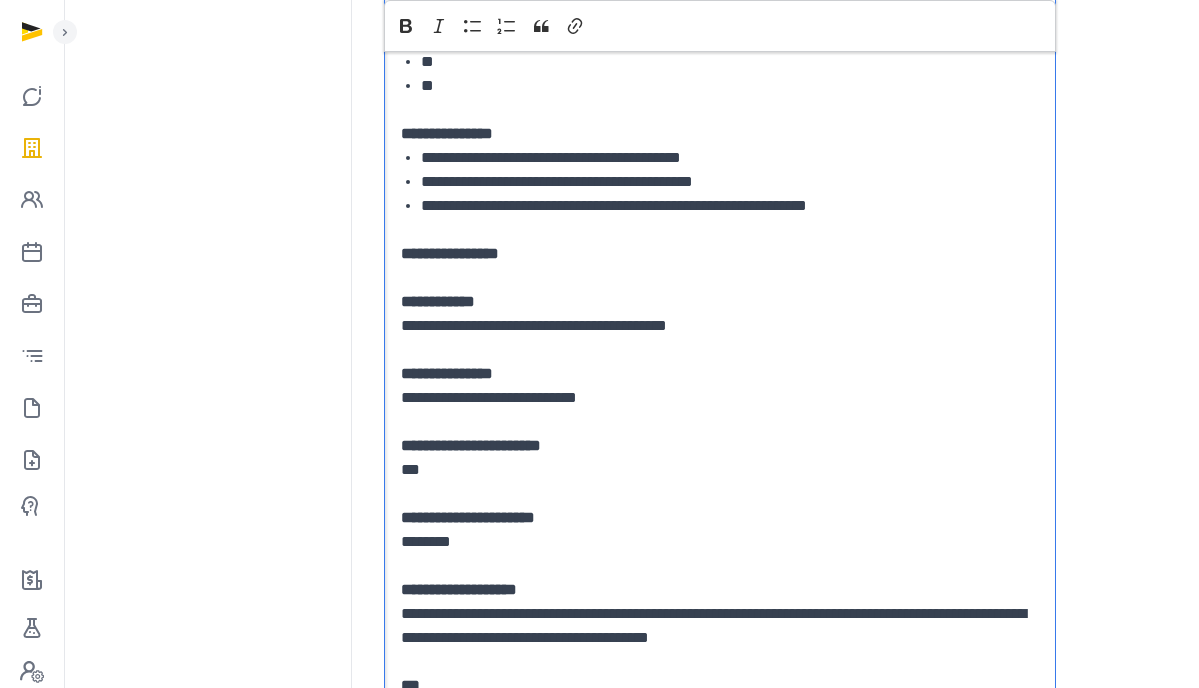 click on "[REDACTED]" at bounding box center (720, 398) 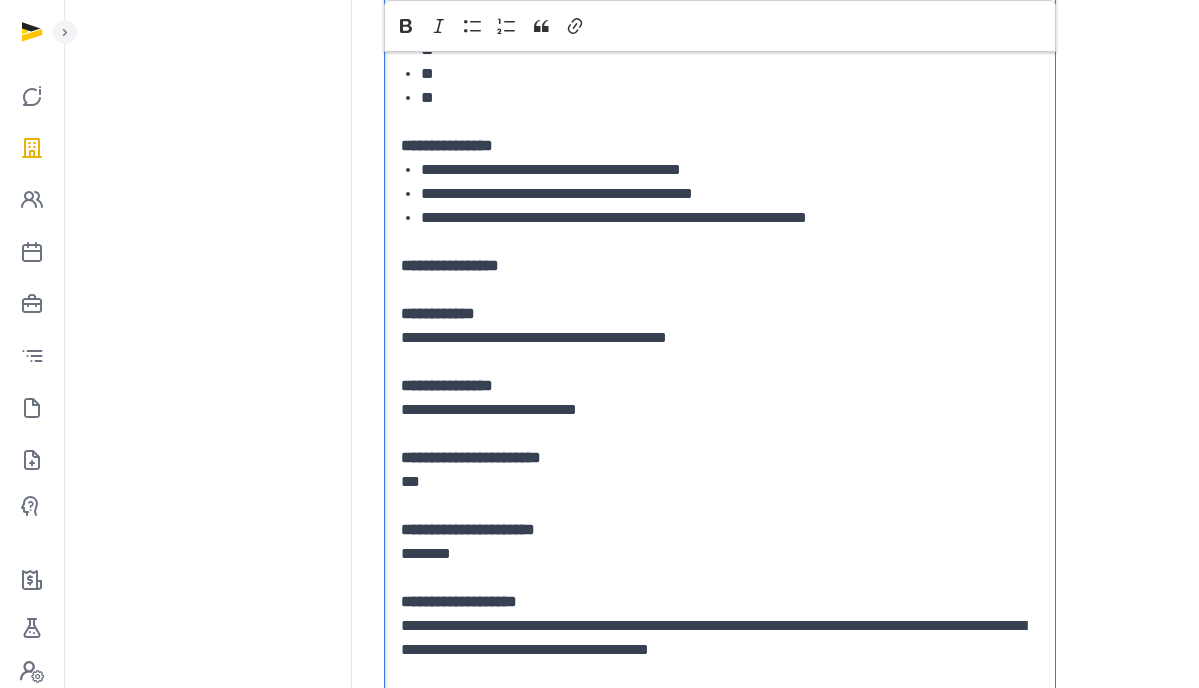 scroll, scrollTop: 511, scrollLeft: 0, axis: vertical 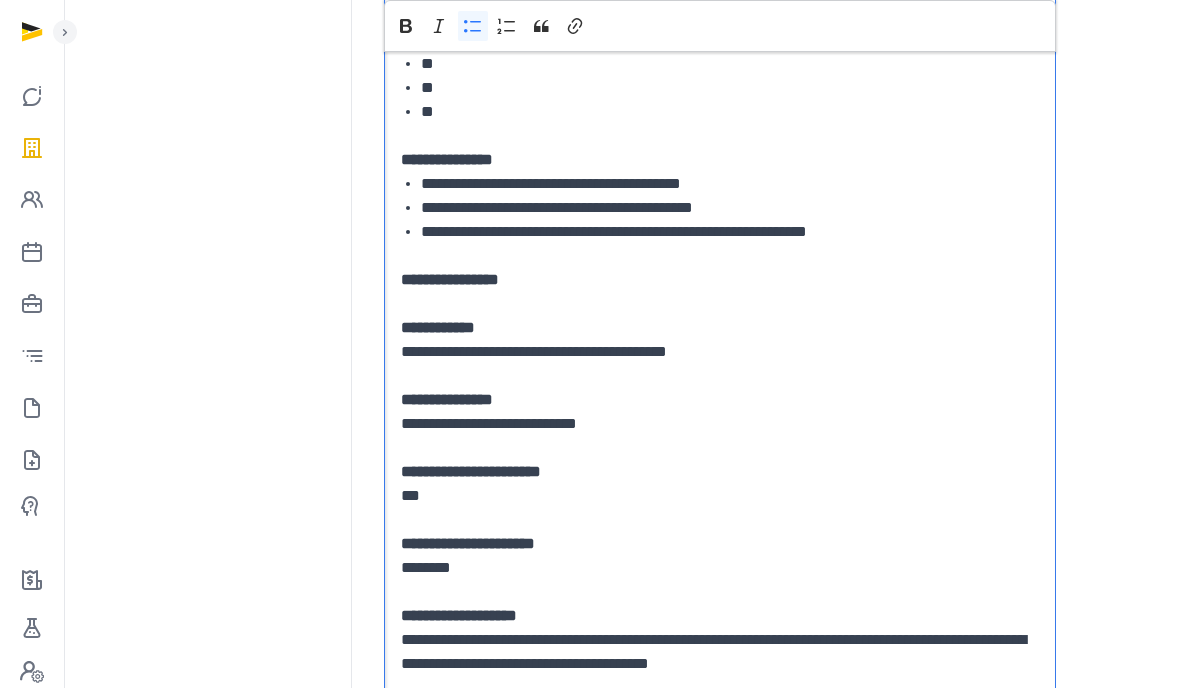 click on "[REDACTED]" at bounding box center [730, 208] 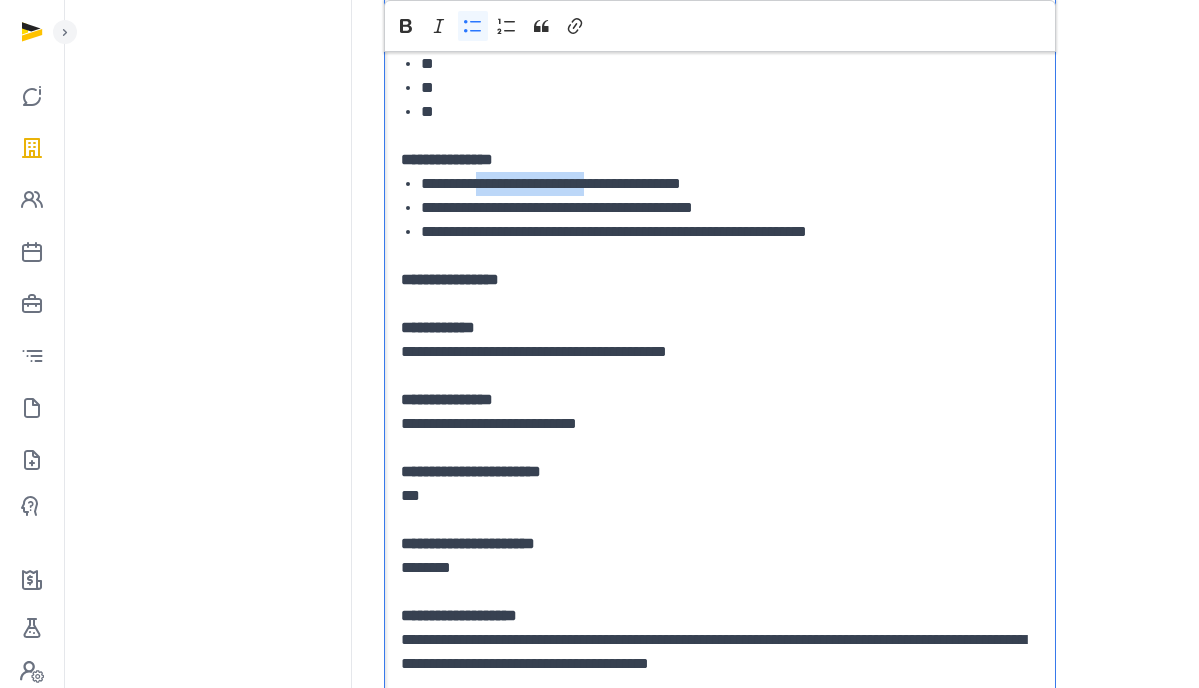 drag, startPoint x: 631, startPoint y: 184, endPoint x: 492, endPoint y: 181, distance: 139.03236 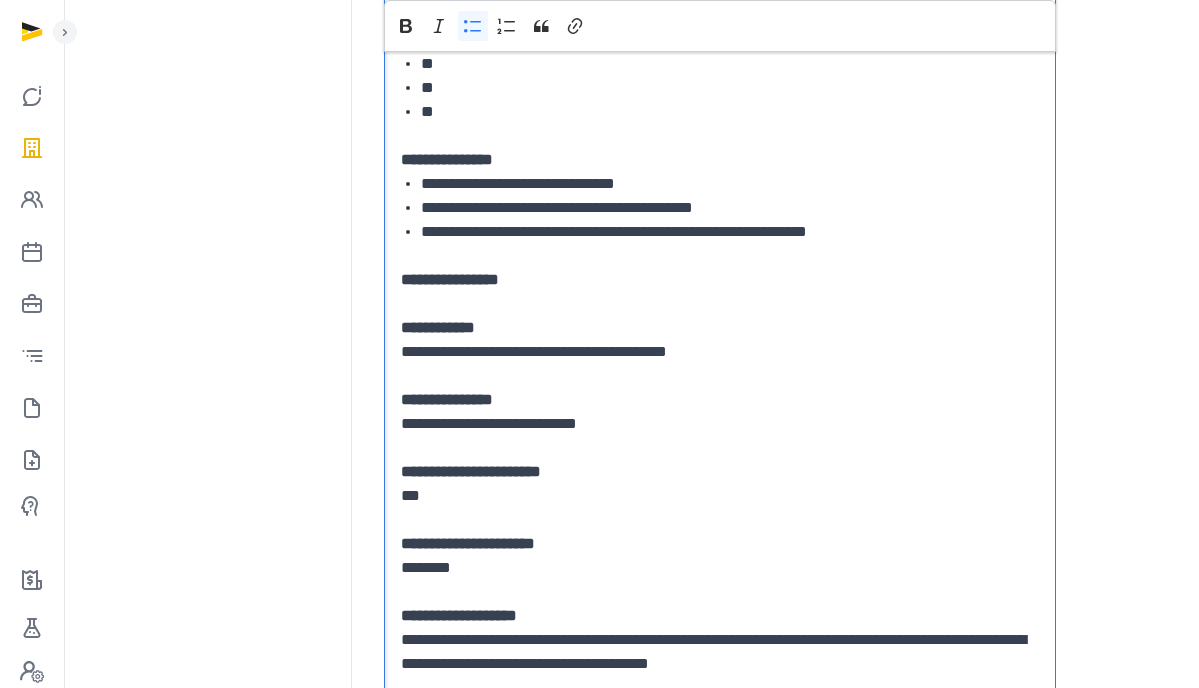 click on "**********" at bounding box center (730, 232) 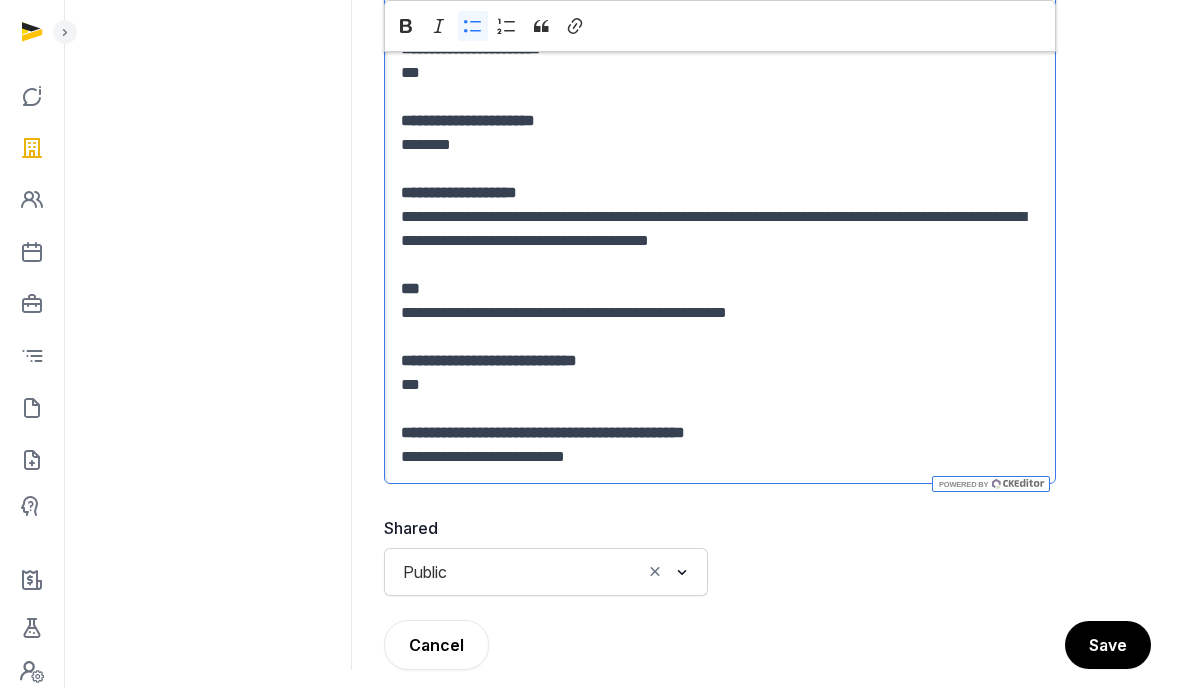 scroll, scrollTop: 980, scrollLeft: 0, axis: vertical 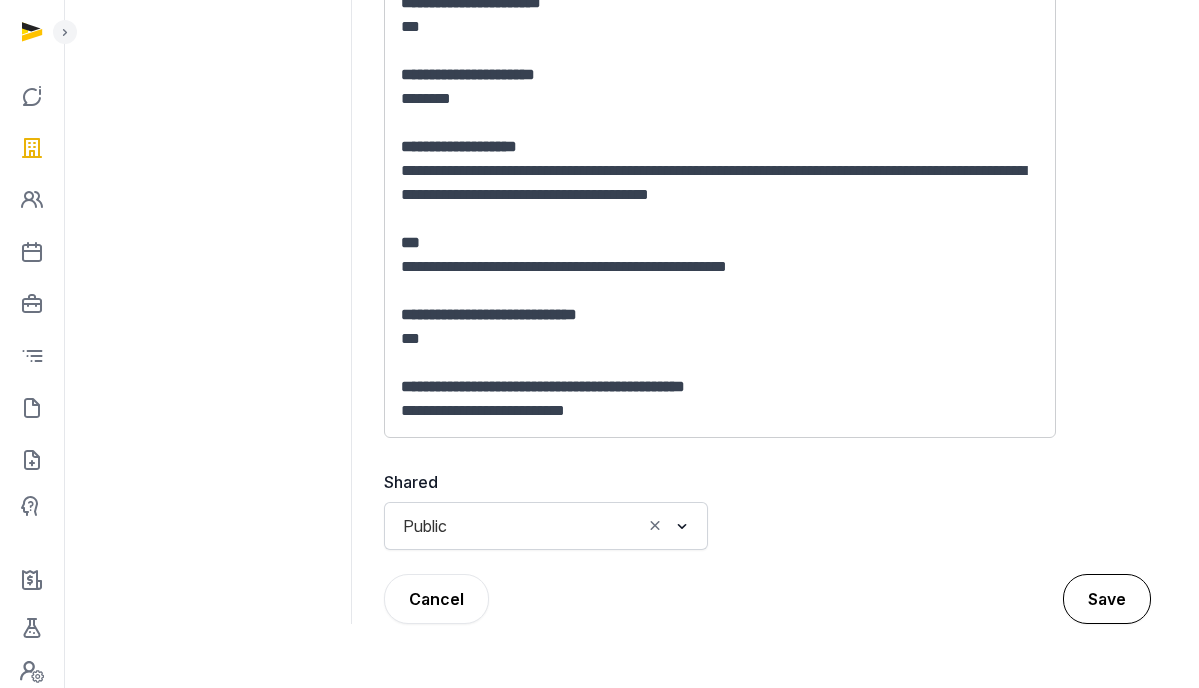 click on "Save" at bounding box center (1107, 599) 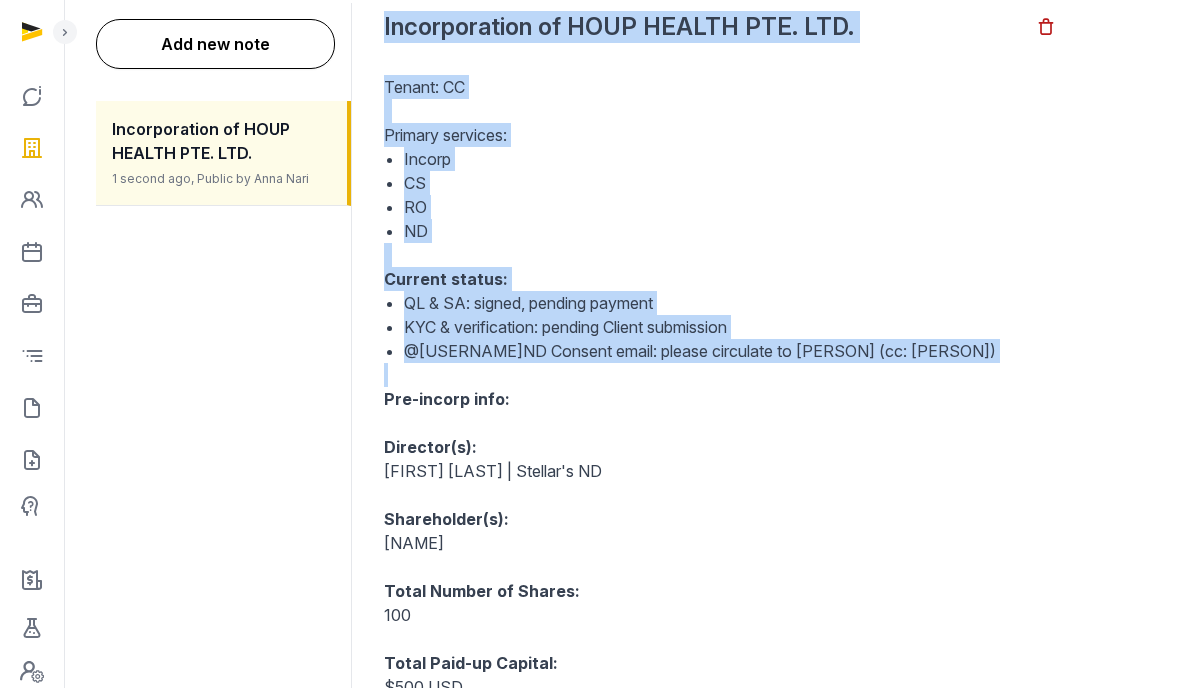 scroll, scrollTop: 236, scrollLeft: 0, axis: vertical 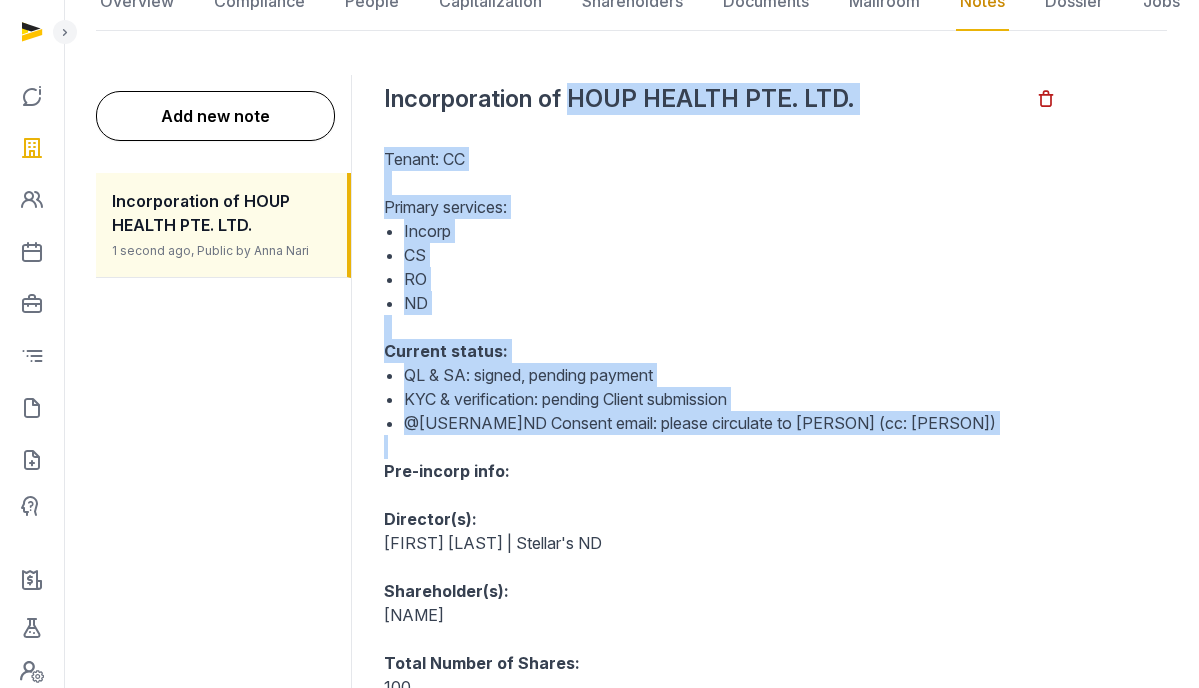 drag, startPoint x: 951, startPoint y: 244, endPoint x: 573, endPoint y: 101, distance: 404.14478 